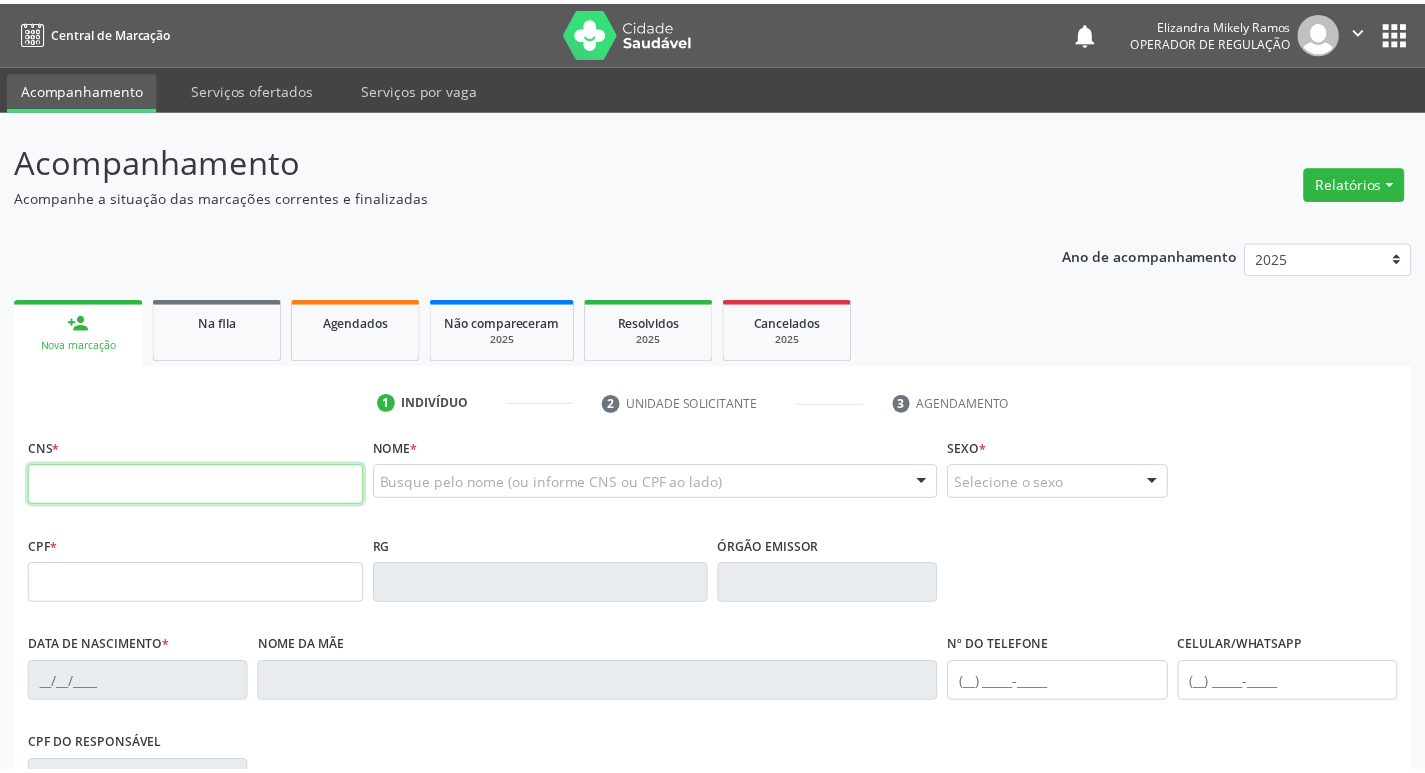 scroll, scrollTop: 0, scrollLeft: 0, axis: both 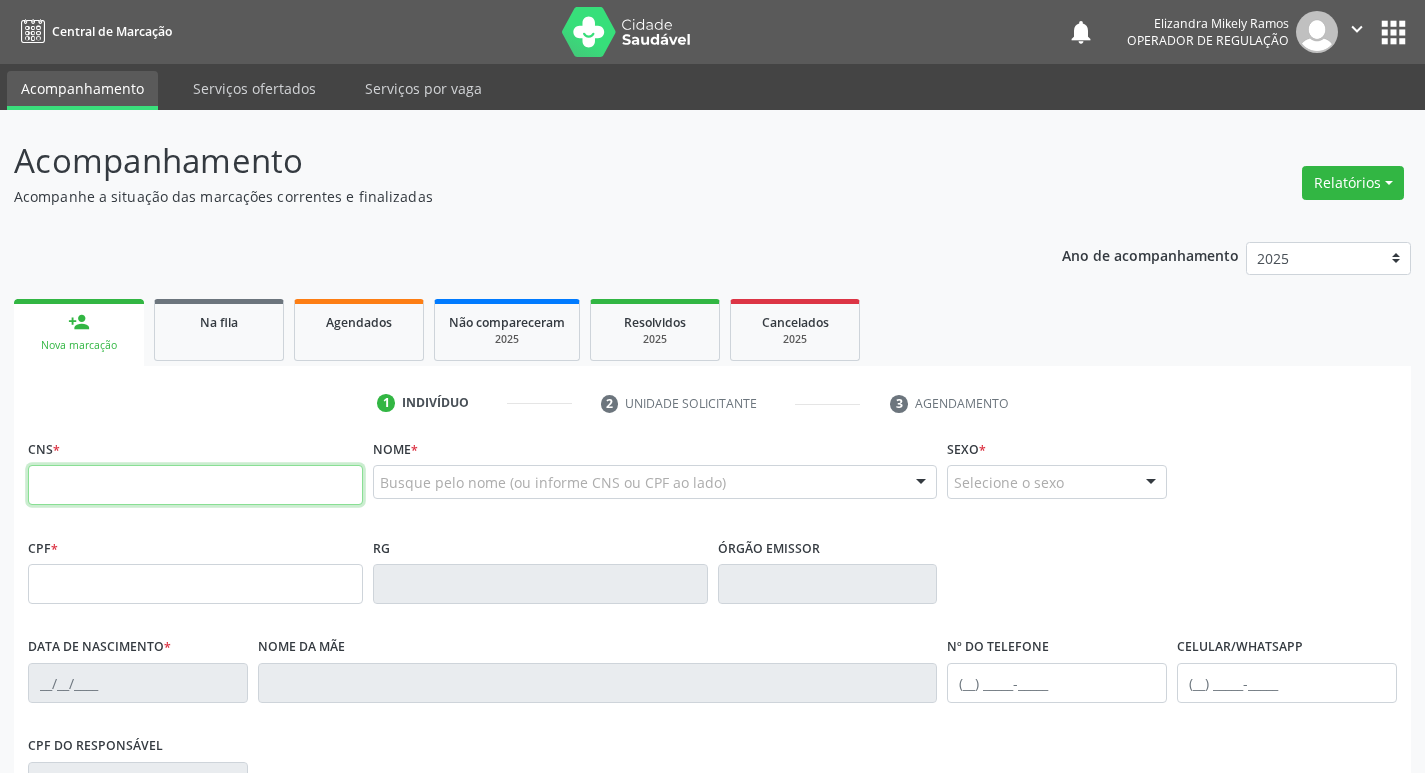 click at bounding box center [195, 485] 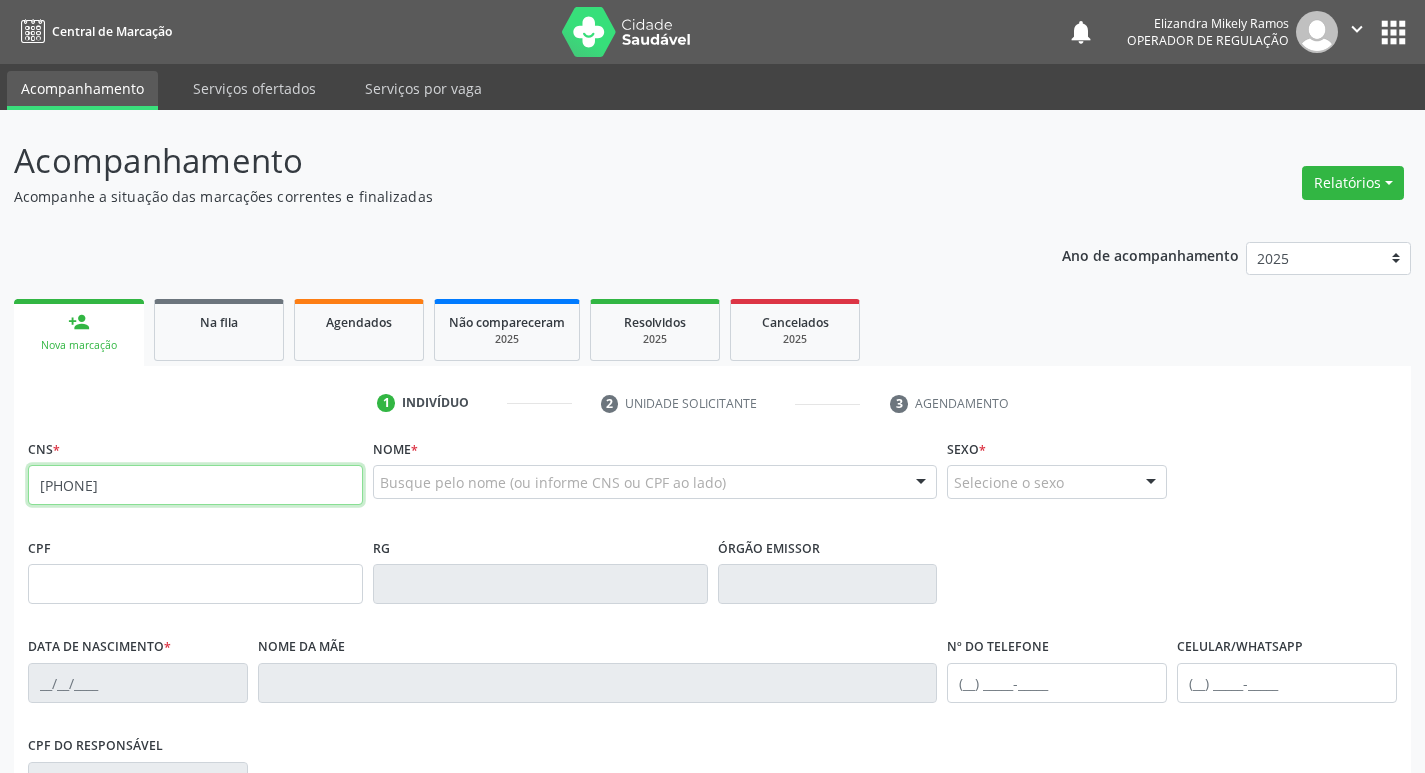 type on "[NUMBER] [NUMBER] [NUMBER] [NUMBER]" 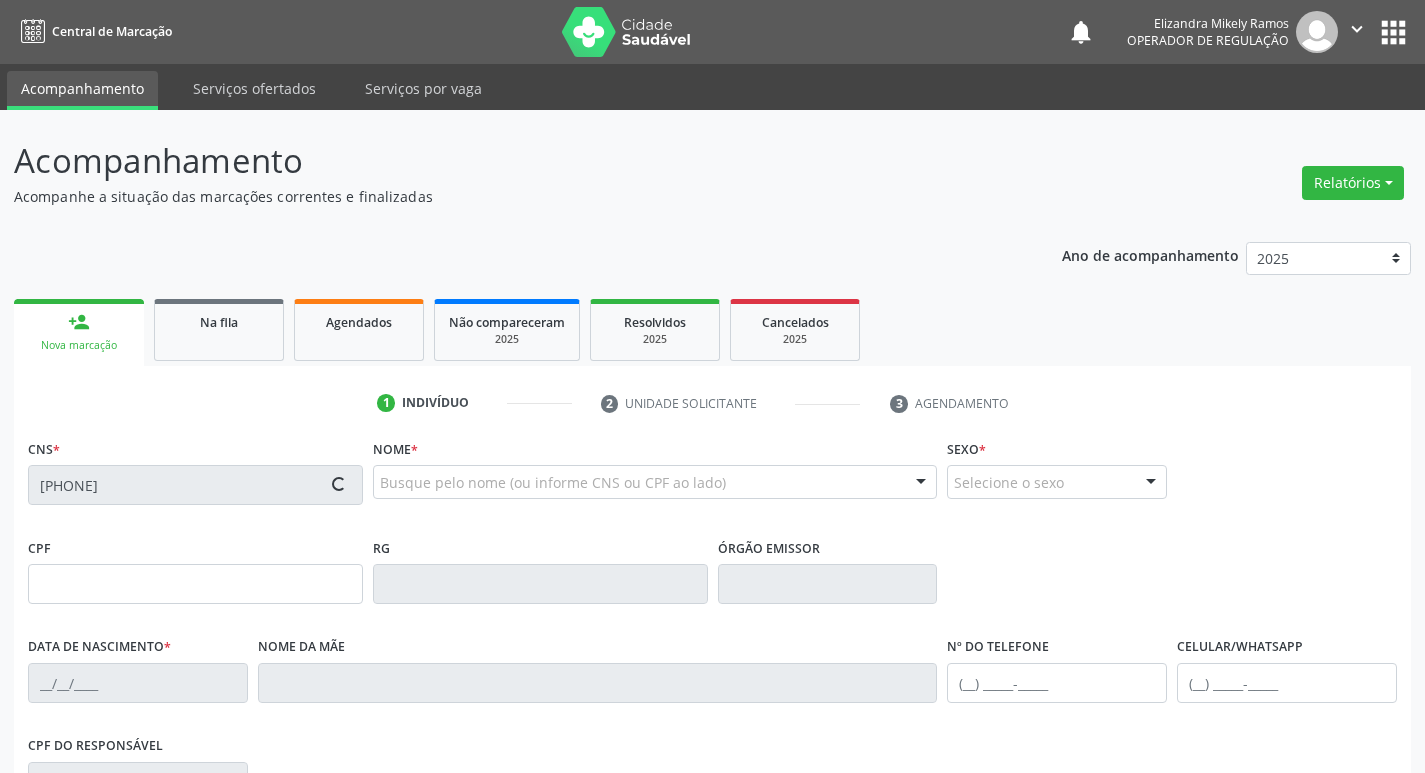 type on "[NUMBER].[NUMBER].[NUMBER]-[NUMBER]" 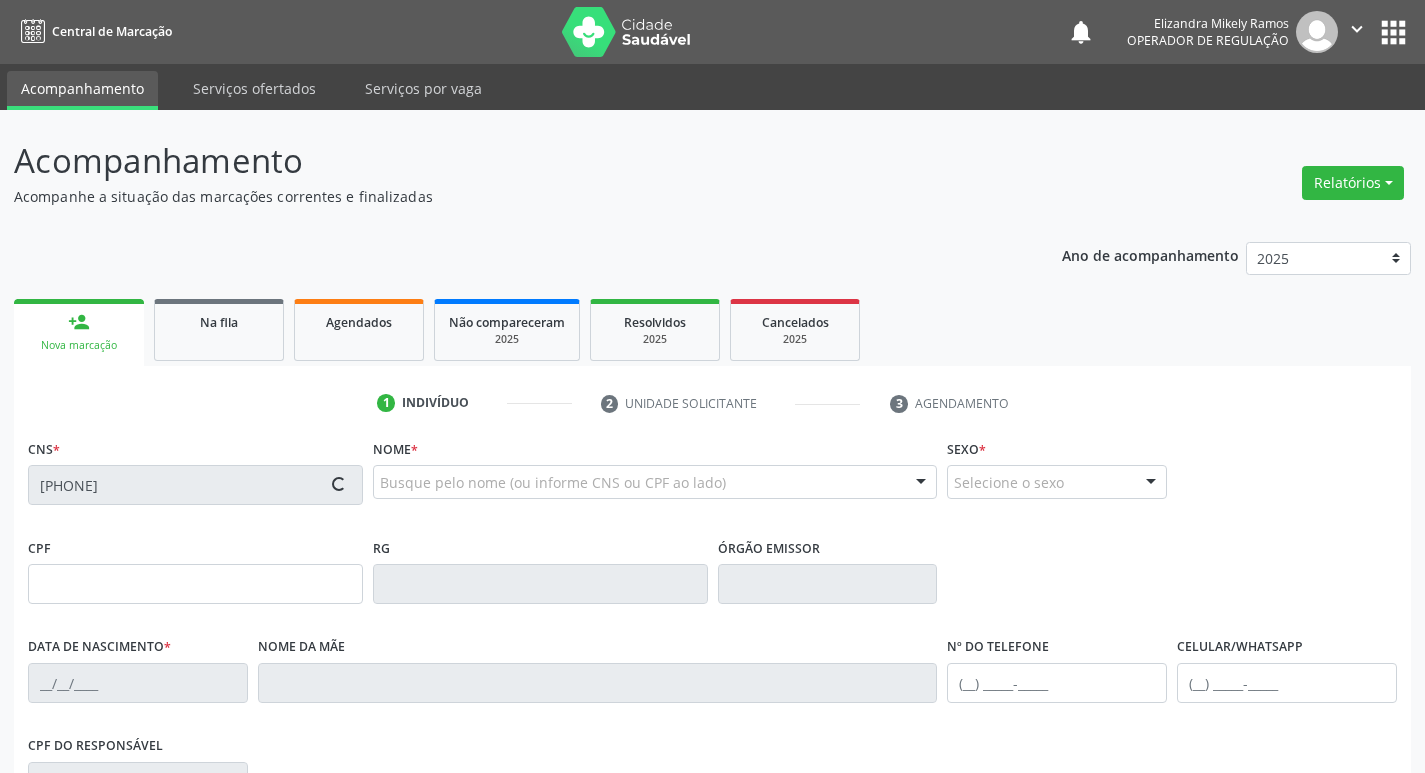 type on "[DATE]" 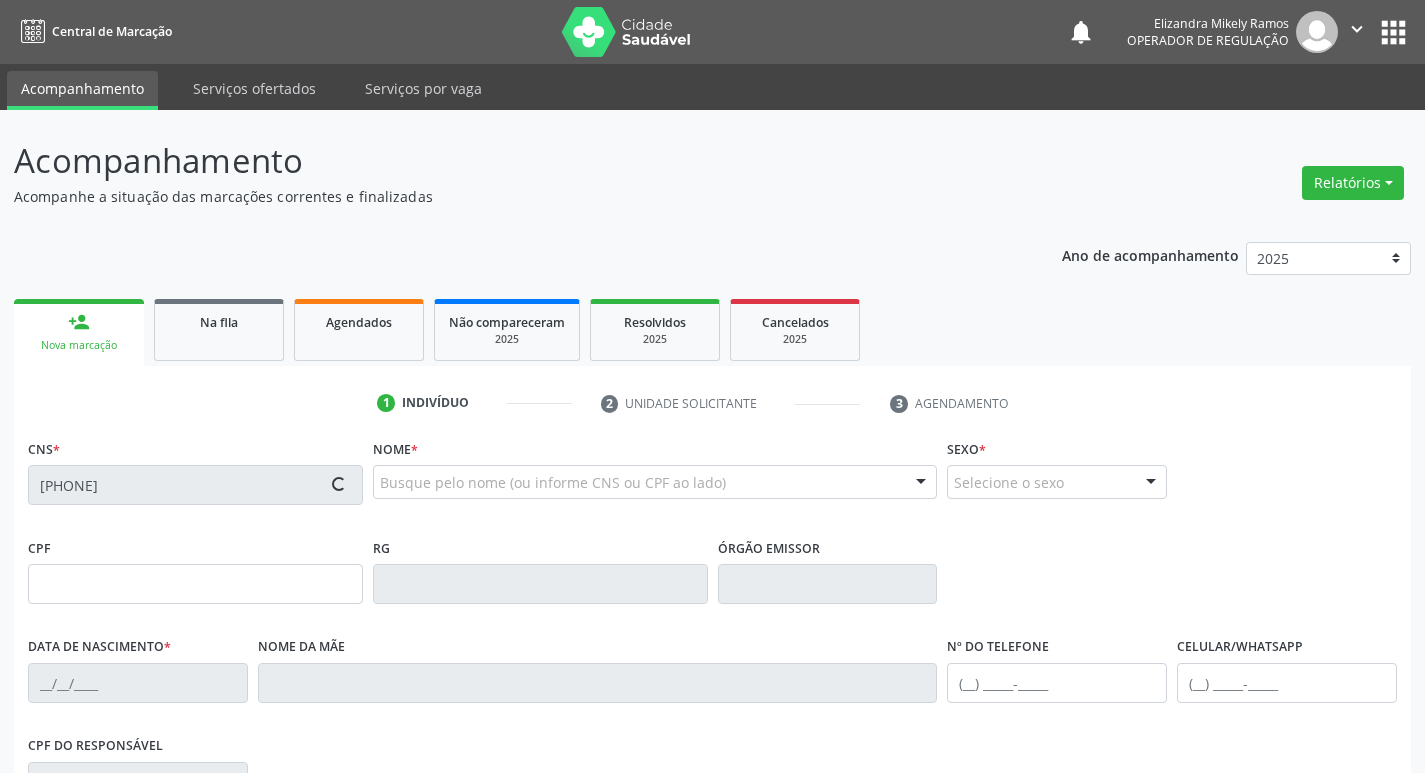 type on "([PHONE]) [PHONE]" 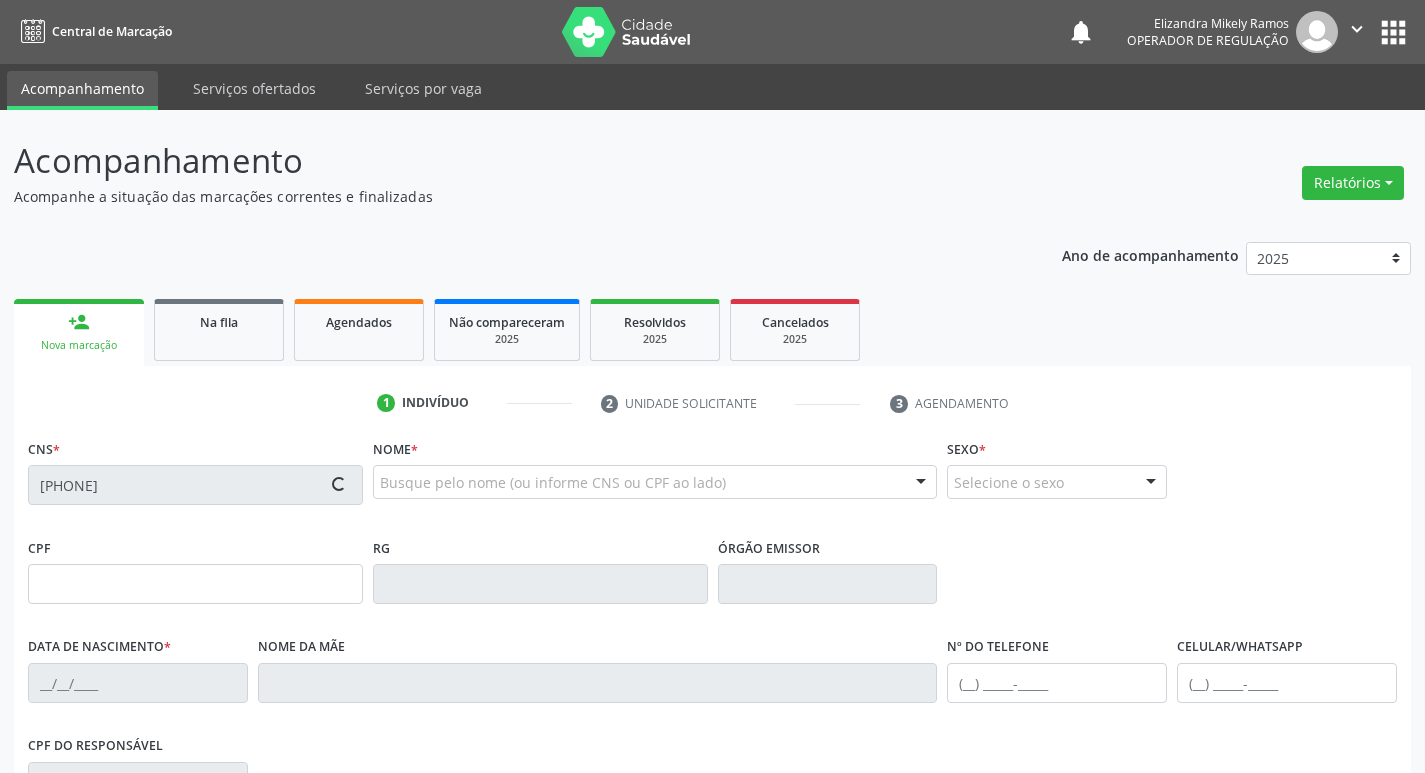 type on "([PHONE]) [PHONE]" 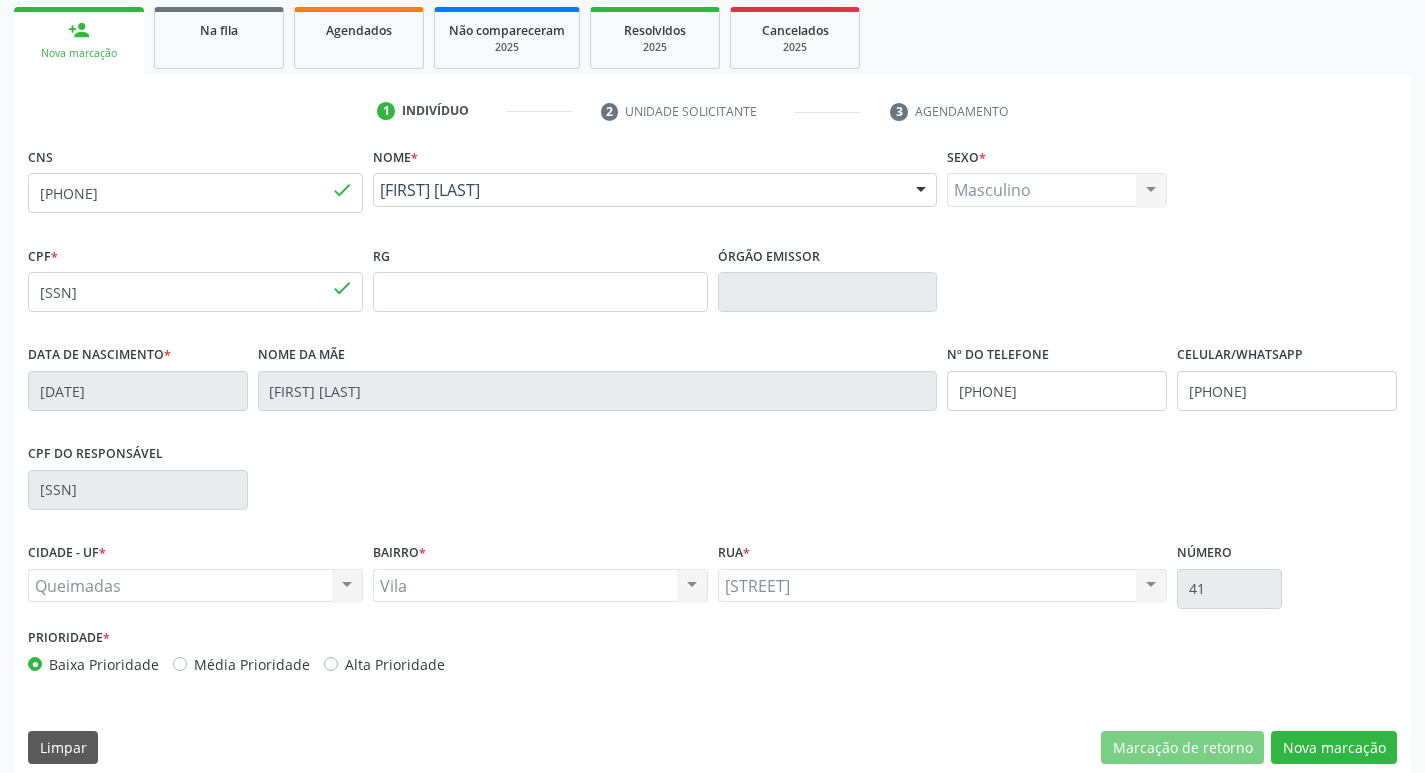scroll, scrollTop: 311, scrollLeft: 0, axis: vertical 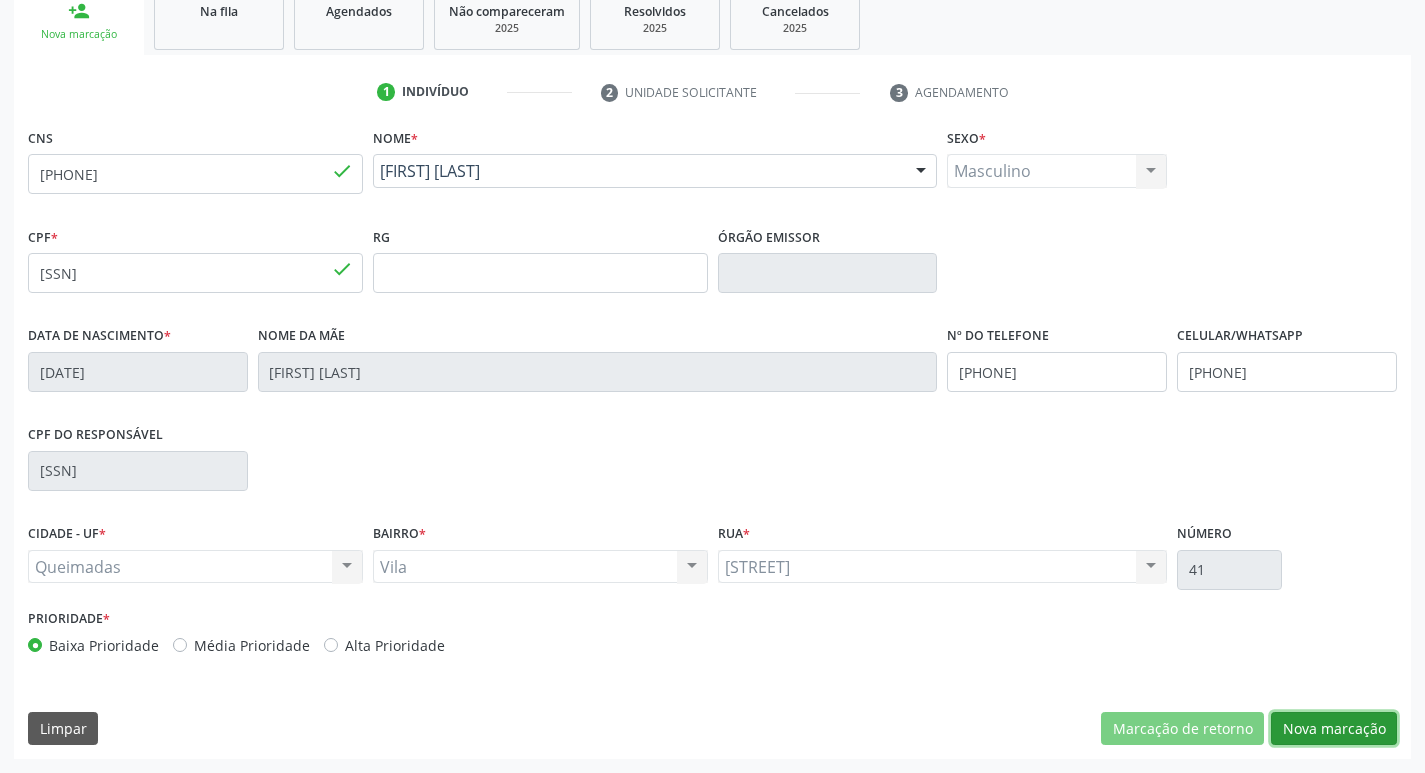 click on "Nova marcação" at bounding box center [1334, 729] 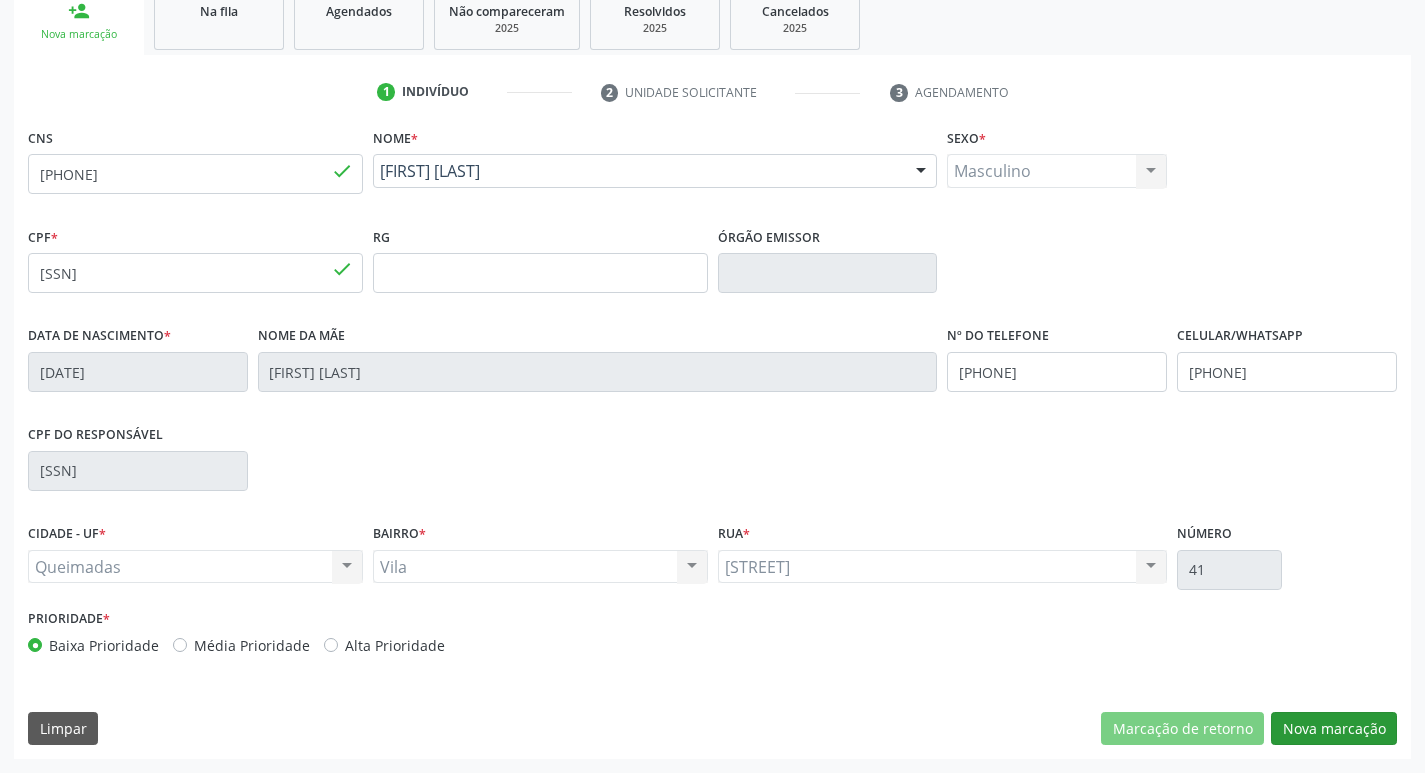 scroll, scrollTop: 133, scrollLeft: 0, axis: vertical 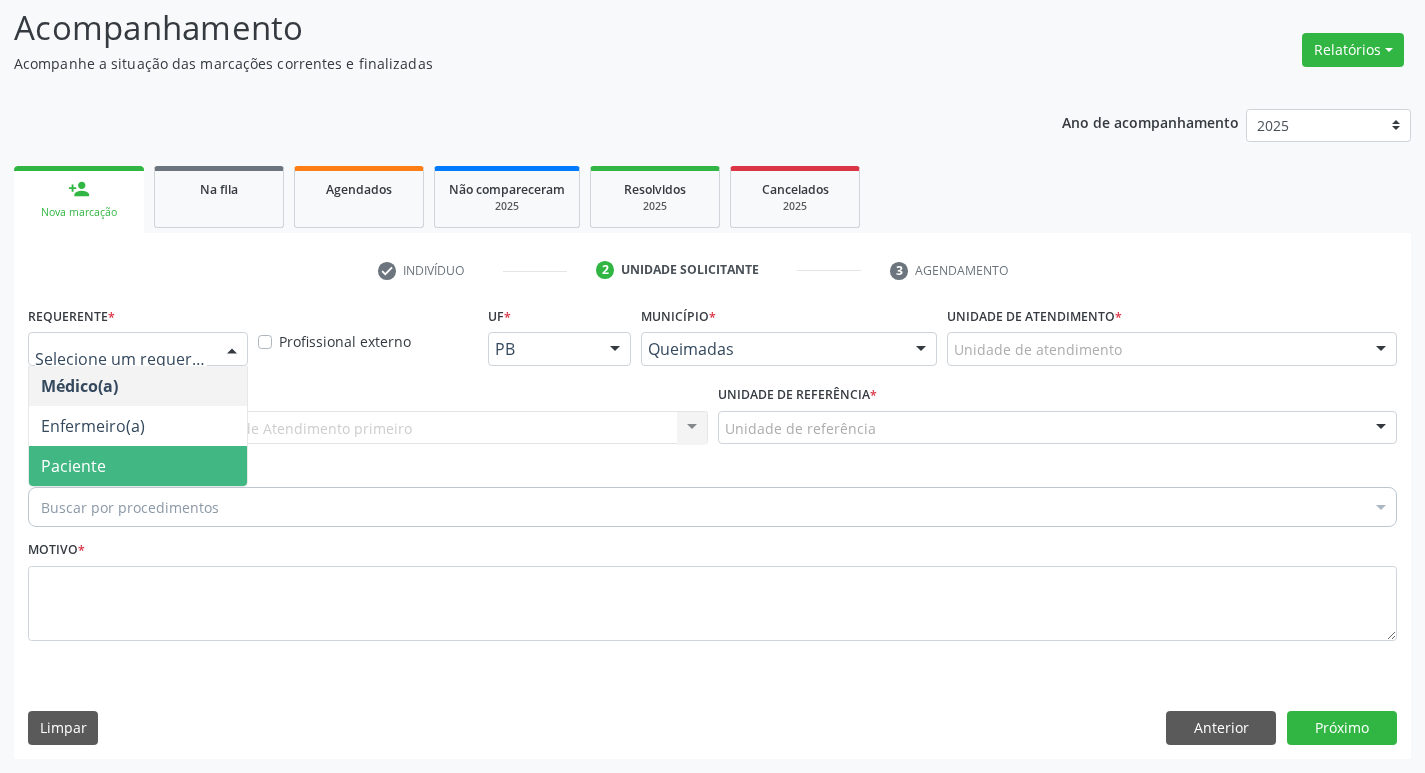 click on "Paciente" at bounding box center (138, 466) 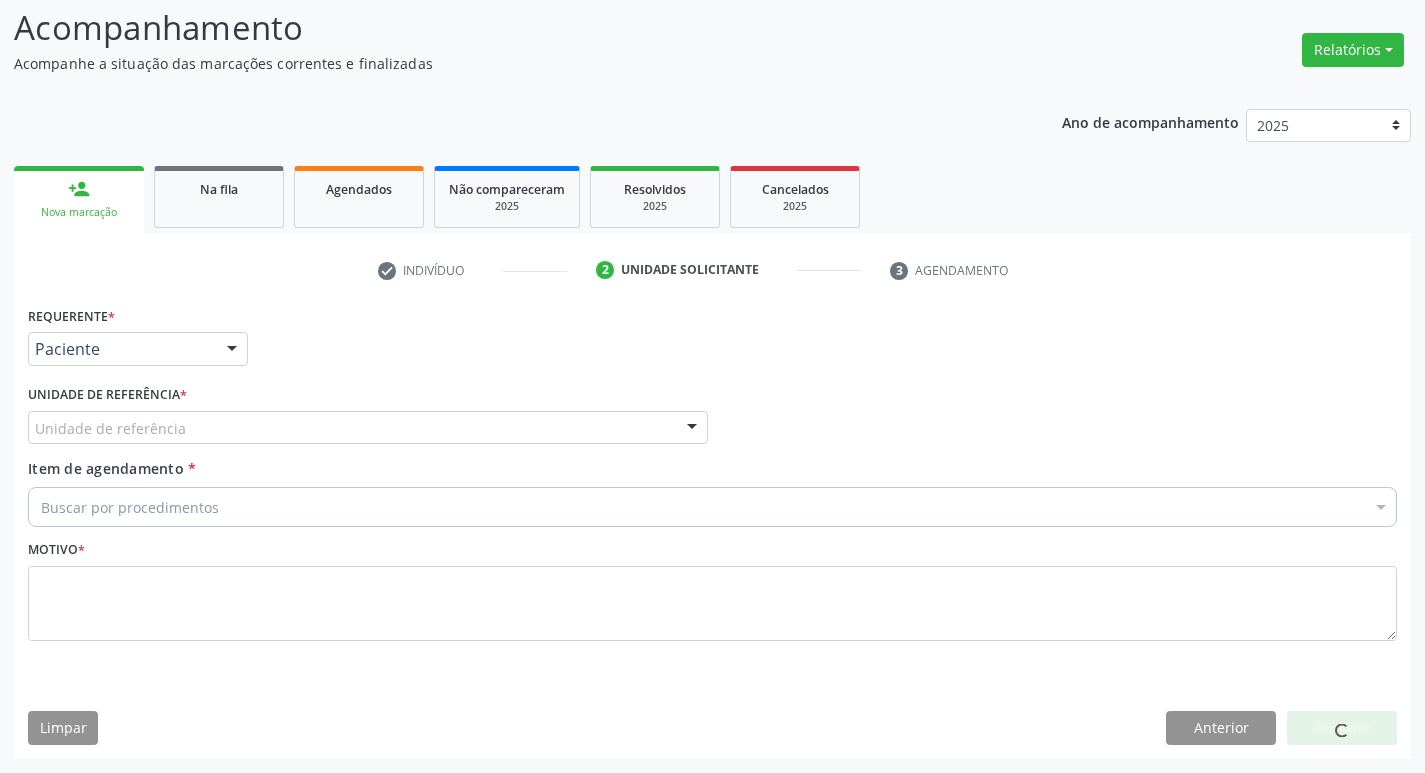 click on "Unidade de referência
*" at bounding box center (107, 395) 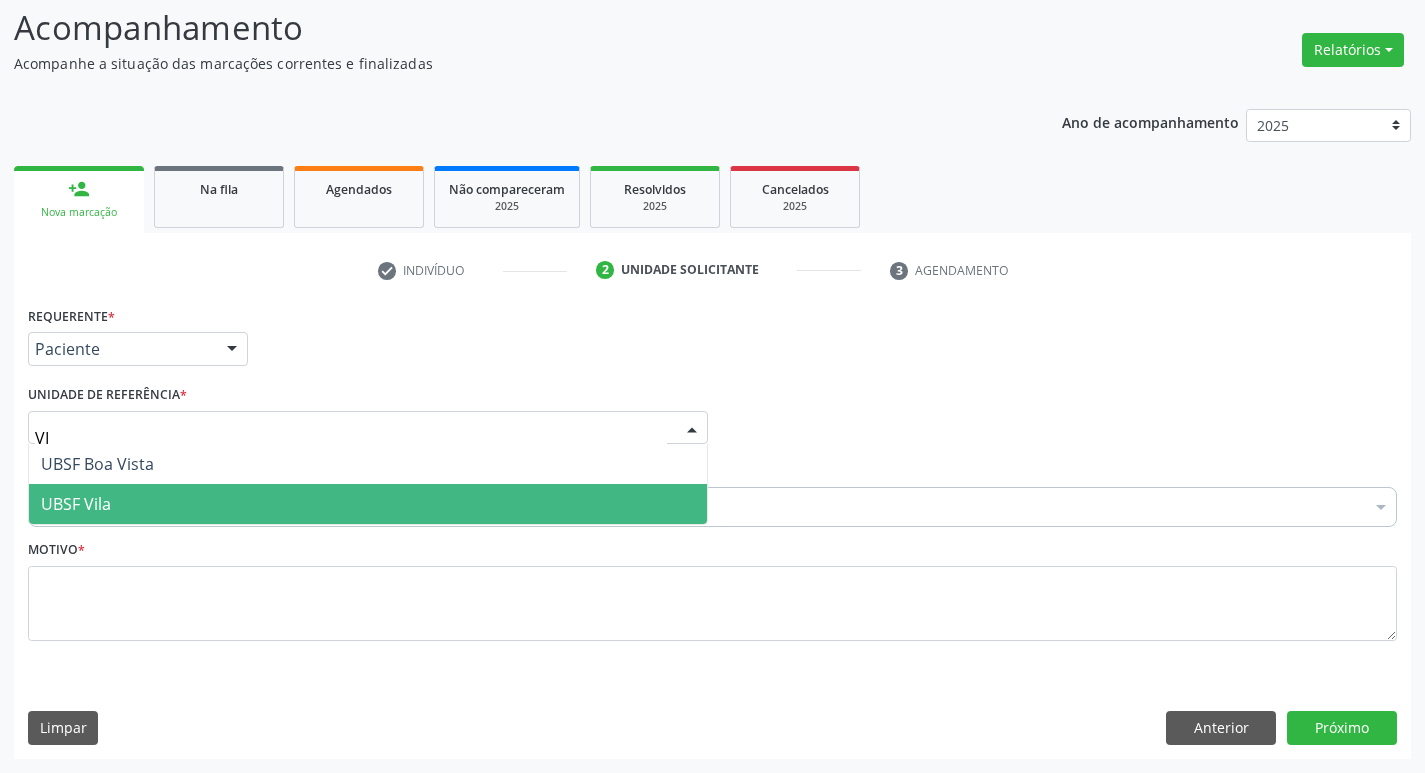 type on "VIL" 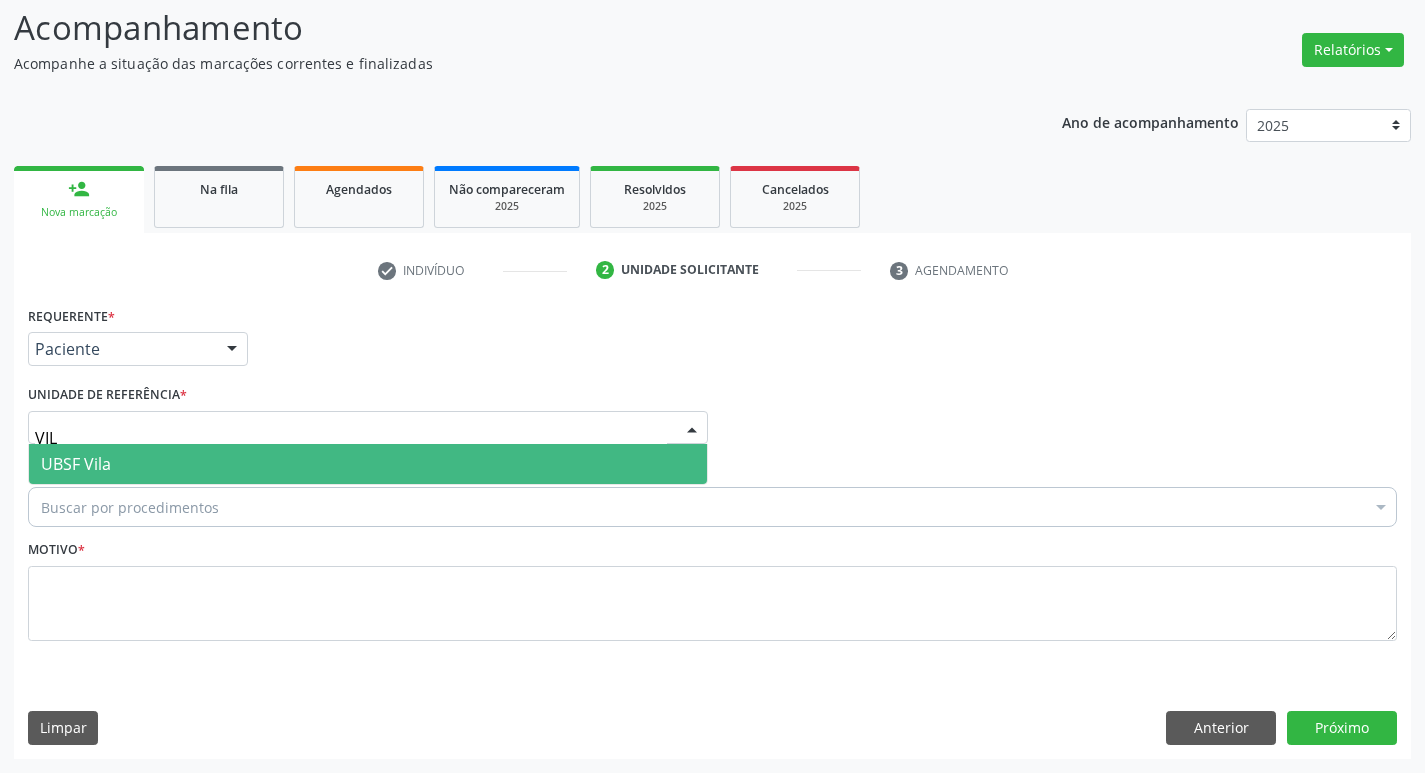 click on "UBSF Vila" at bounding box center [368, 464] 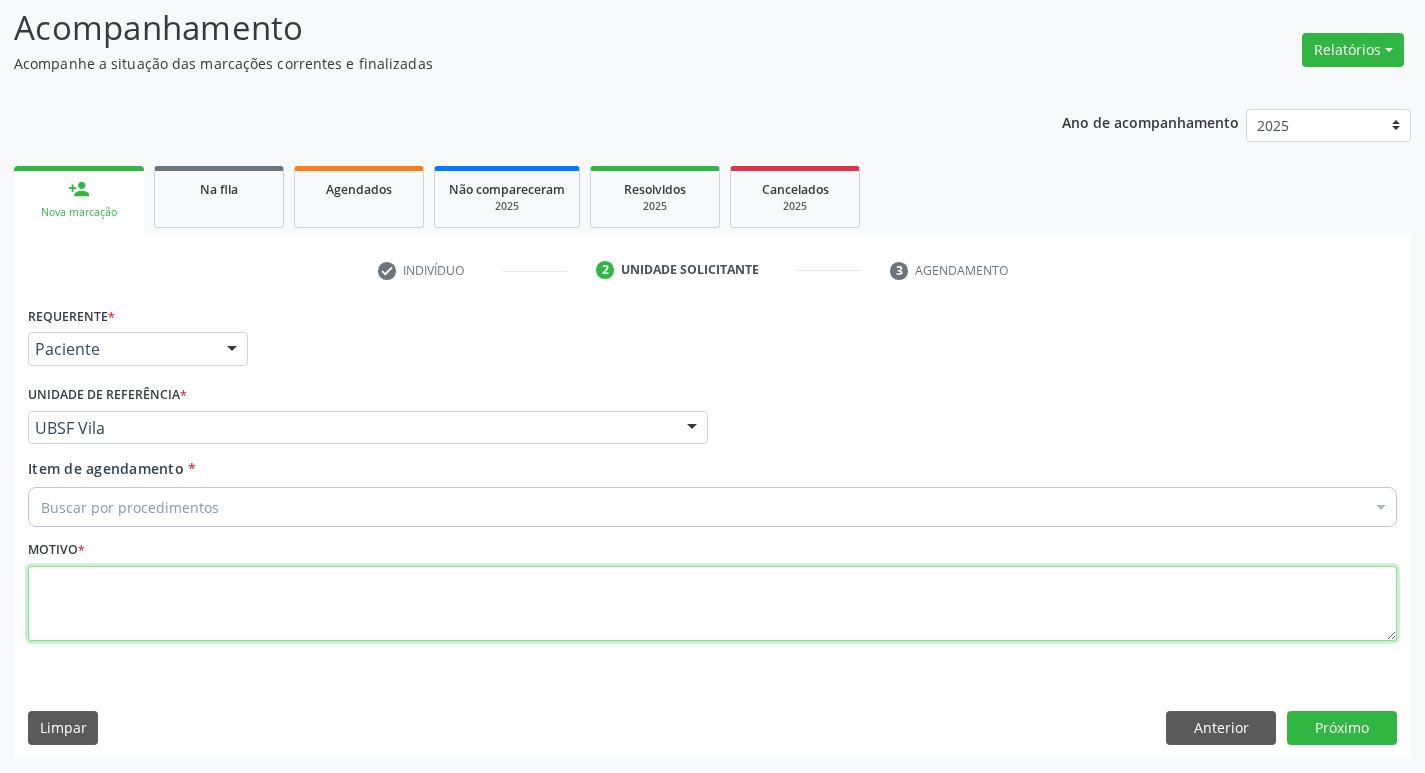 click at bounding box center (712, 604) 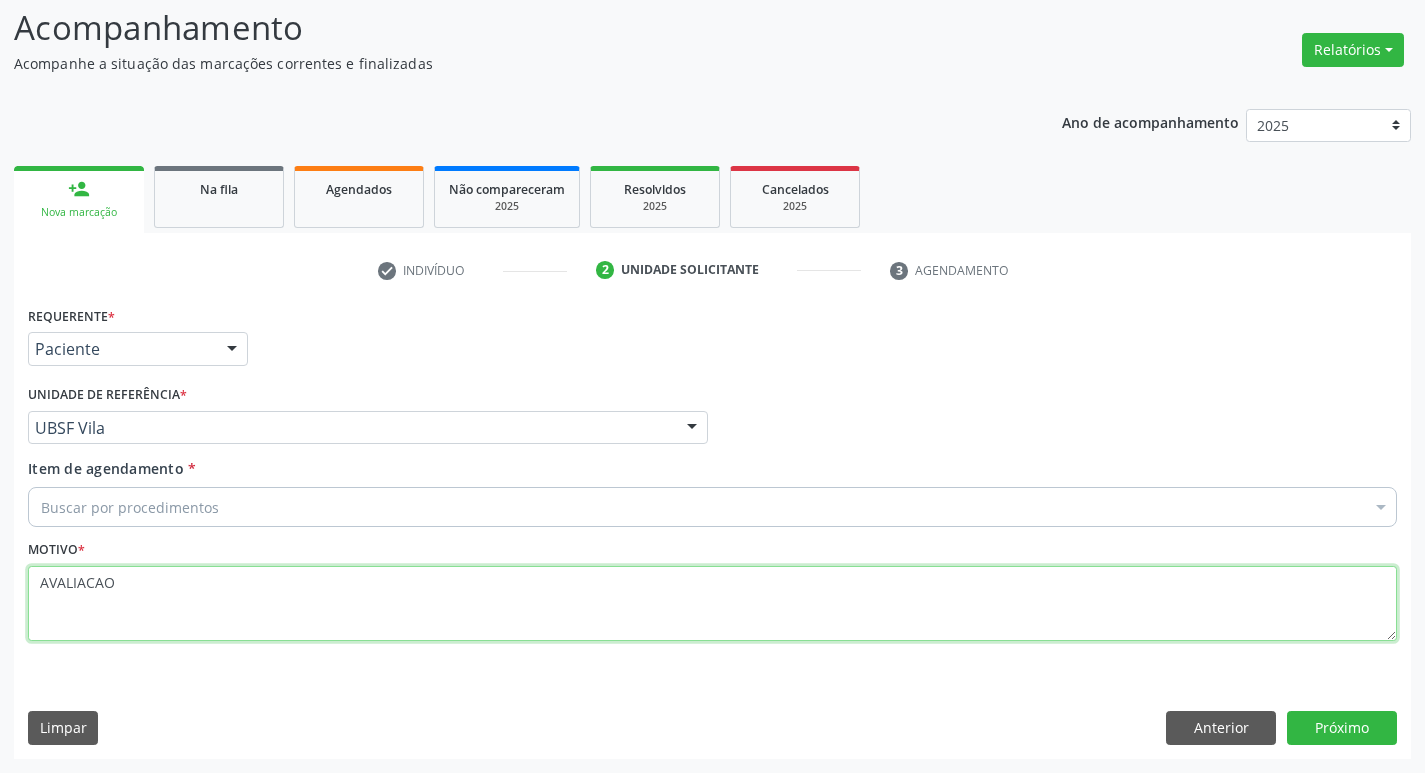 type on "AVALIACAO" 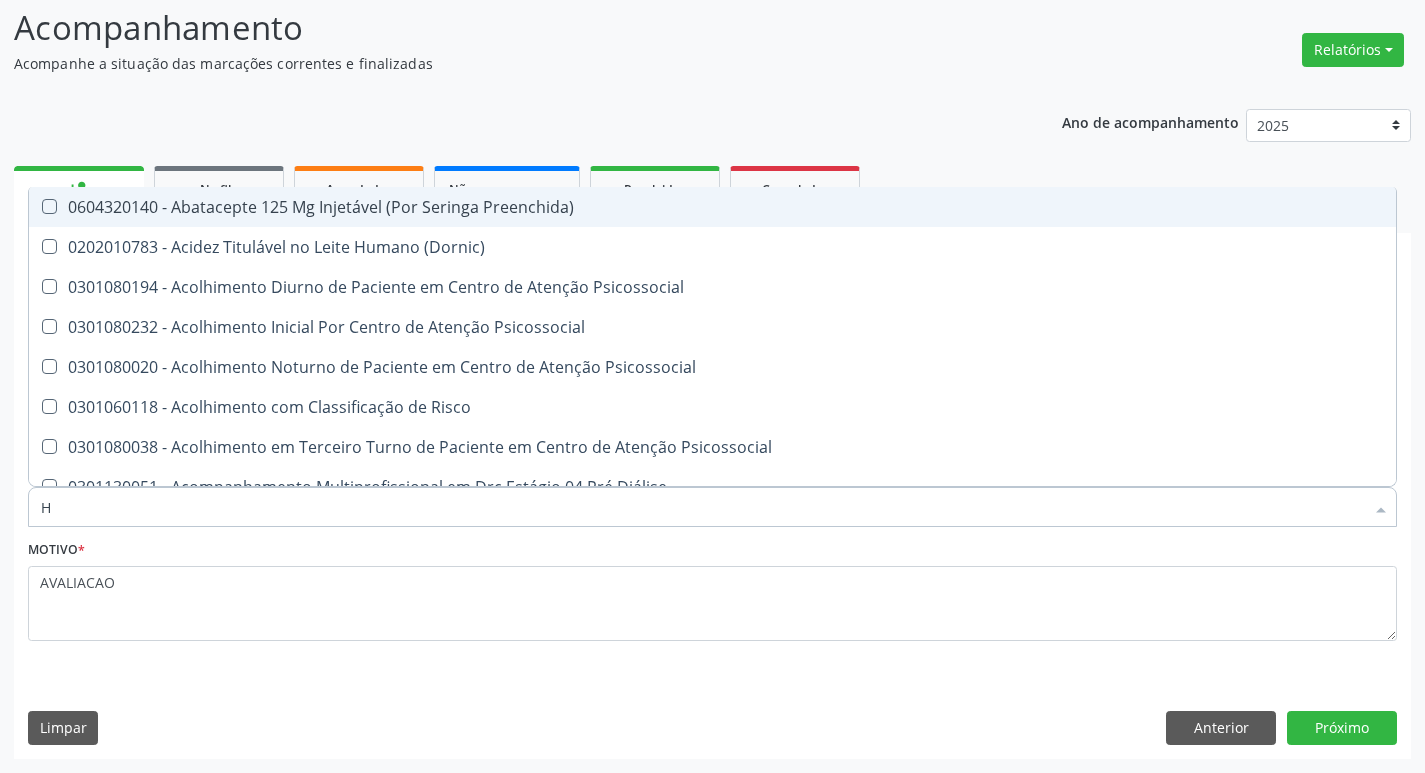 type on "HEMOGR" 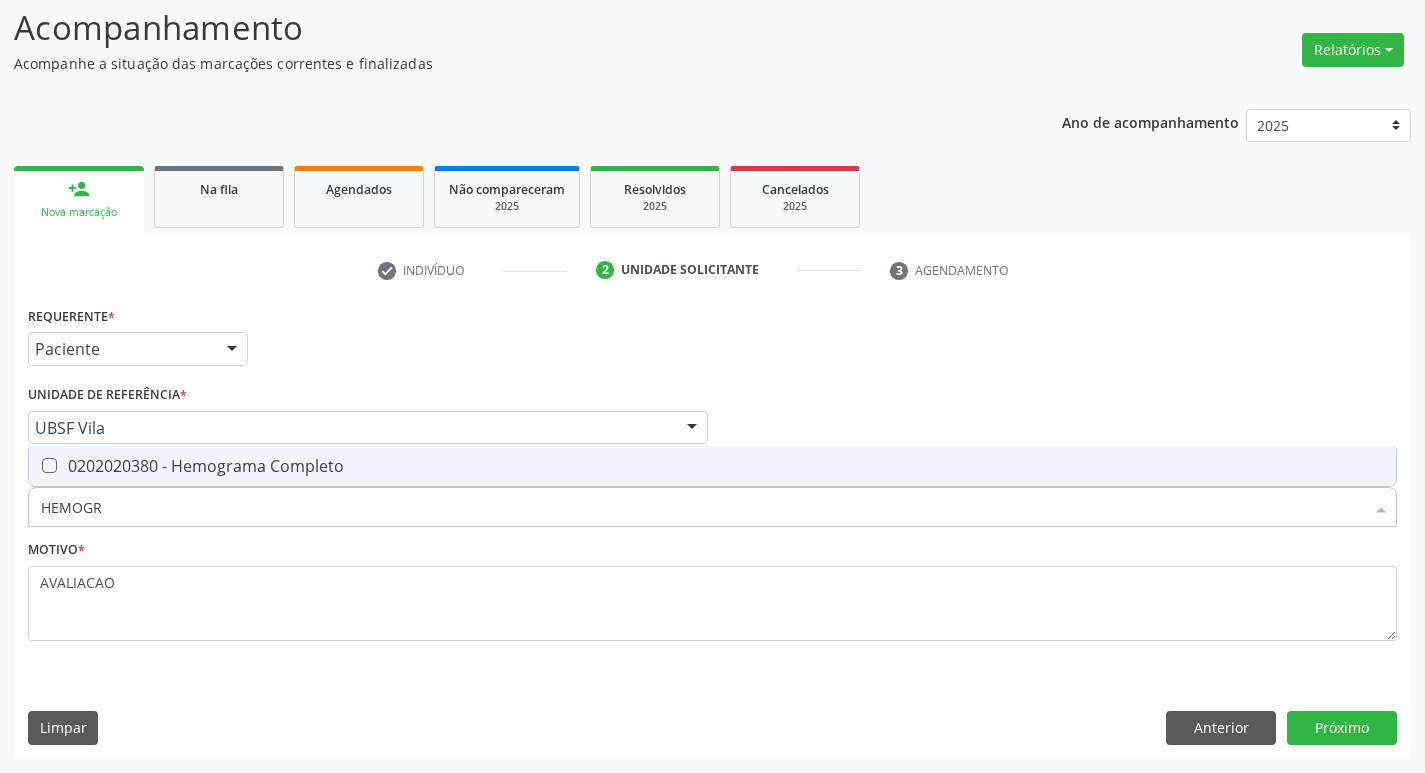 click on "HEMOGR" at bounding box center (702, 507) 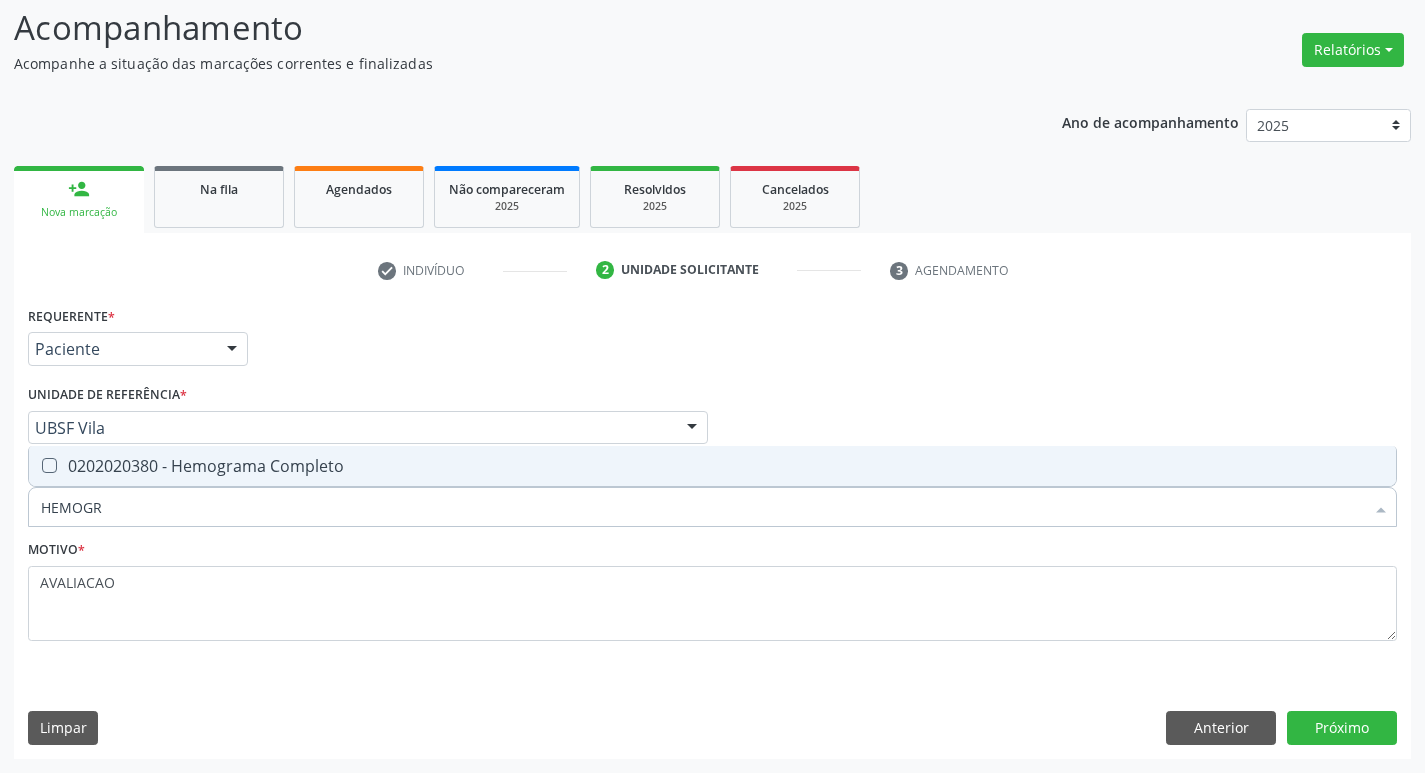 click on "0202020380 - Hemograma Completo" at bounding box center (712, 466) 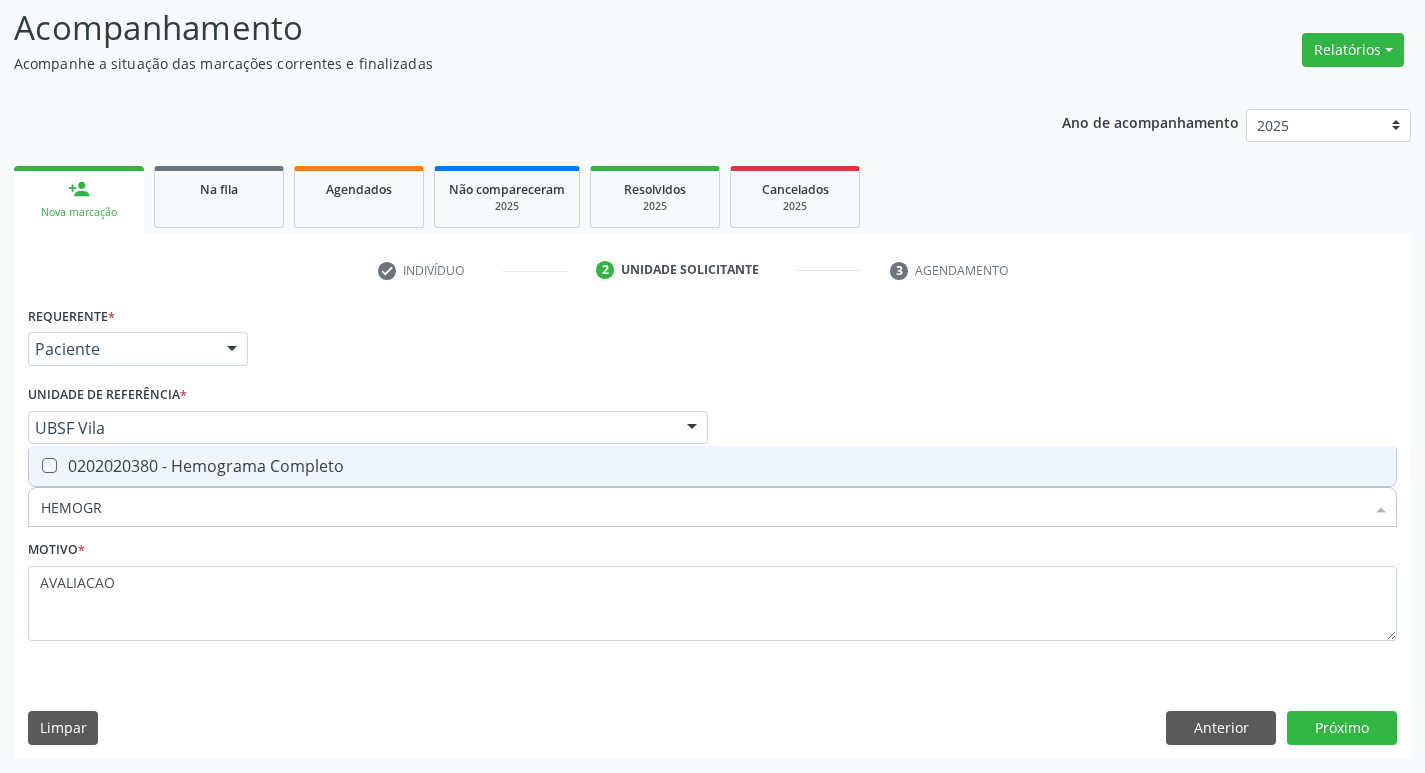 checkbox on "true" 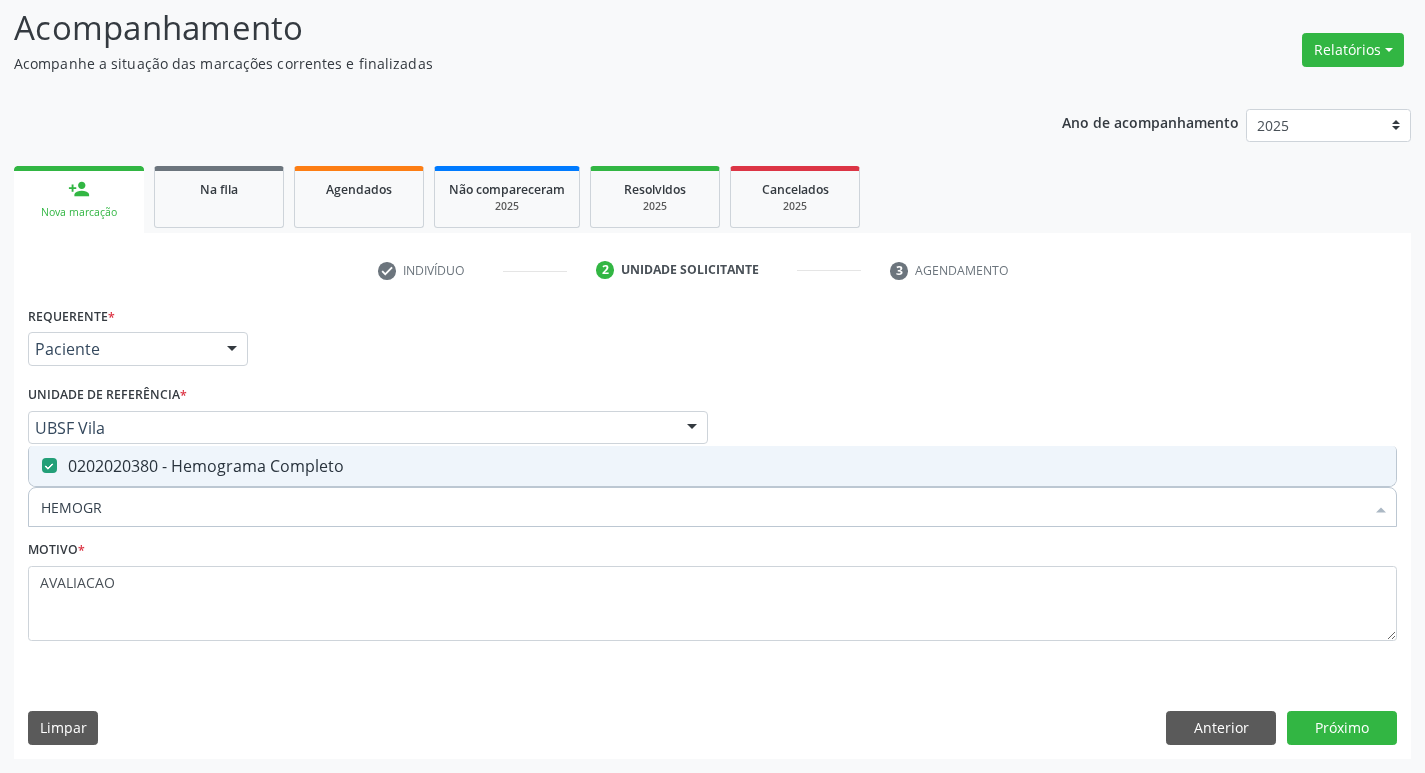 type on "HEMOG" 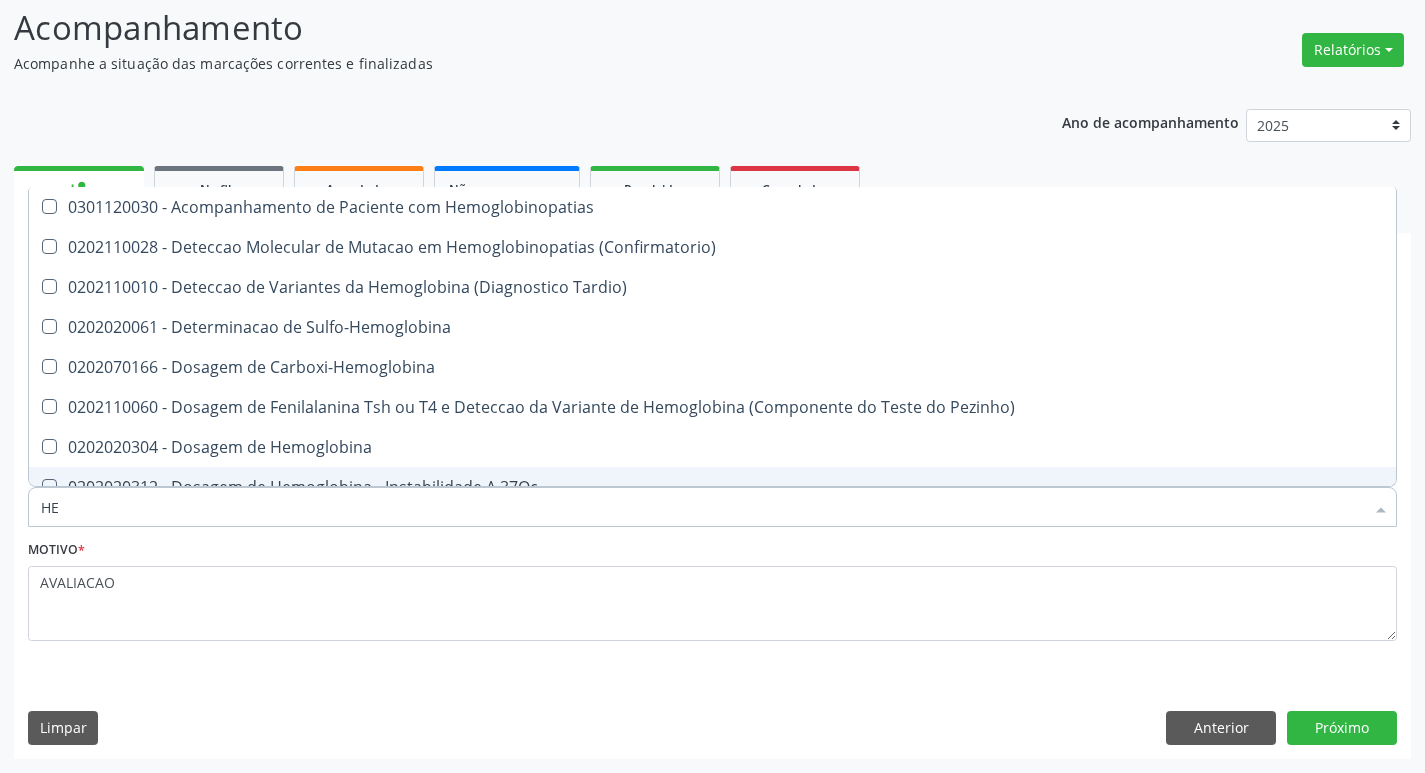 type on "H" 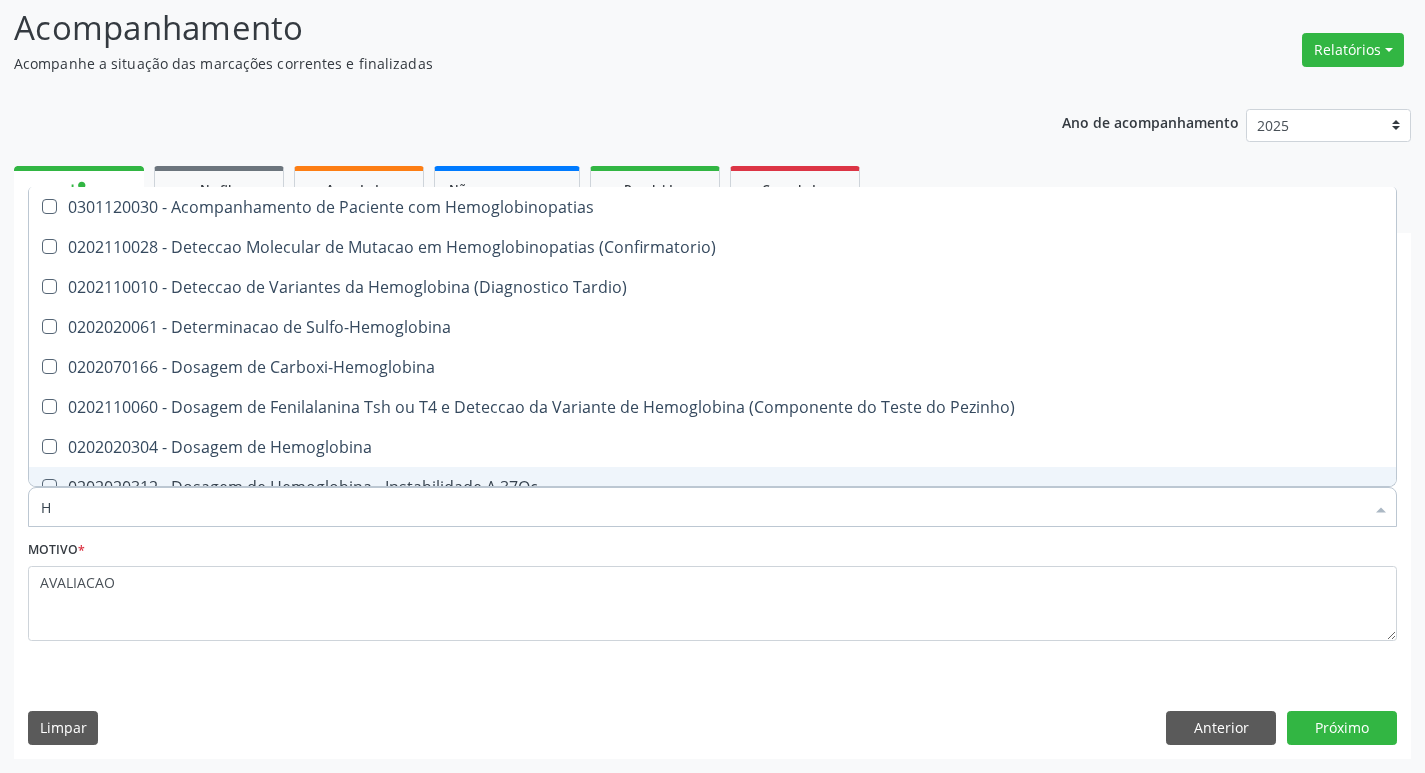 type 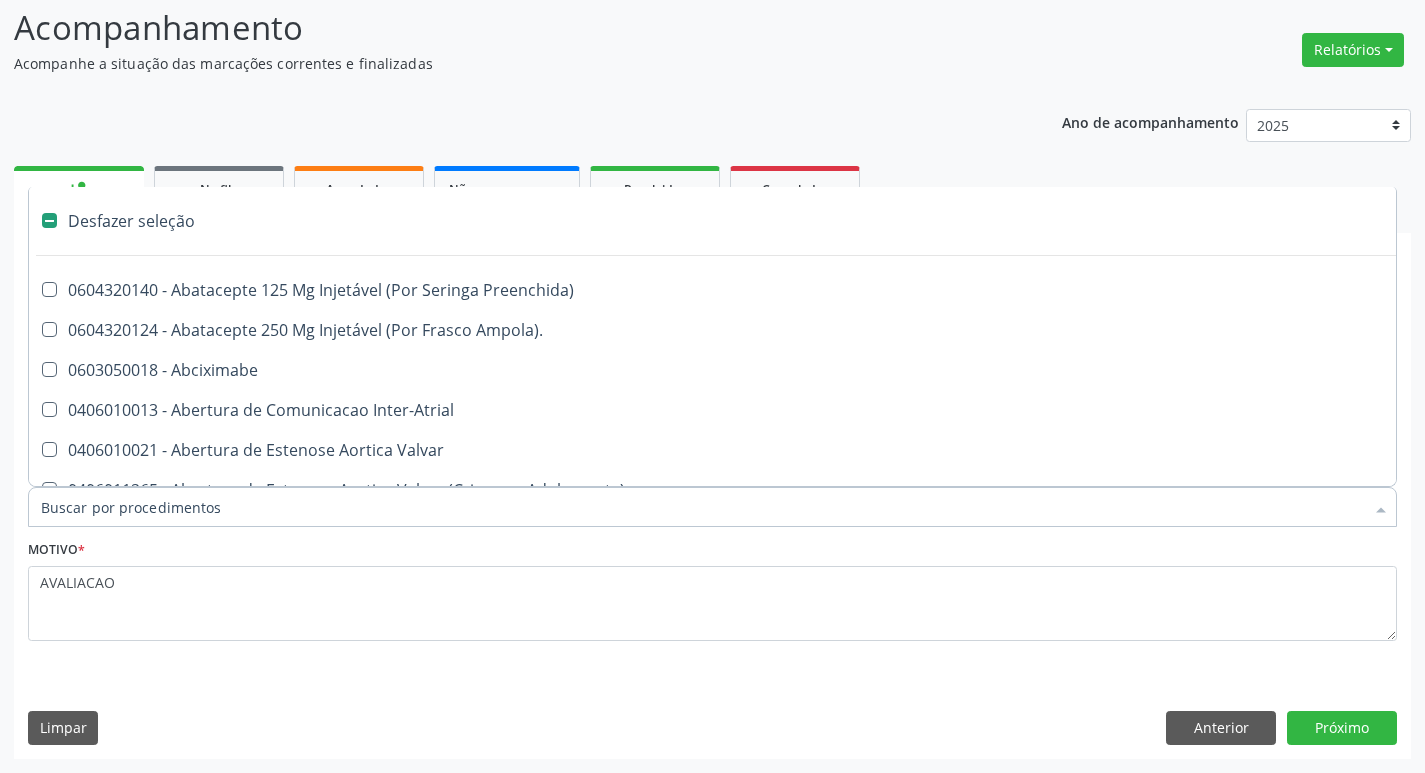checkbox on "false" 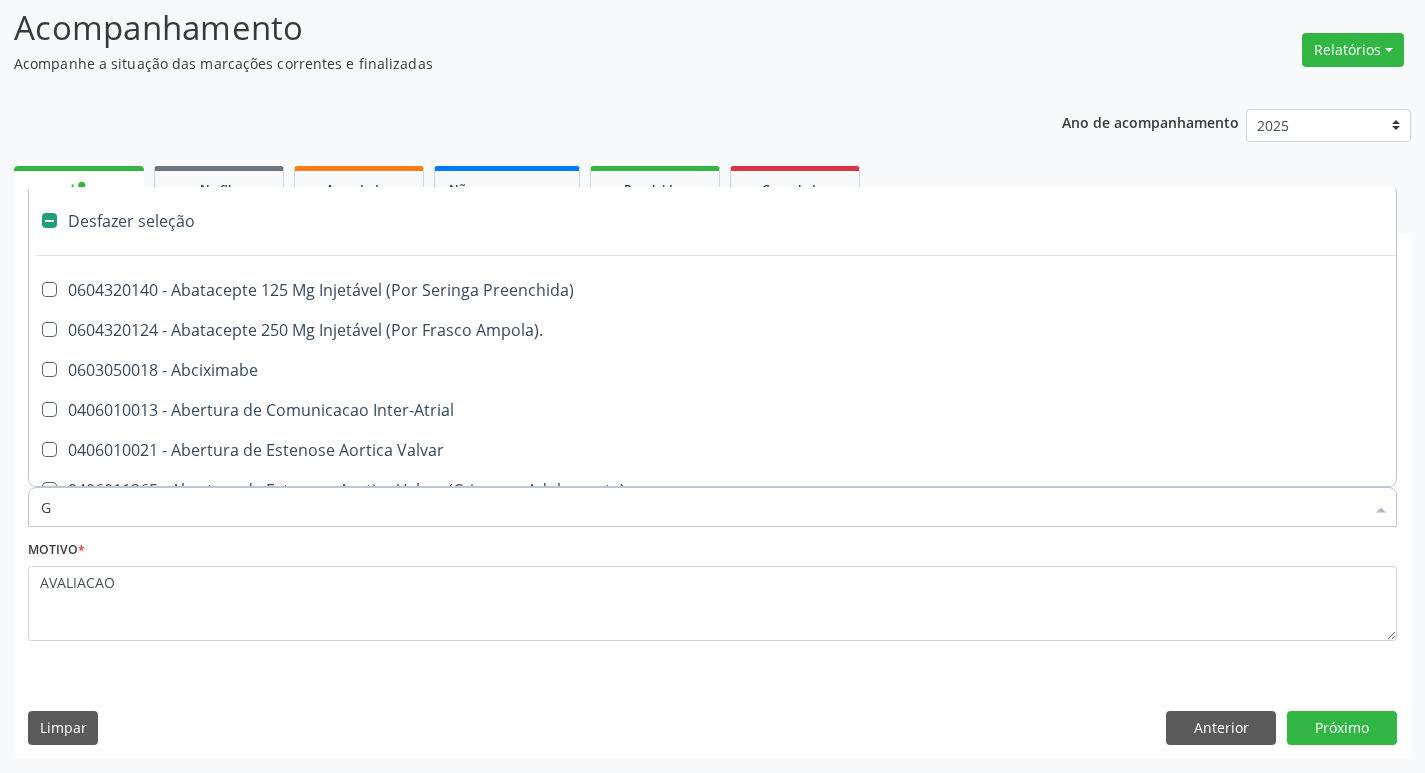 checkbox on "true" 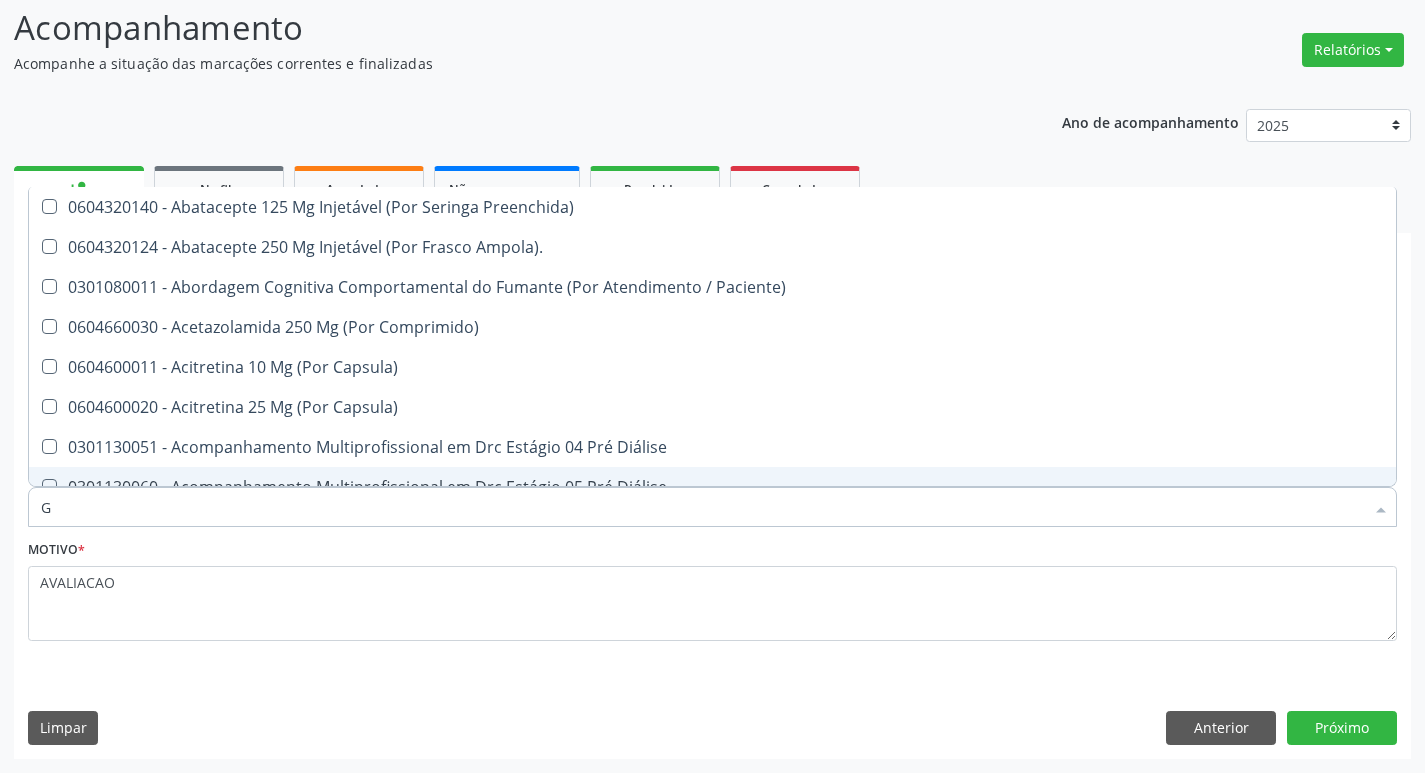 type on "GLICOSE" 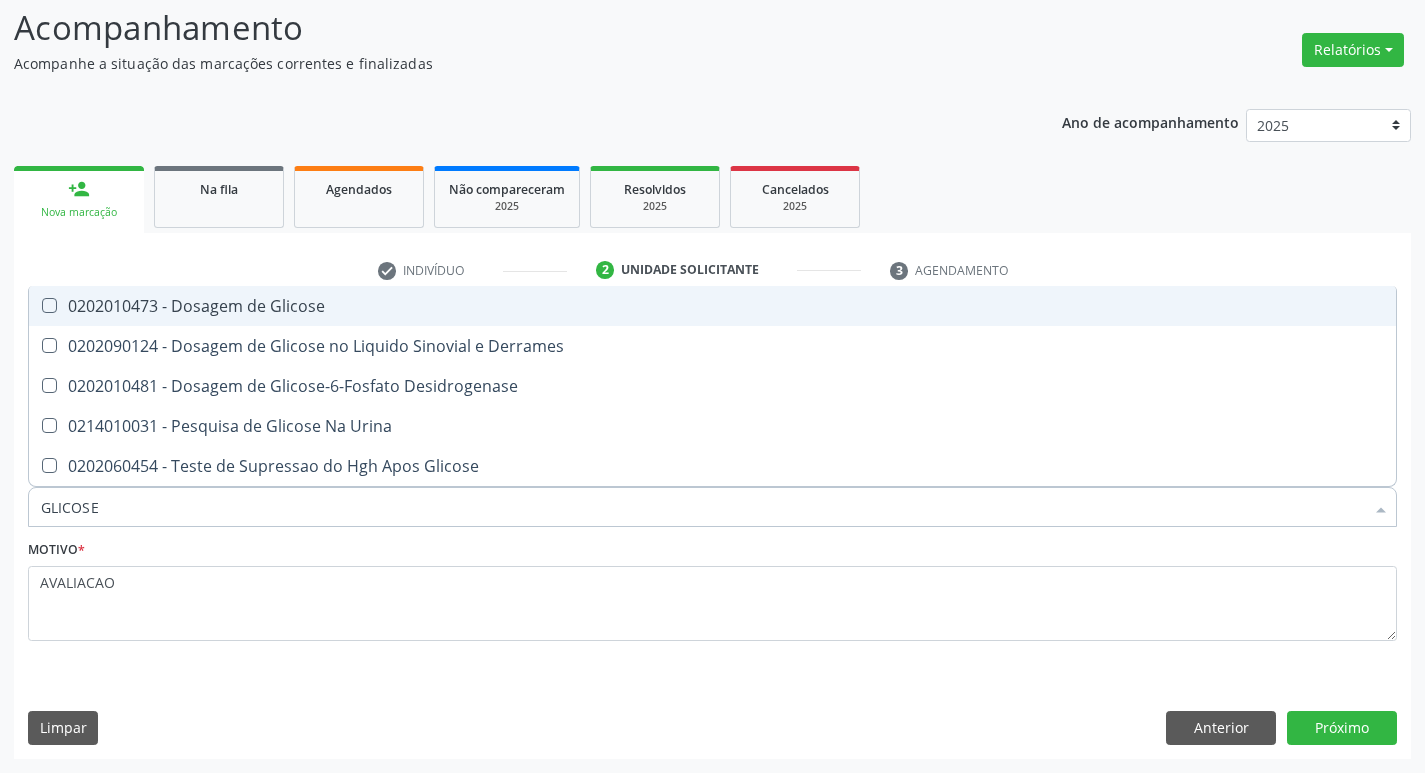 click on "0202010473 - Dosagem de Glicose" at bounding box center [712, 306] 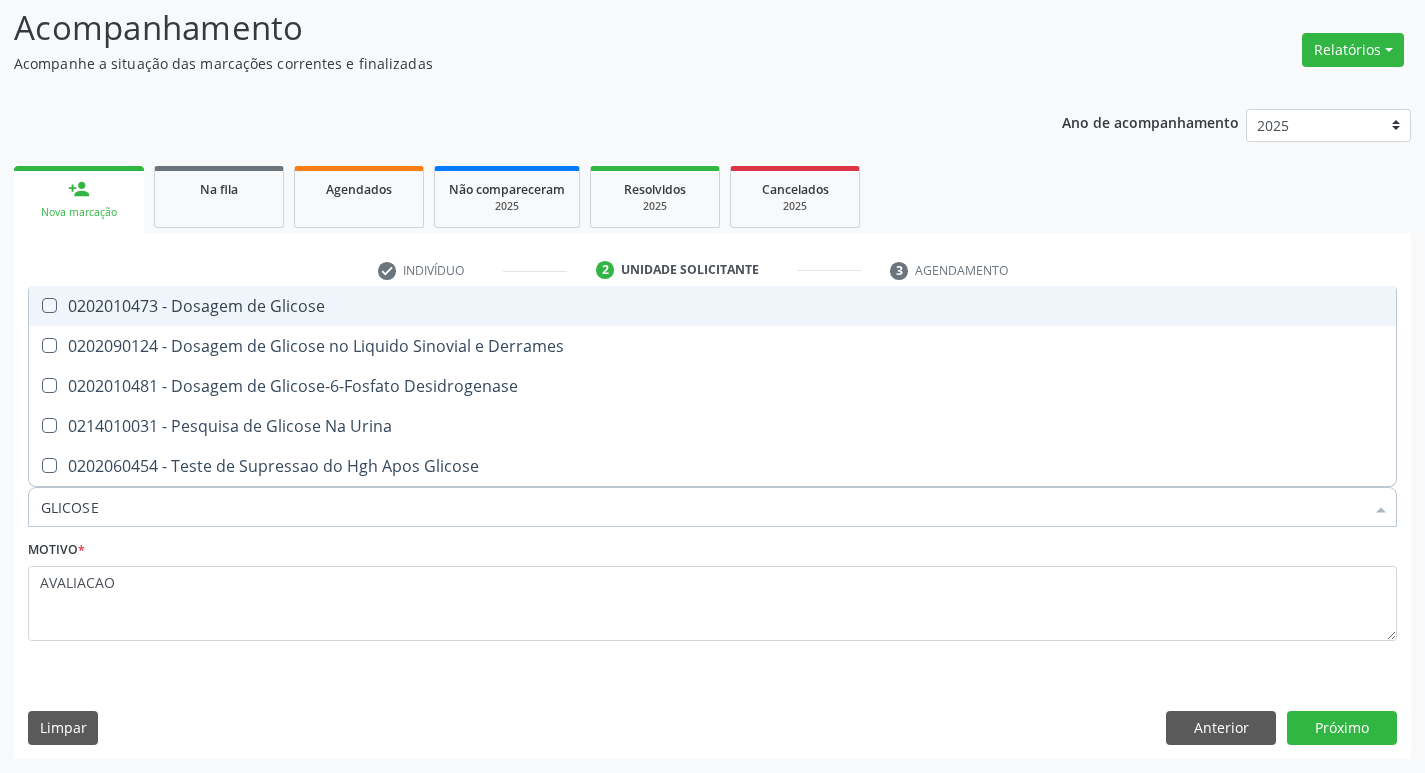 checkbox on "true" 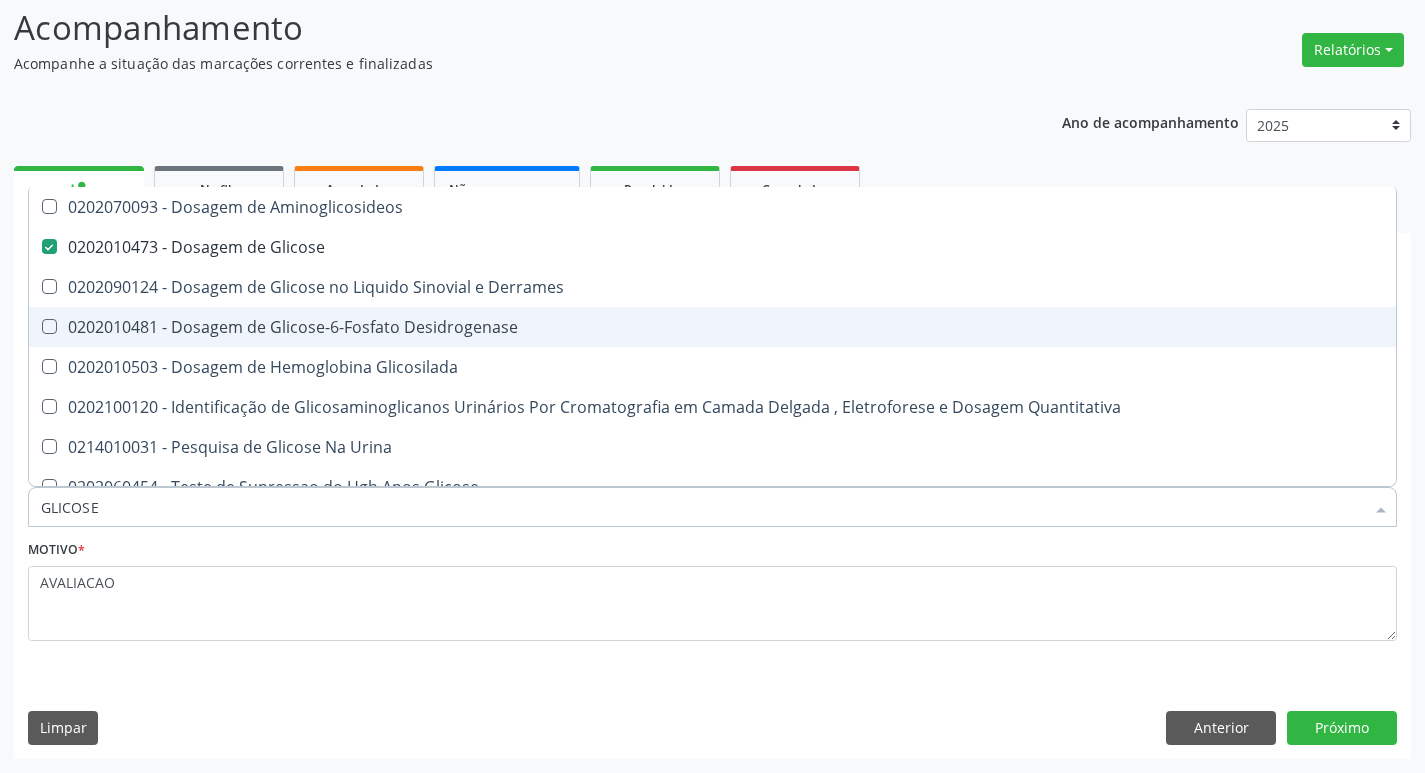 type on "GLICOS" 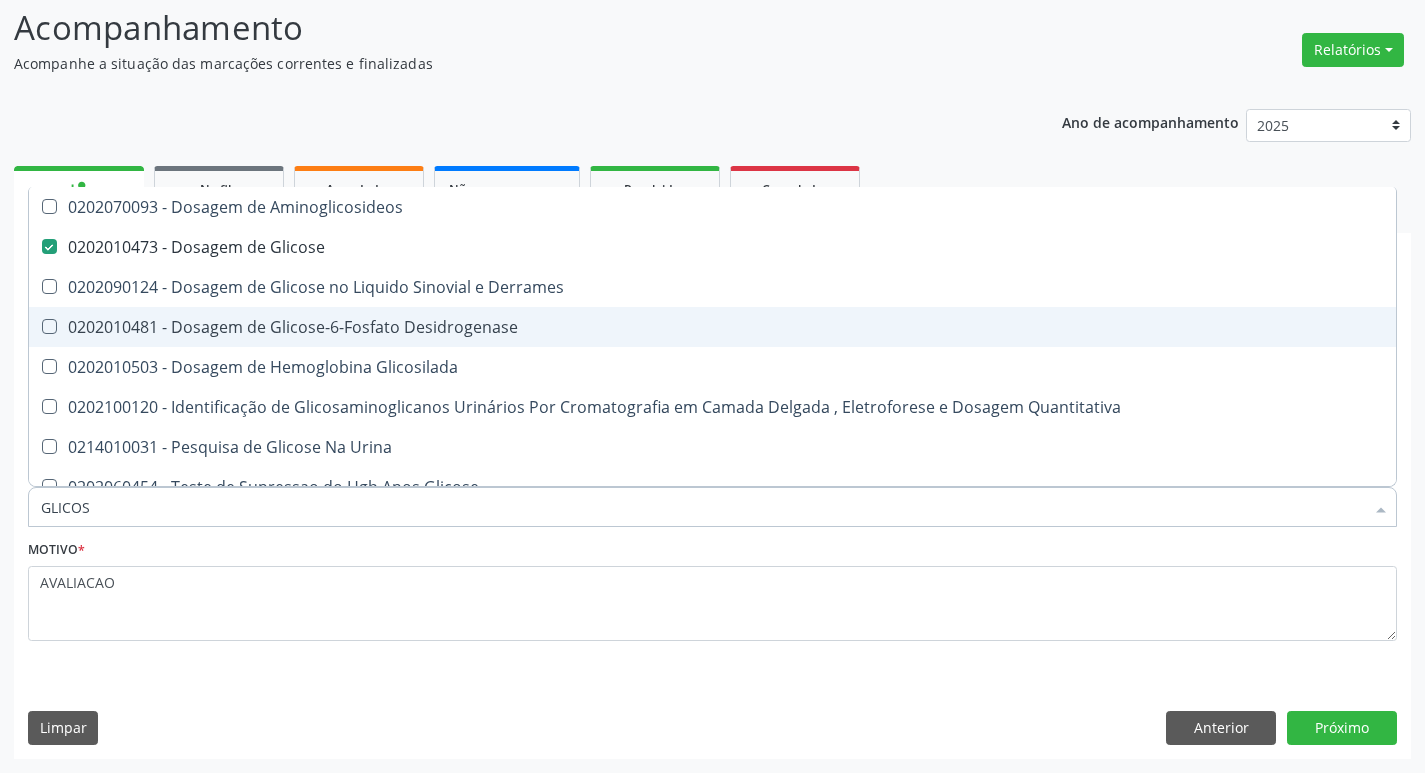 type on "GLICO" 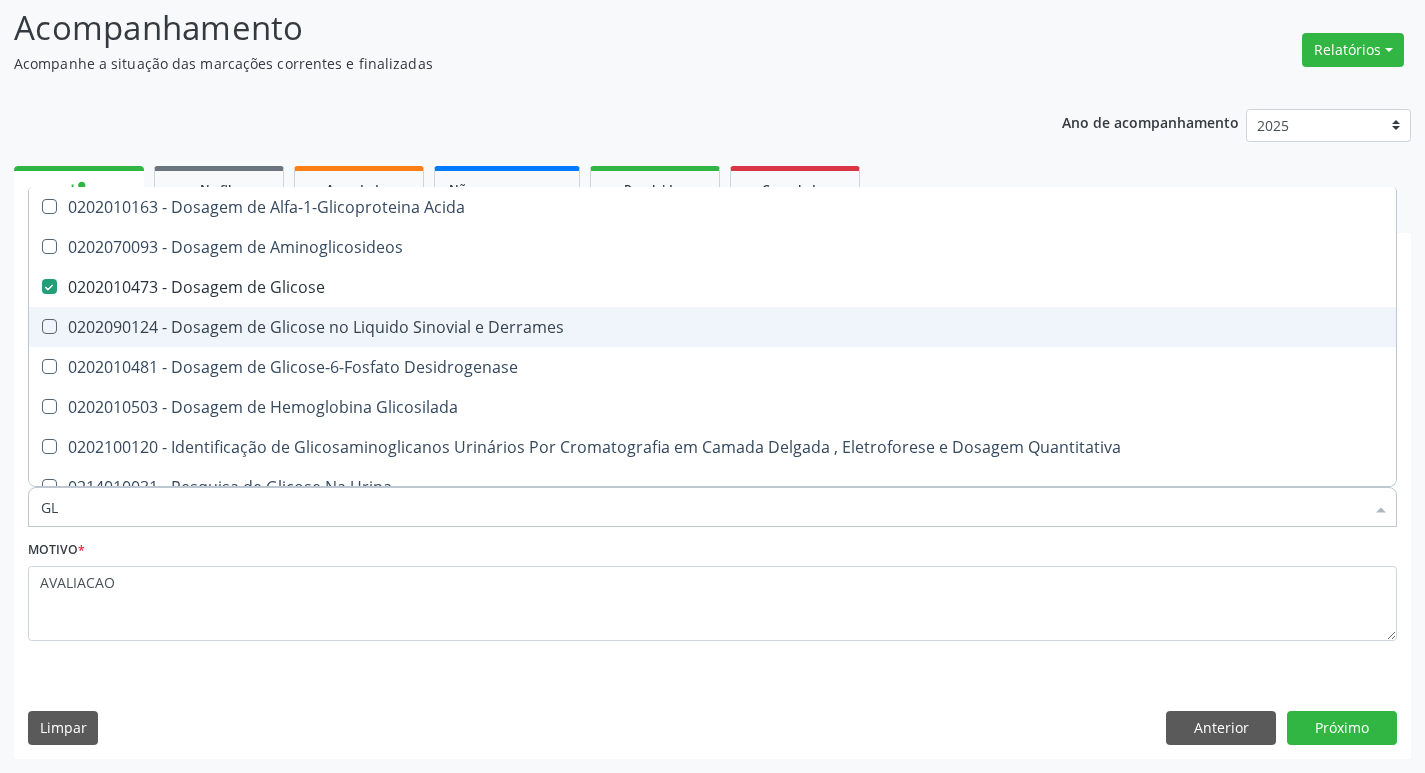 type on "G" 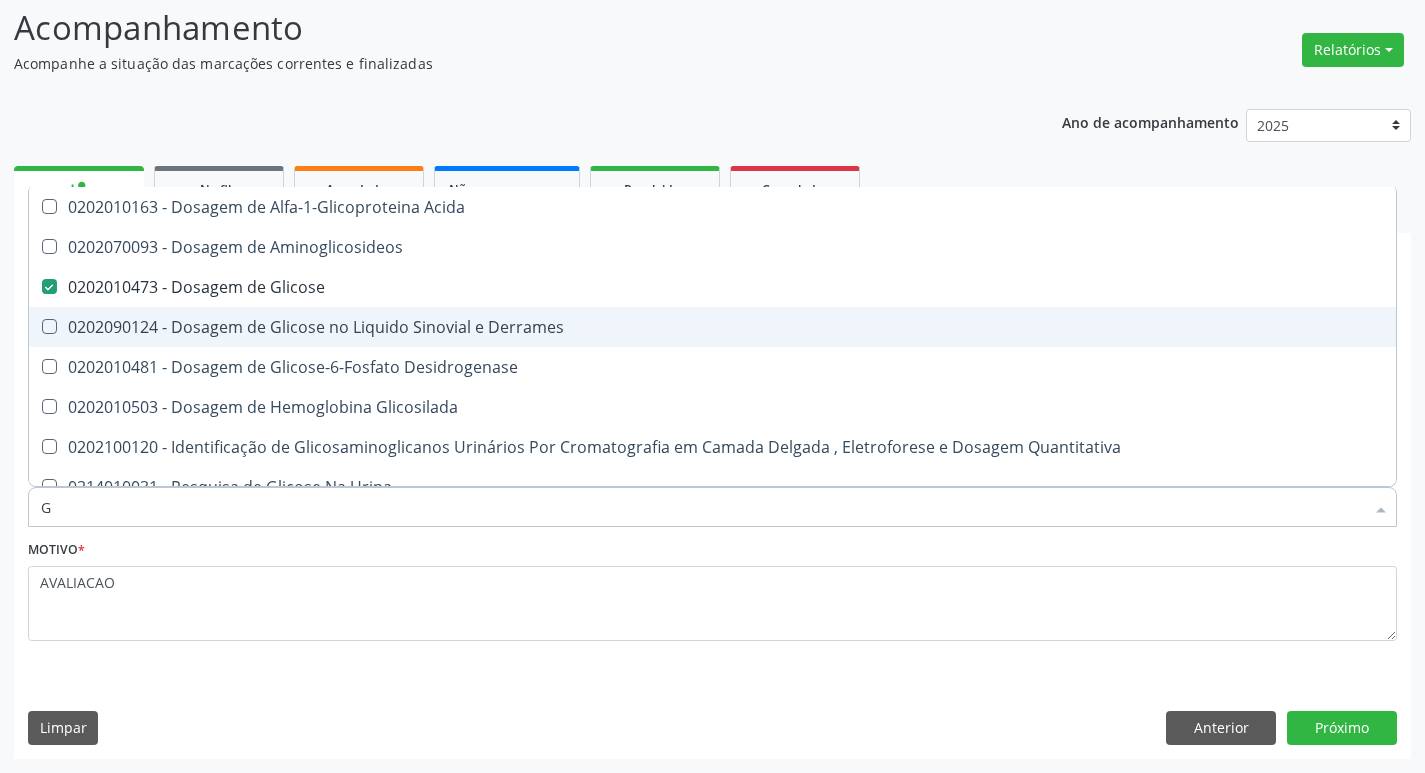 type 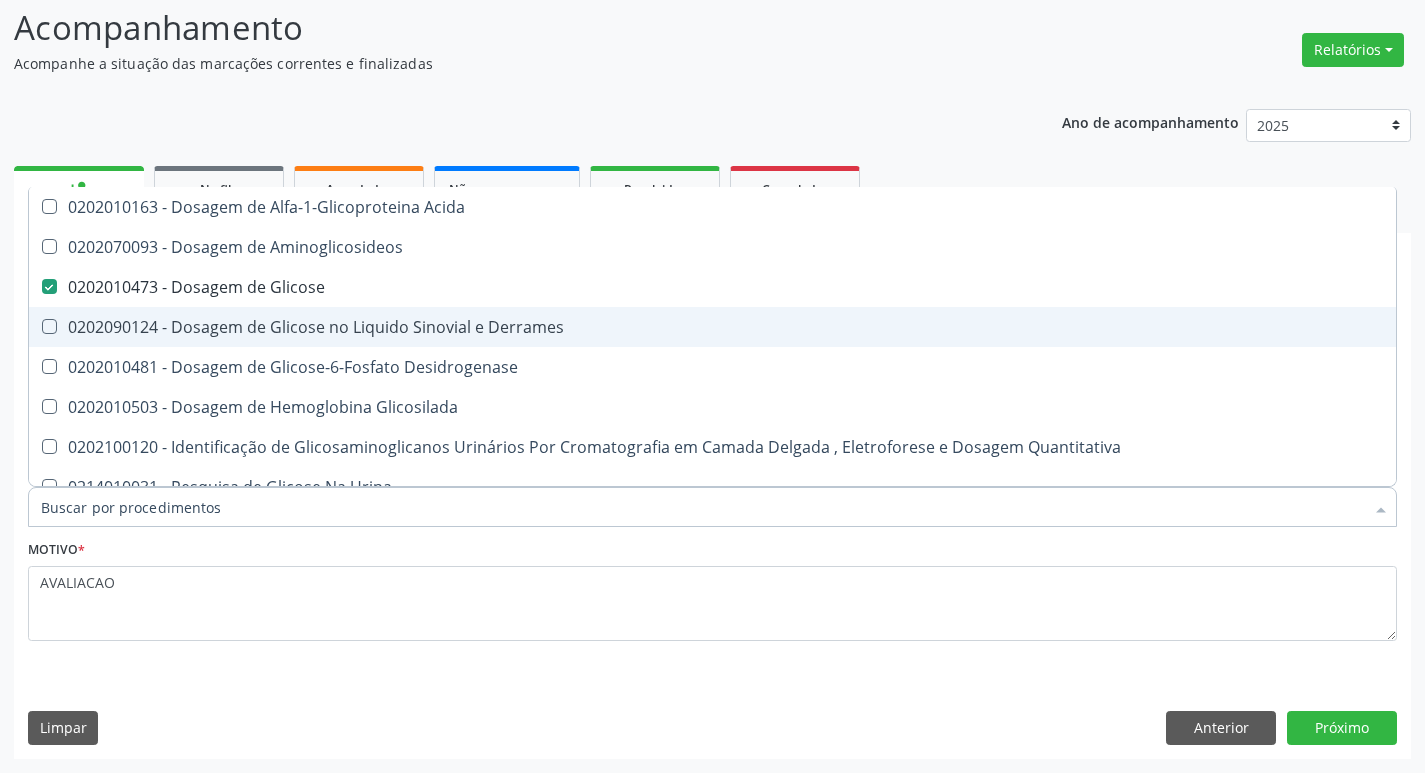 checkbox on "false" 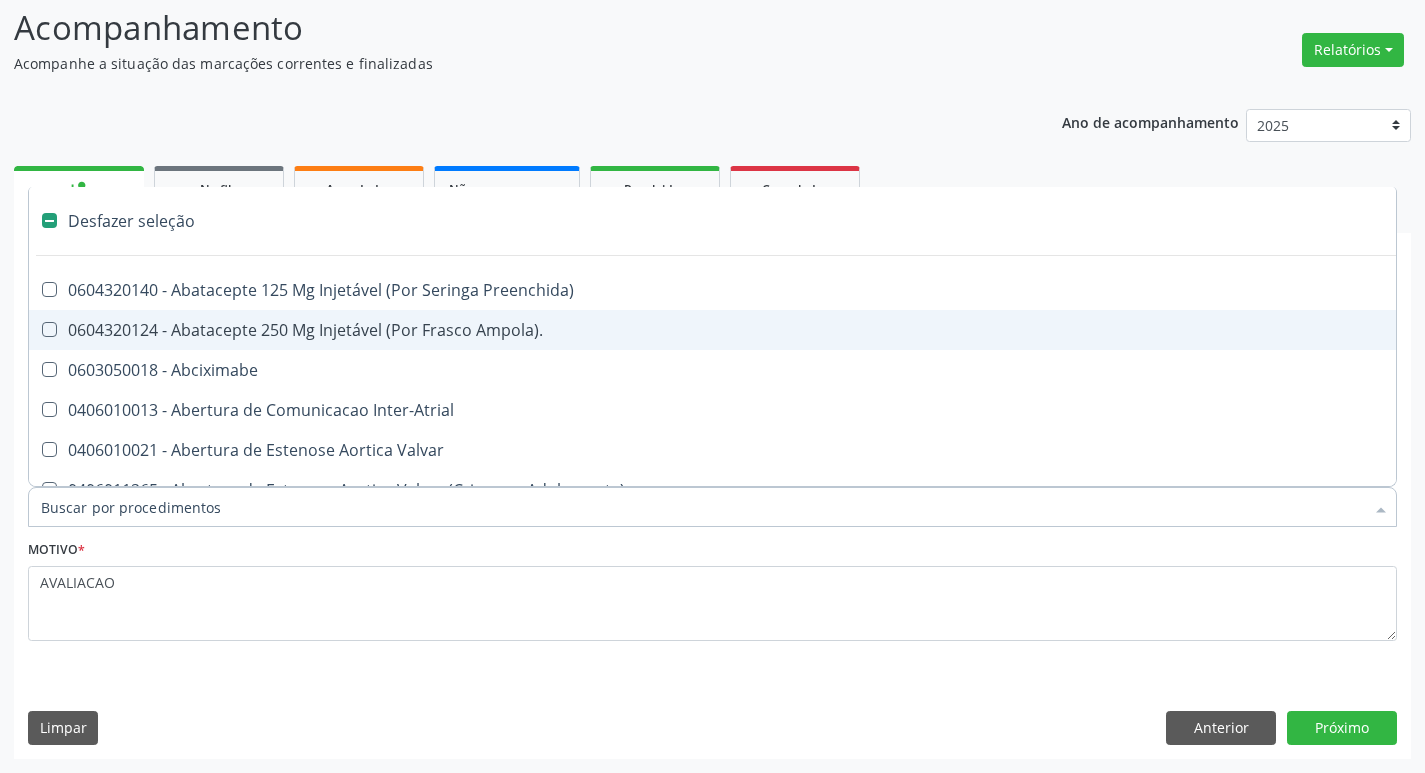 type on "H" 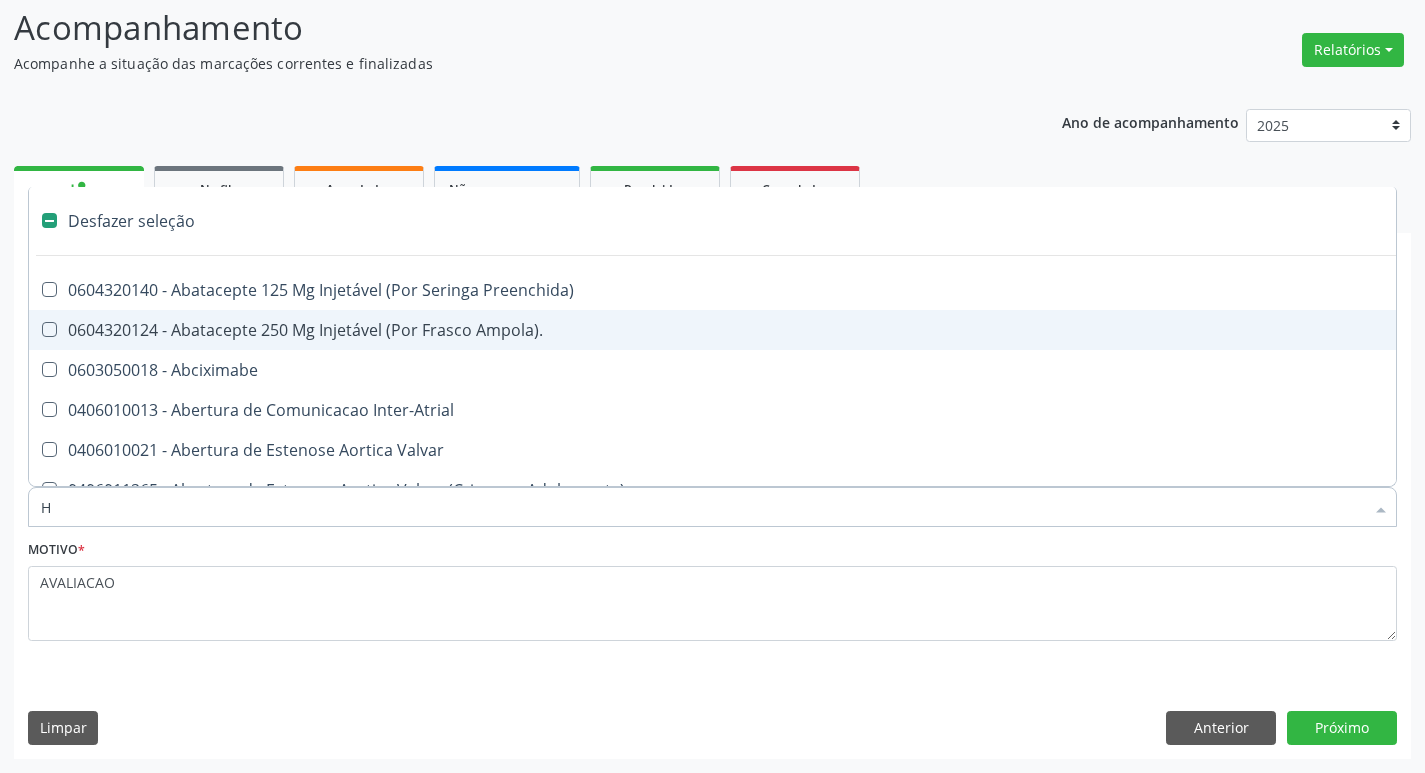 checkbox on "true" 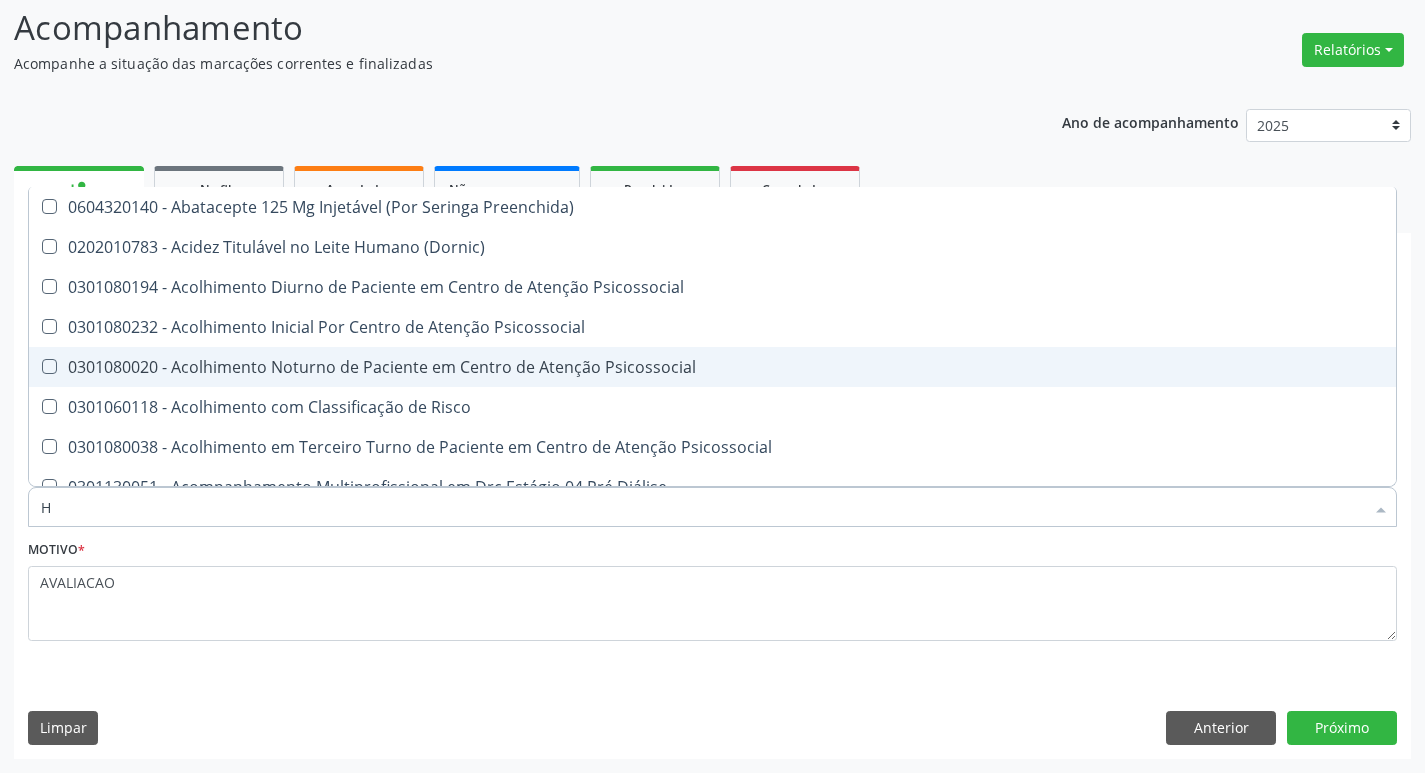 type on "HEMOGLOBINA G" 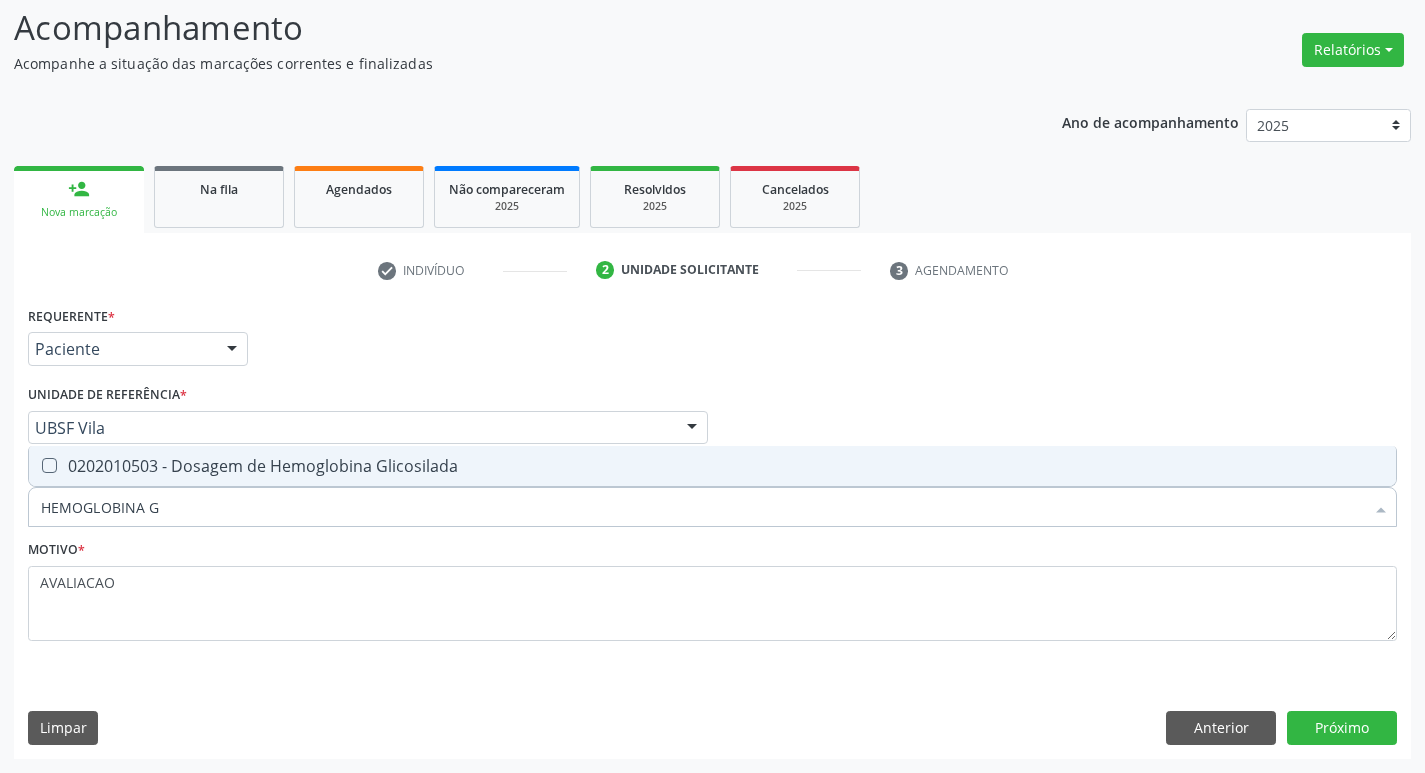 click on "0202010503 - Dosagem de Hemoglobina Glicosilada" at bounding box center (712, 466) 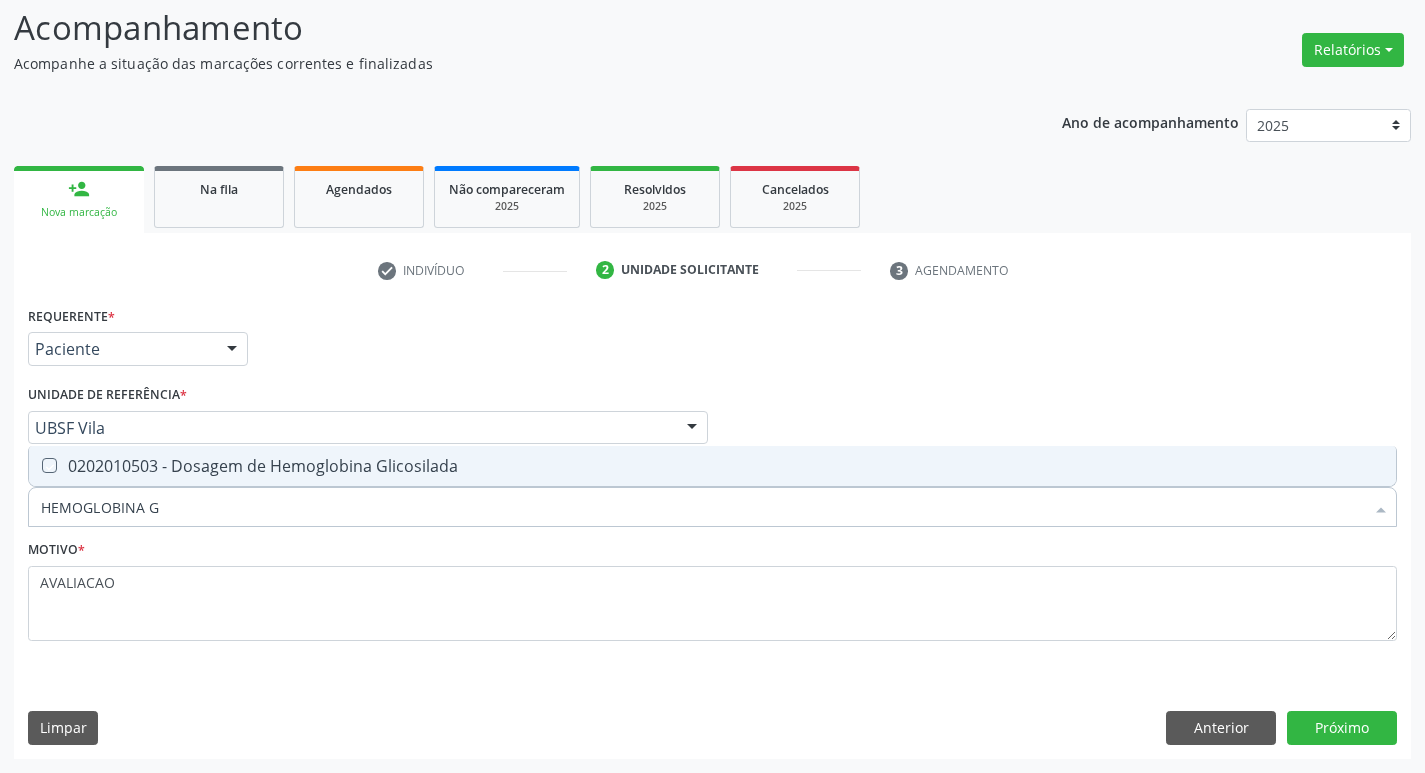 checkbox on "true" 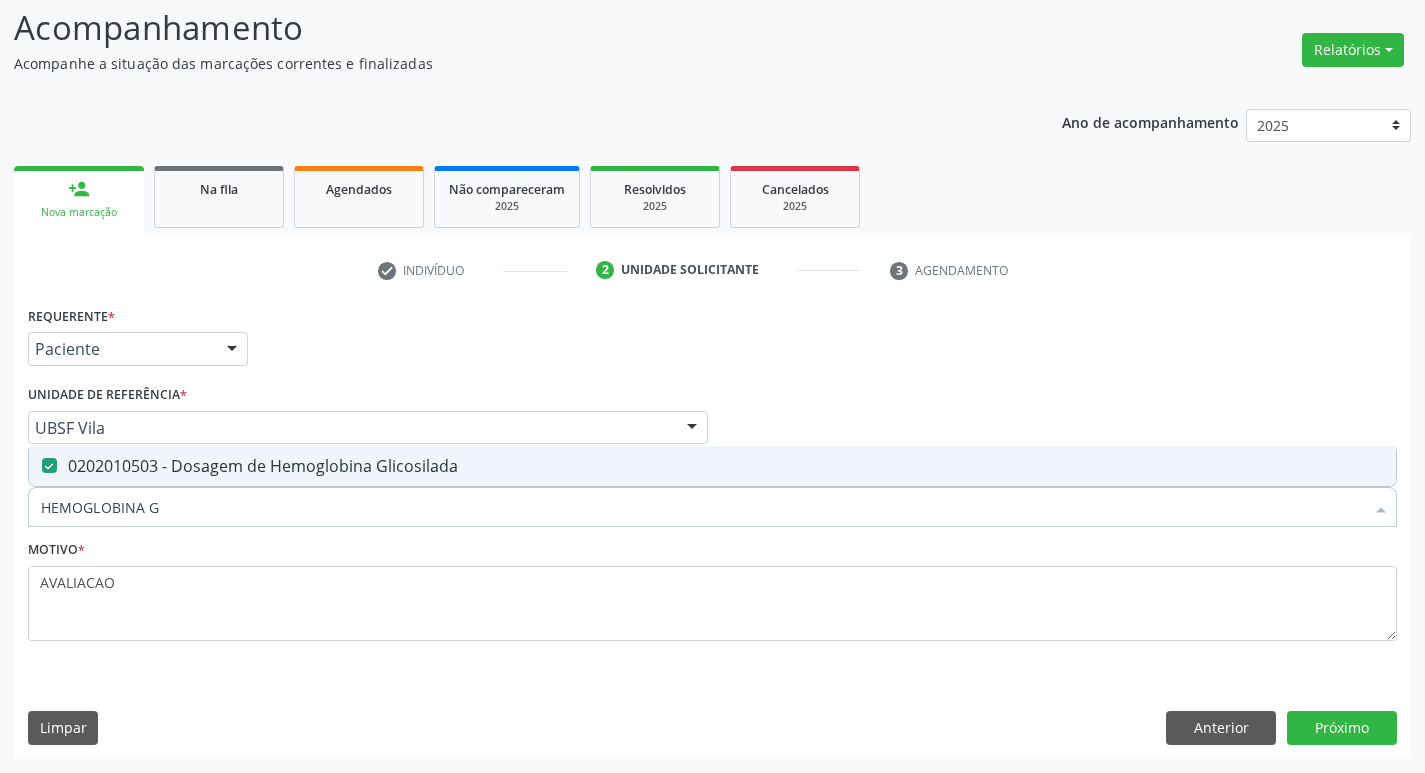 type on "HEMOGLOBINA" 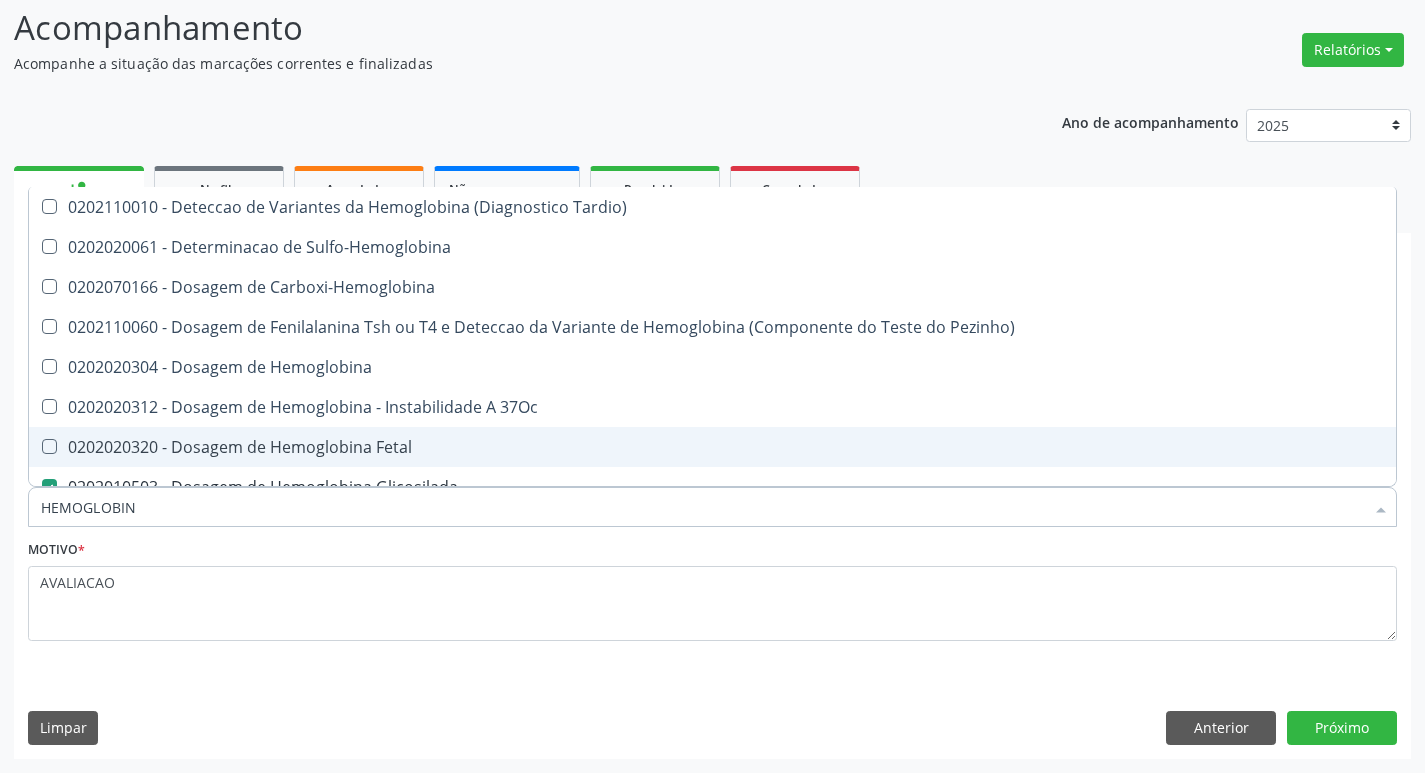 type on "HEMOGLOBI" 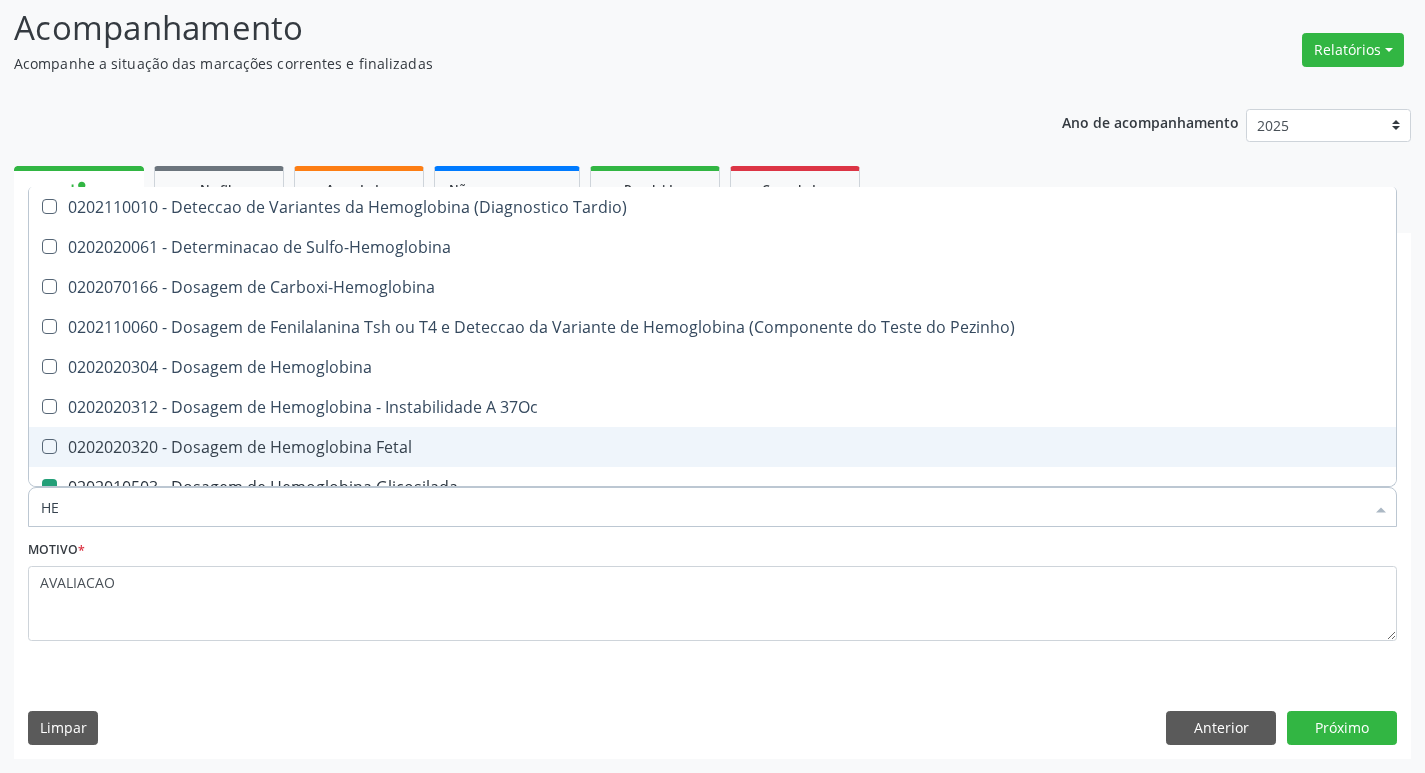 type on "H" 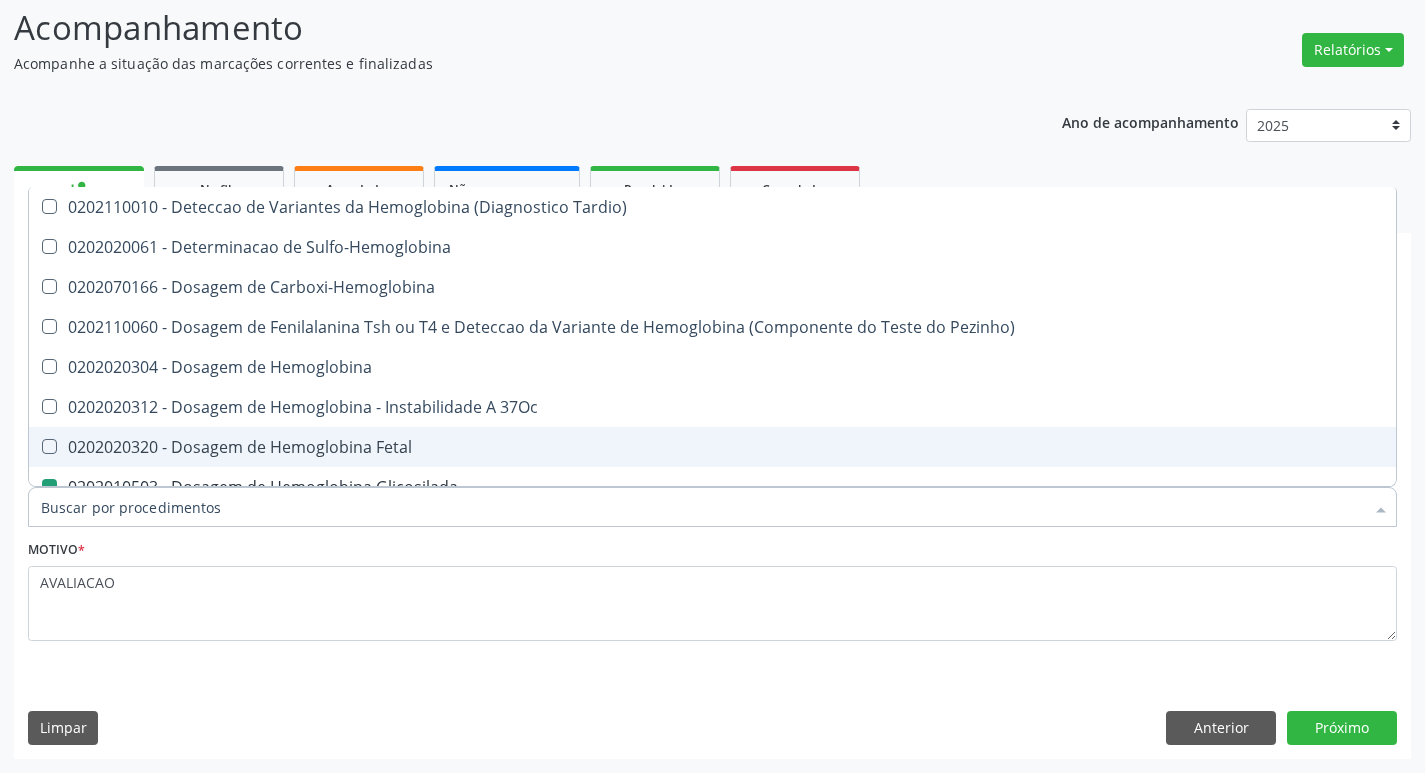 type on "U" 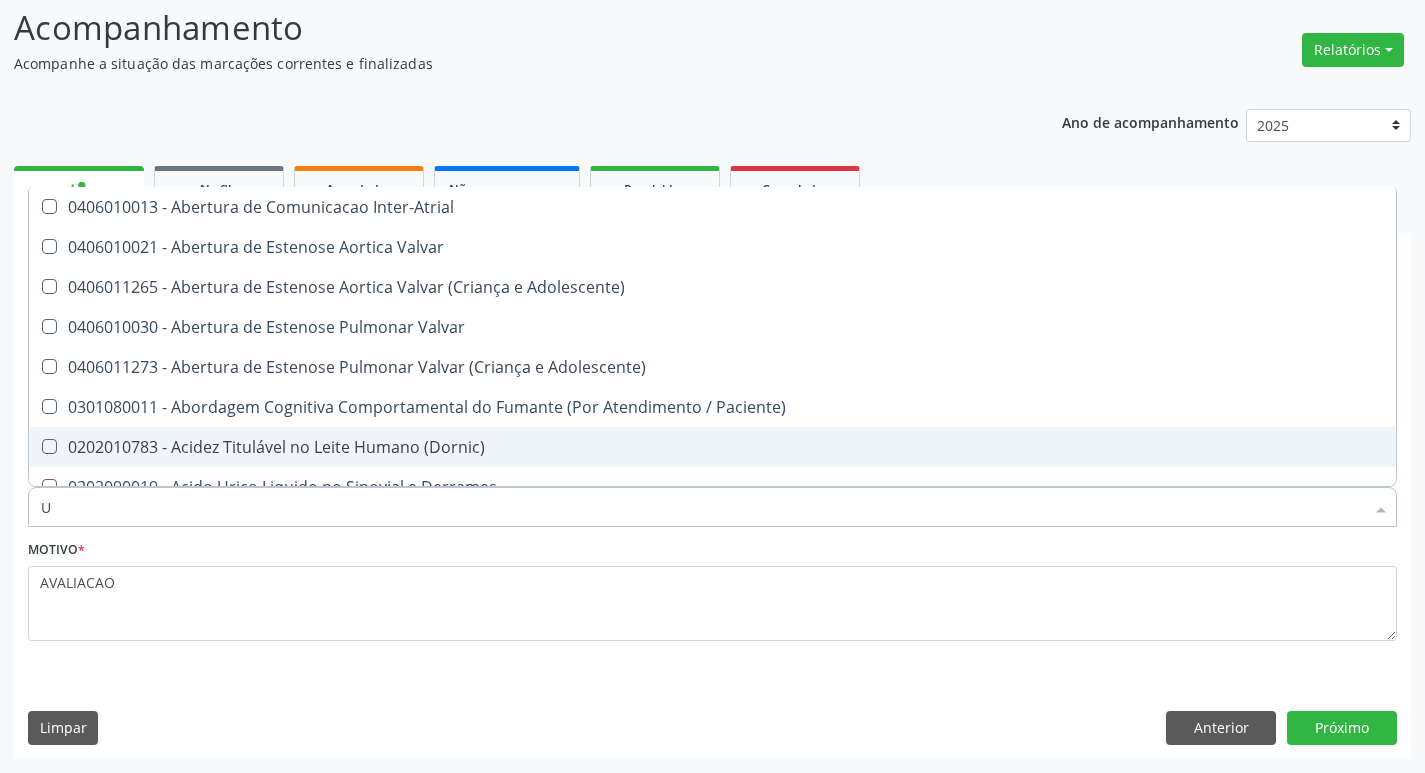 checkbox on "false" 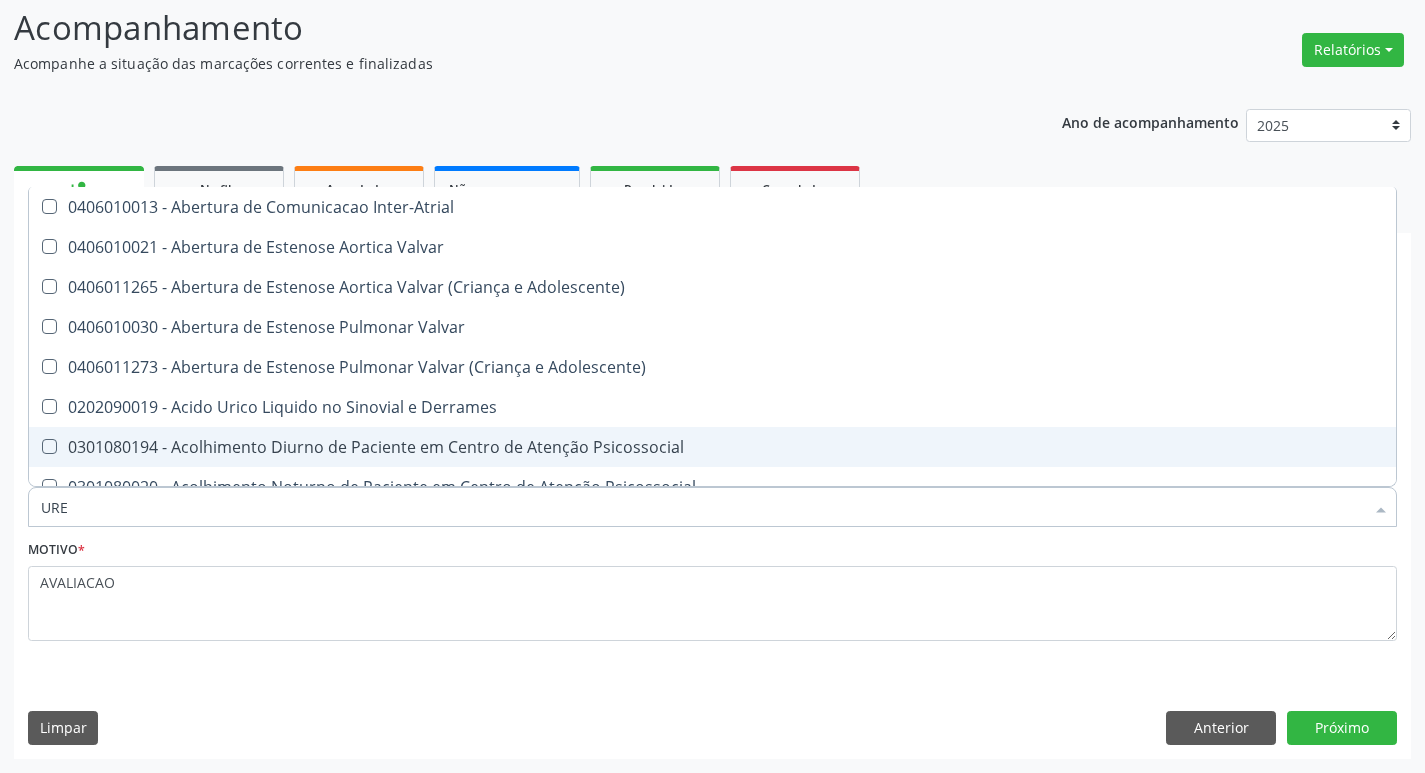type on "UREI" 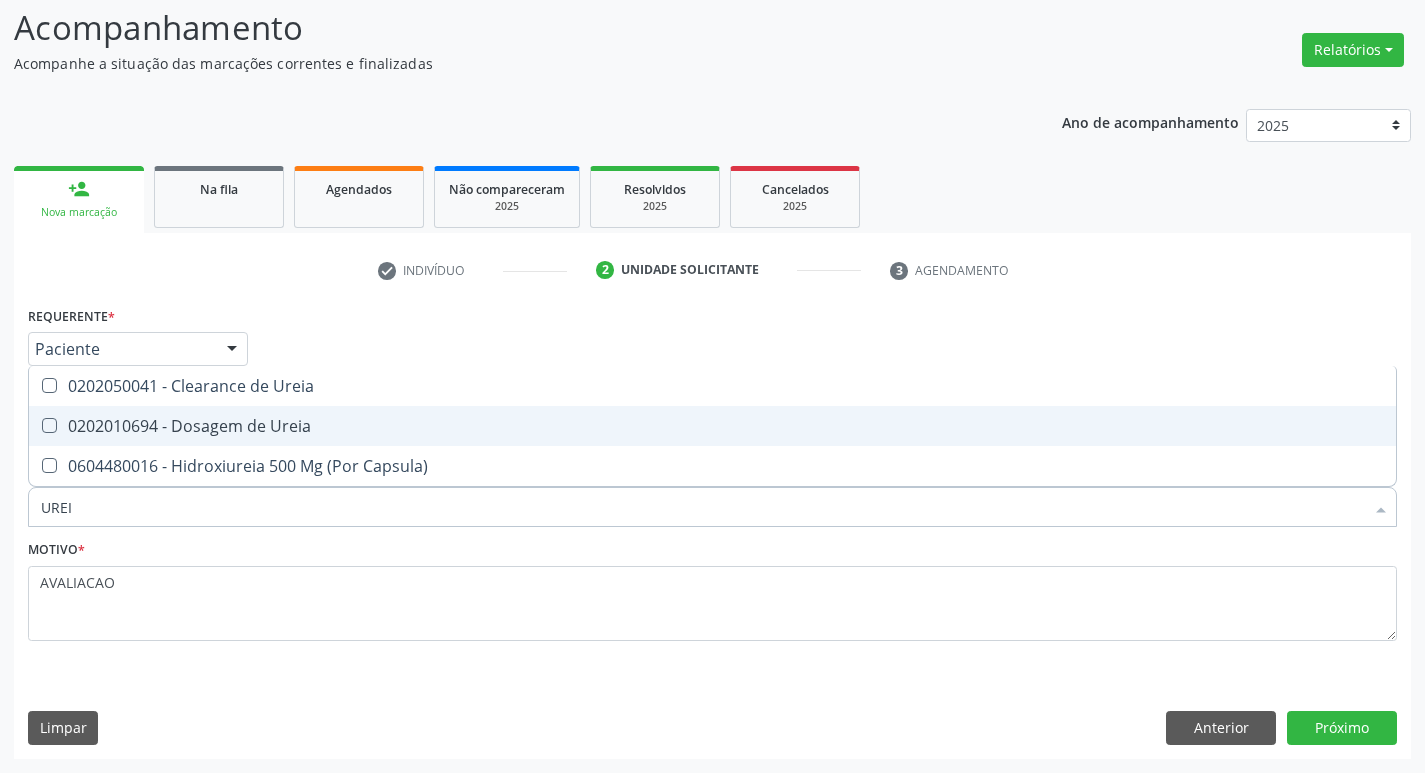 click on "0202010694 - Dosagem de Ureia" at bounding box center (712, 426) 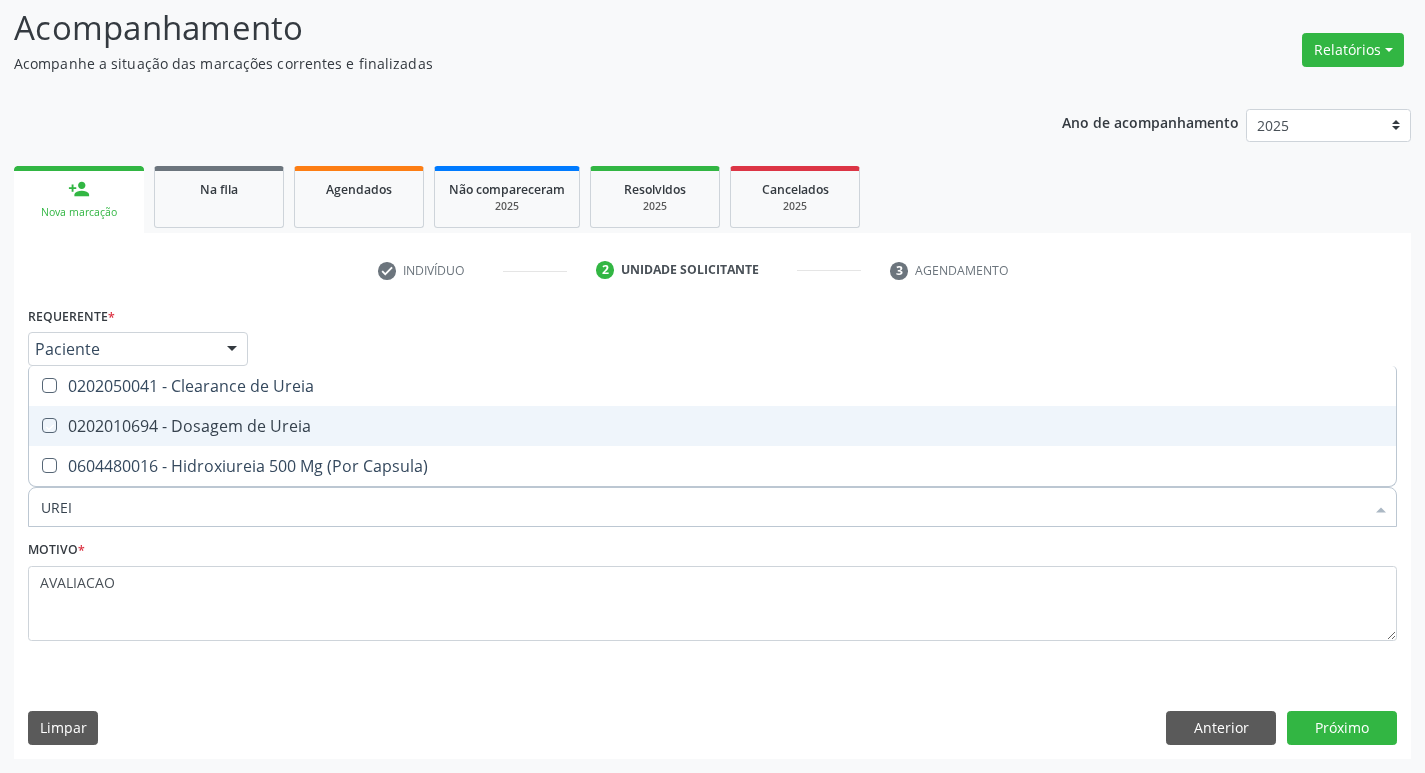checkbox on "true" 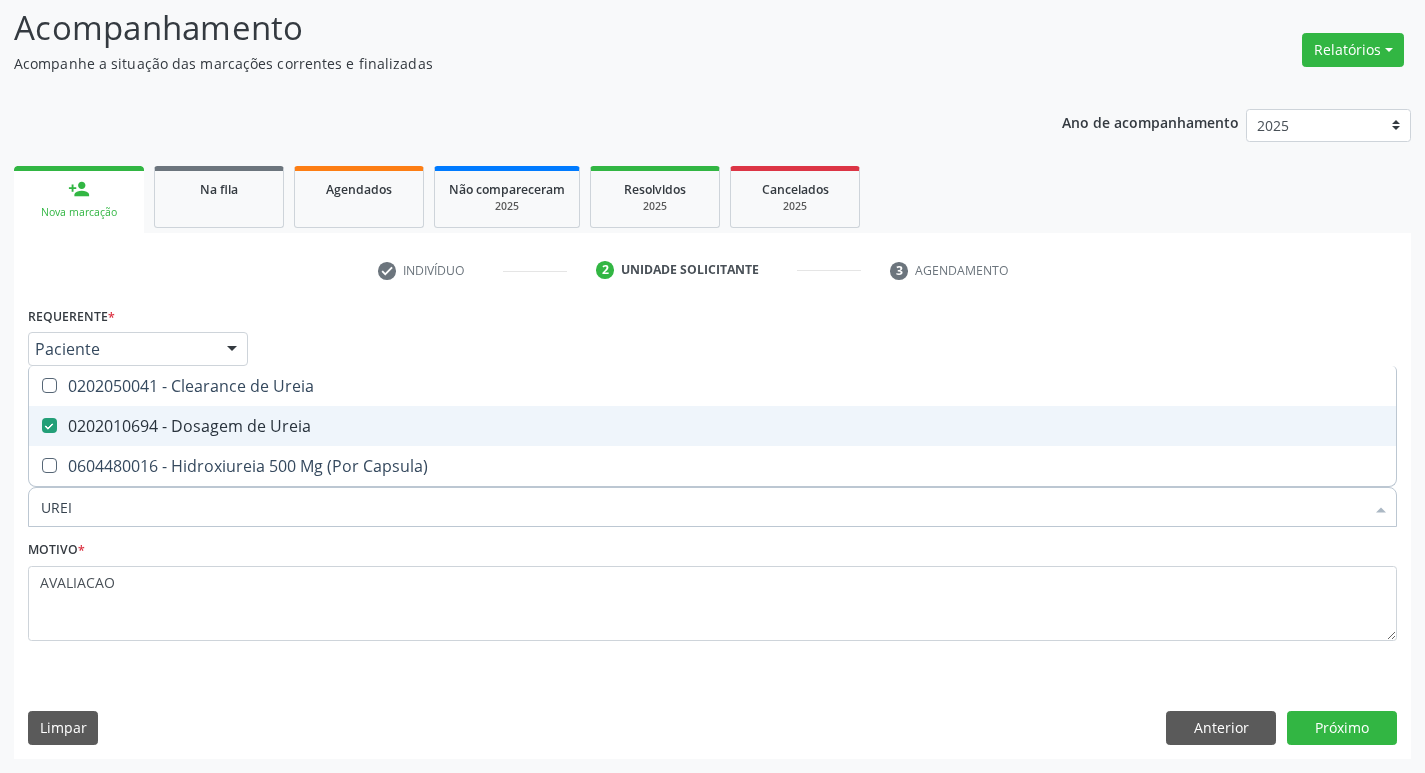 type on "URE" 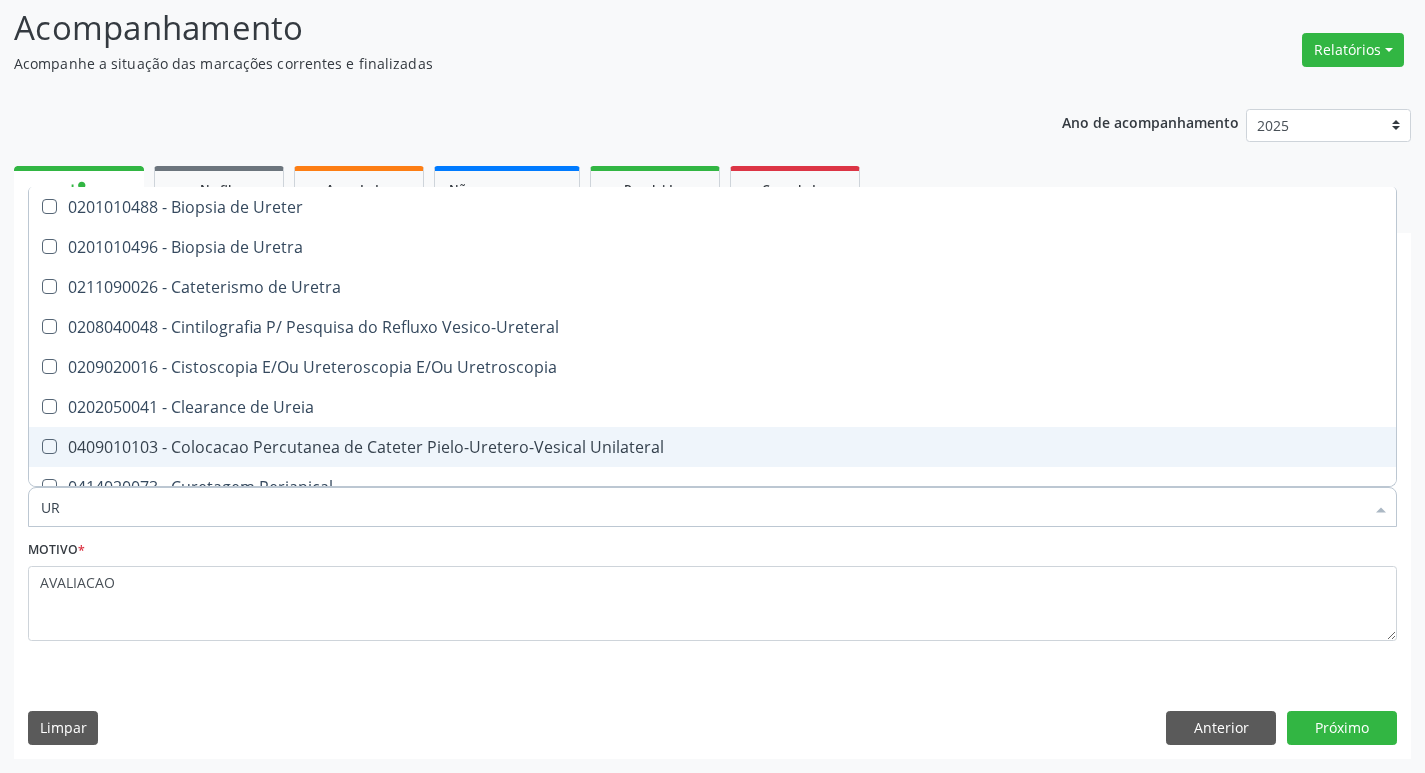 type on "U" 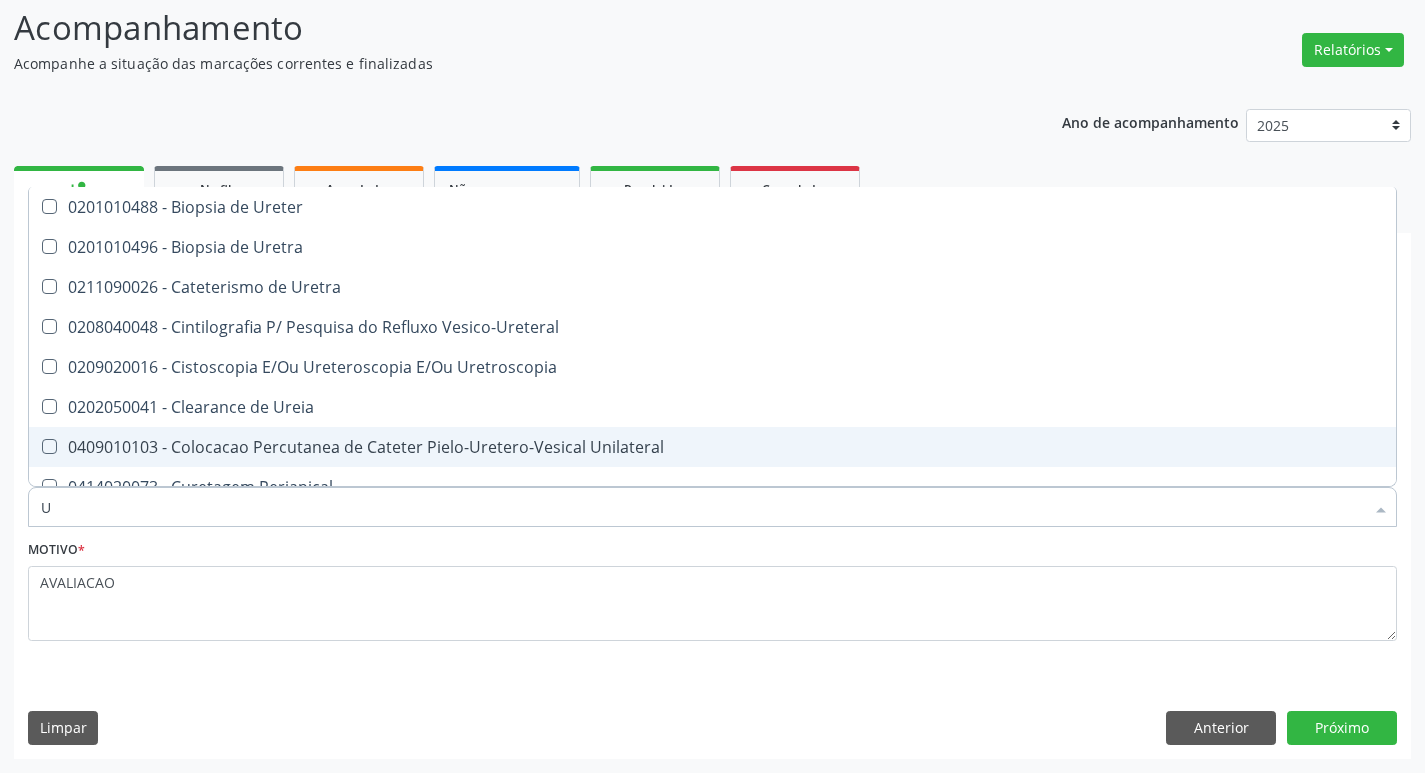 type 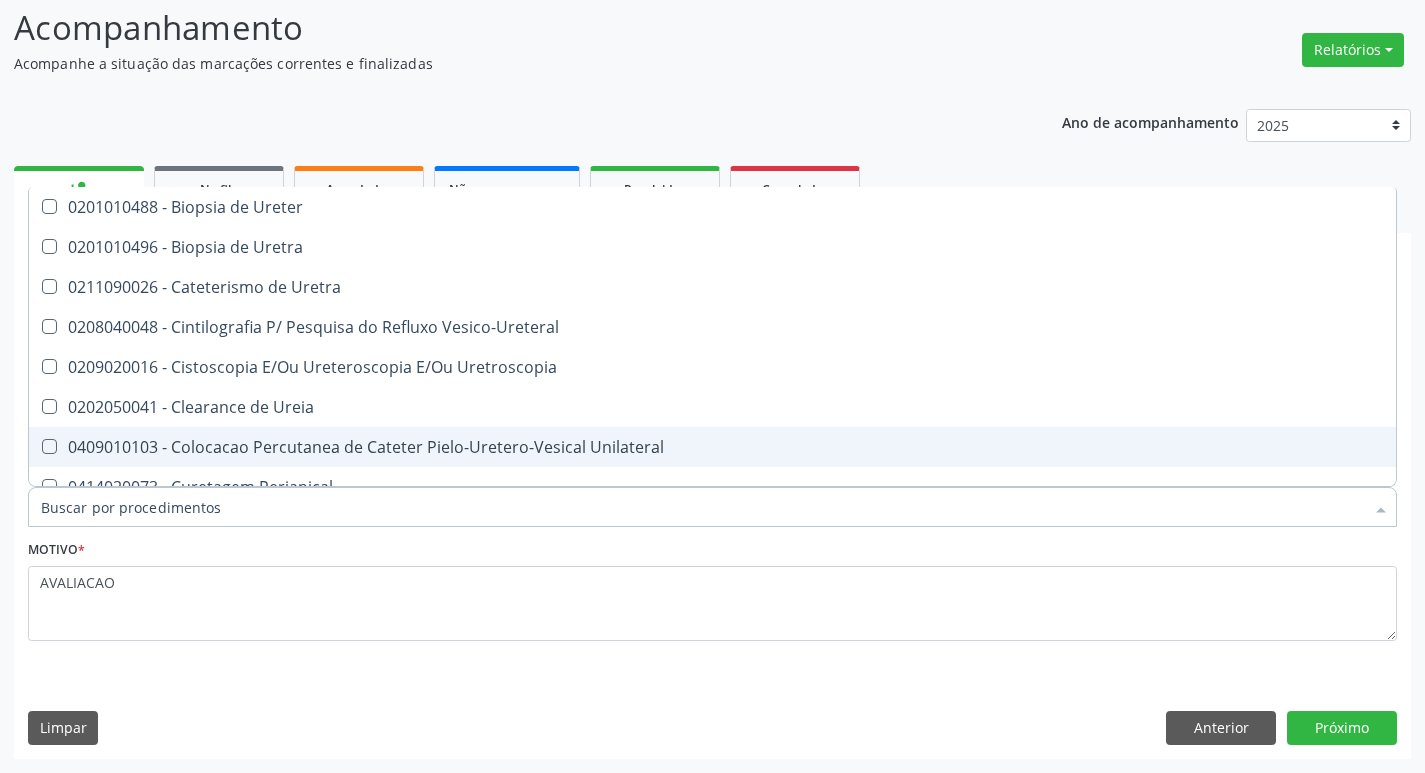 checkbox on "false" 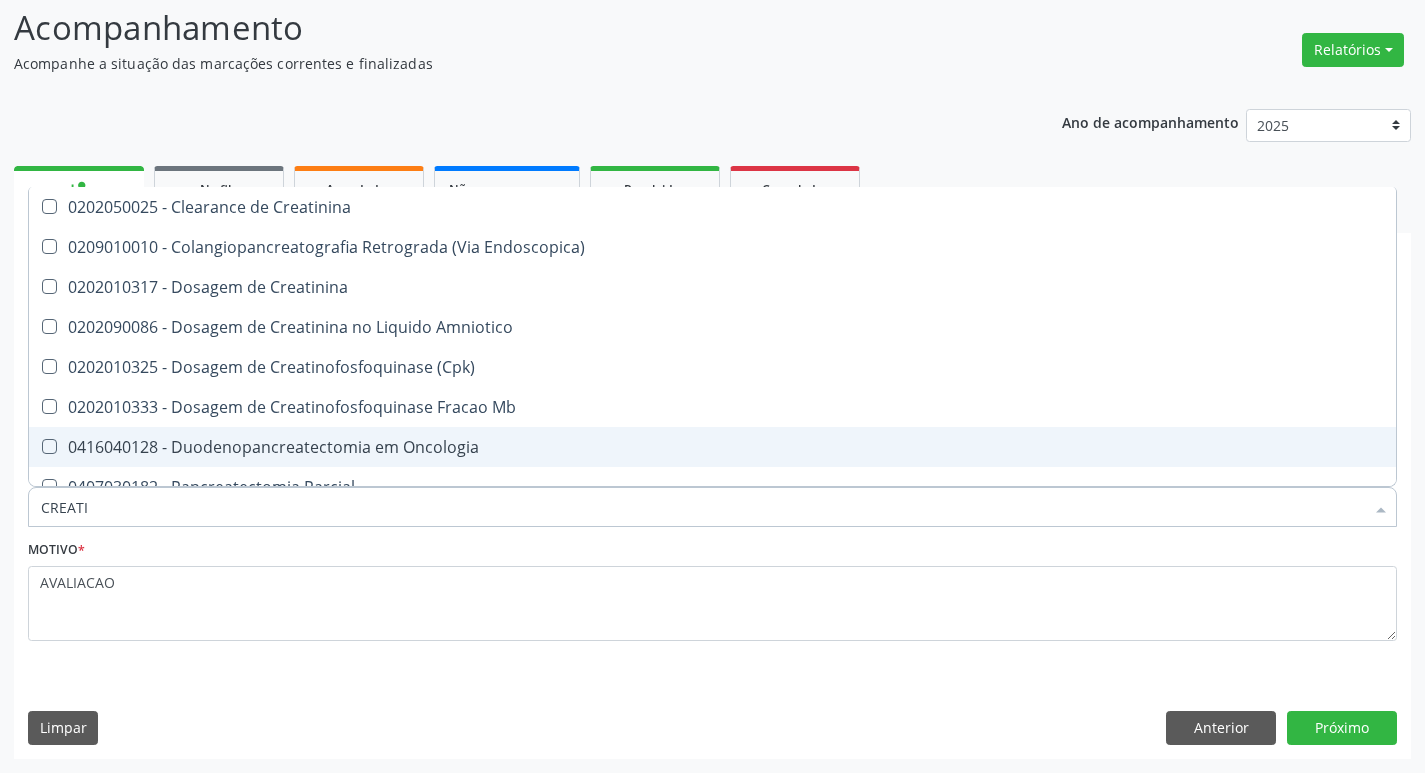 type on "CREATIN" 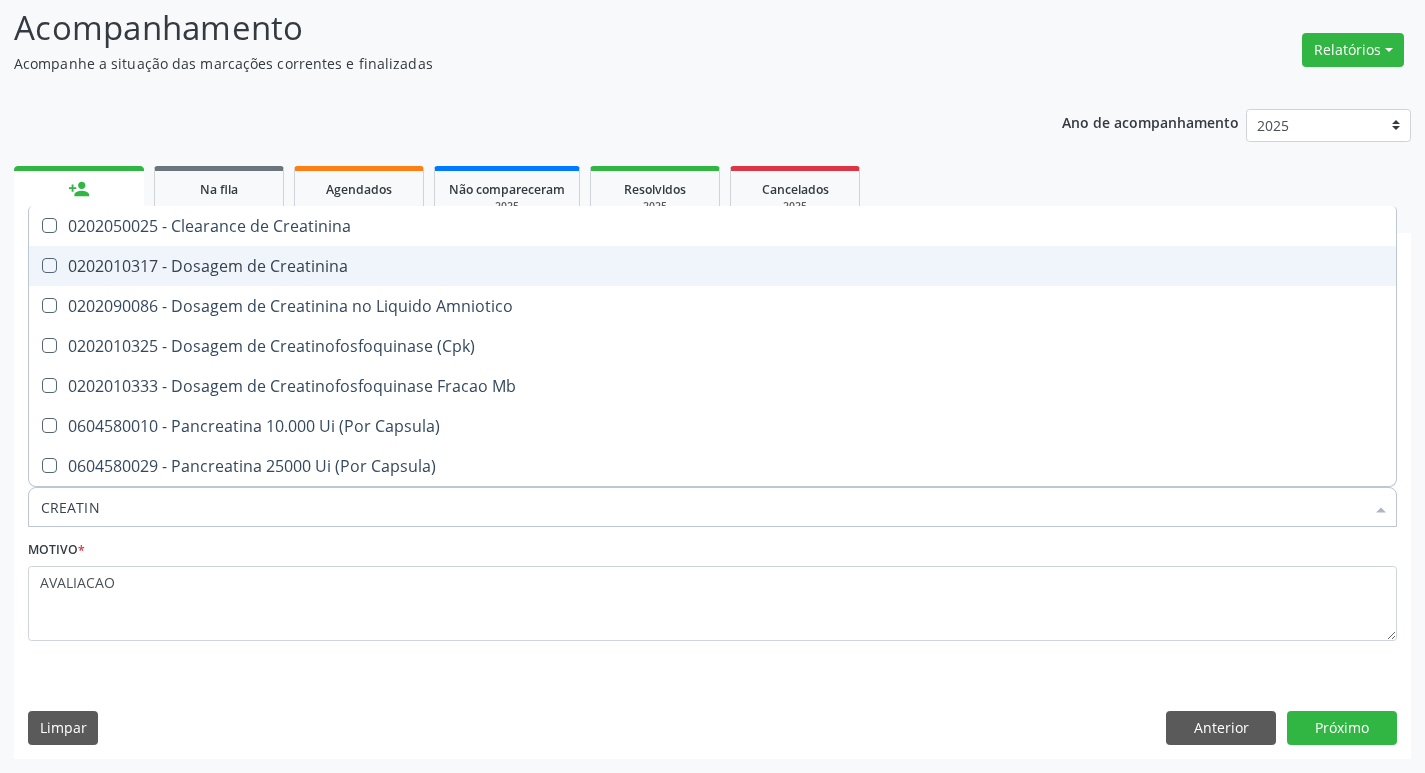 click on "0202010317 - Dosagem de Creatinina" at bounding box center [712, 266] 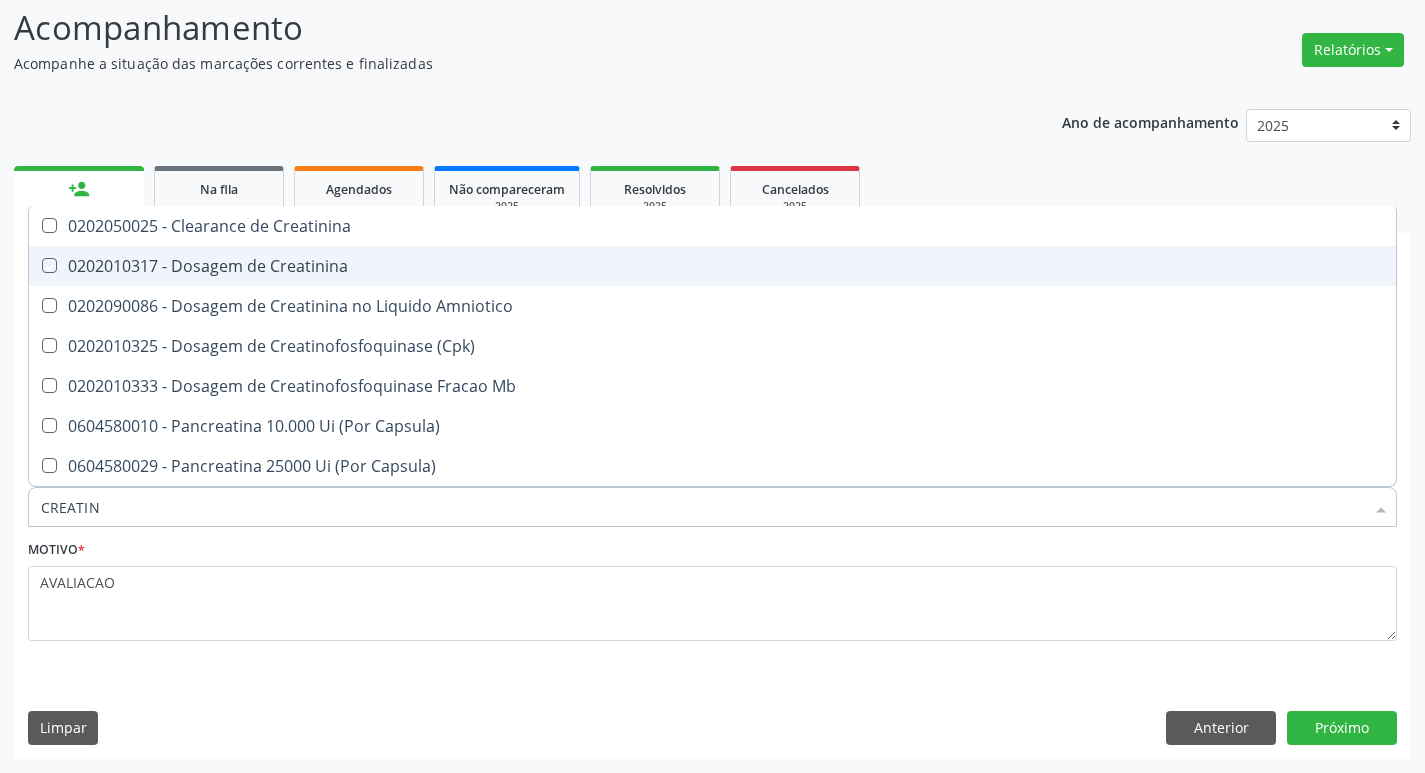 checkbox on "true" 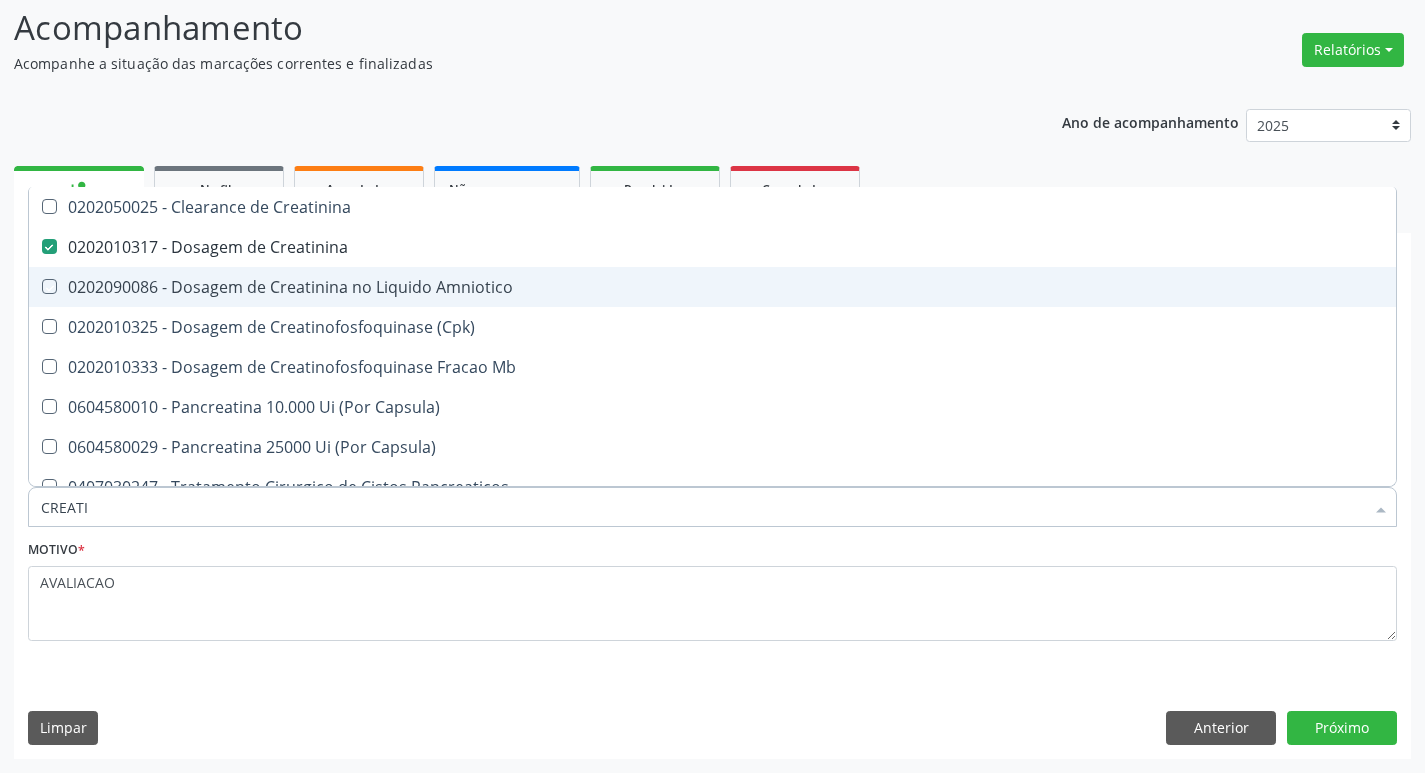 type on "CREAT" 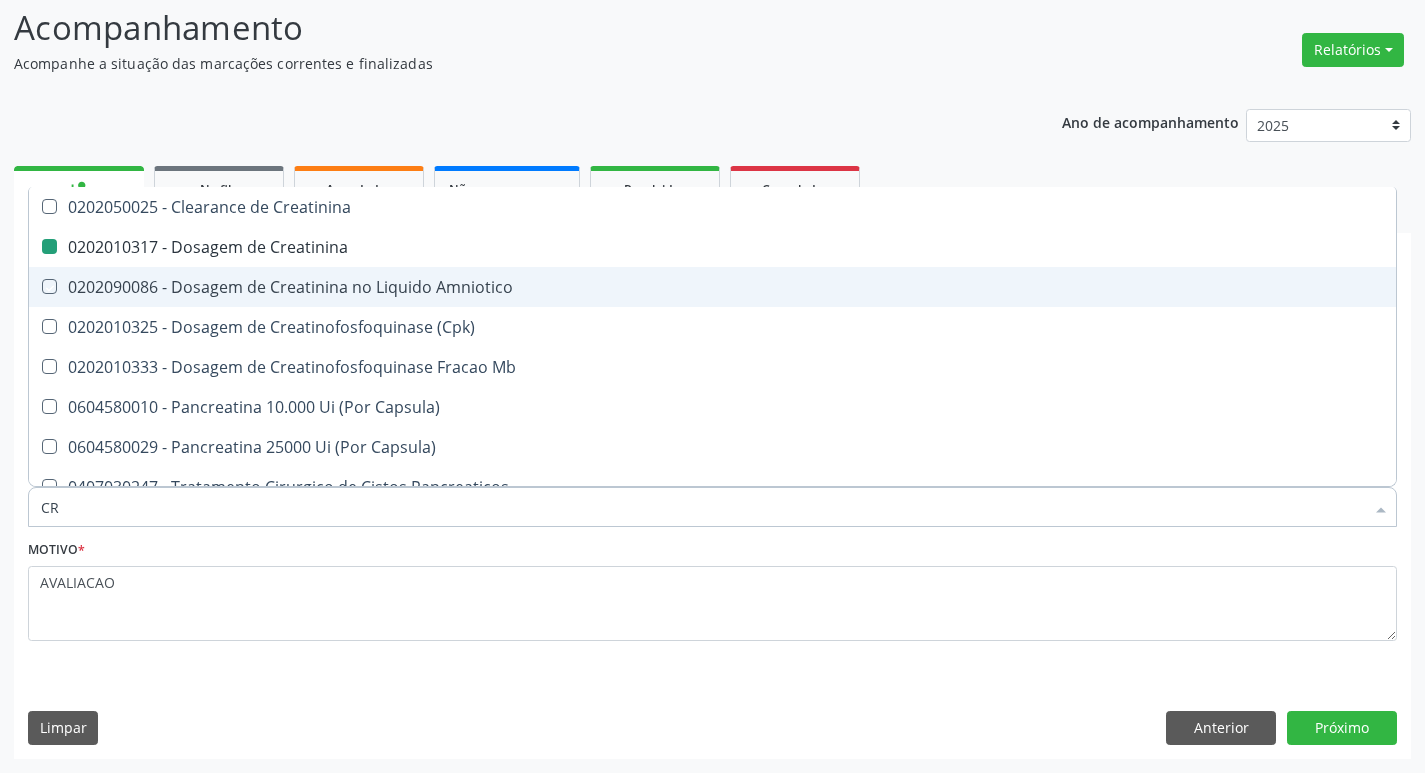 type on "C" 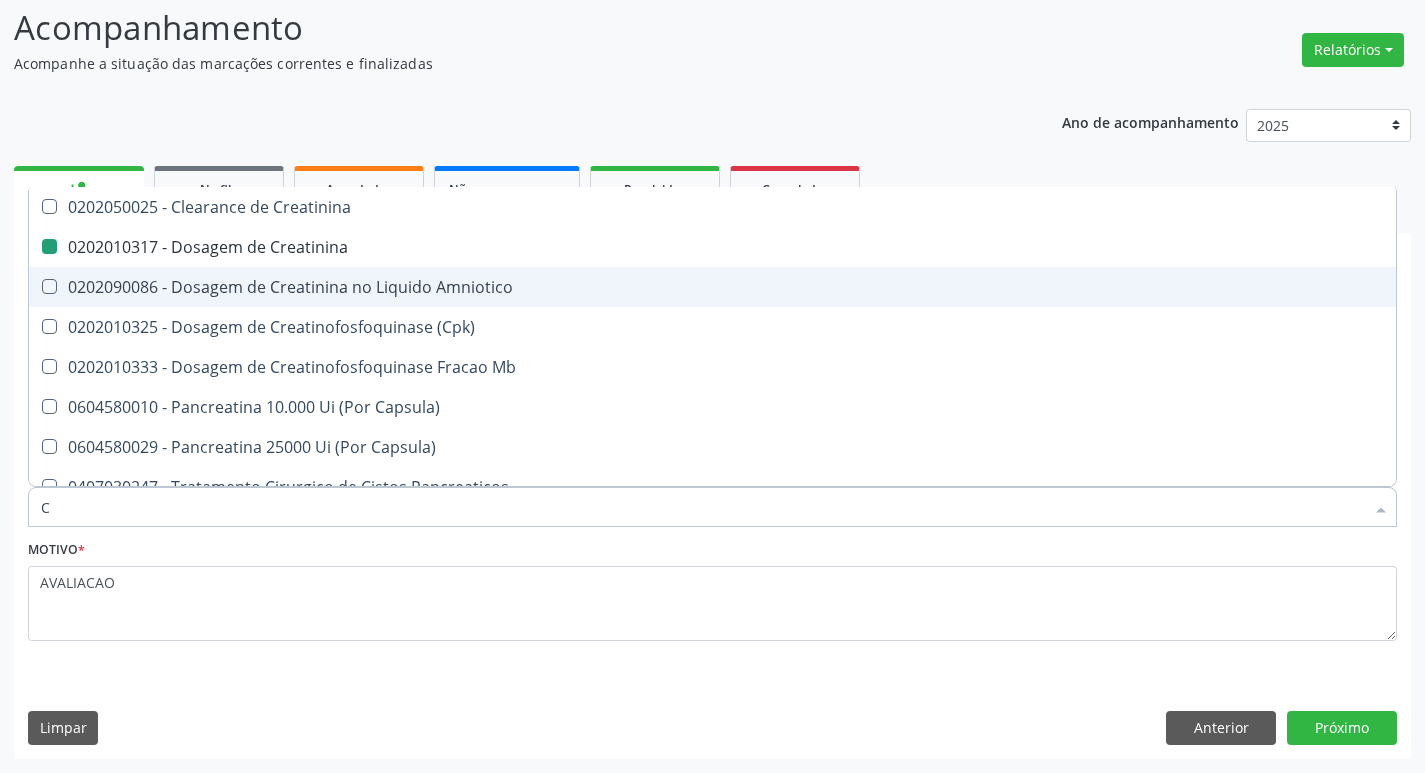 type 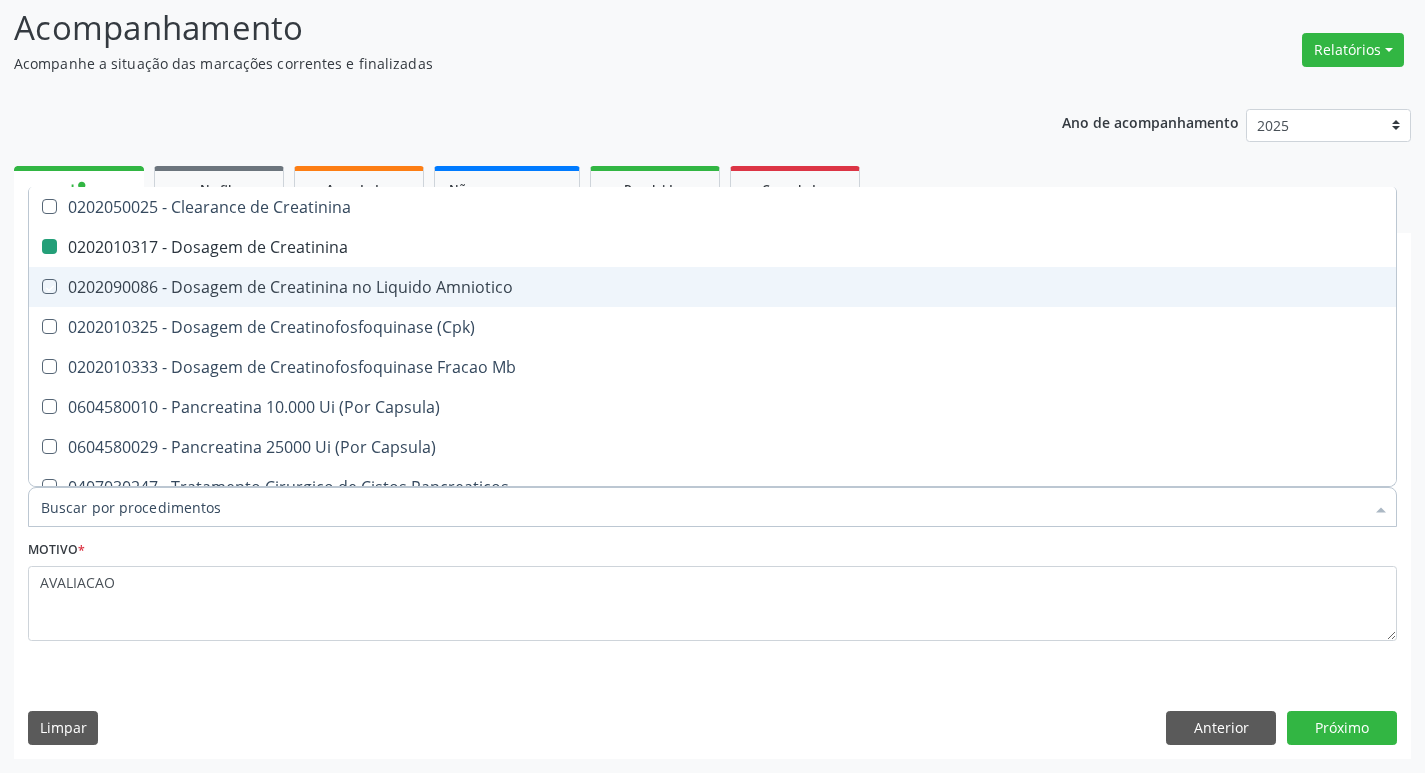 checkbox on "false" 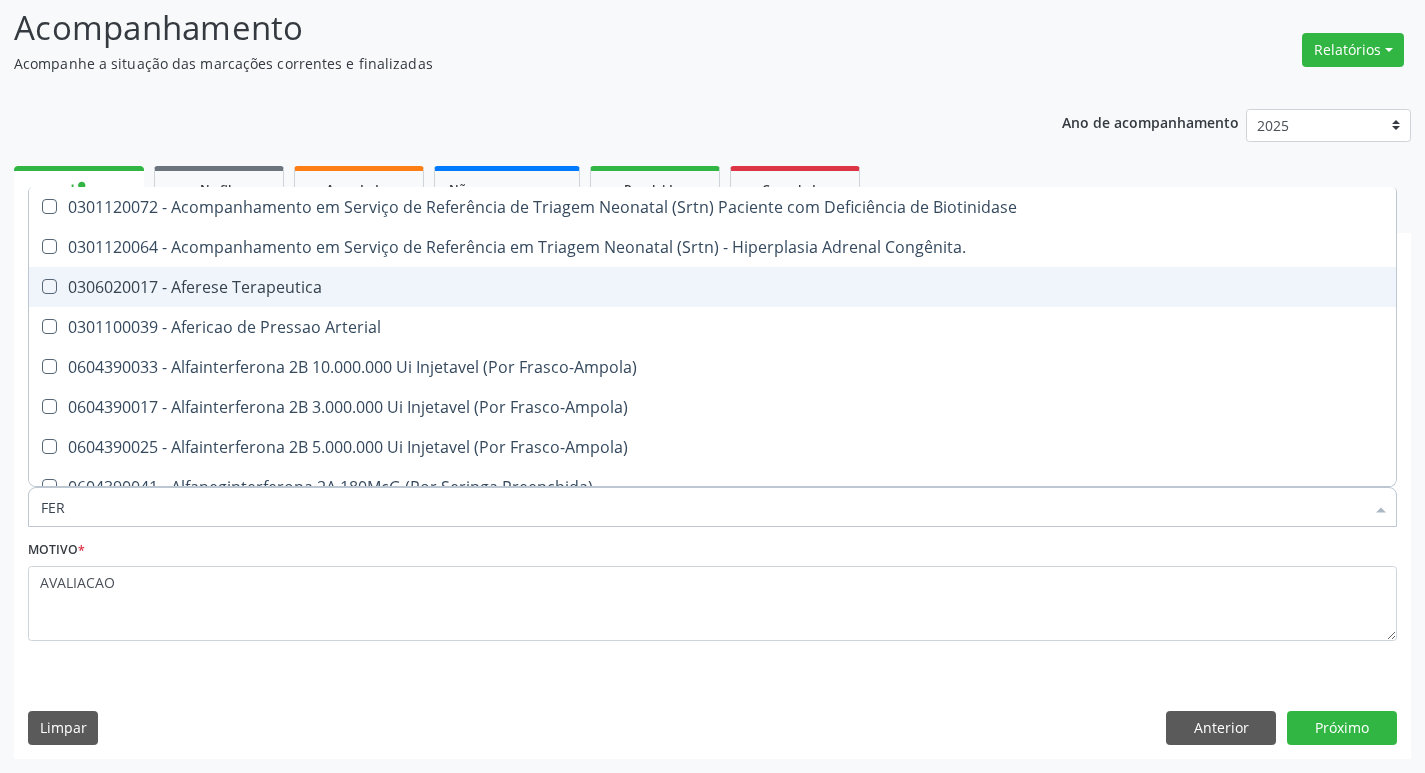 type on "FERR" 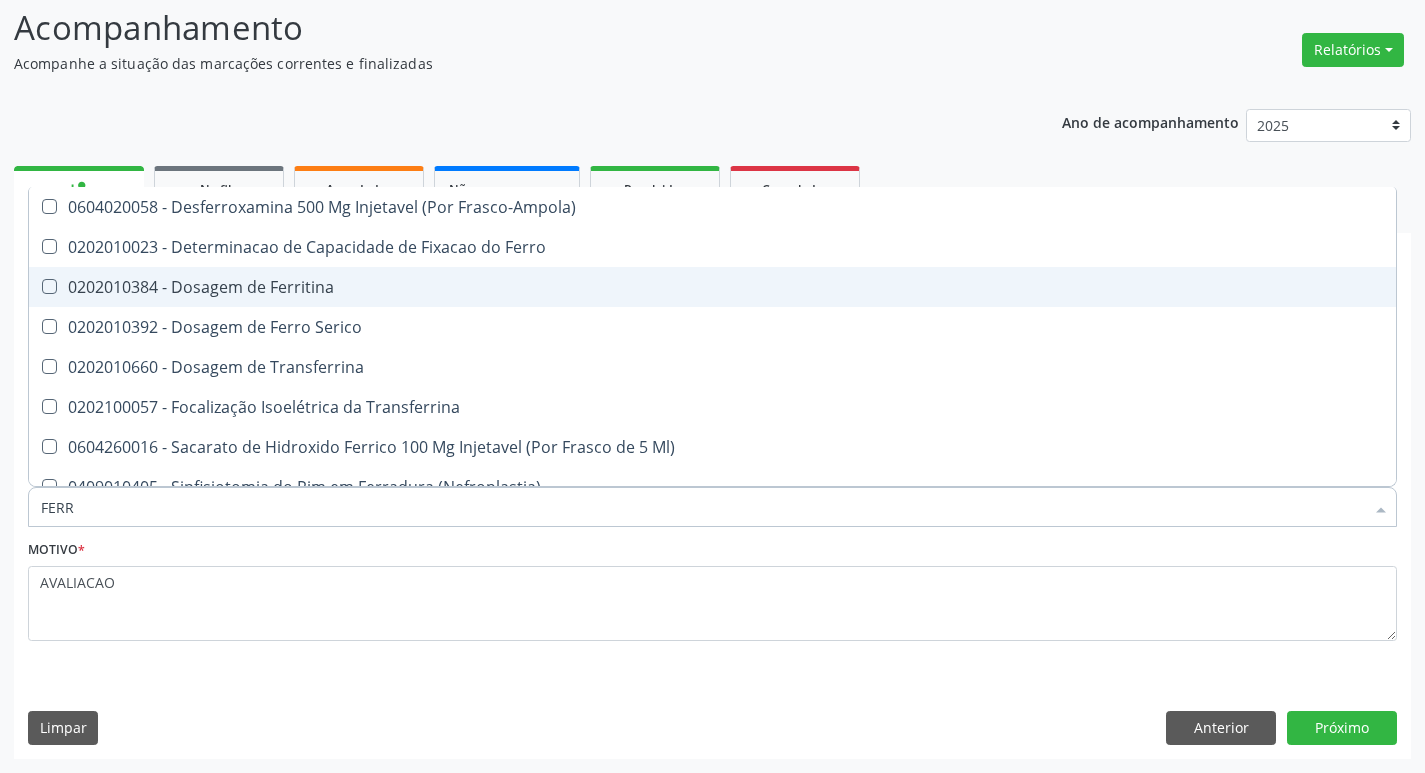 click on "0202010384 - Dosagem de Ferritina" at bounding box center (712, 287) 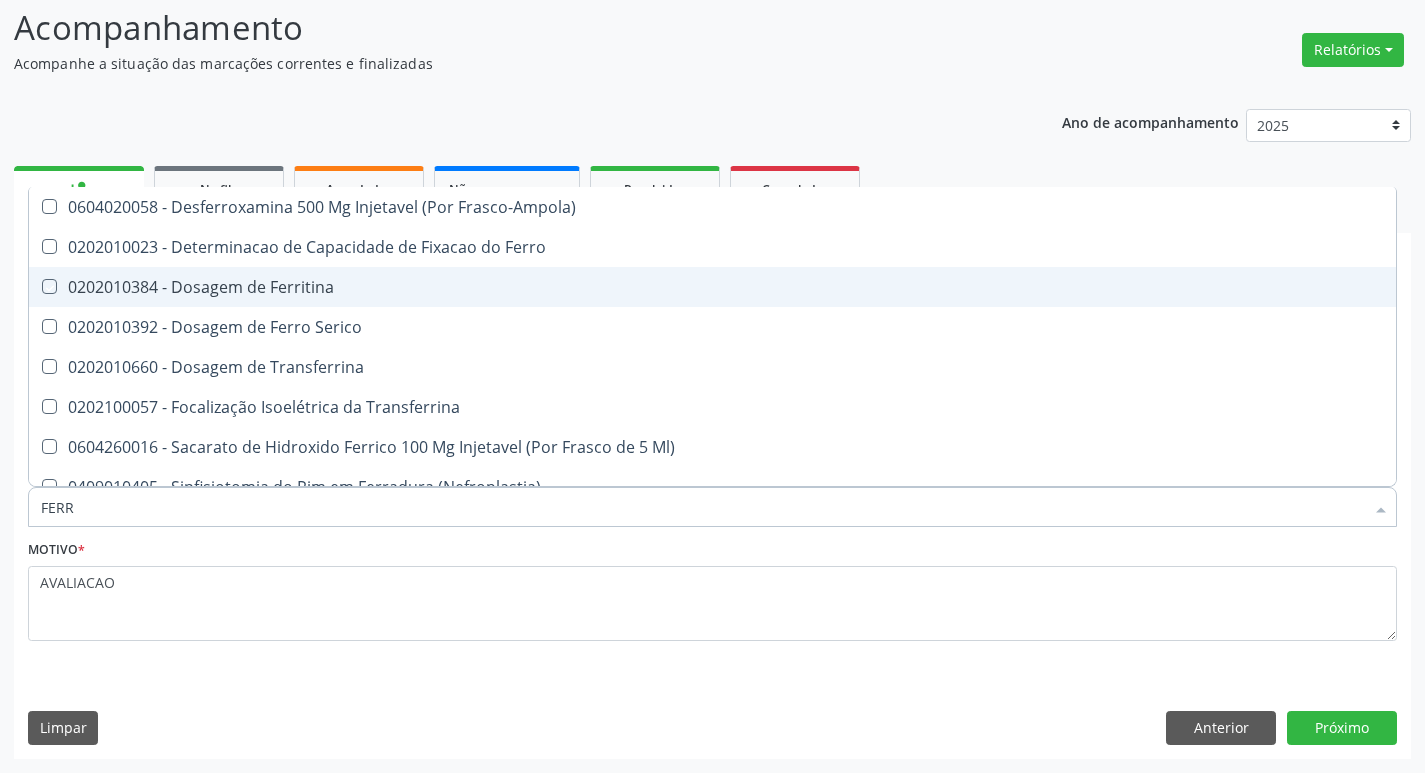 checkbox on "true" 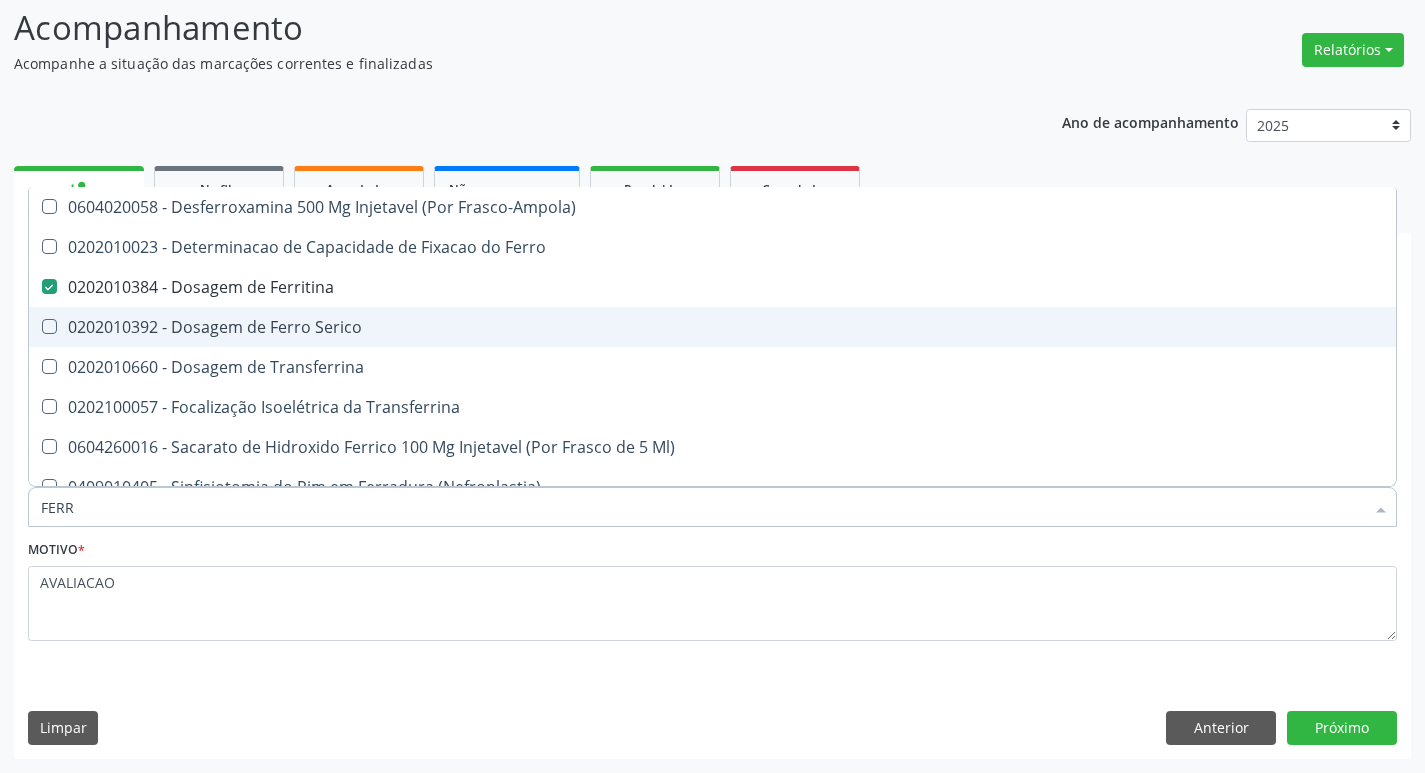 click on "0202010392 - Dosagem de Ferro Serico" at bounding box center [712, 327] 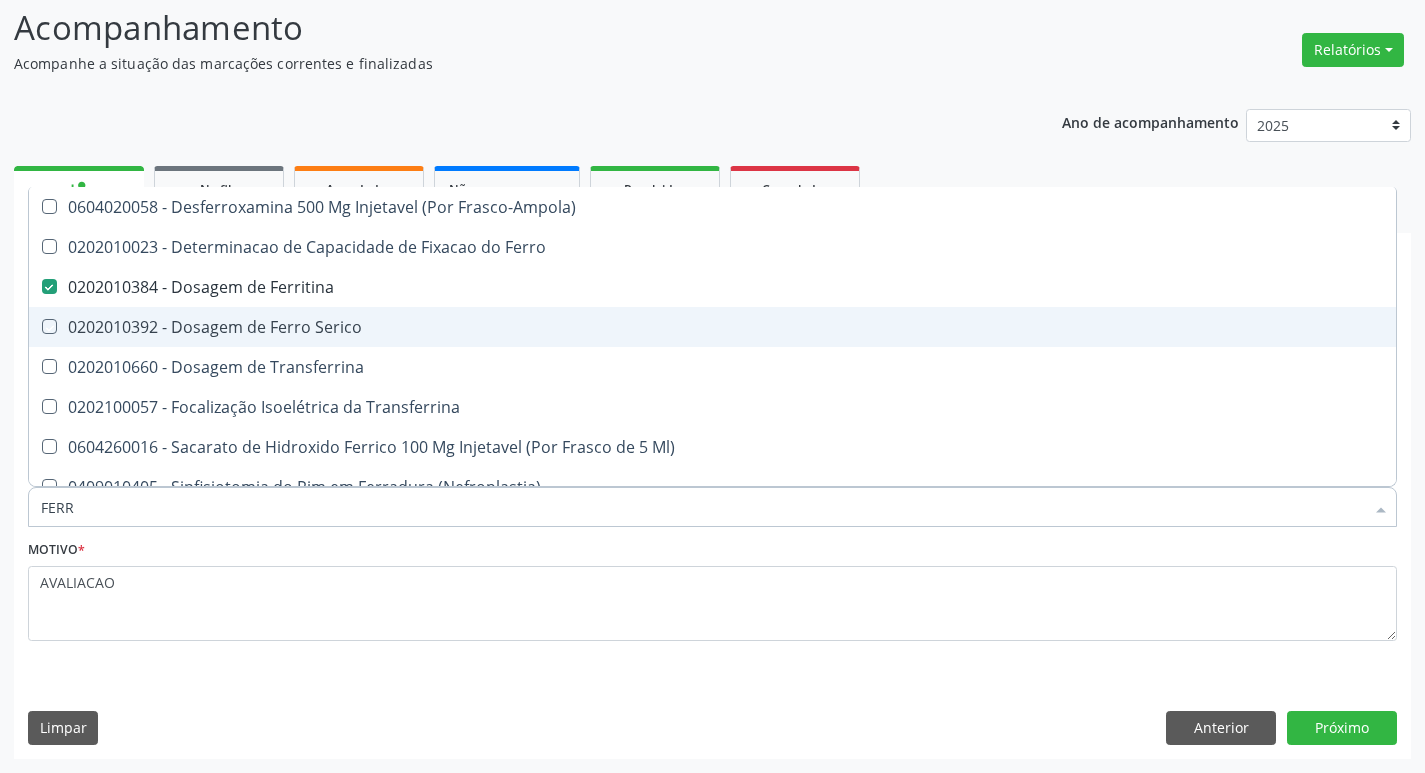 checkbox on "true" 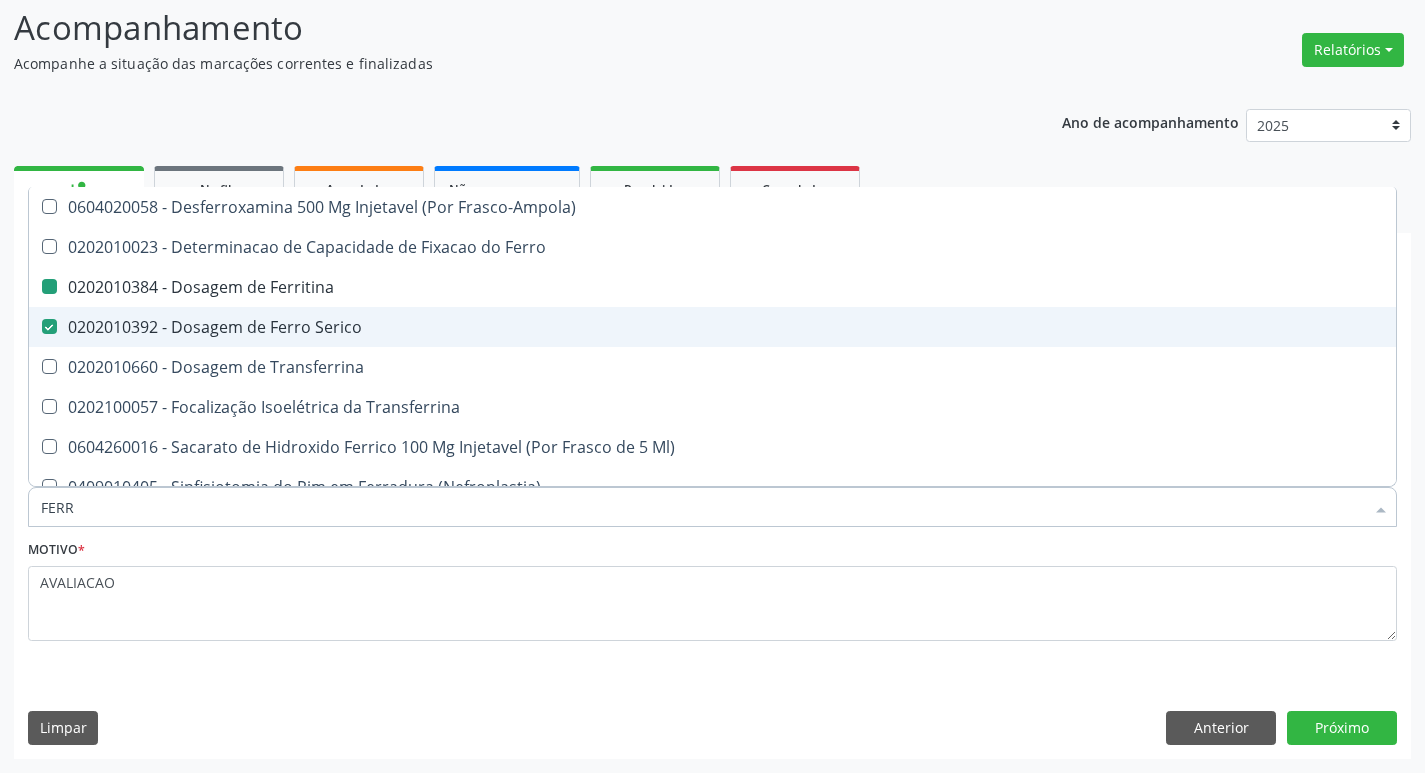 type on "FER" 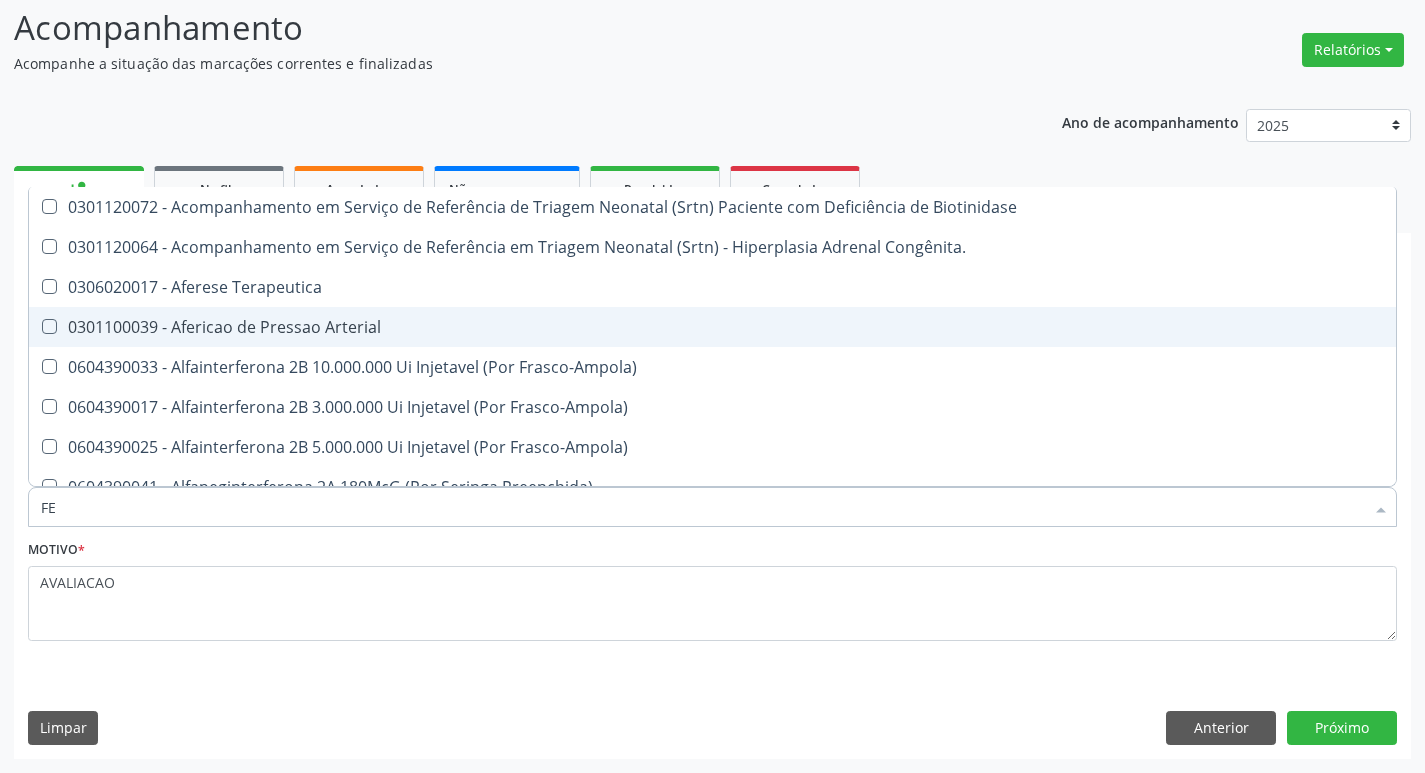 type on "F" 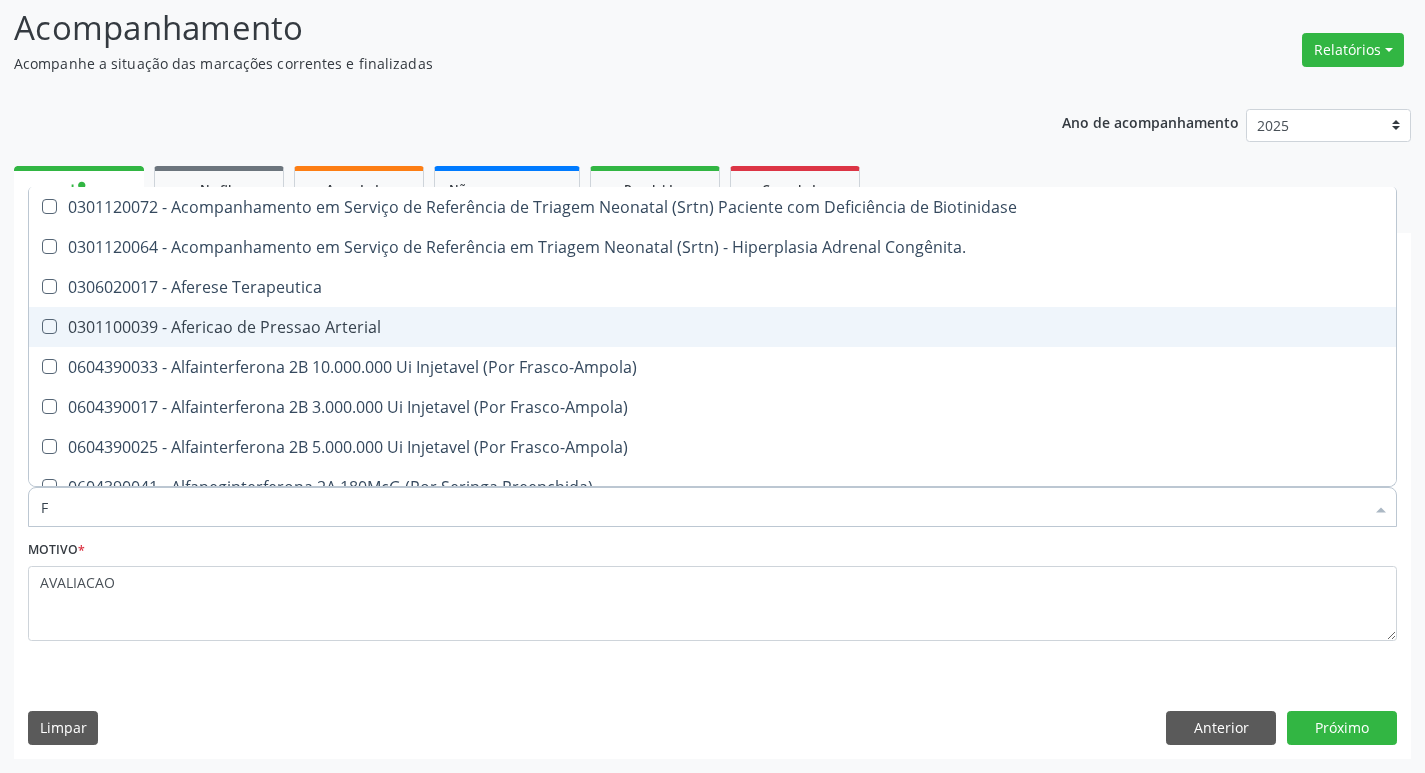type 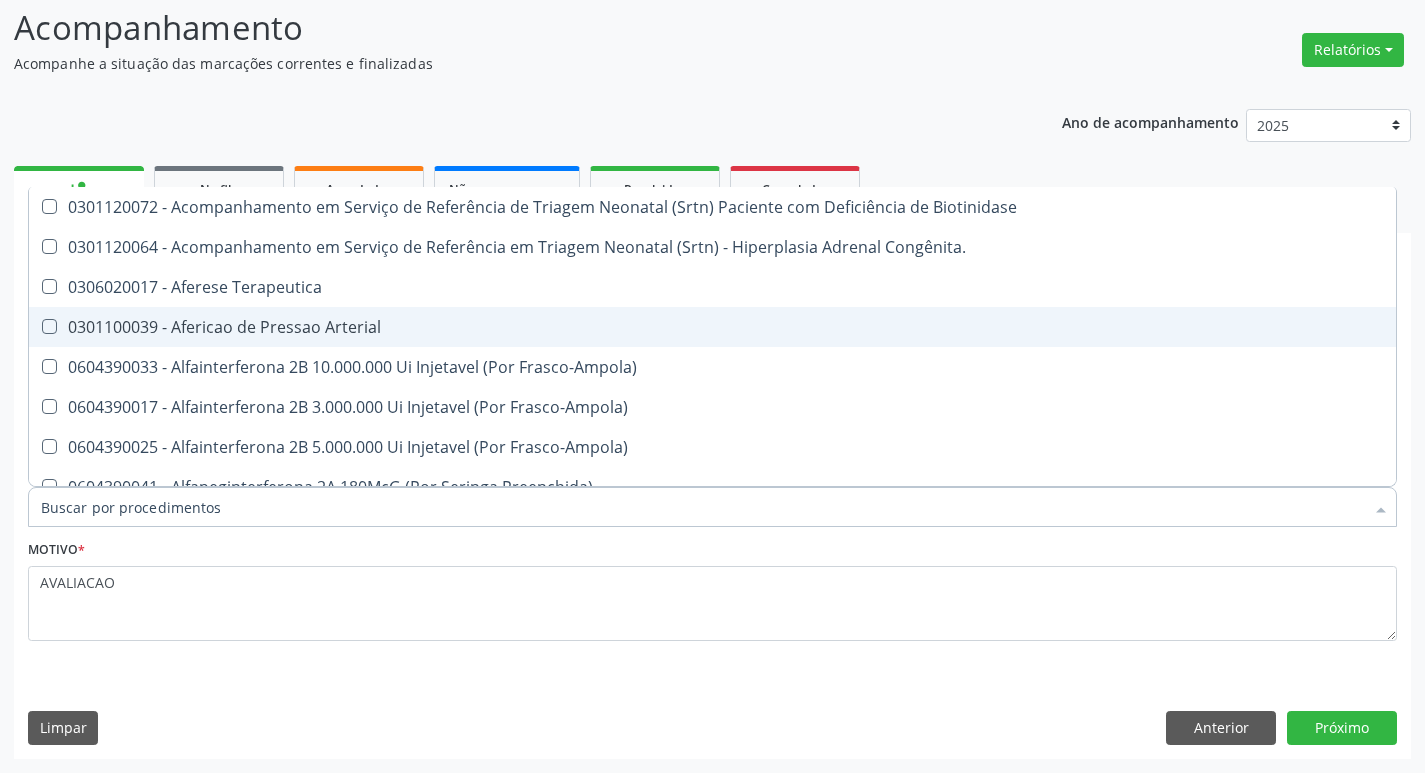 checkbox on "false" 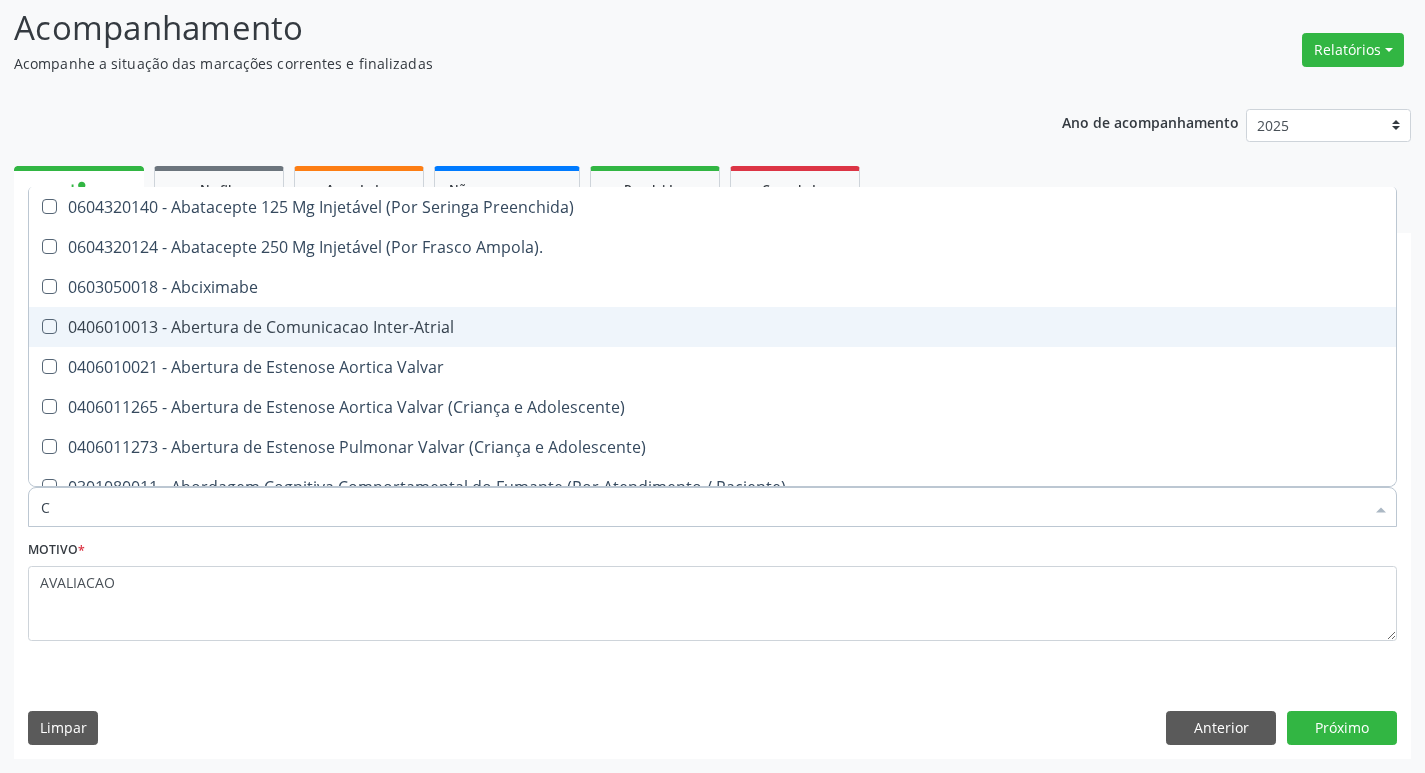 type on "CO" 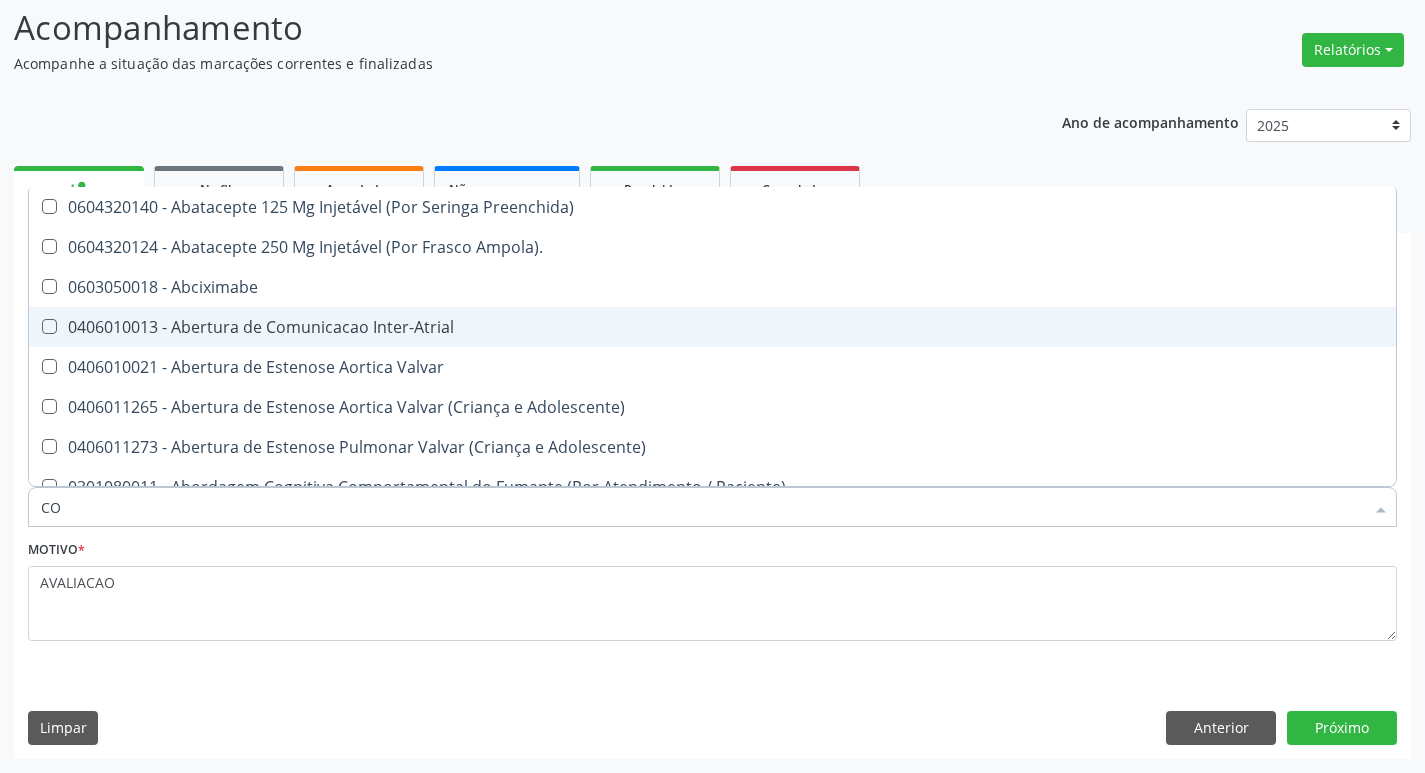 checkbox on "true" 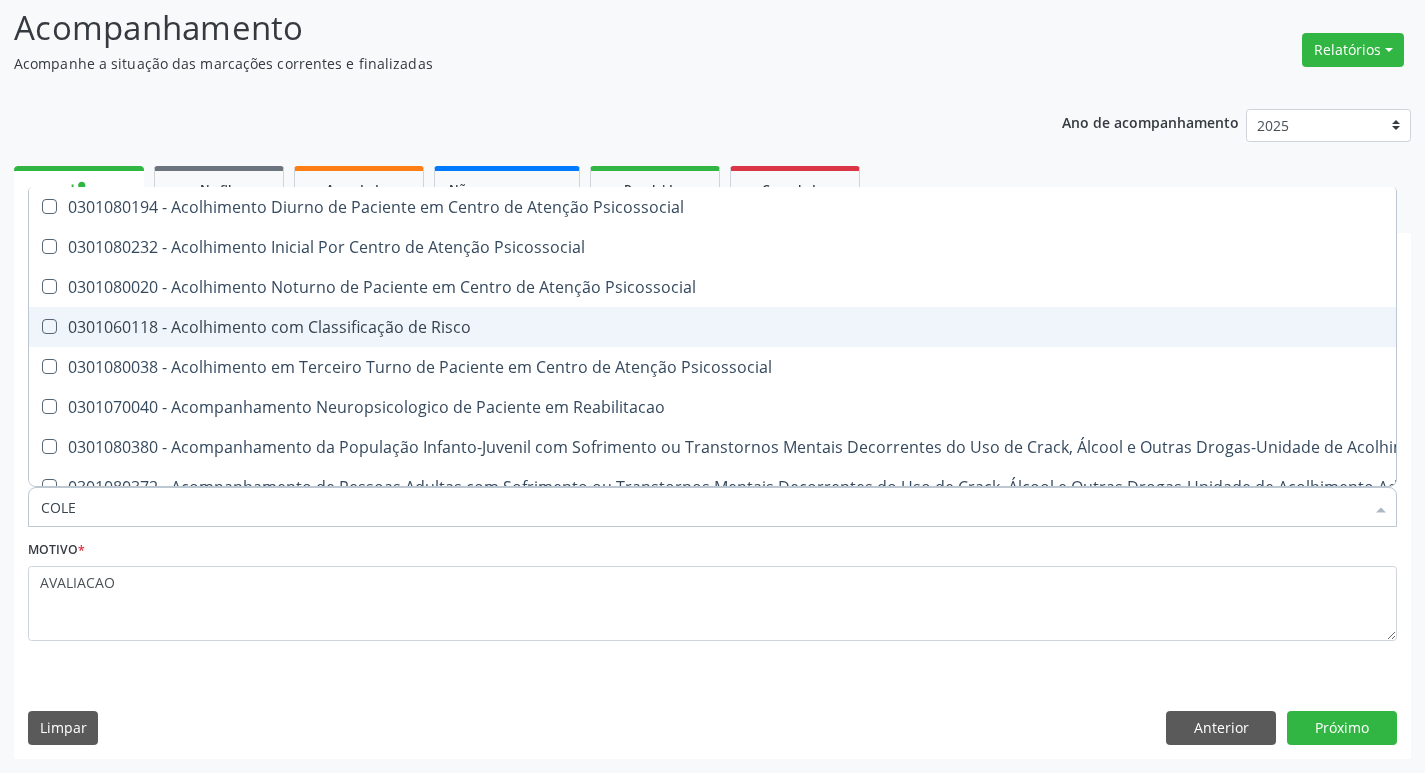 type on "COLES" 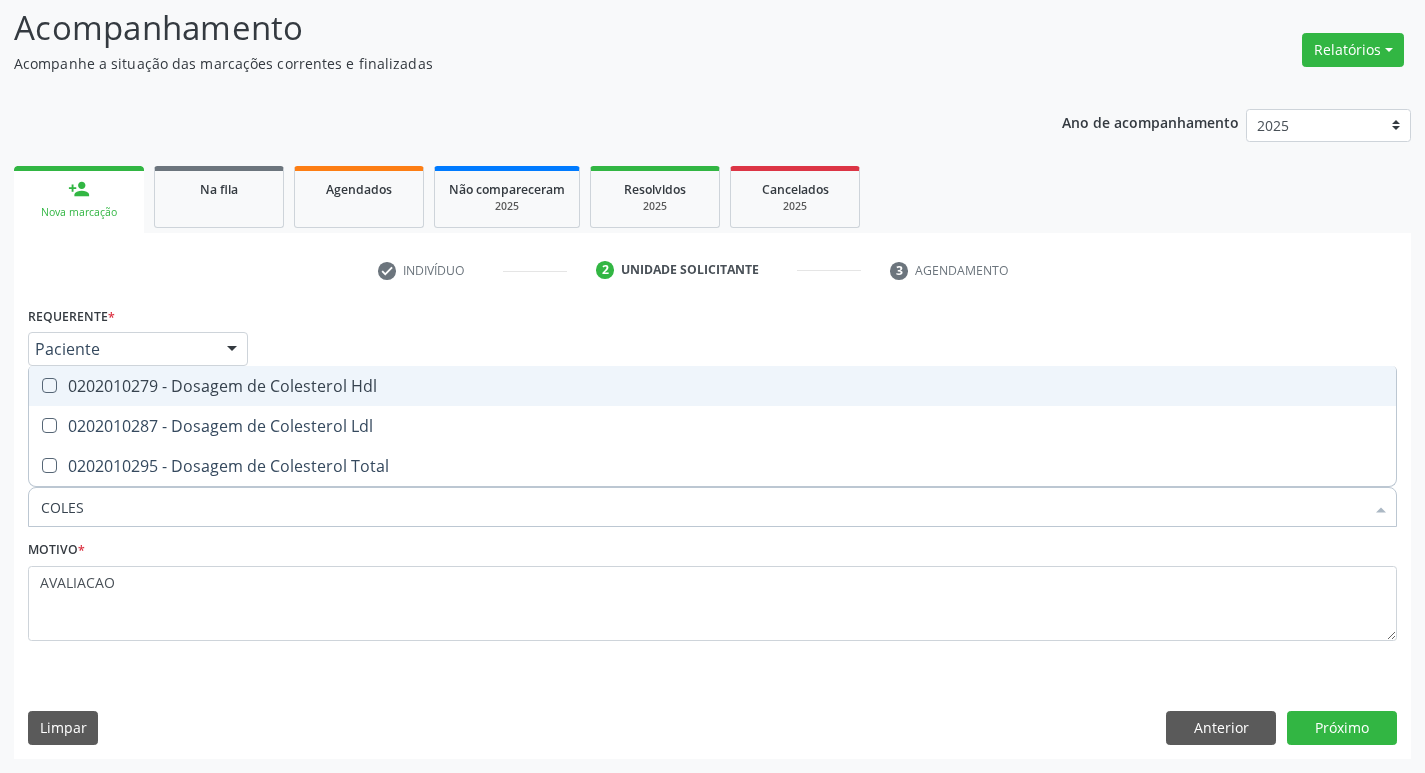 click on "0202010279 - Dosagem de Colesterol Hdl" at bounding box center (712, 386) 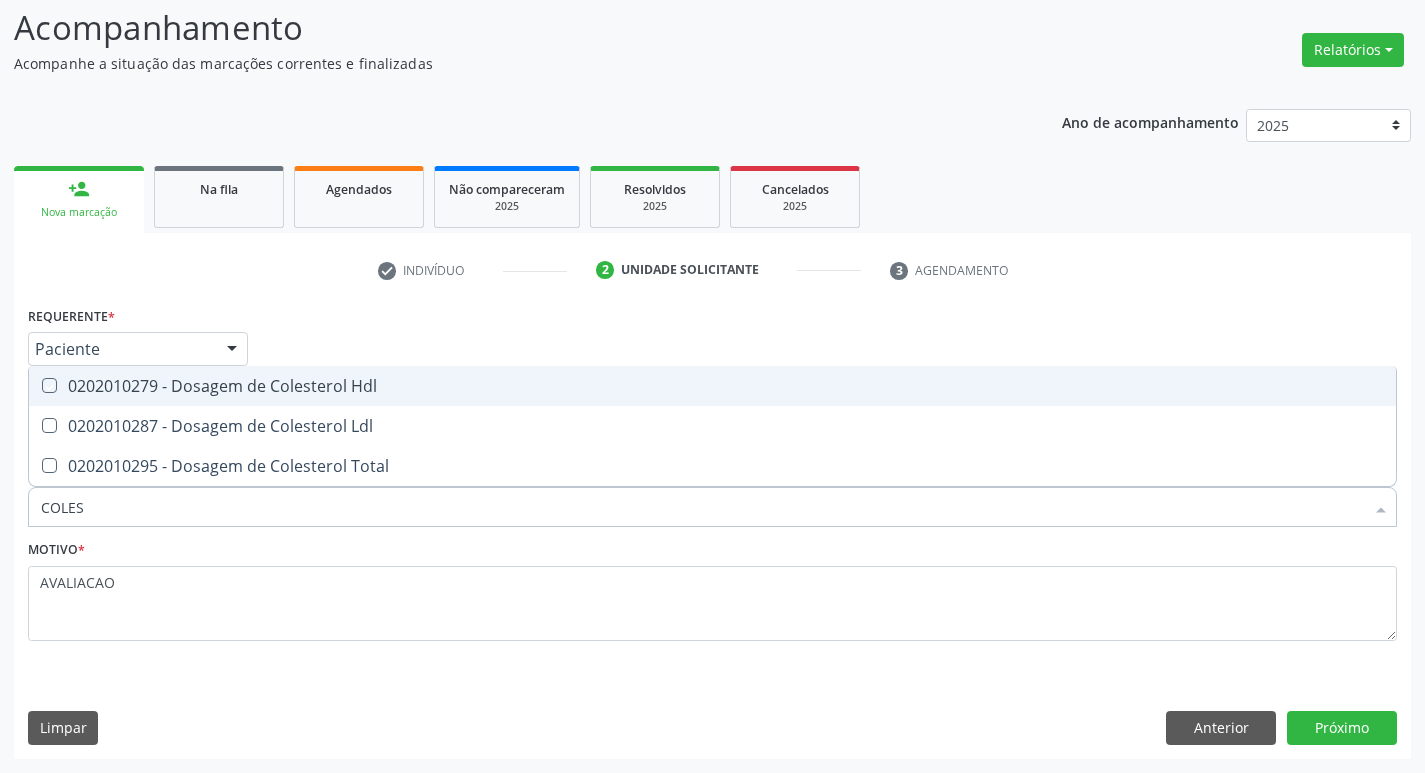 checkbox on "true" 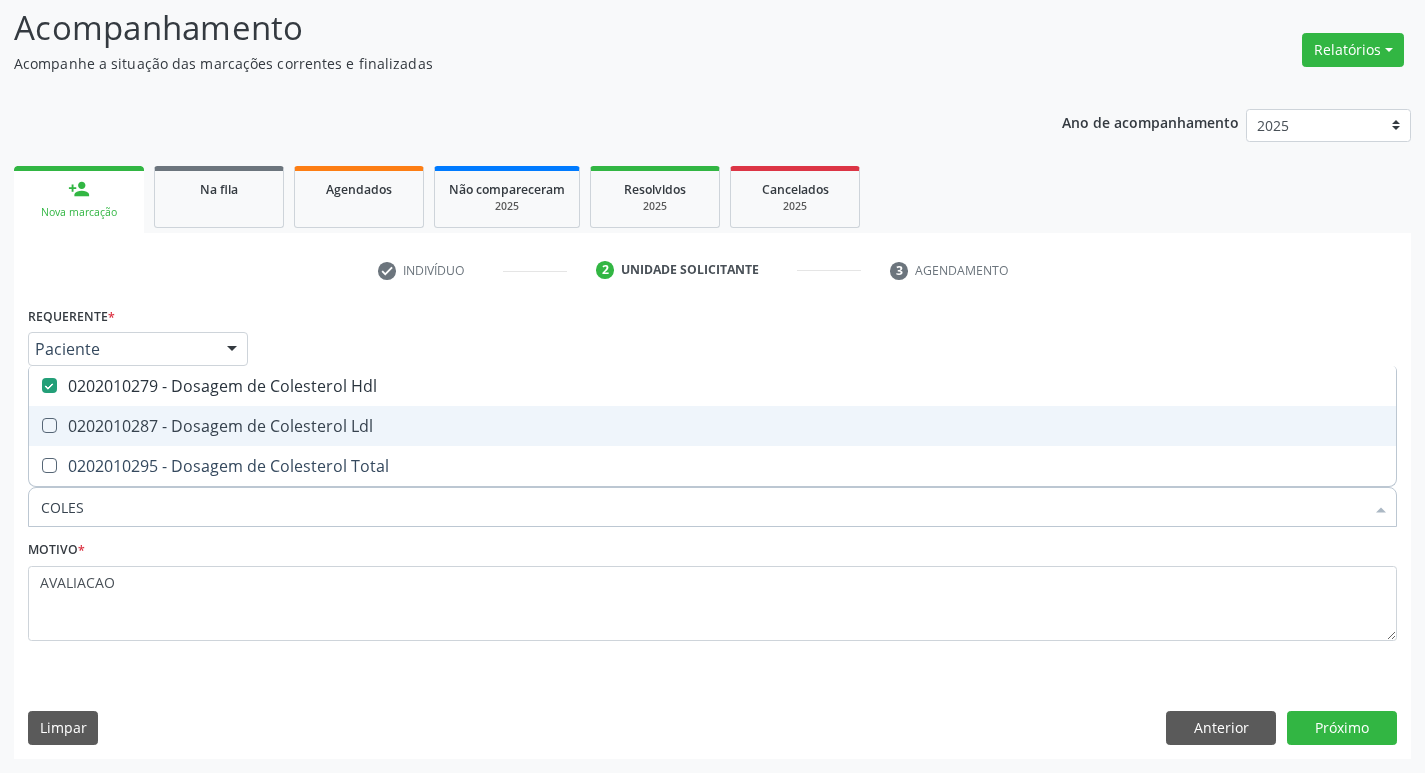 click on "0202010287 - Dosagem de Colesterol Ldl" at bounding box center (712, 426) 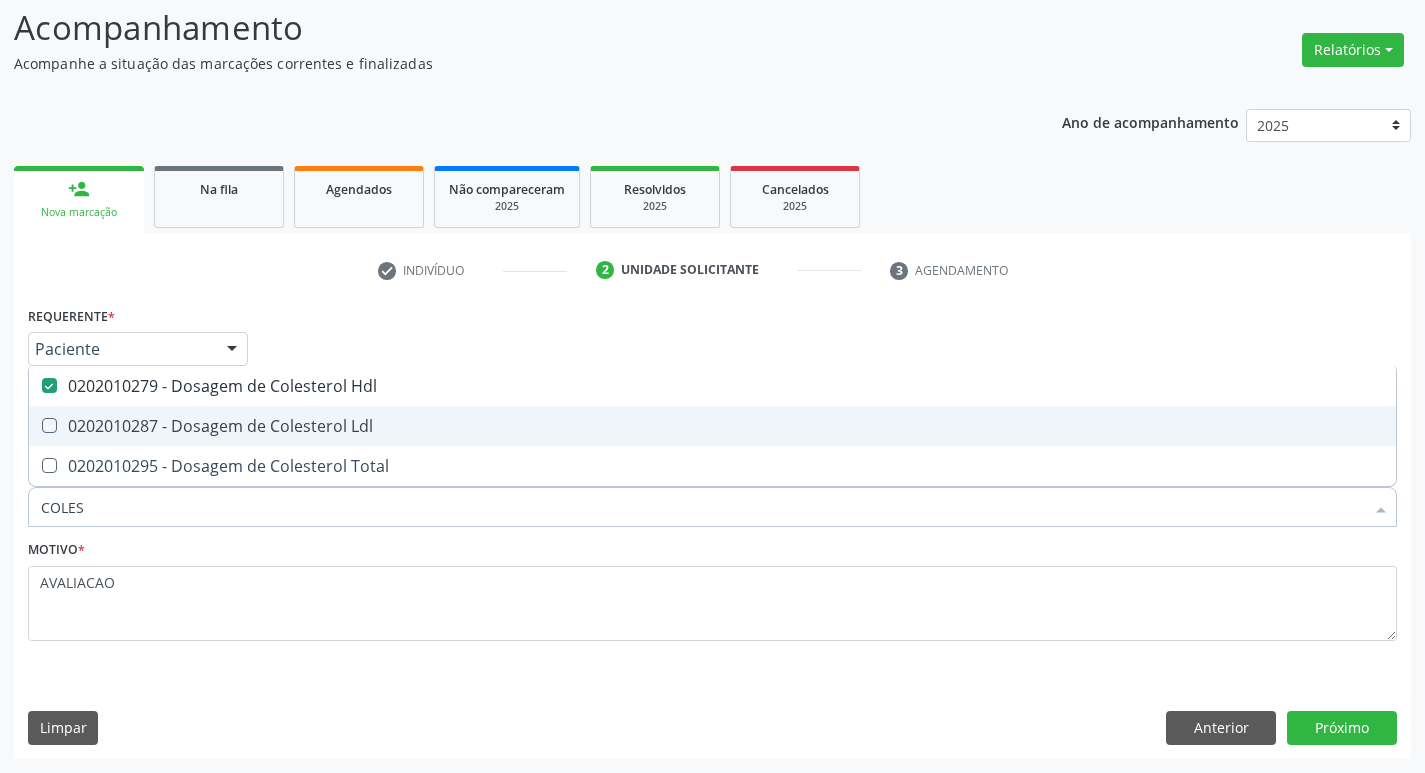 checkbox on "true" 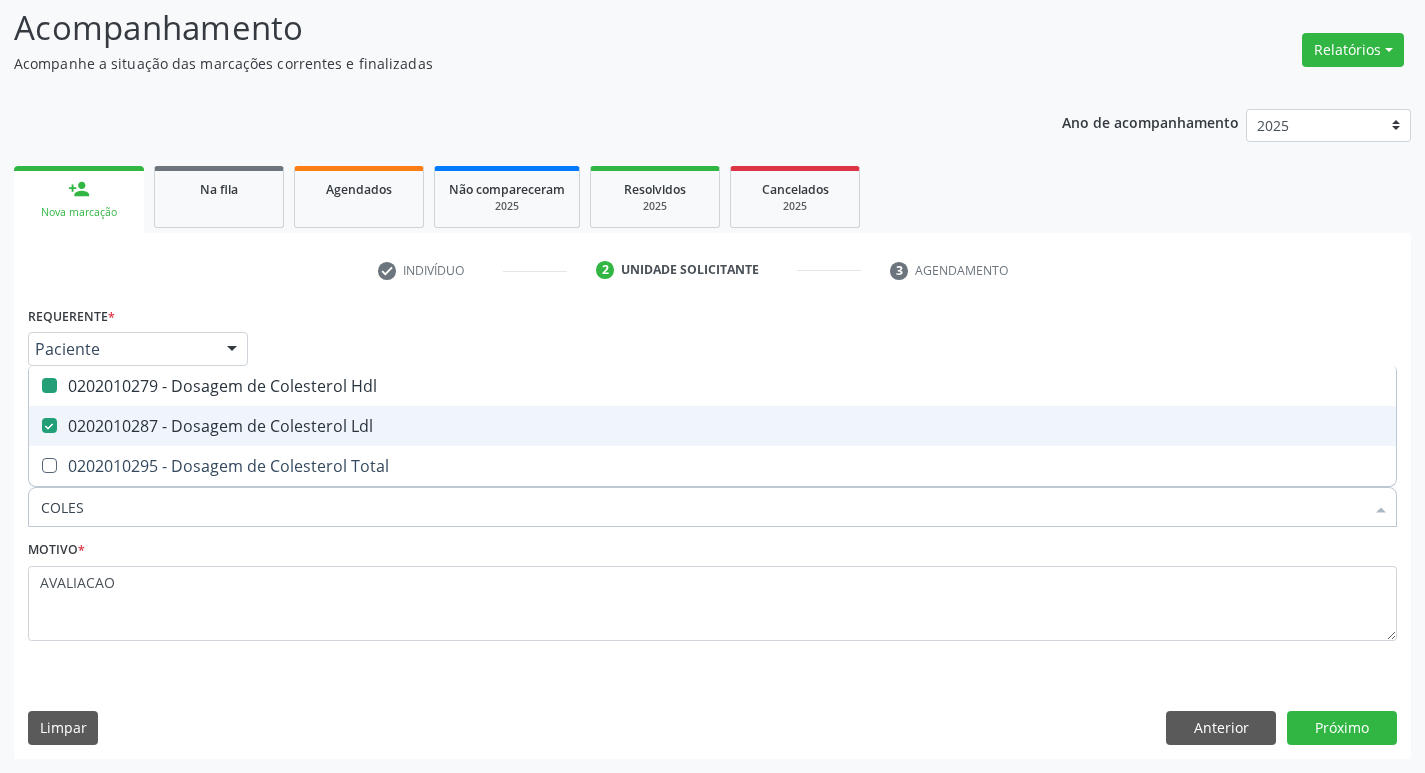 type on "COLE" 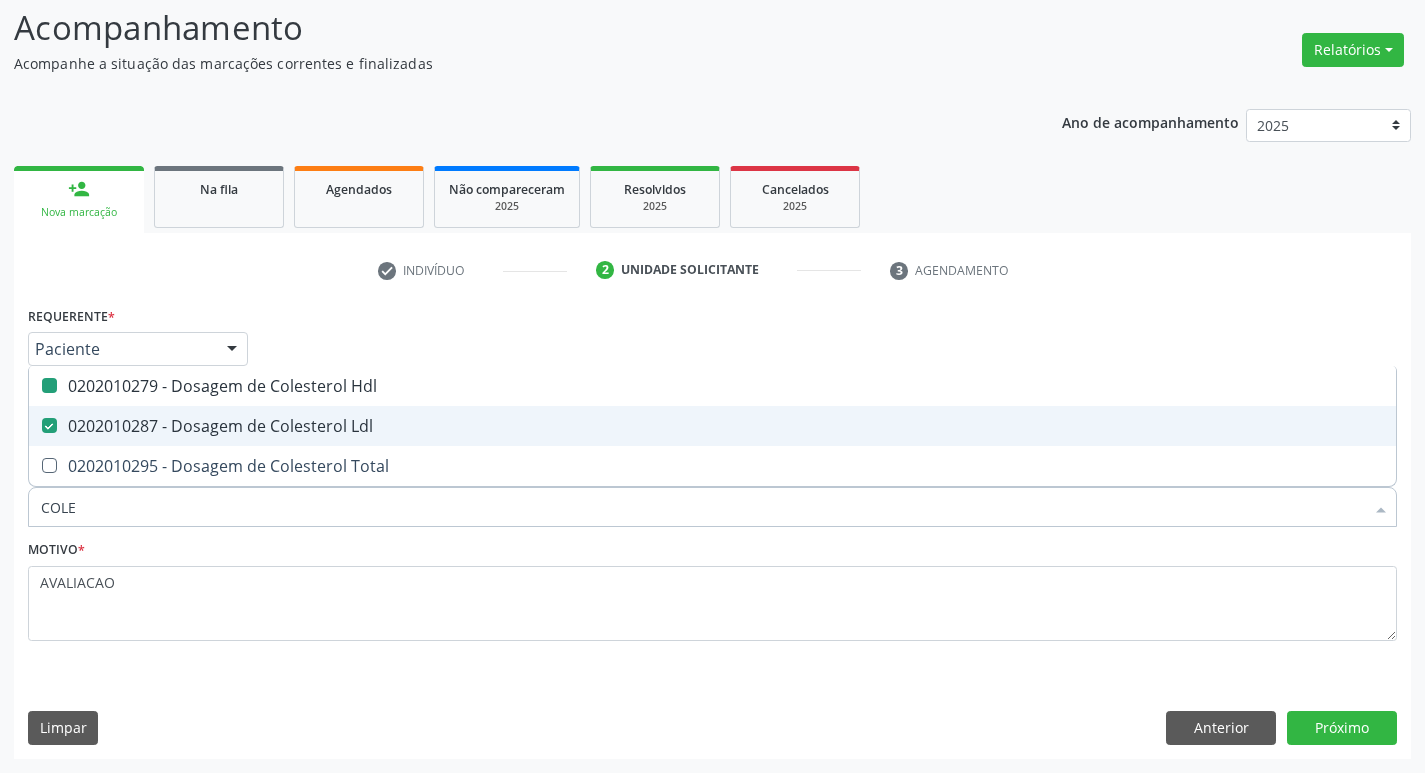 checkbox on "false" 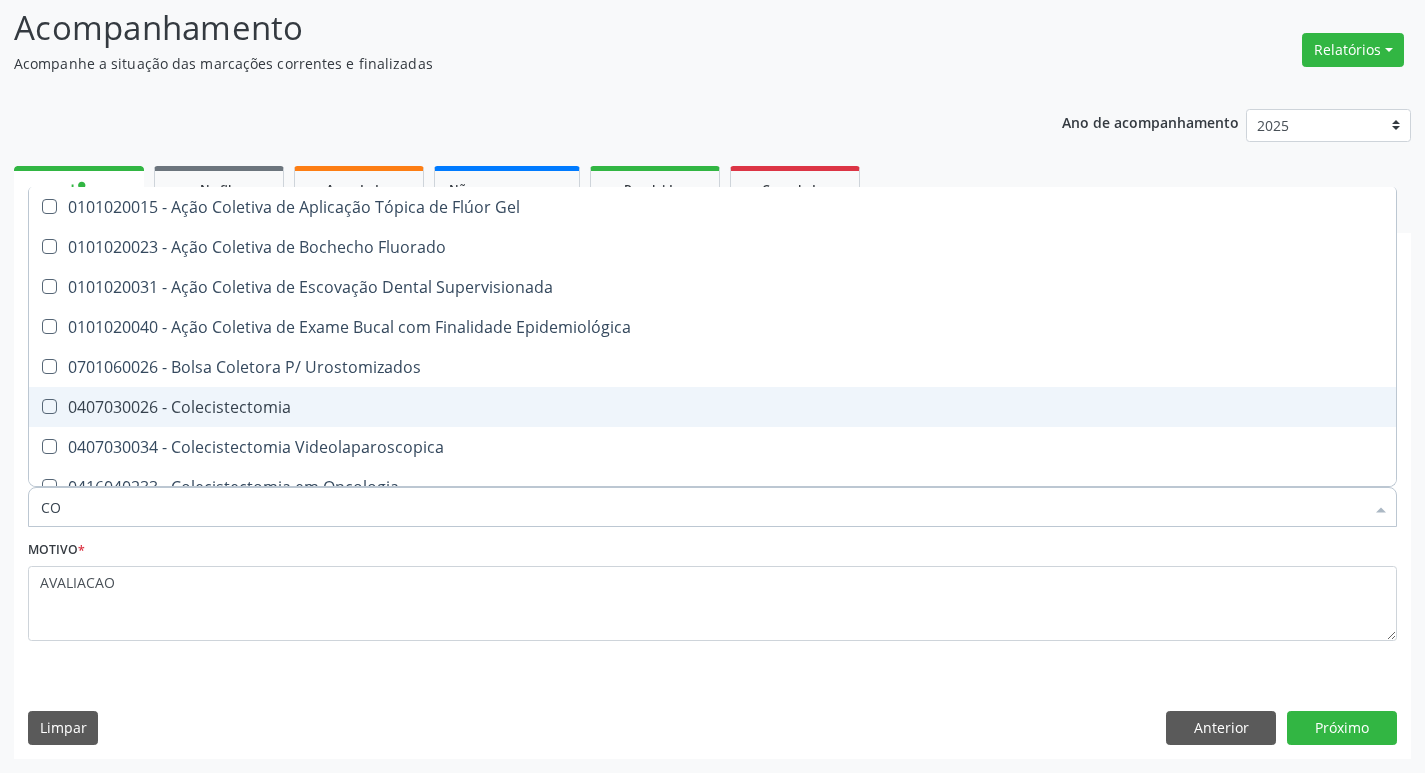 type on "C" 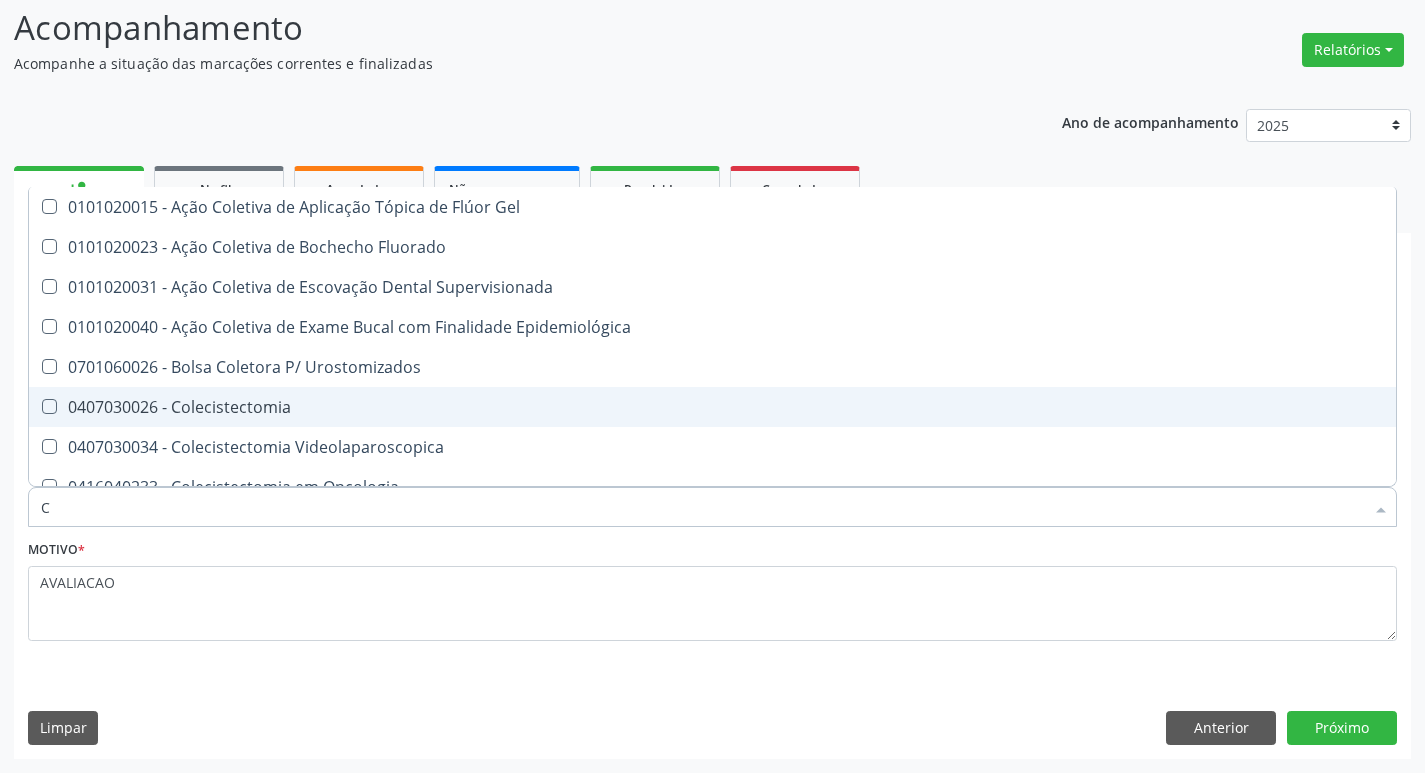 type 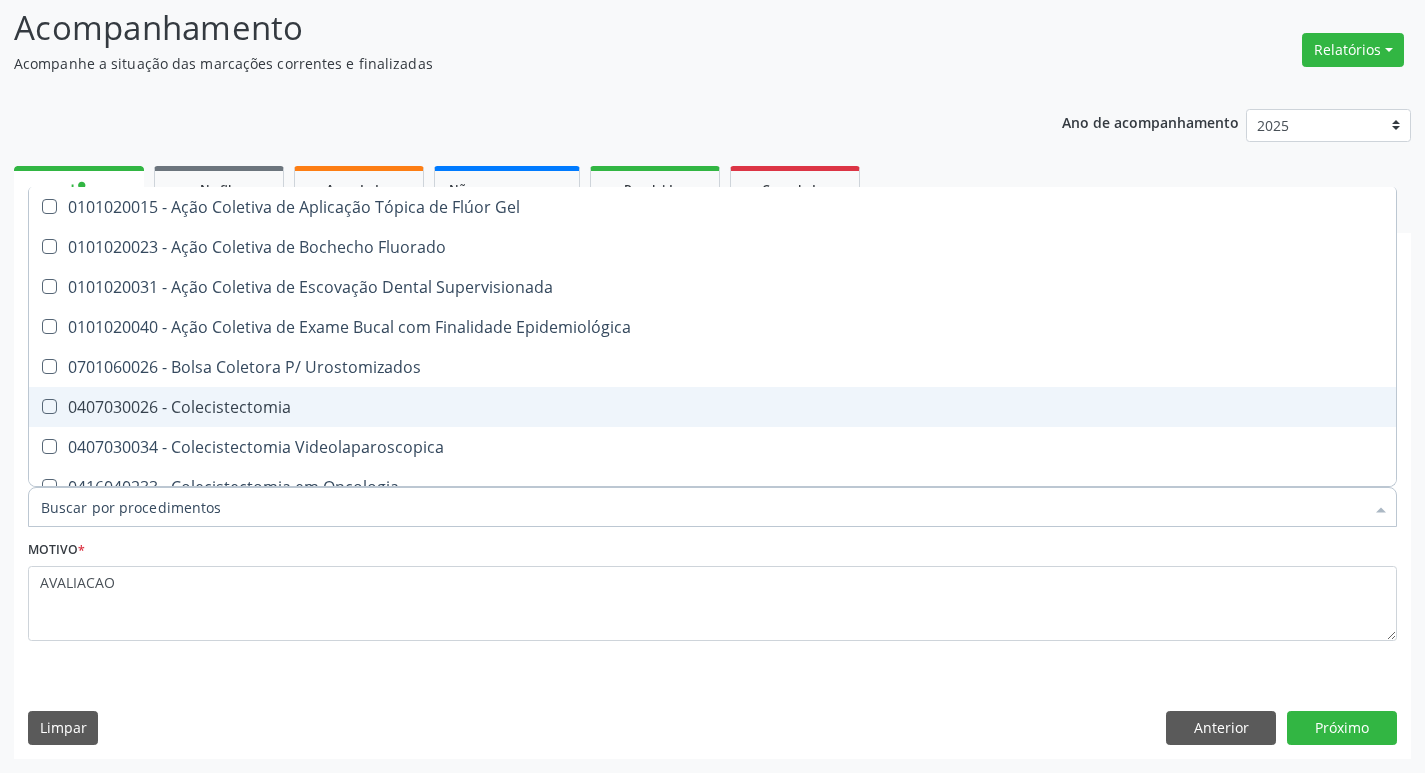 checkbox on "false" 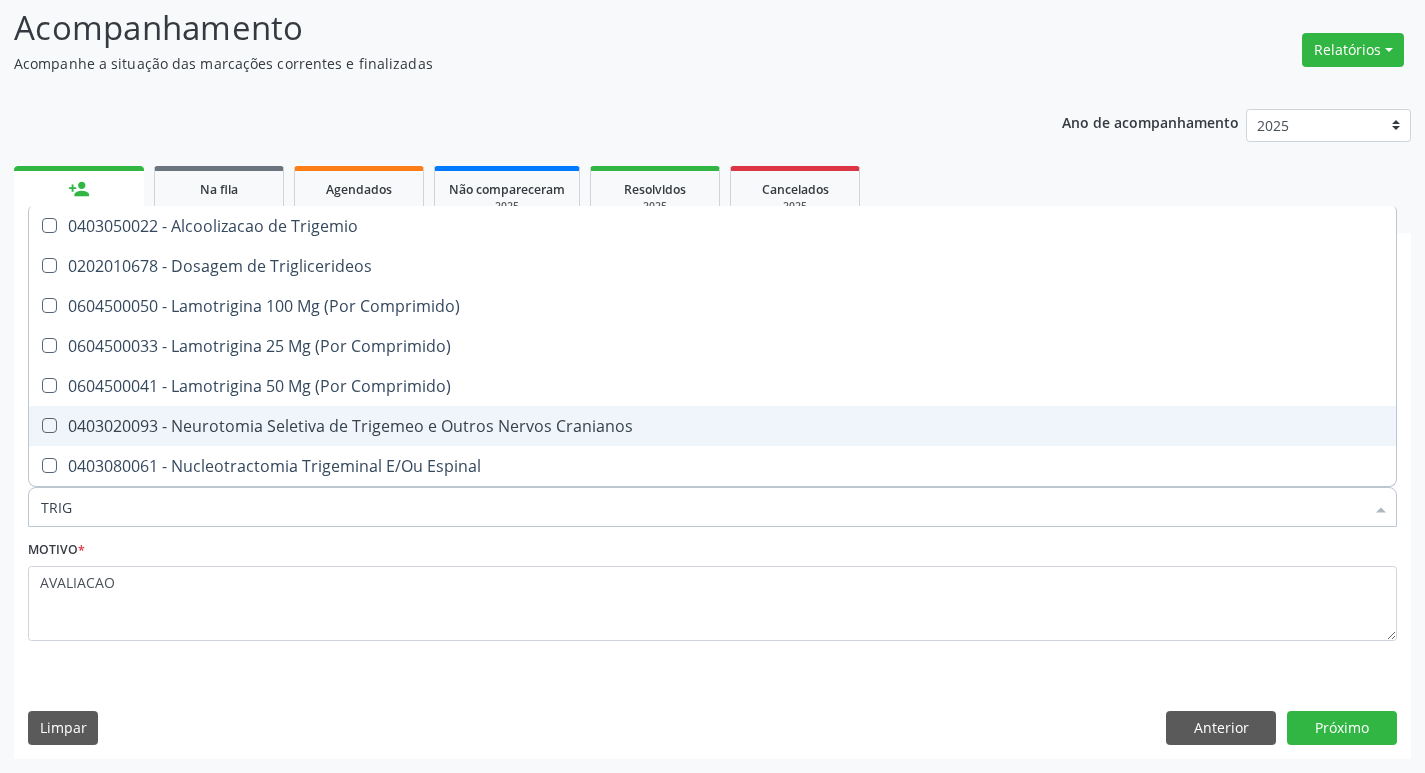 type on "TRIGL" 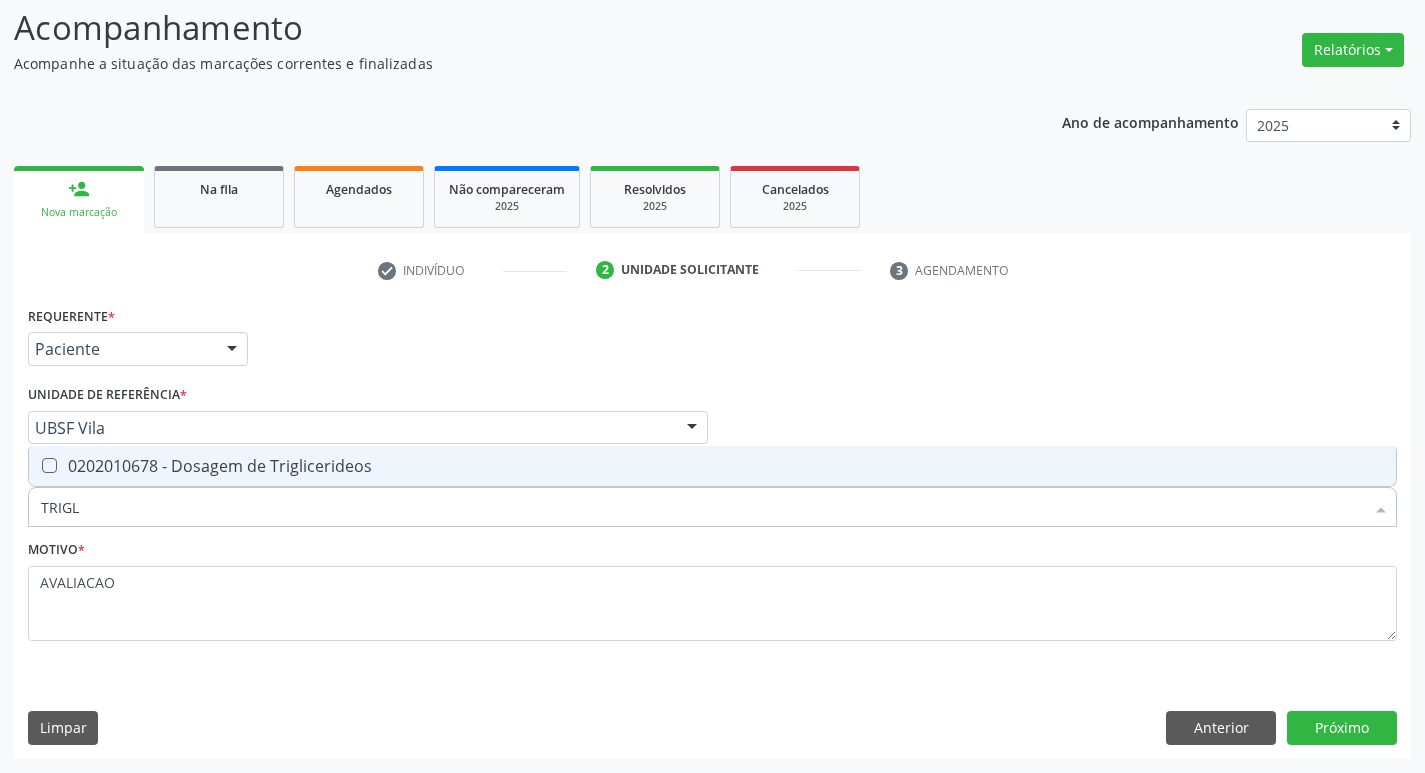 click on "0202010678 - Dosagem de Triglicerideos" at bounding box center (712, 466) 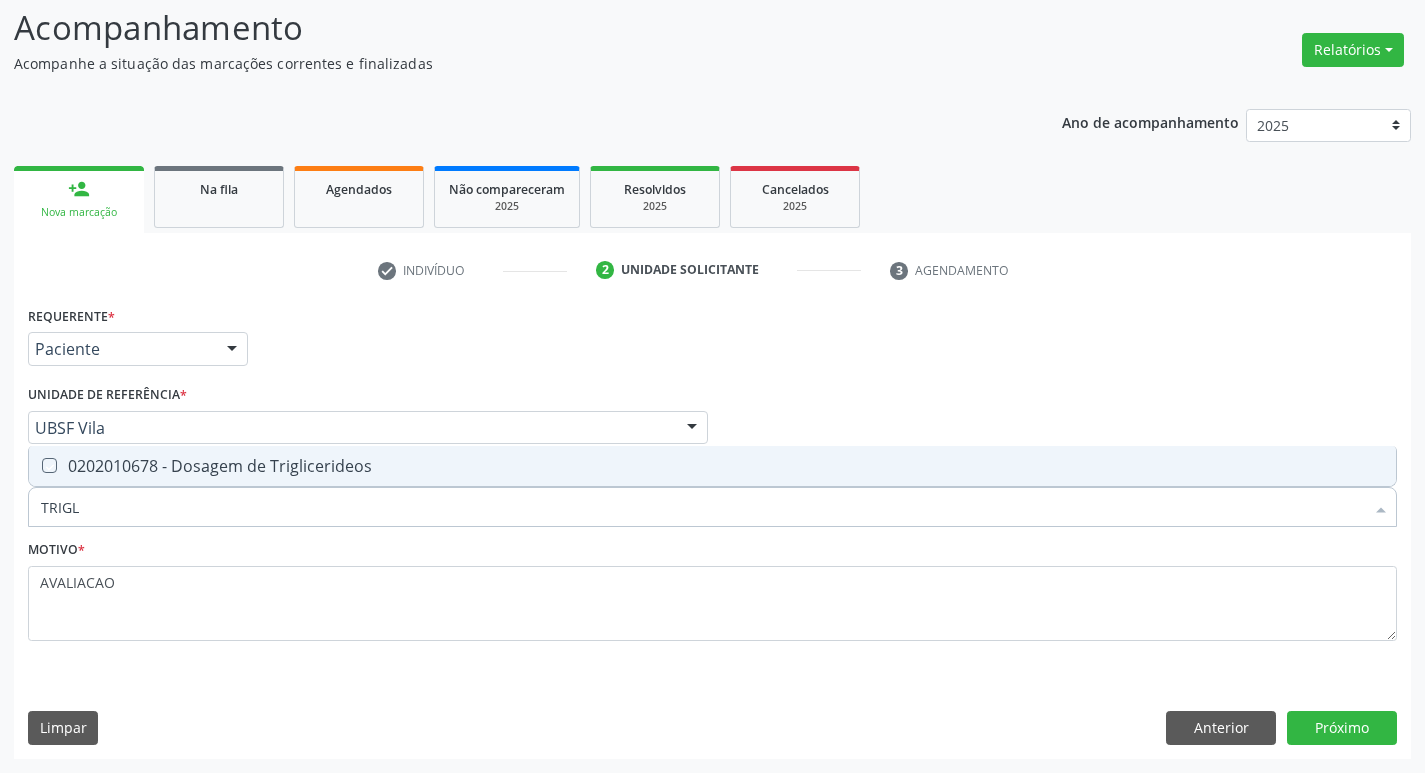 checkbox on "true" 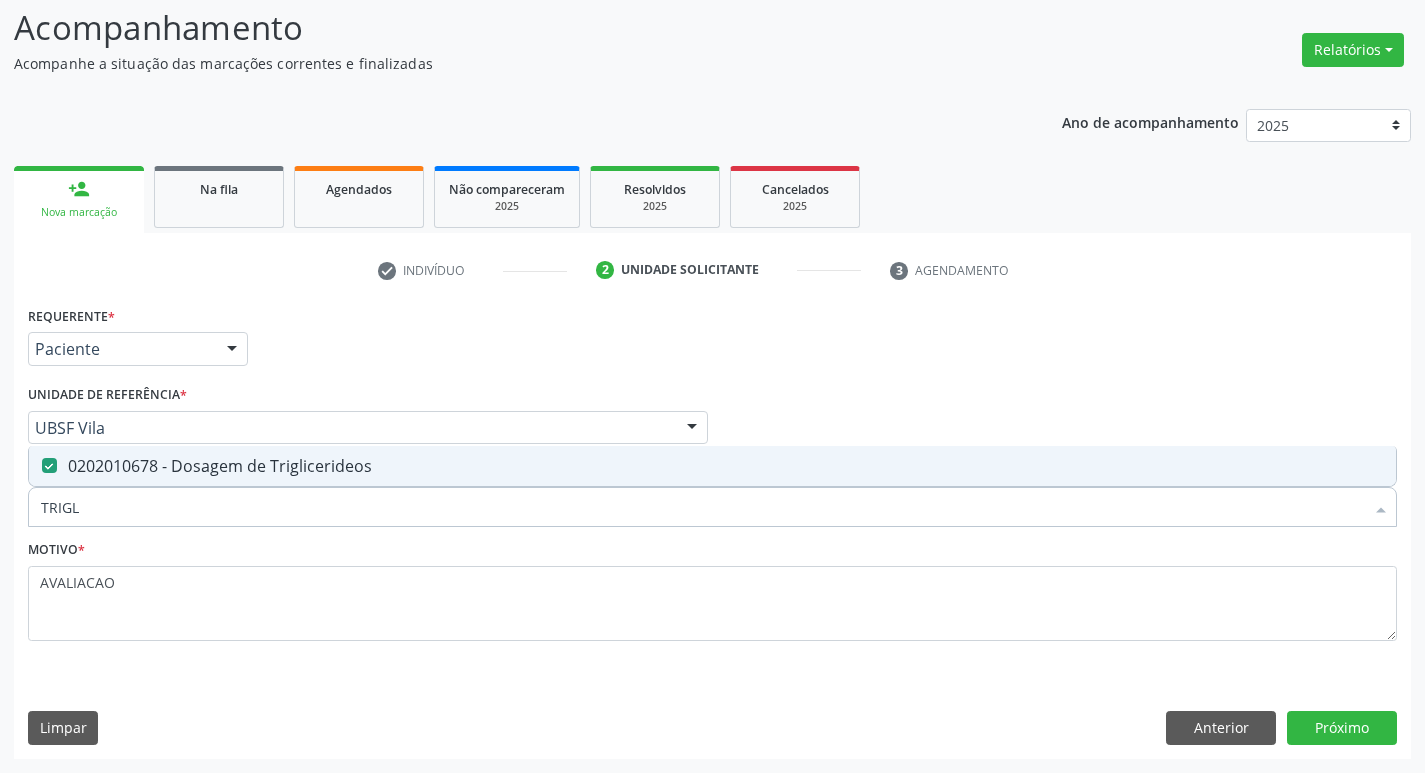type on "TRIG" 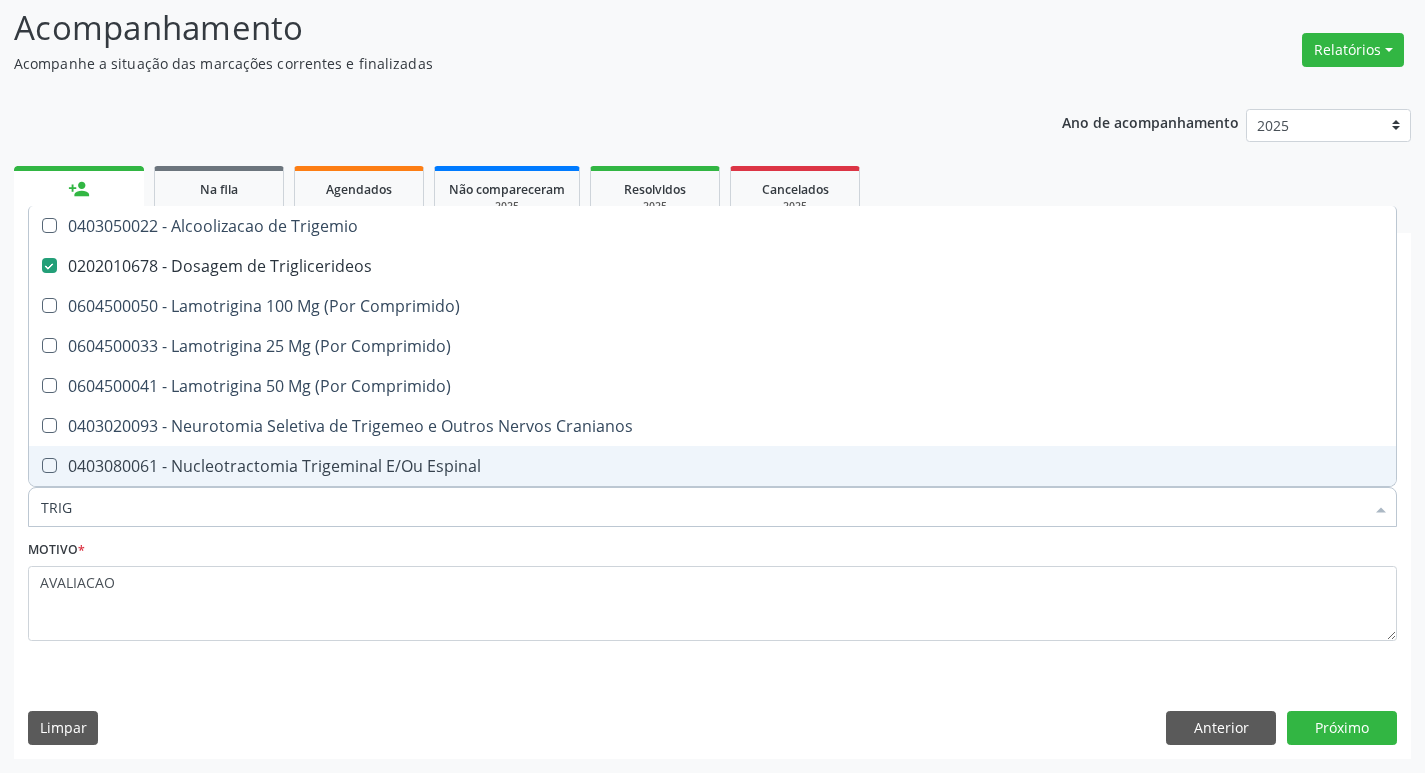 type on "TRI" 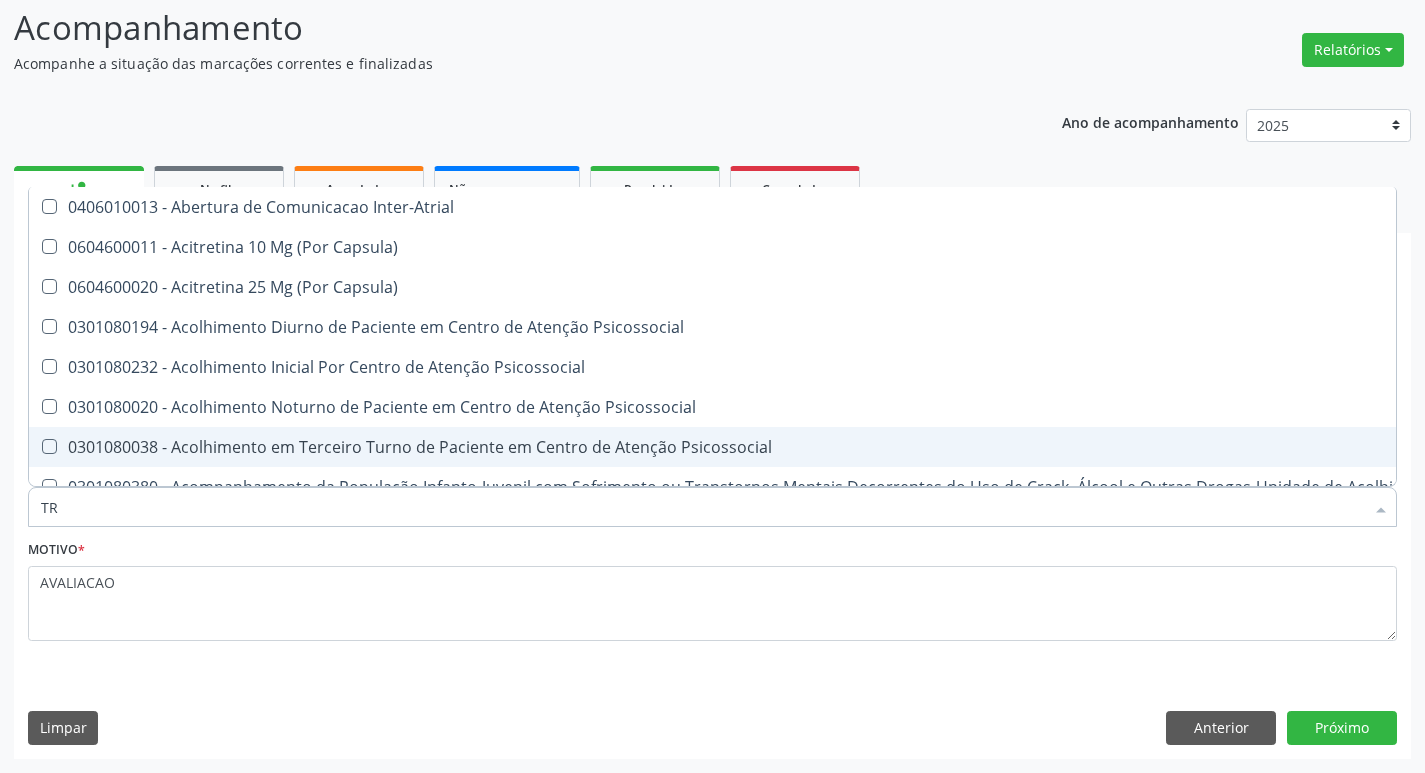 type on "T" 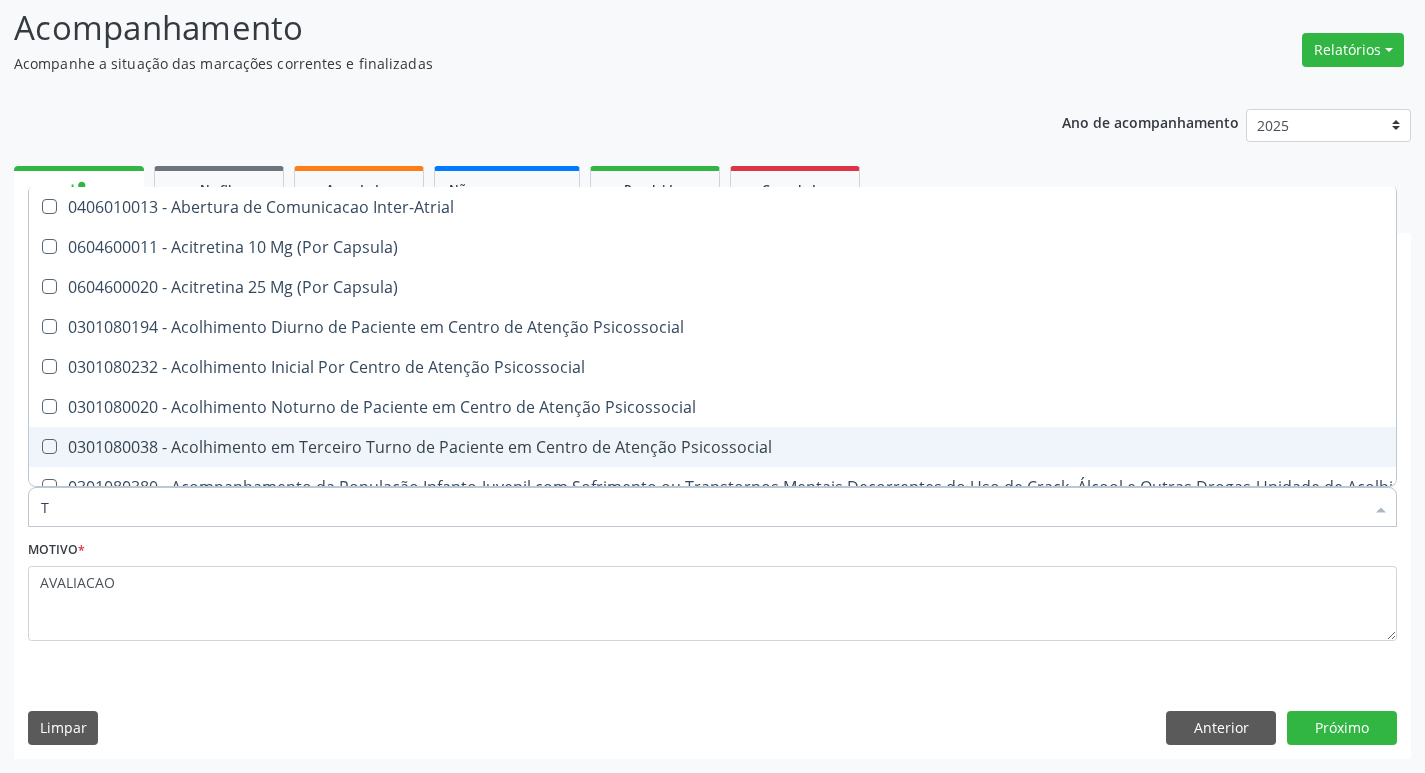 checkbox on "false" 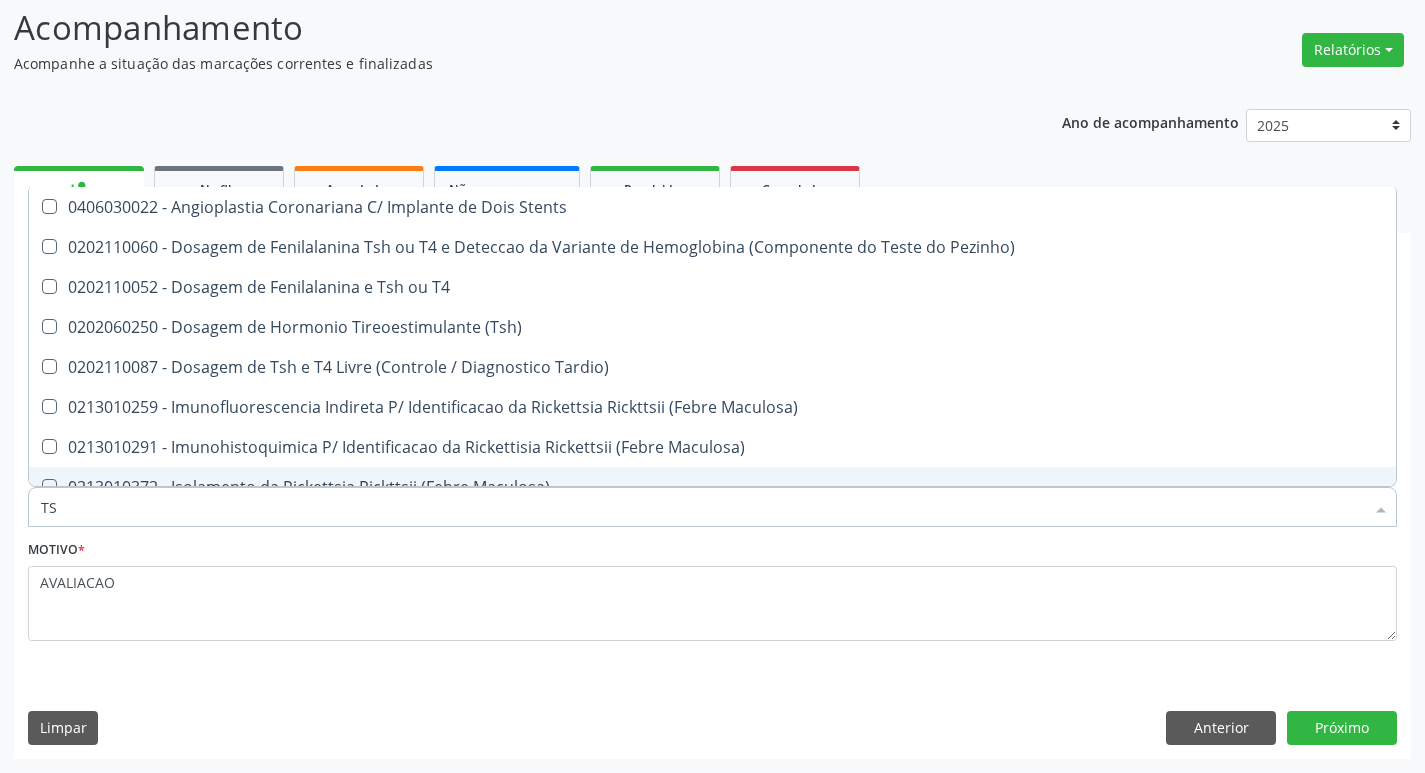 type on "TSH" 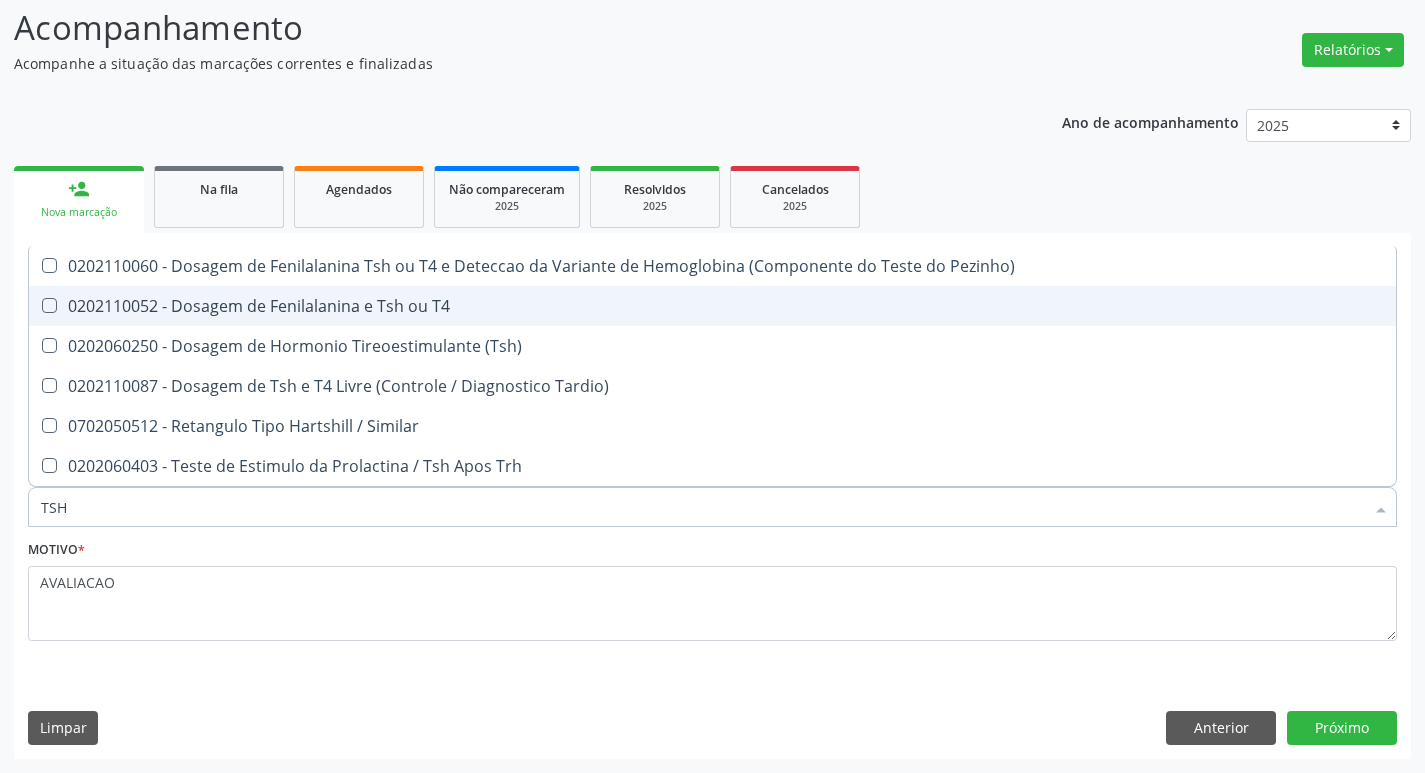 click on "0202110052 - Dosagem de Fenilalanina e Tsh ou T4" at bounding box center (712, 306) 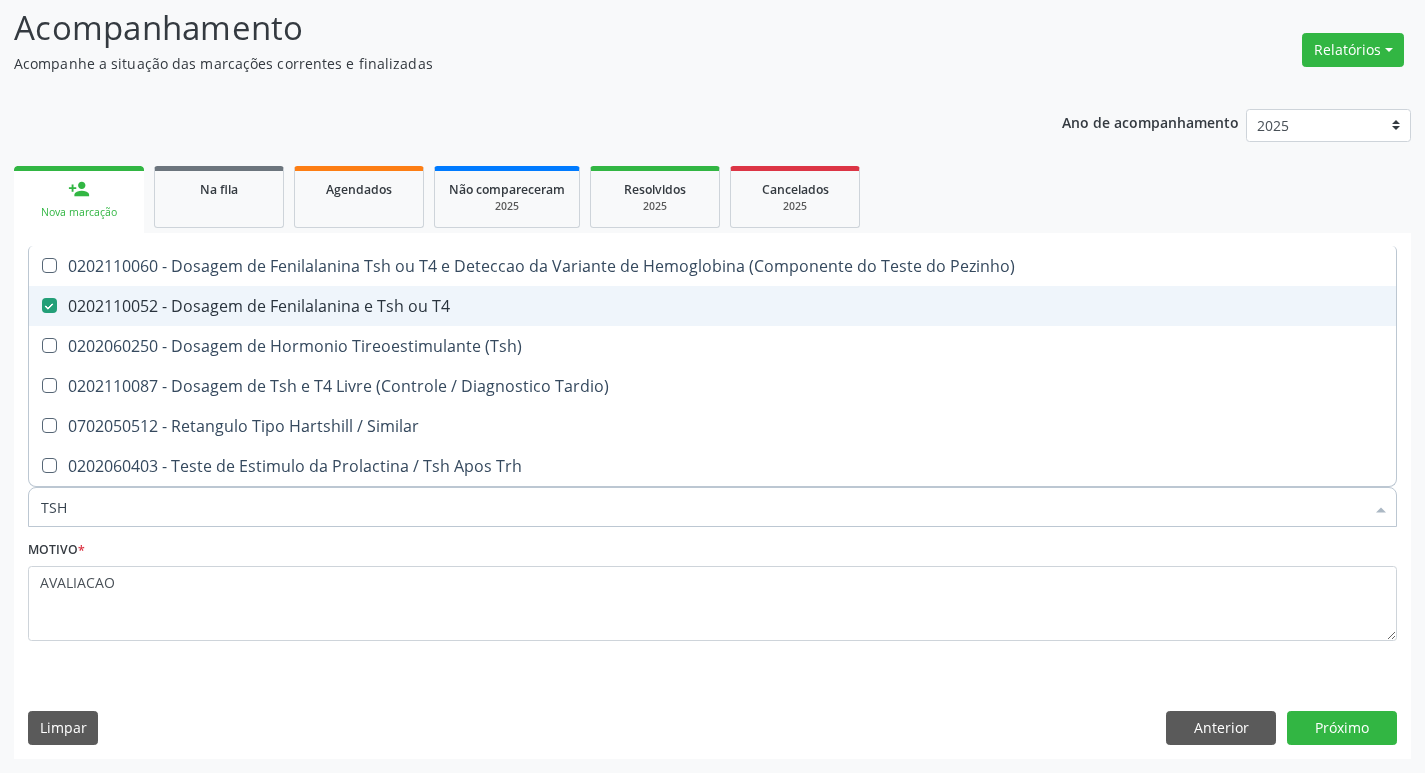 click on "0202110052 - Dosagem de Fenilalanina e Tsh ou T4" at bounding box center [712, 306] 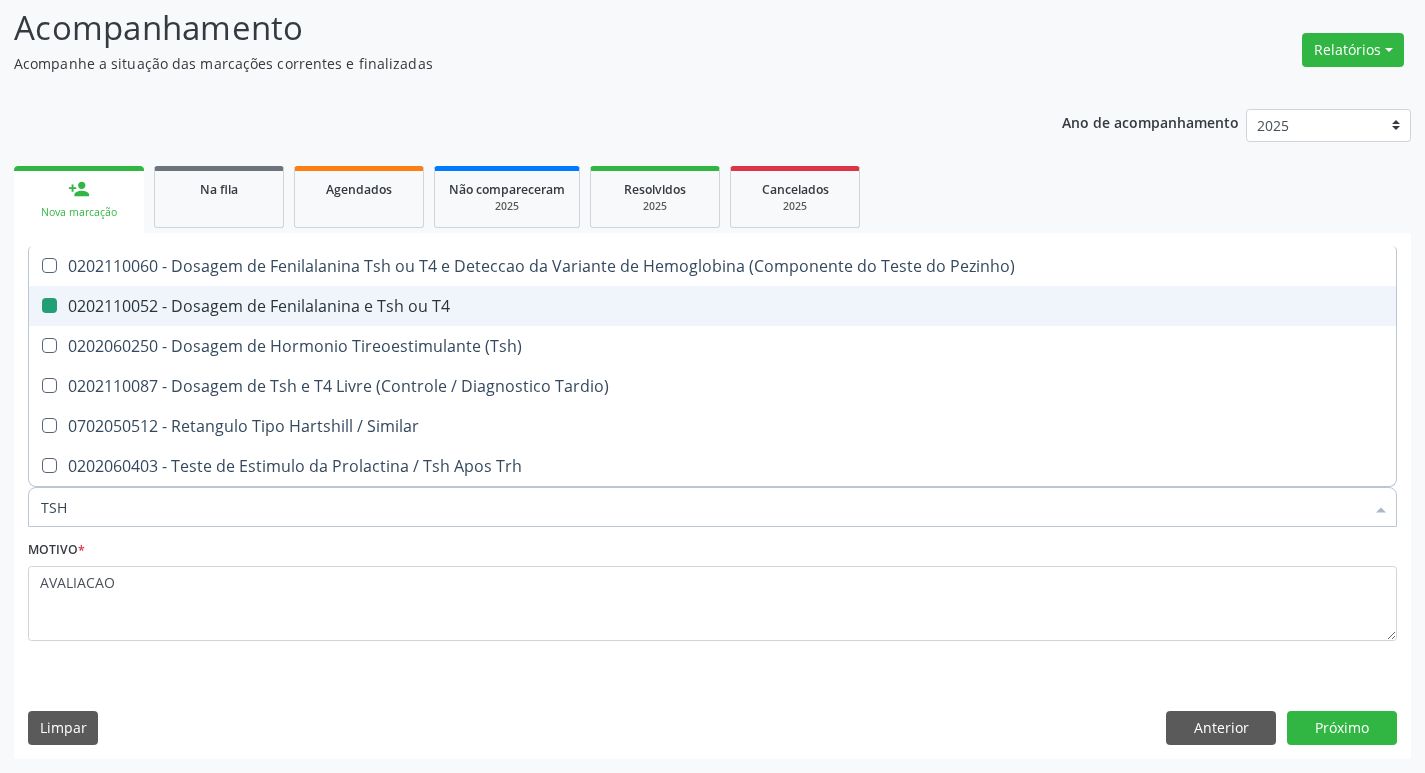 checkbox on "false" 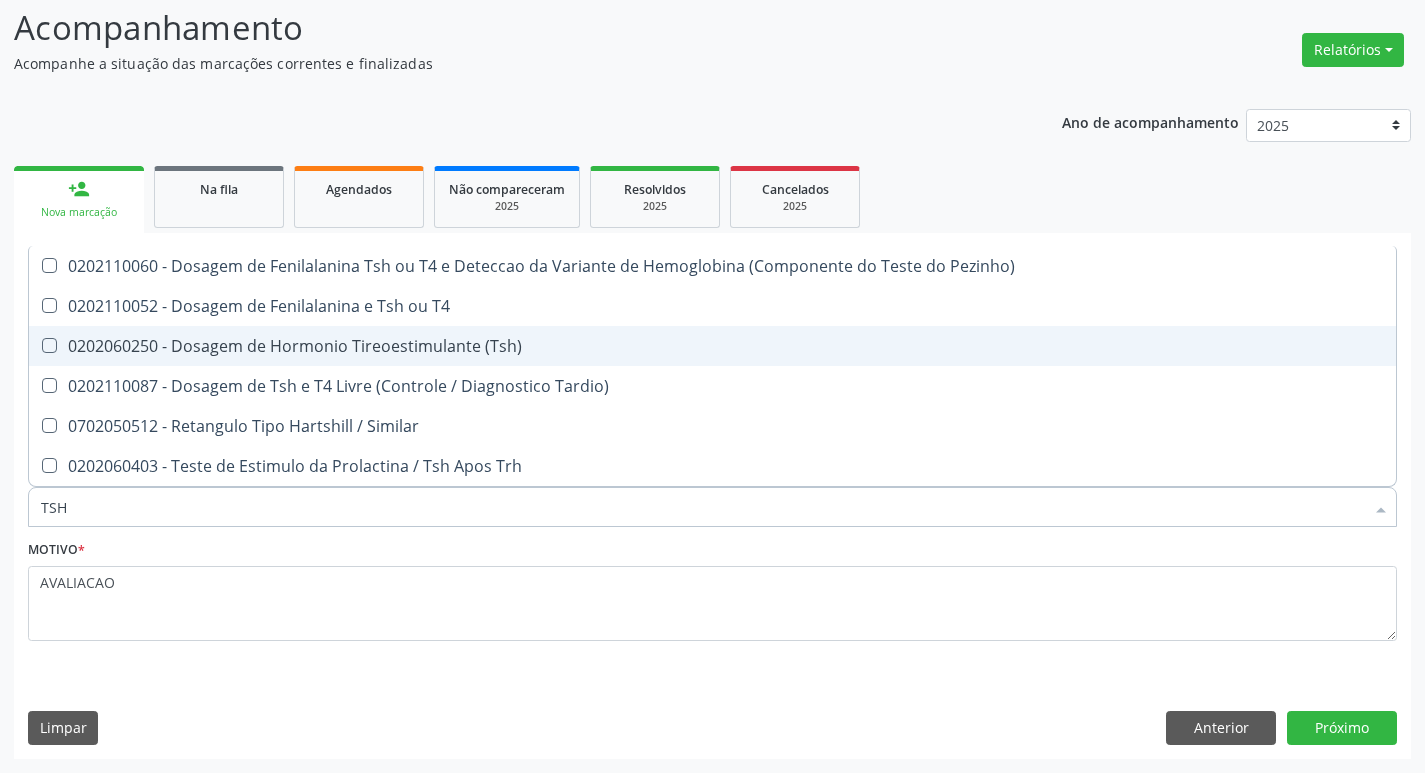 click on "0202060250 - Dosagem de Hormonio Tireoestimulante (Tsh)" at bounding box center [712, 346] 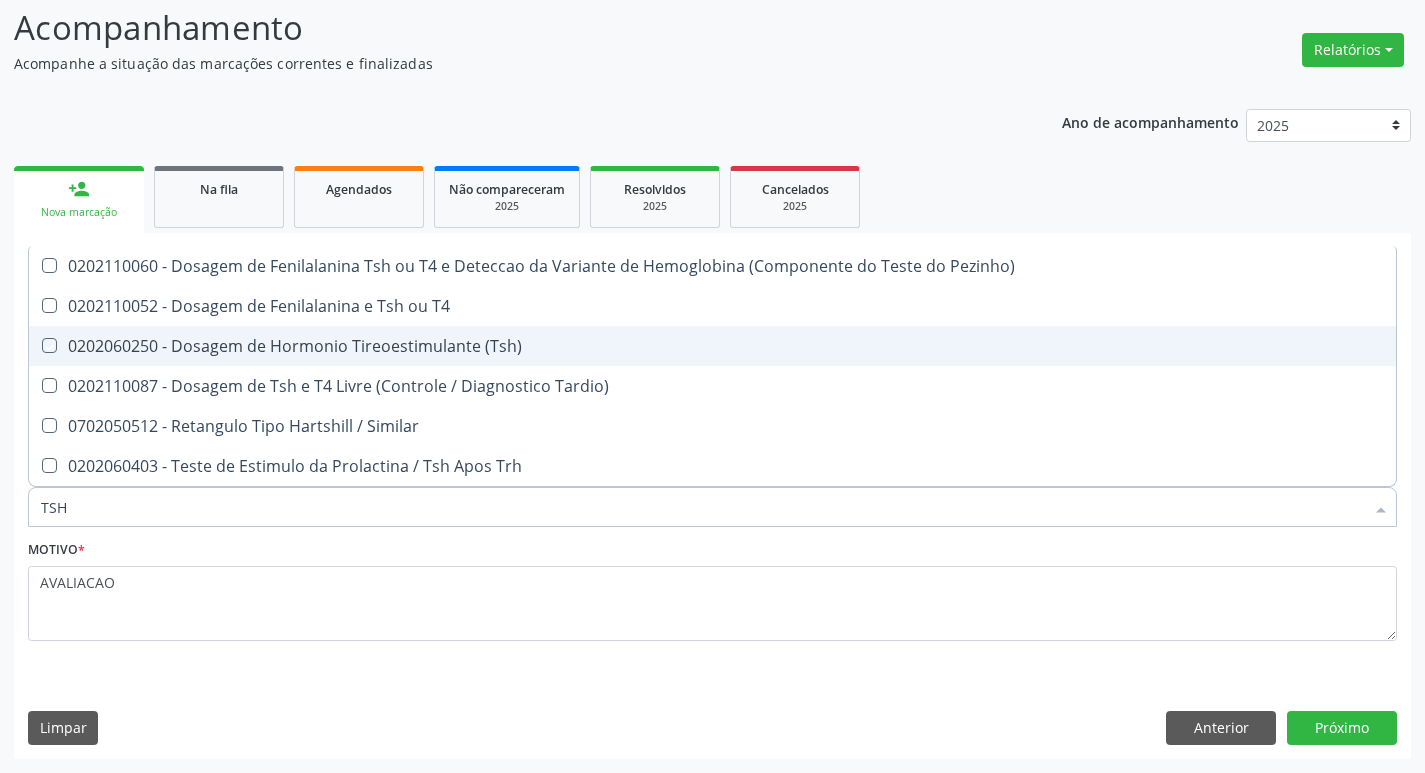 checkbox on "true" 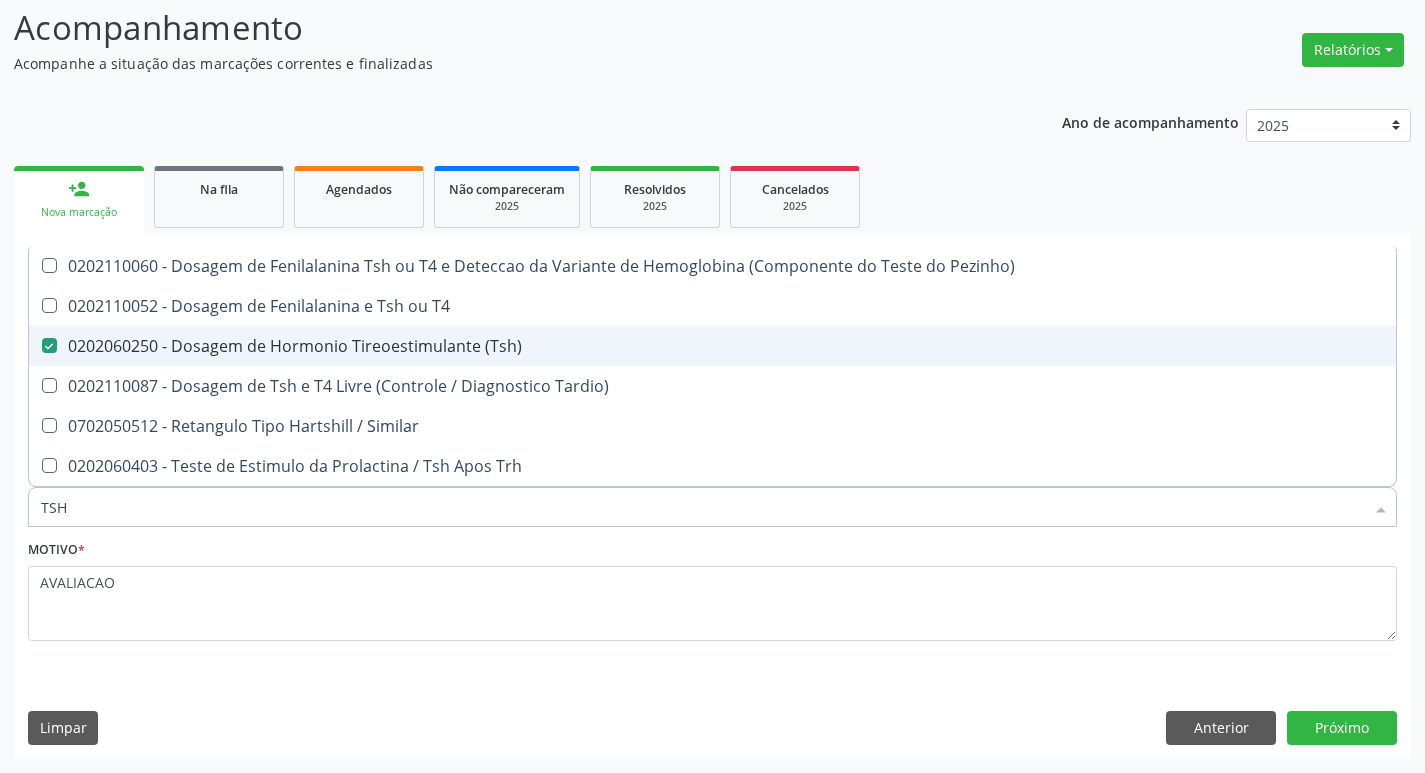 type on "TS" 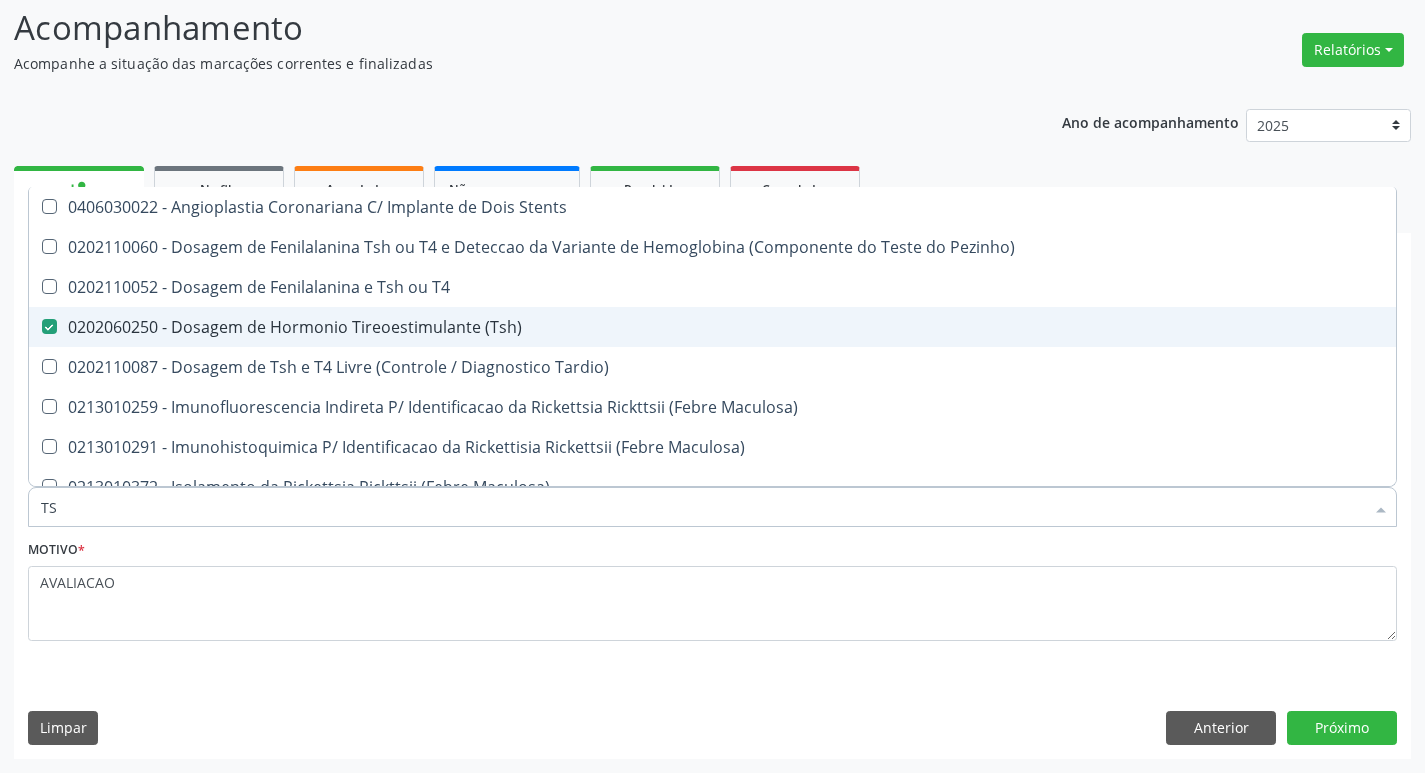 type on "T" 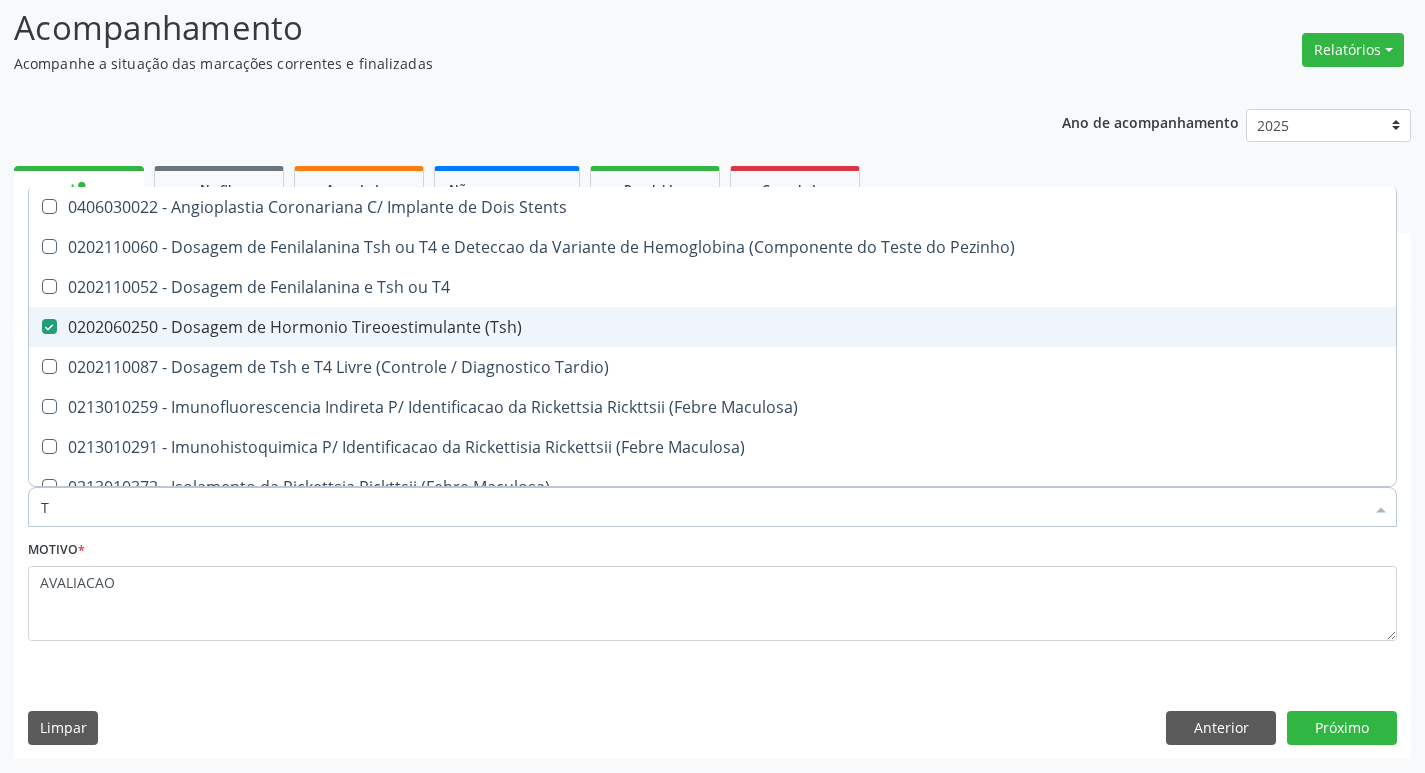 checkbox on "false" 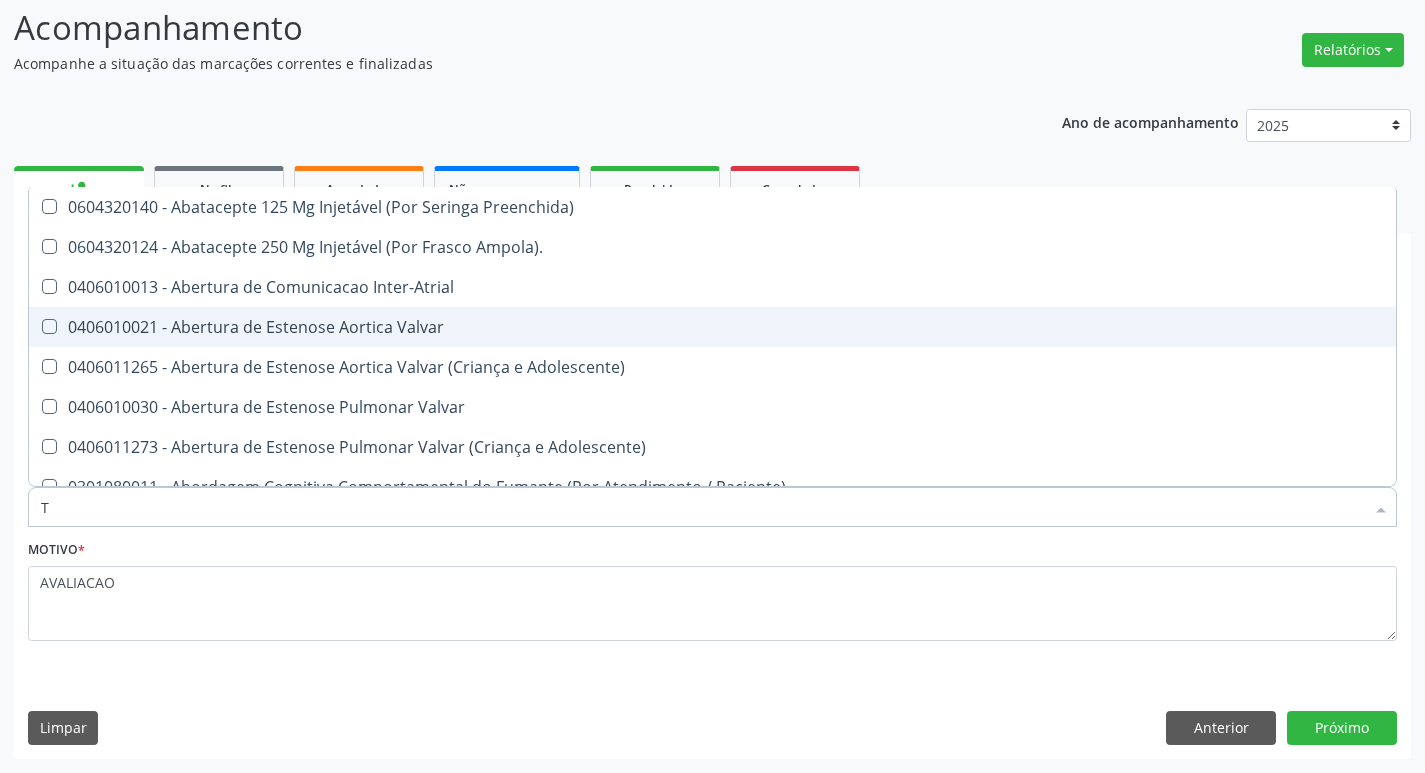type on "T4" 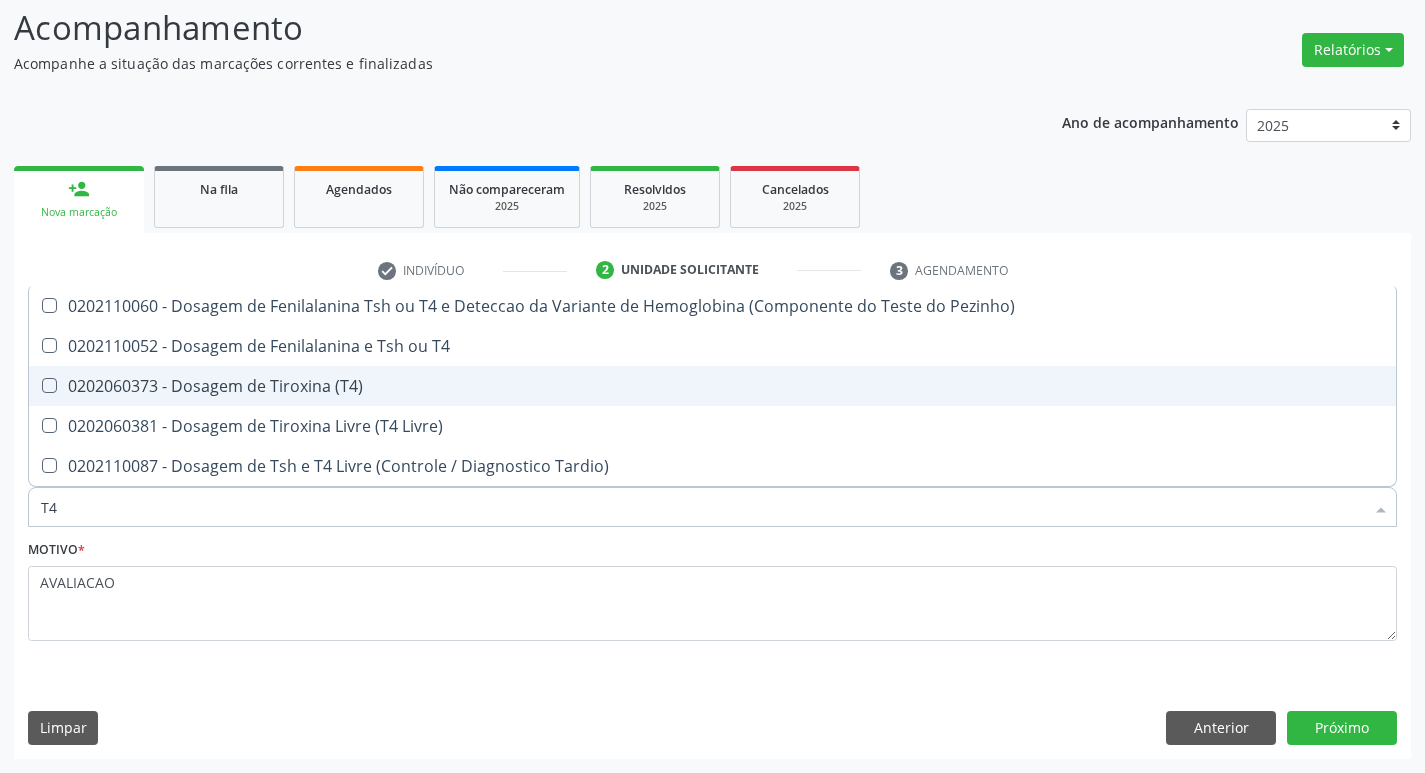 click on "0202060373 - Dosagem de Tiroxina (T4)" at bounding box center (712, 386) 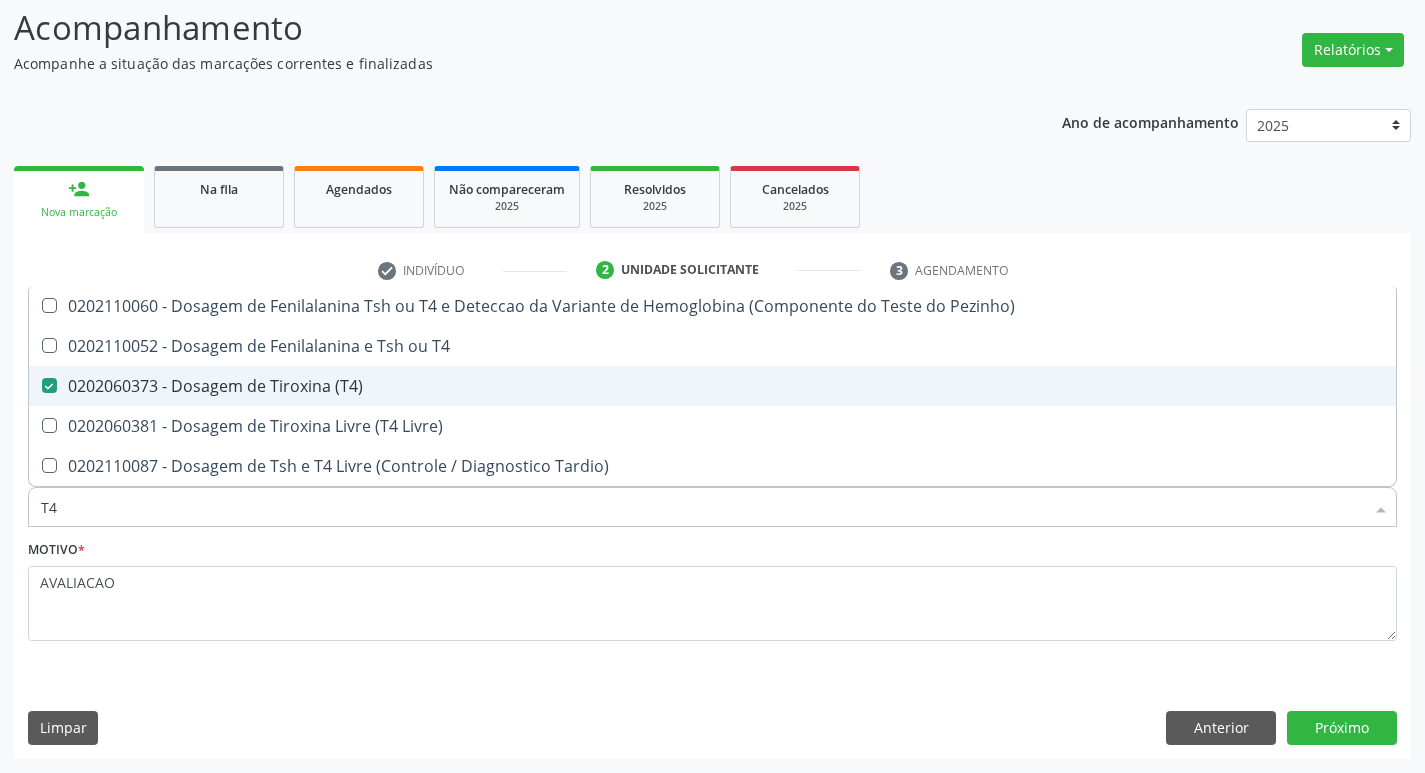click on "0202060373 - Dosagem de Tiroxina (T4)" at bounding box center (712, 386) 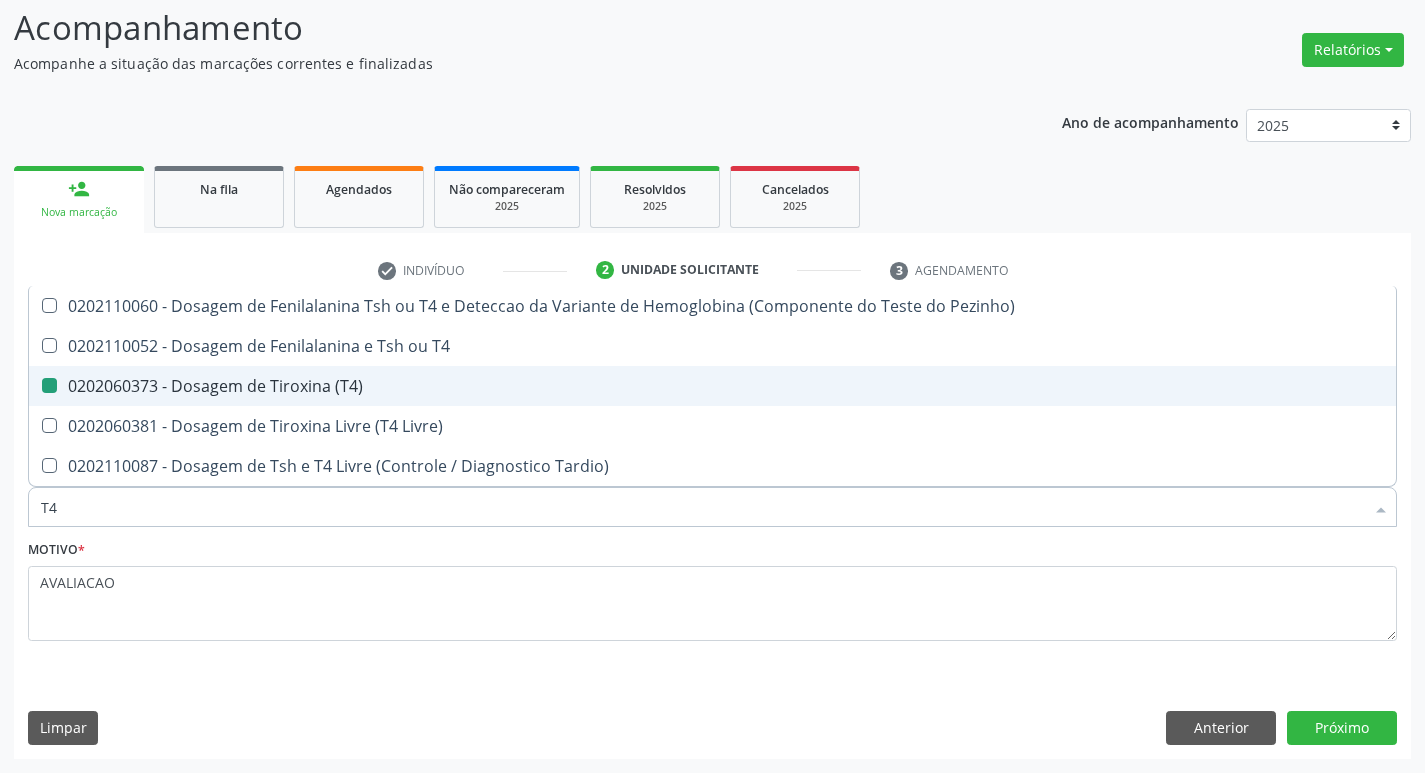 checkbox on "false" 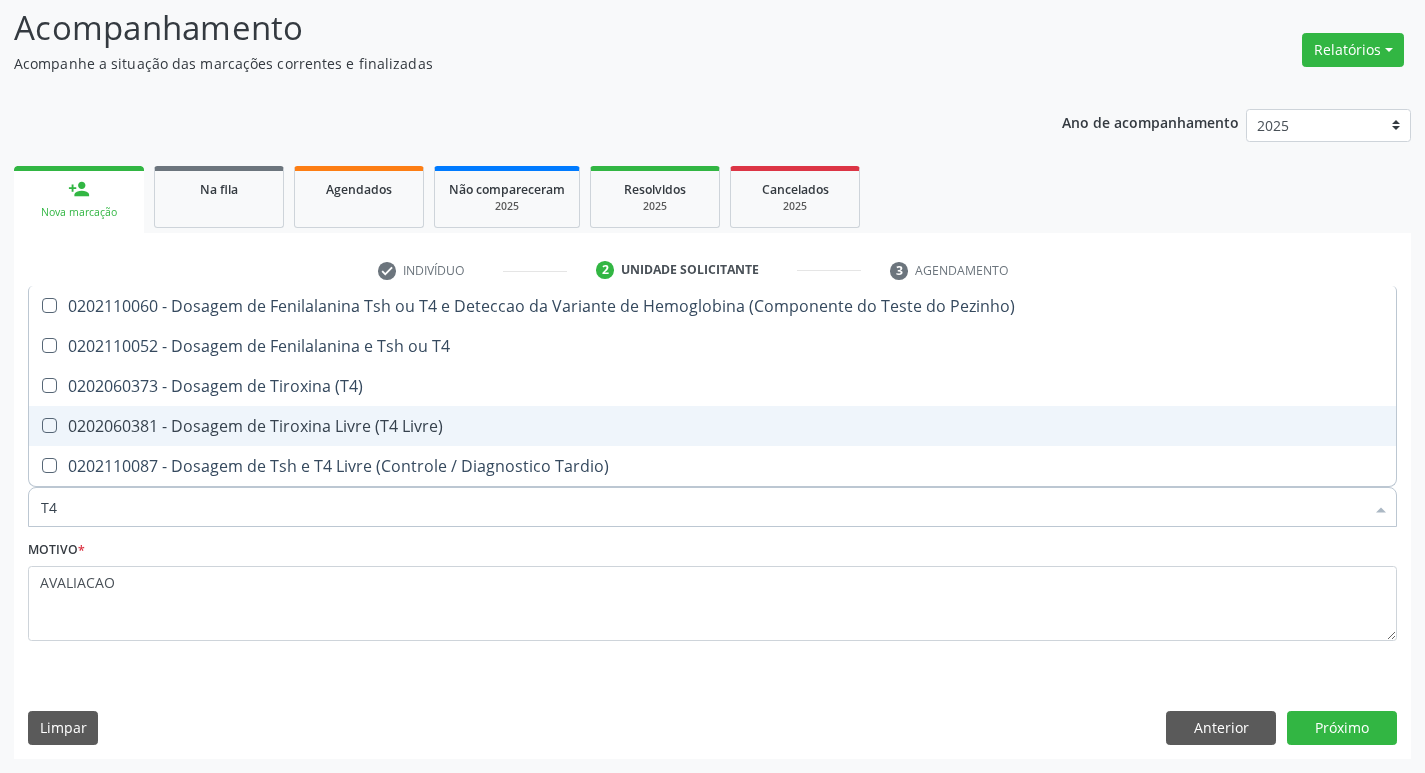 click on "0202060381 - Dosagem de Tiroxina Livre (T4 Livre)" at bounding box center (712, 426) 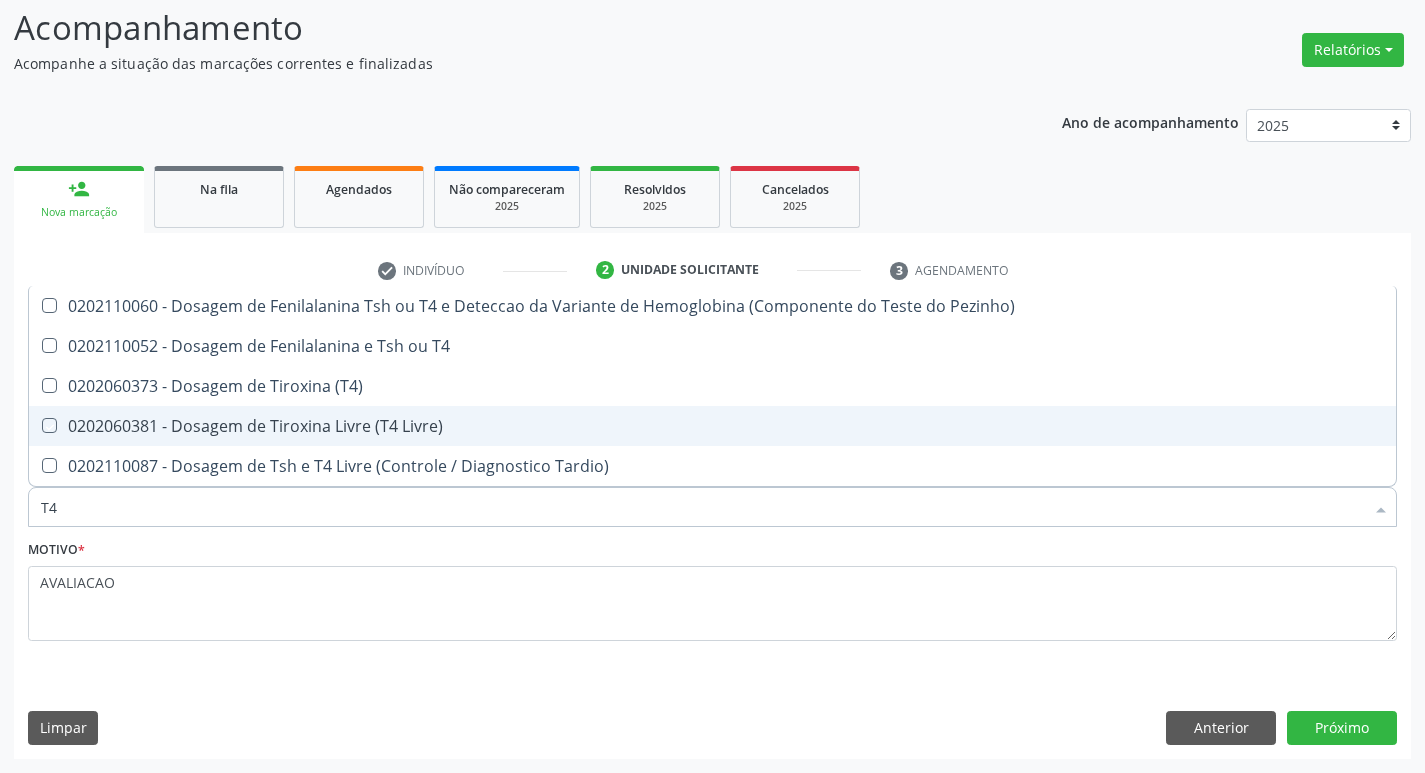 checkbox on "true" 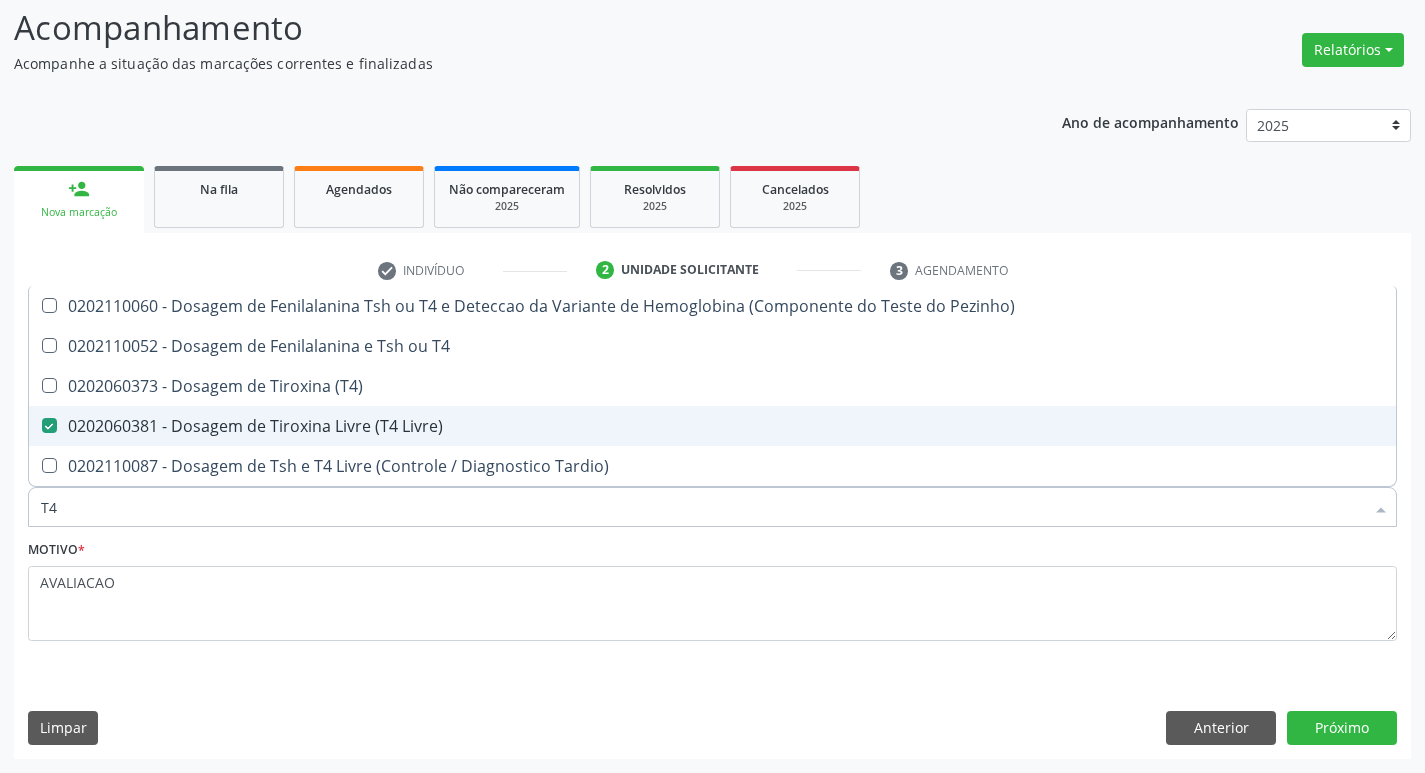 type on "T" 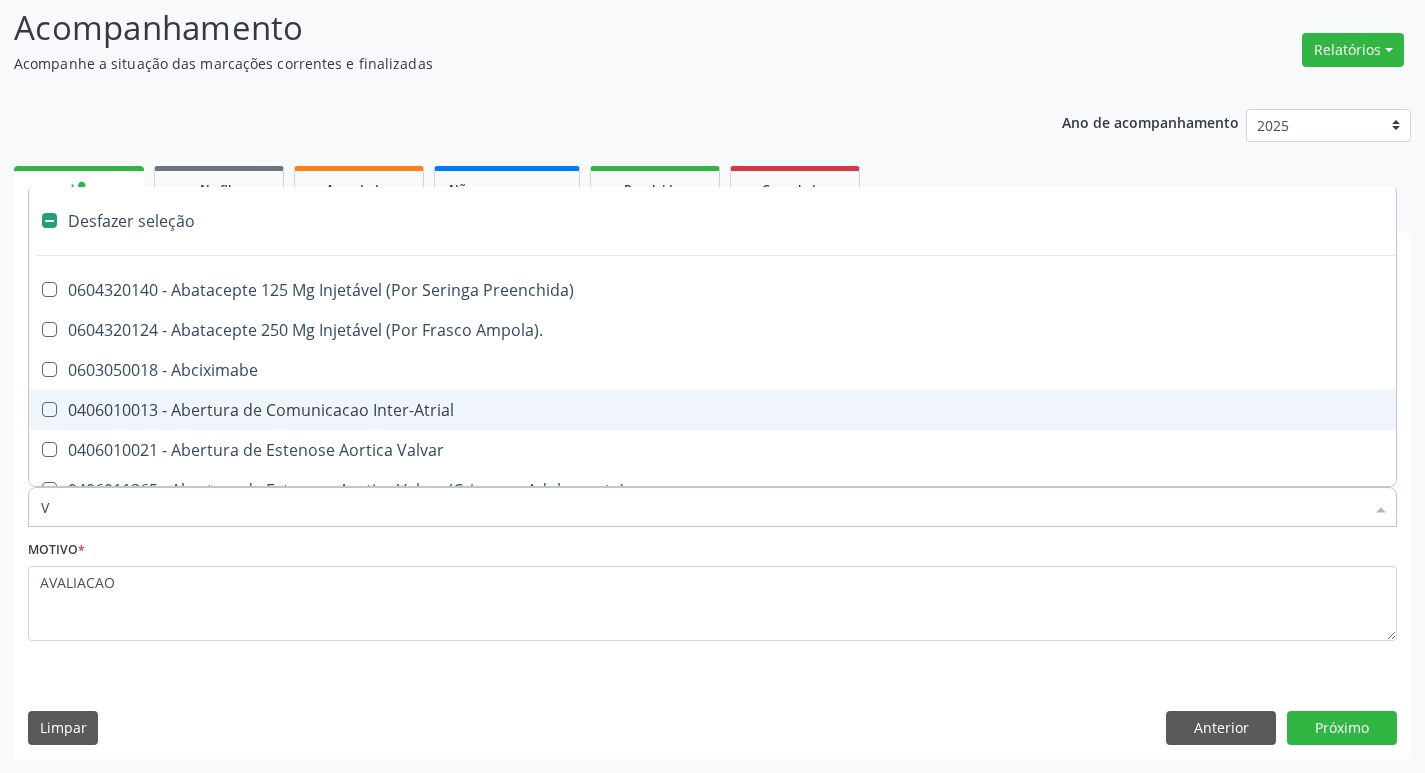 type on "VI" 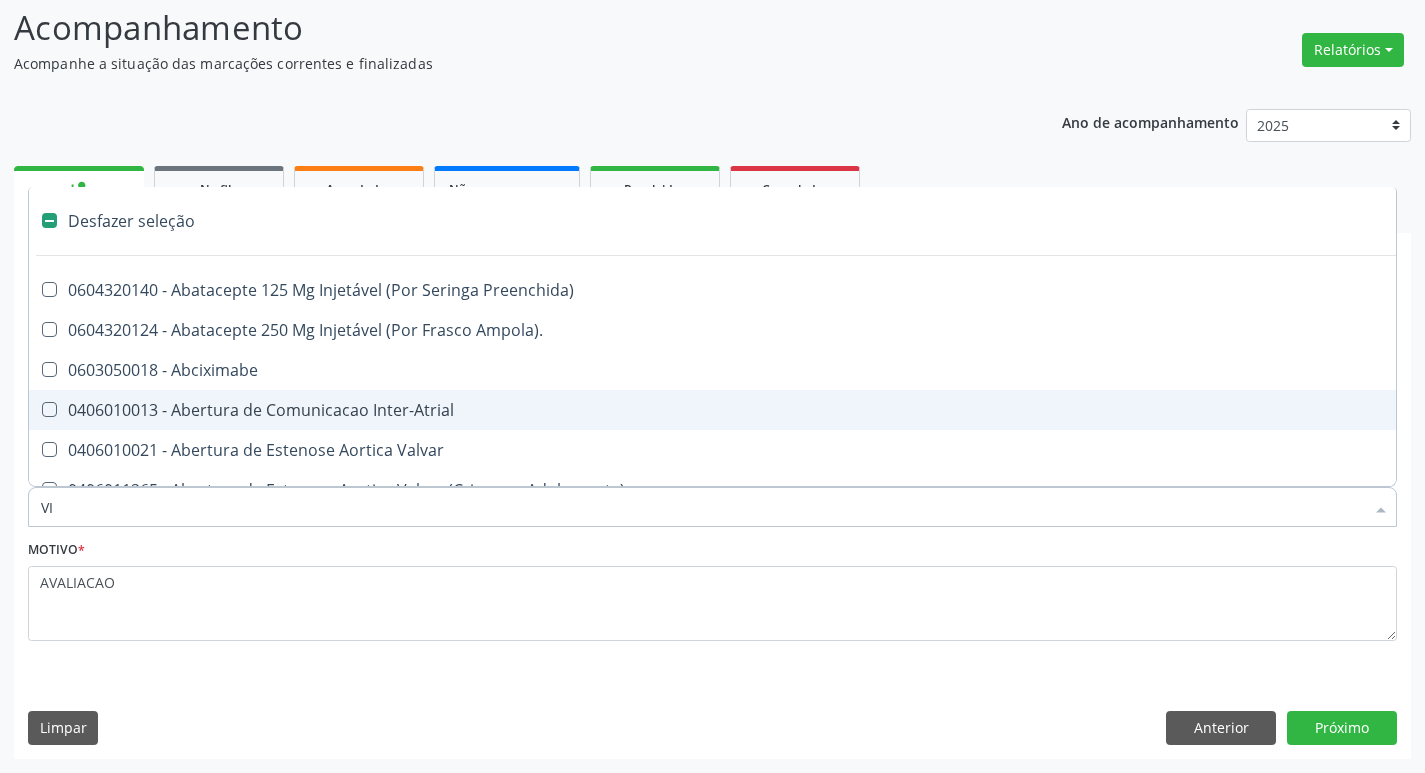 checkbox on "false" 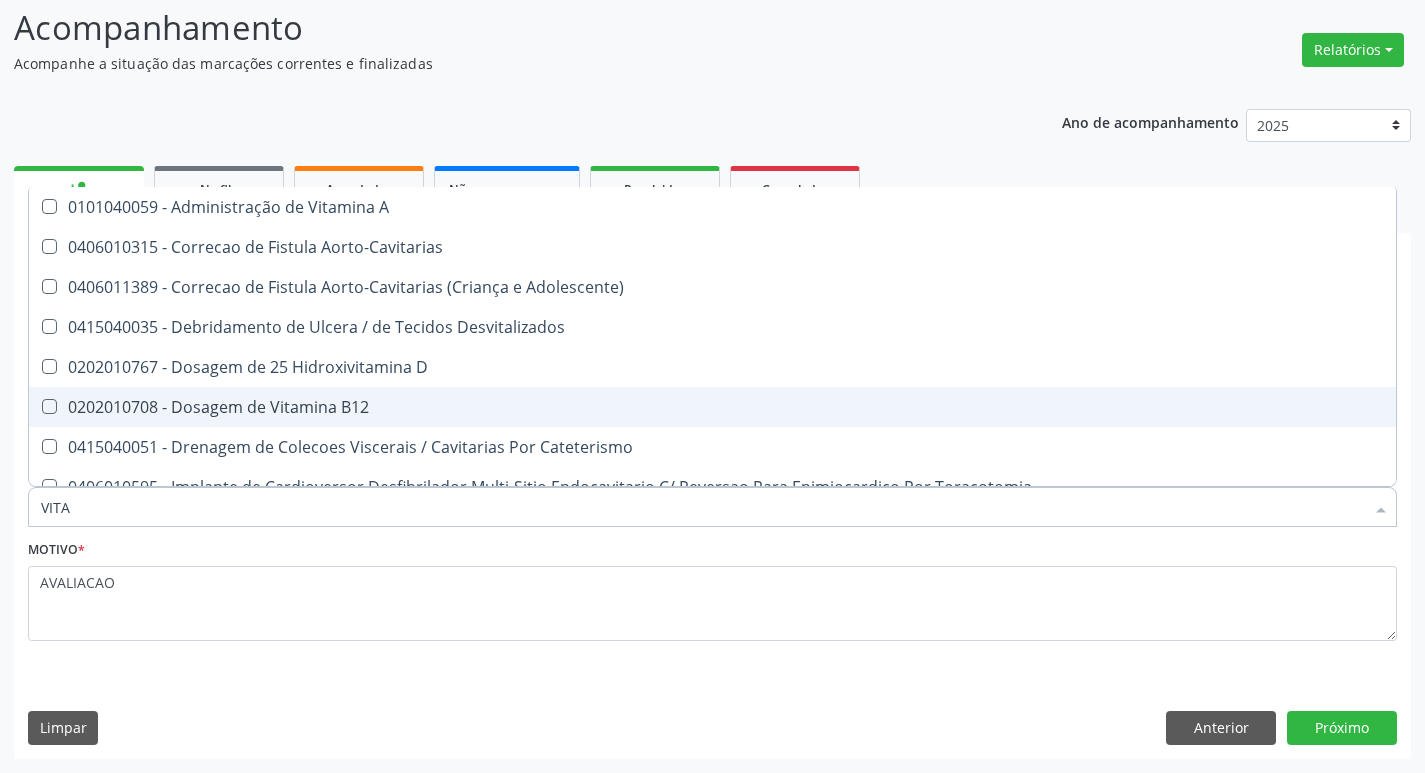 type on "VITAM" 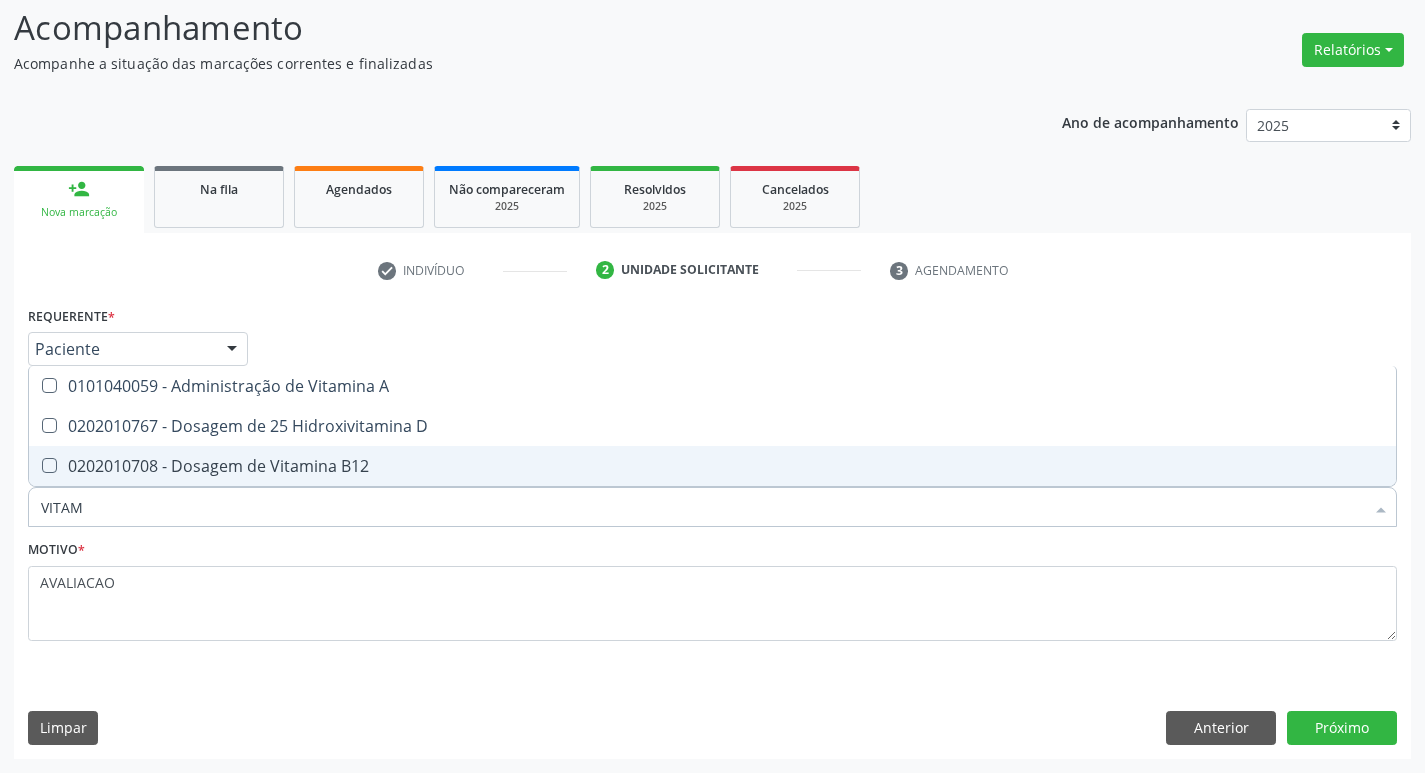 click on "0202010708 - Dosagem de Vitamina B12" at bounding box center [712, 466] 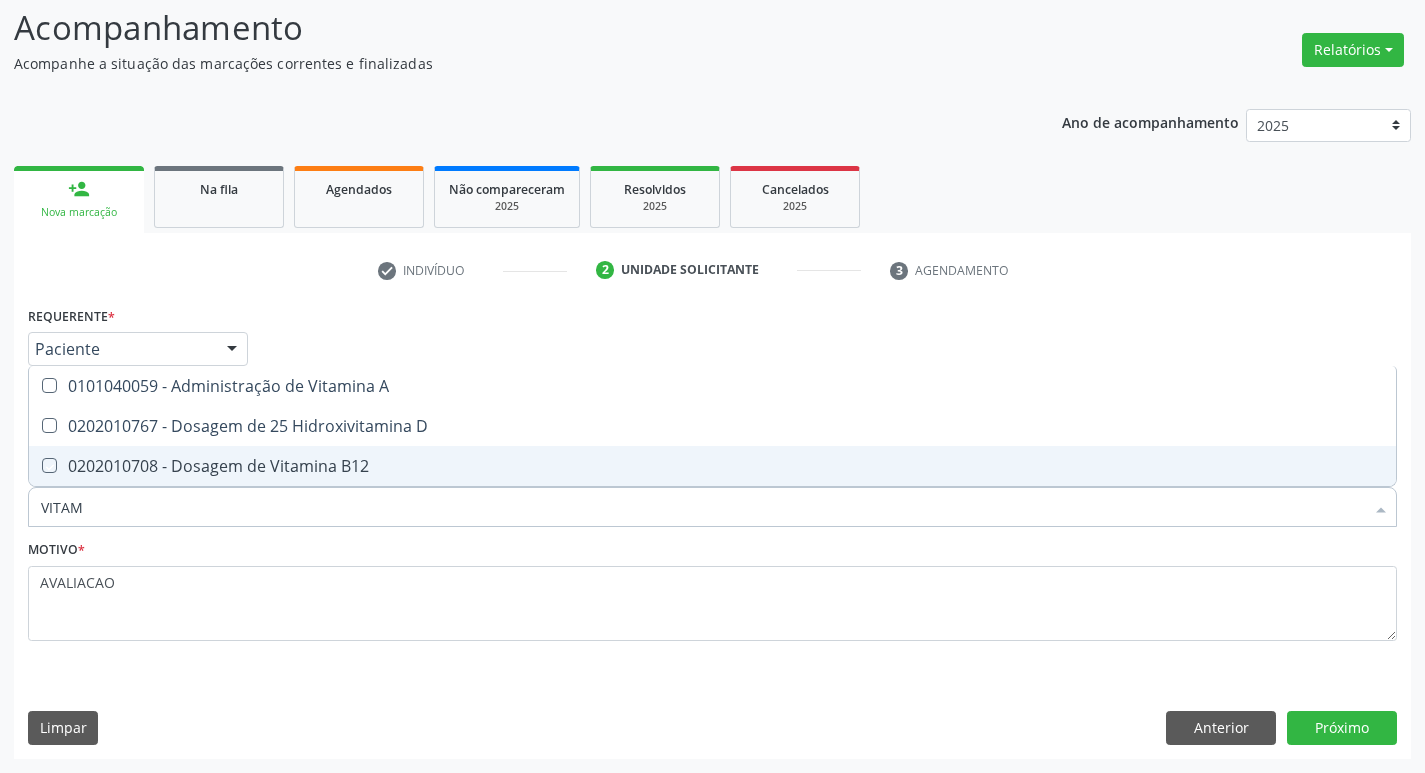 checkbox on "true" 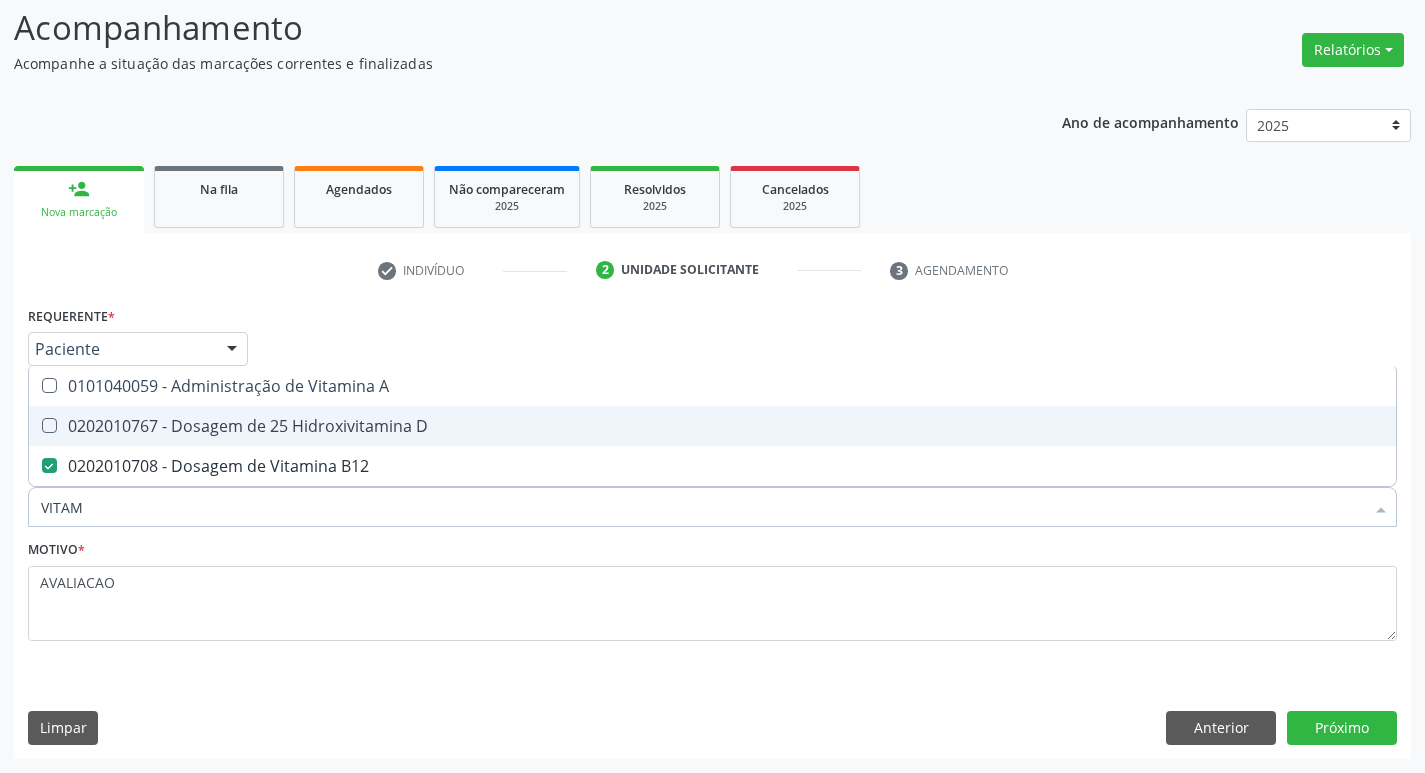 click on "0202010767 - Dosagem de 25 Hidroxivitamina D" at bounding box center [712, 426] 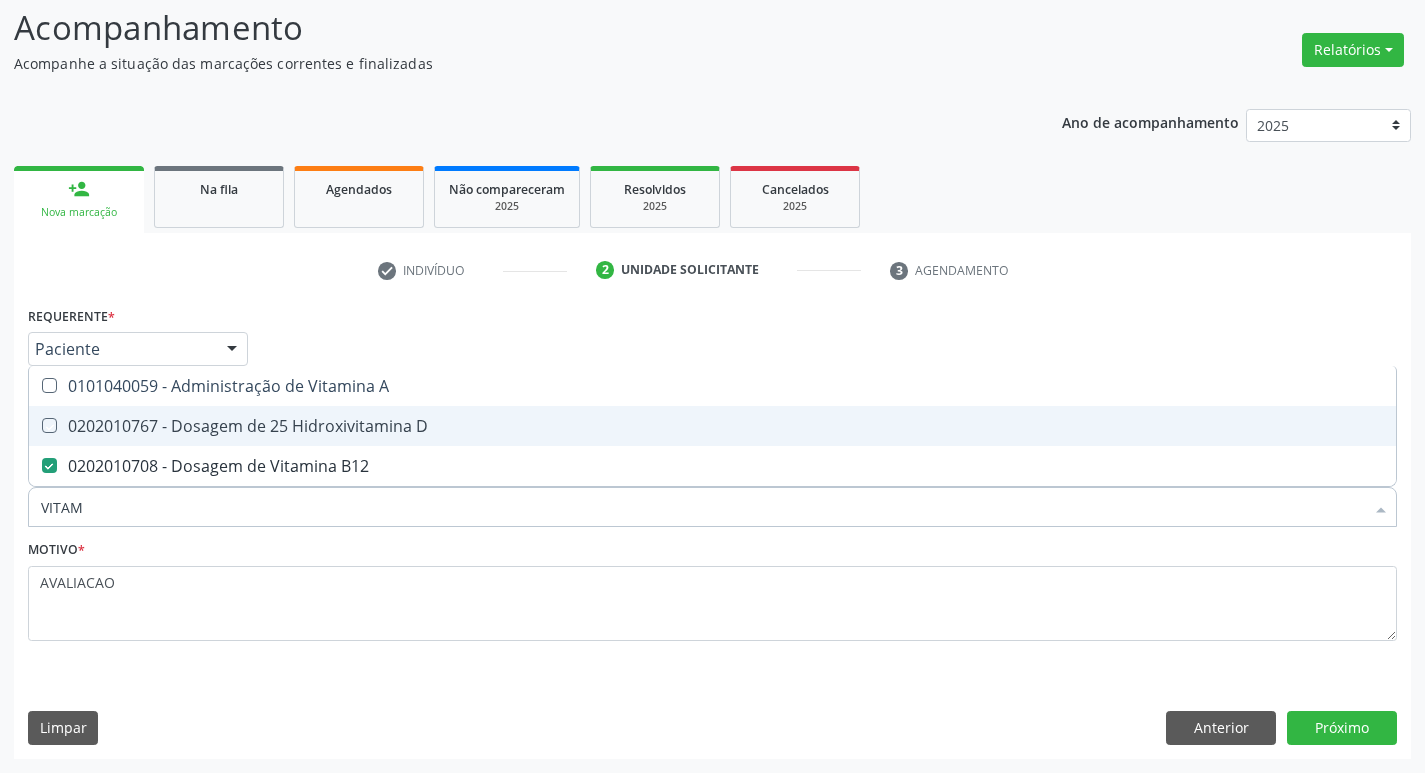 checkbox on "true" 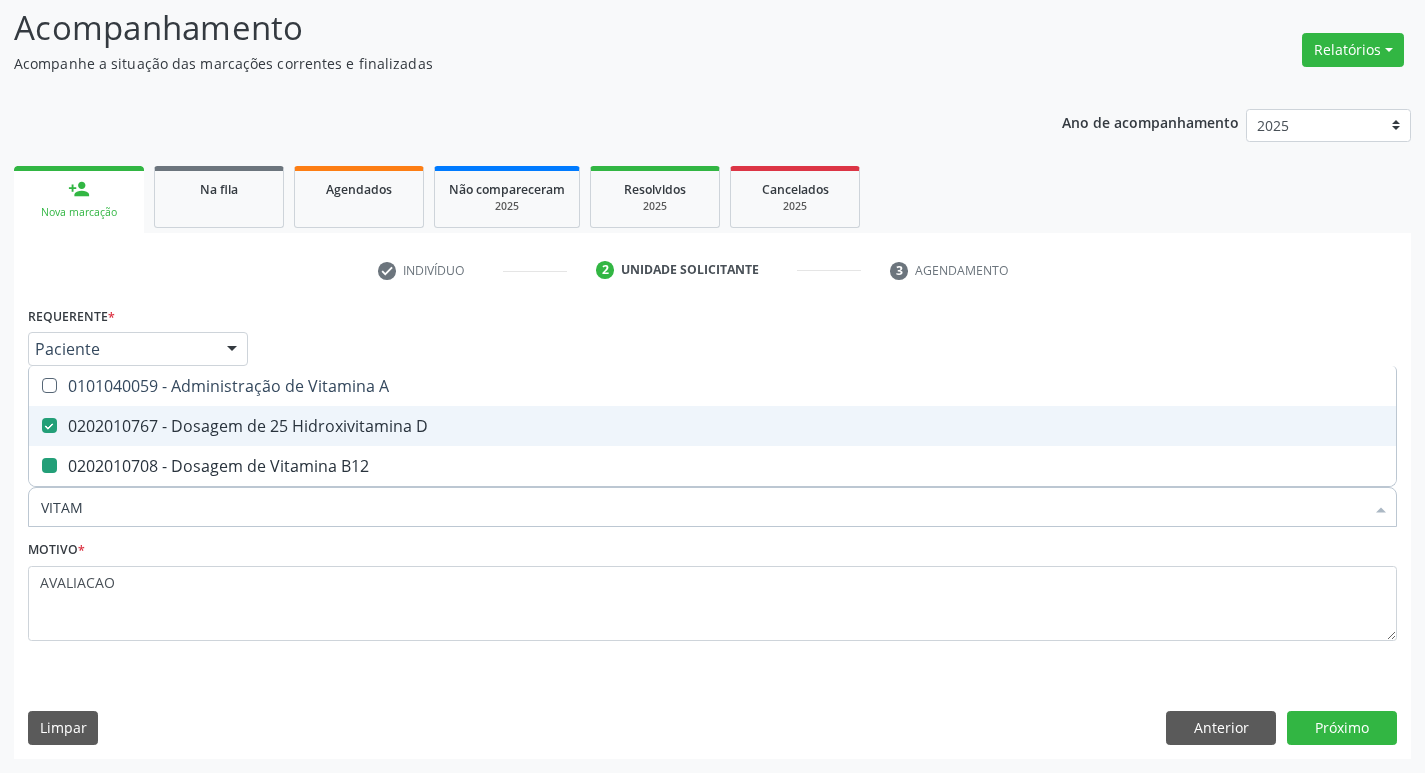 type on "VITA" 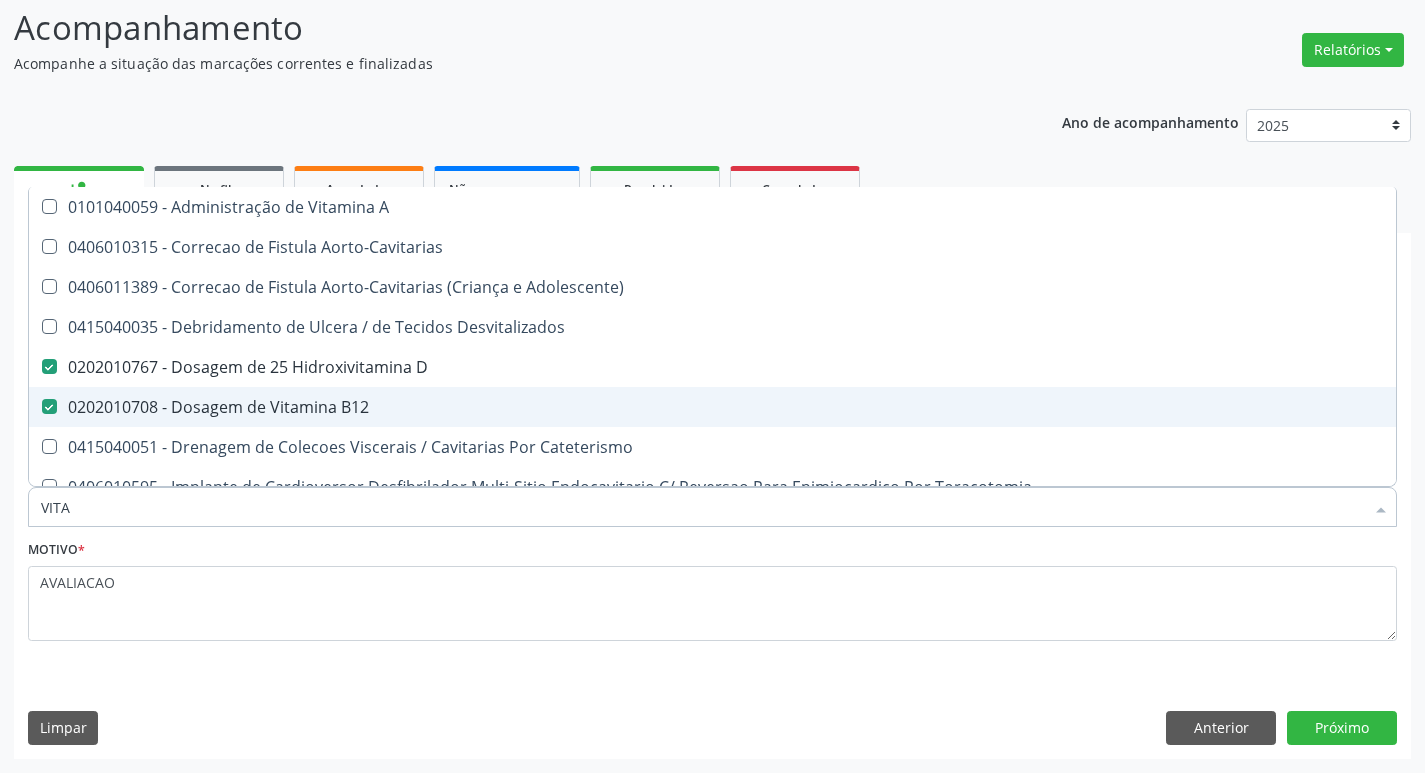 type on "VIT" 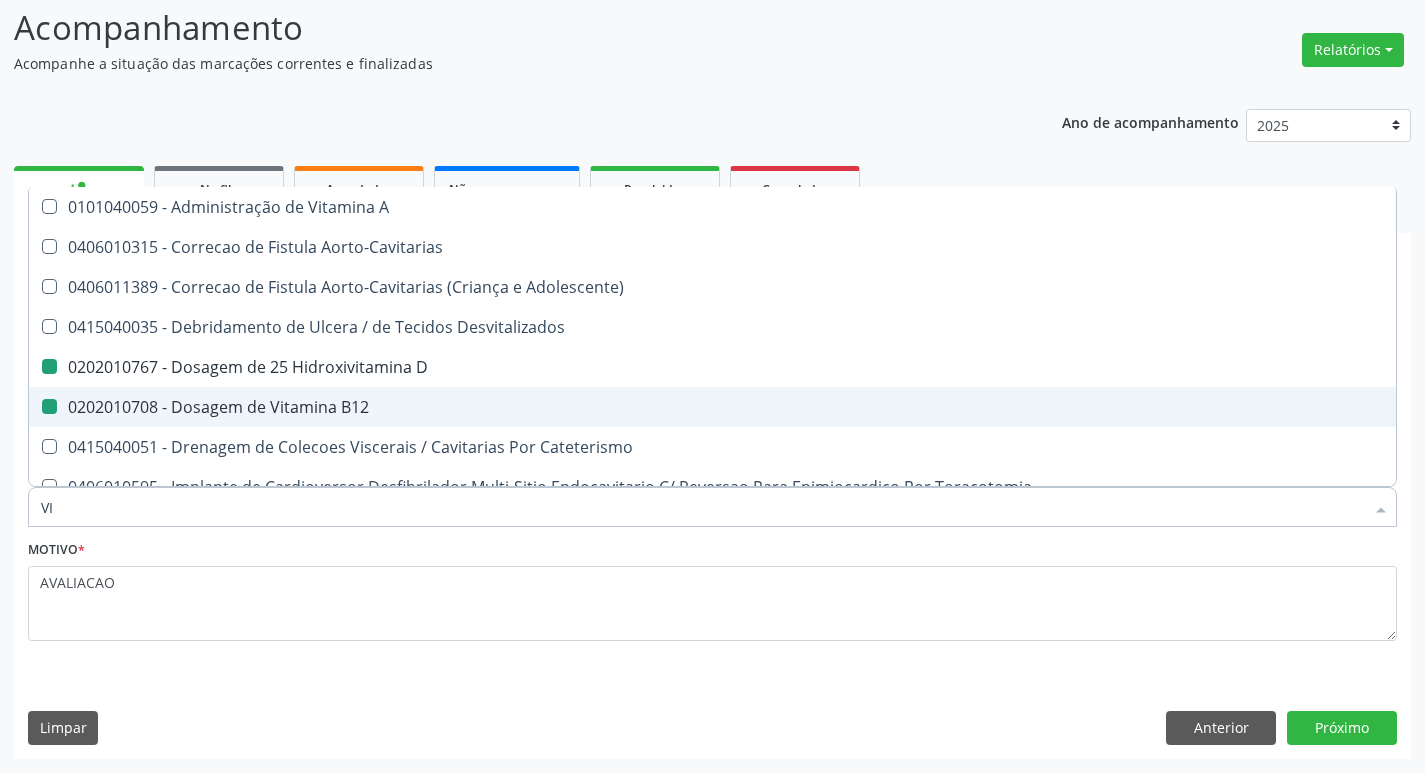 type on "V" 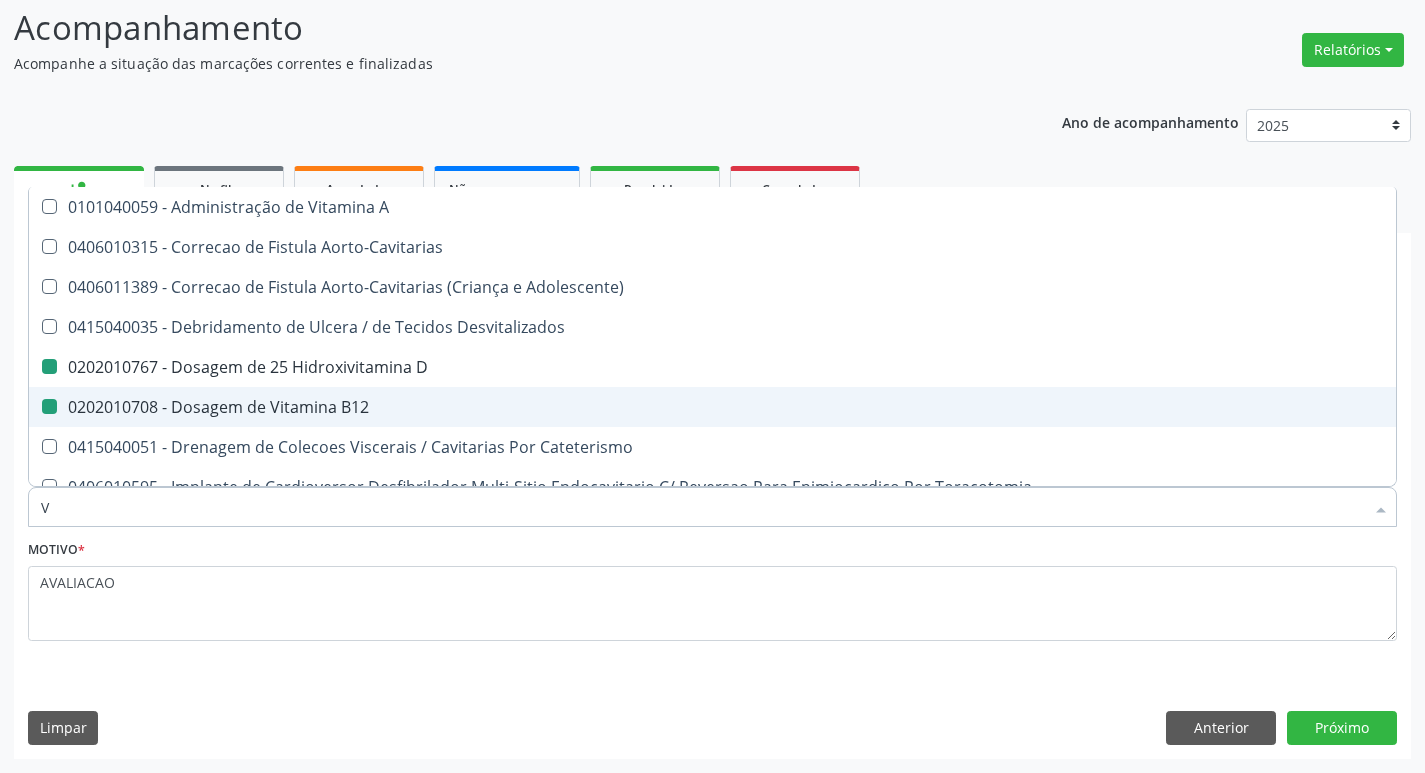 type 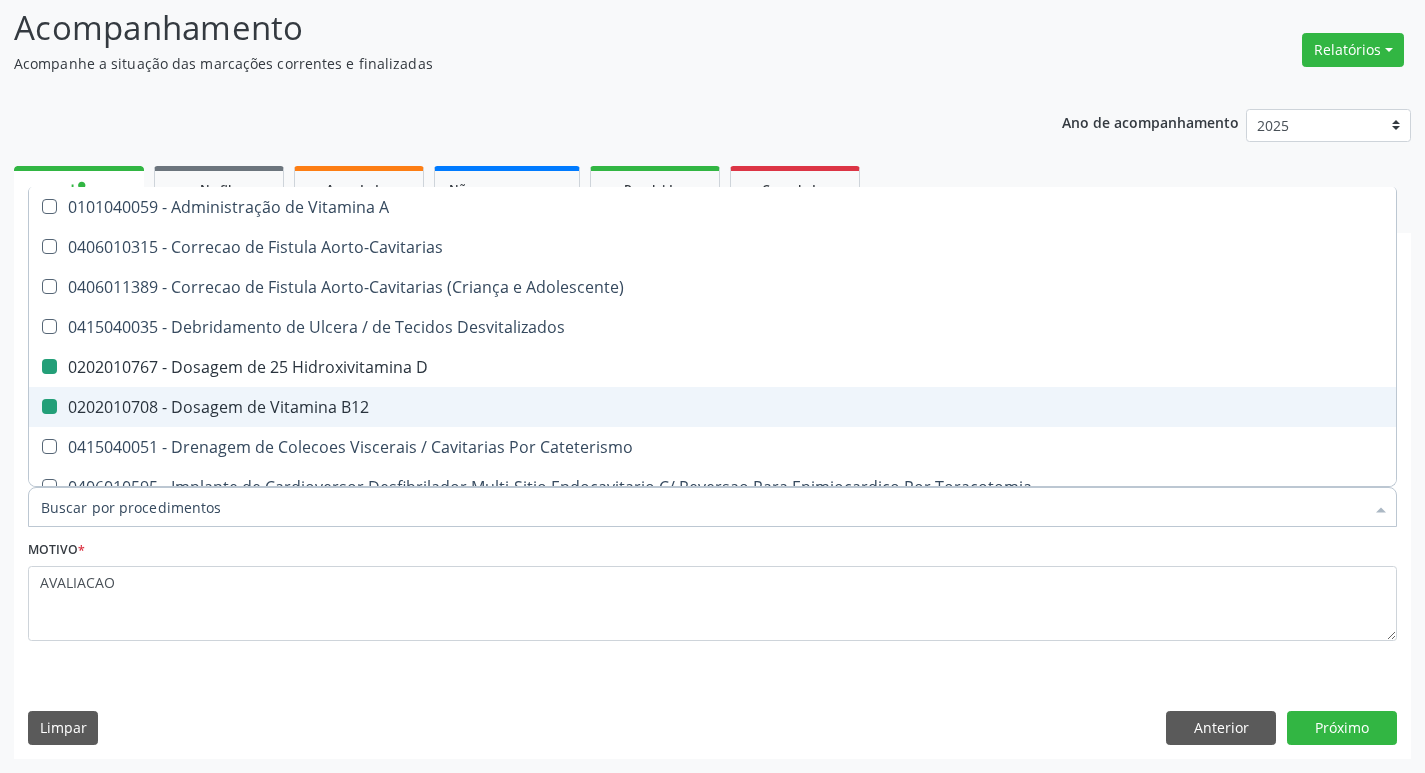 checkbox on "false" 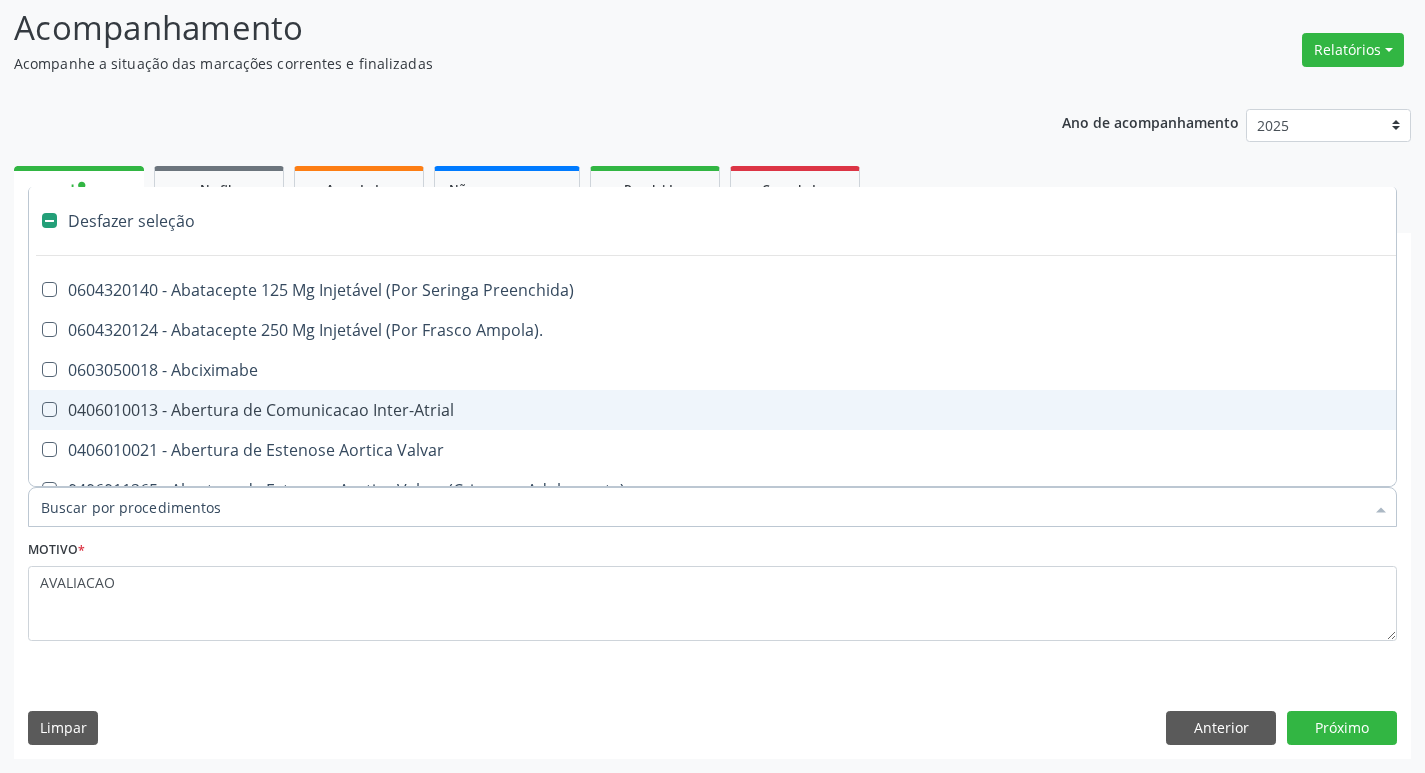 type on "V" 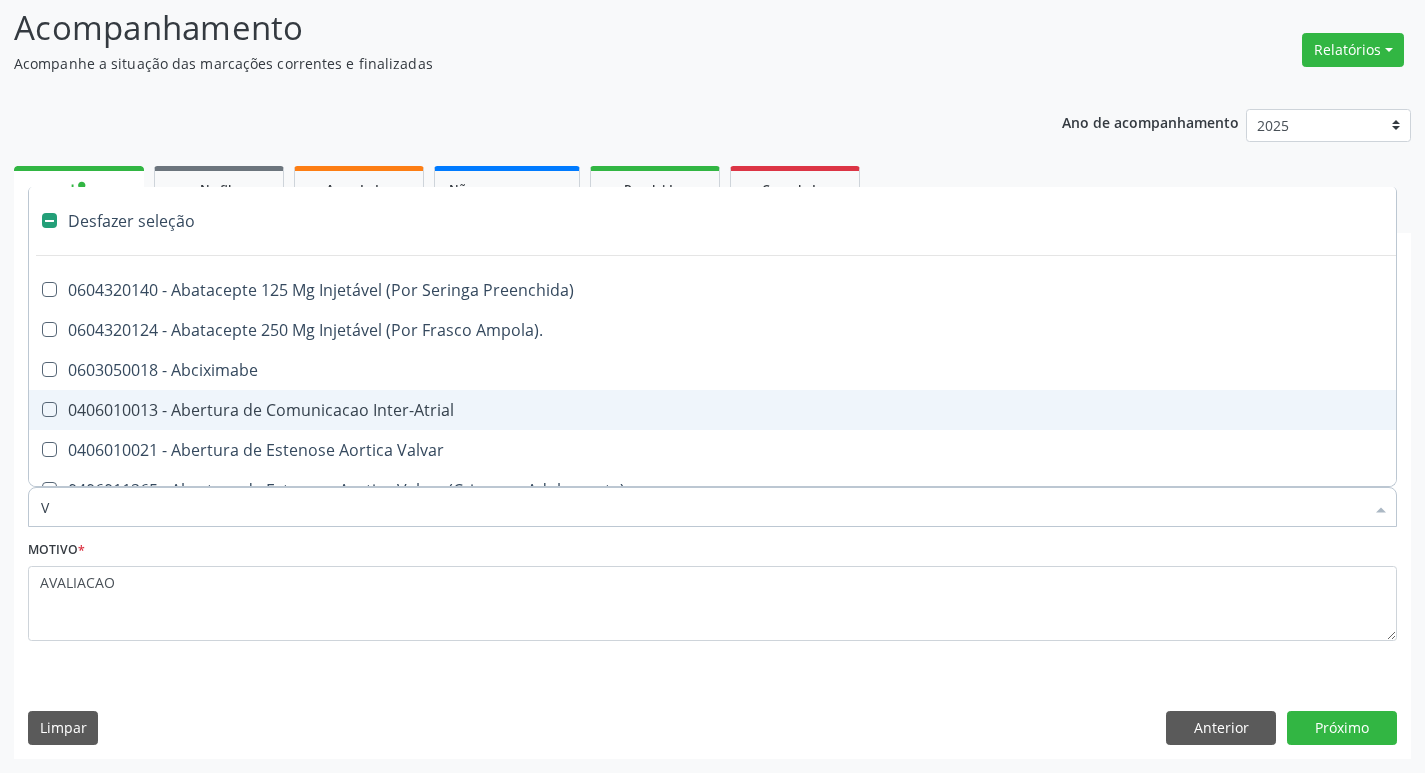 checkbox on "true" 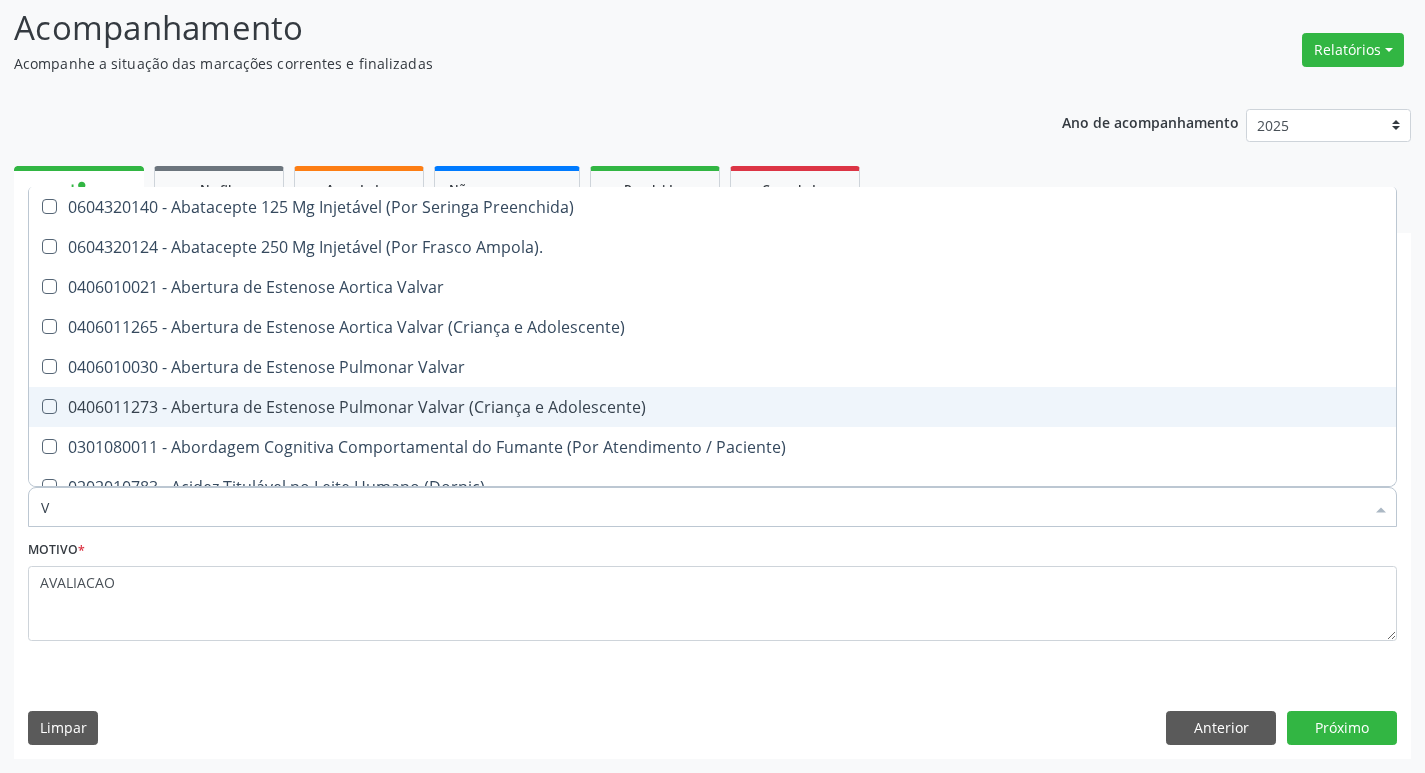 type on "VI" 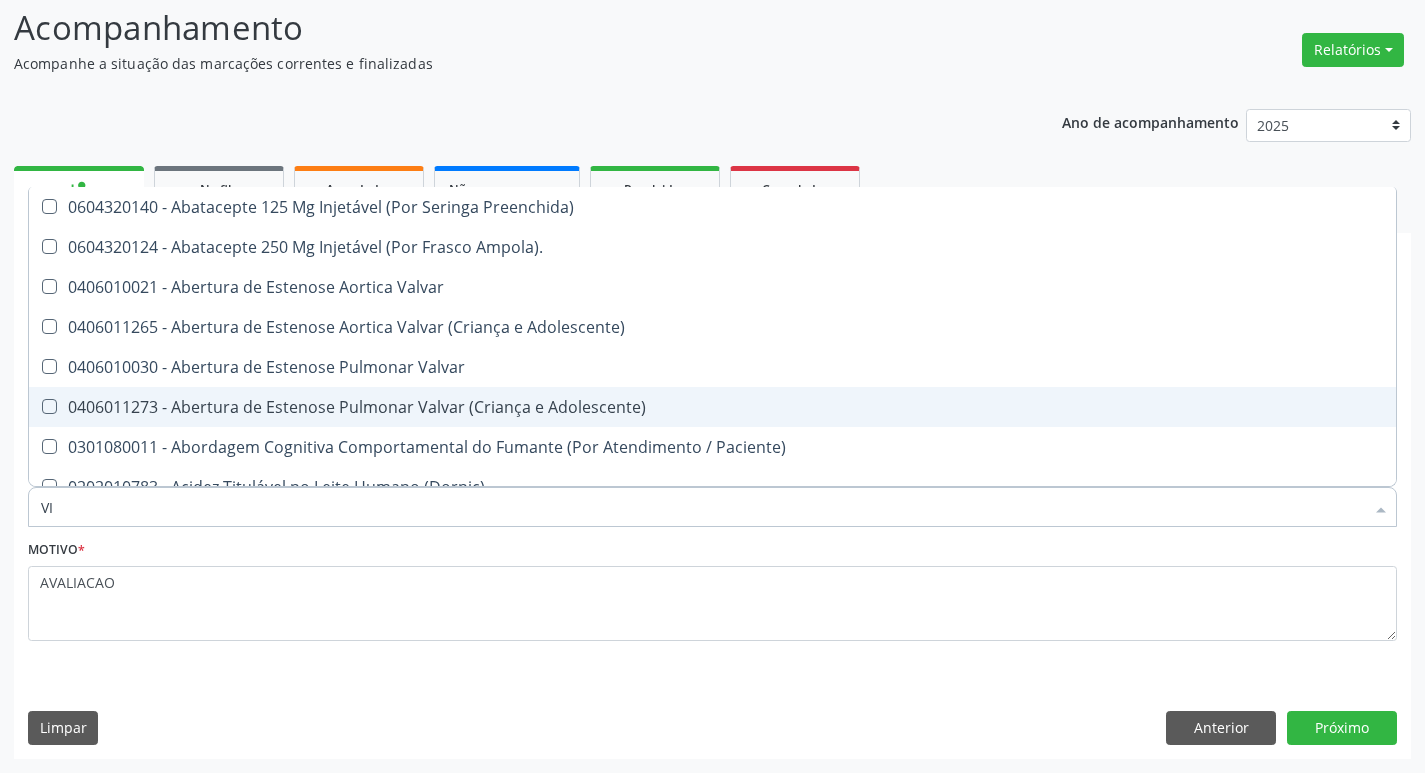 checkbox on "true" 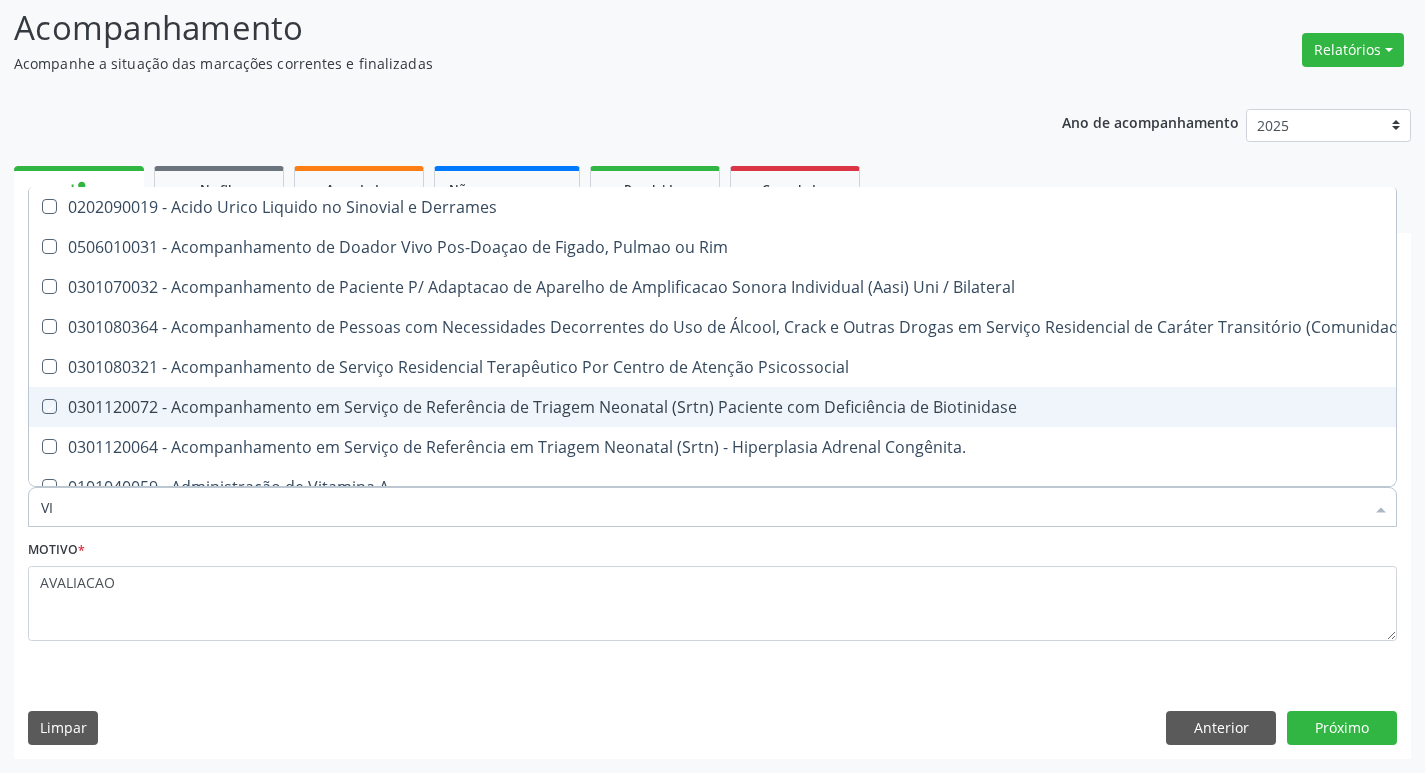 type on "VIT" 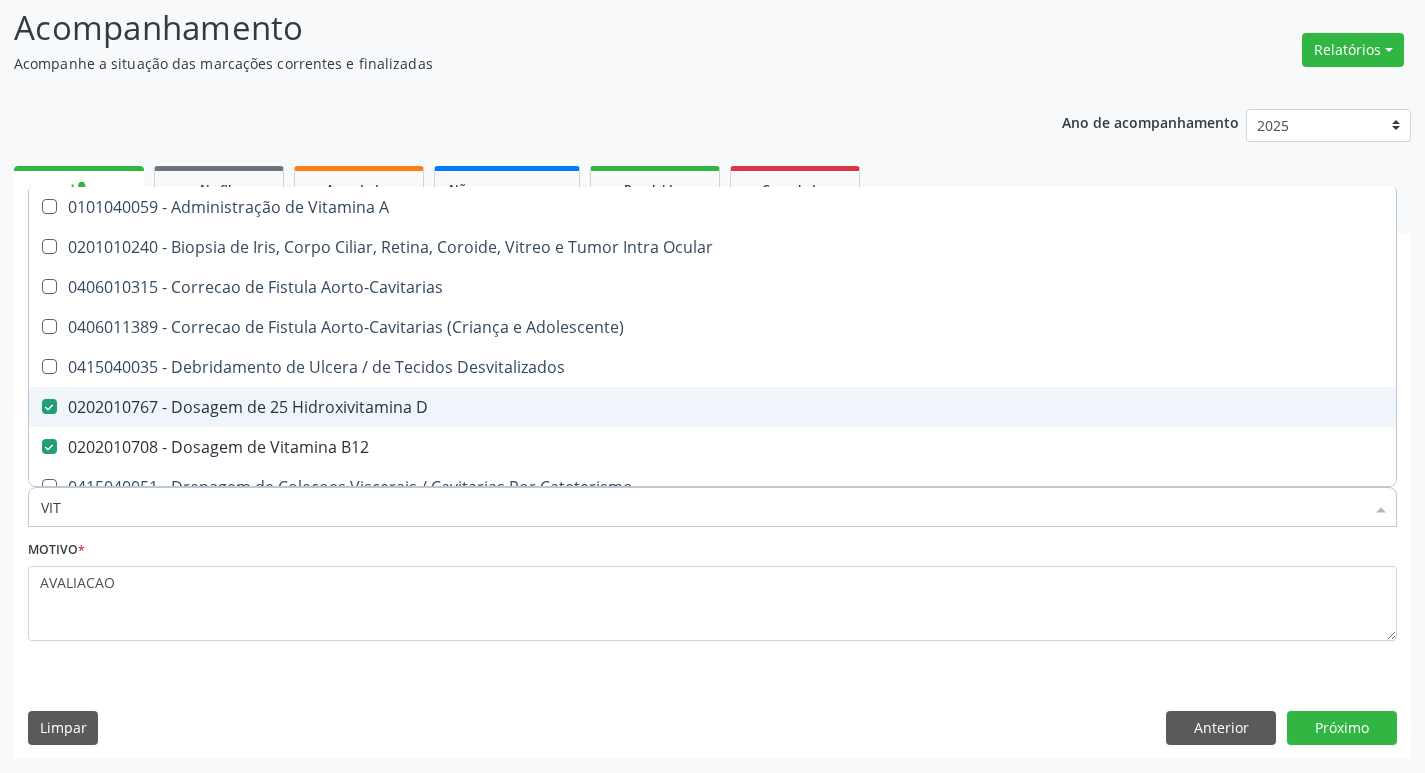 type on "VI" 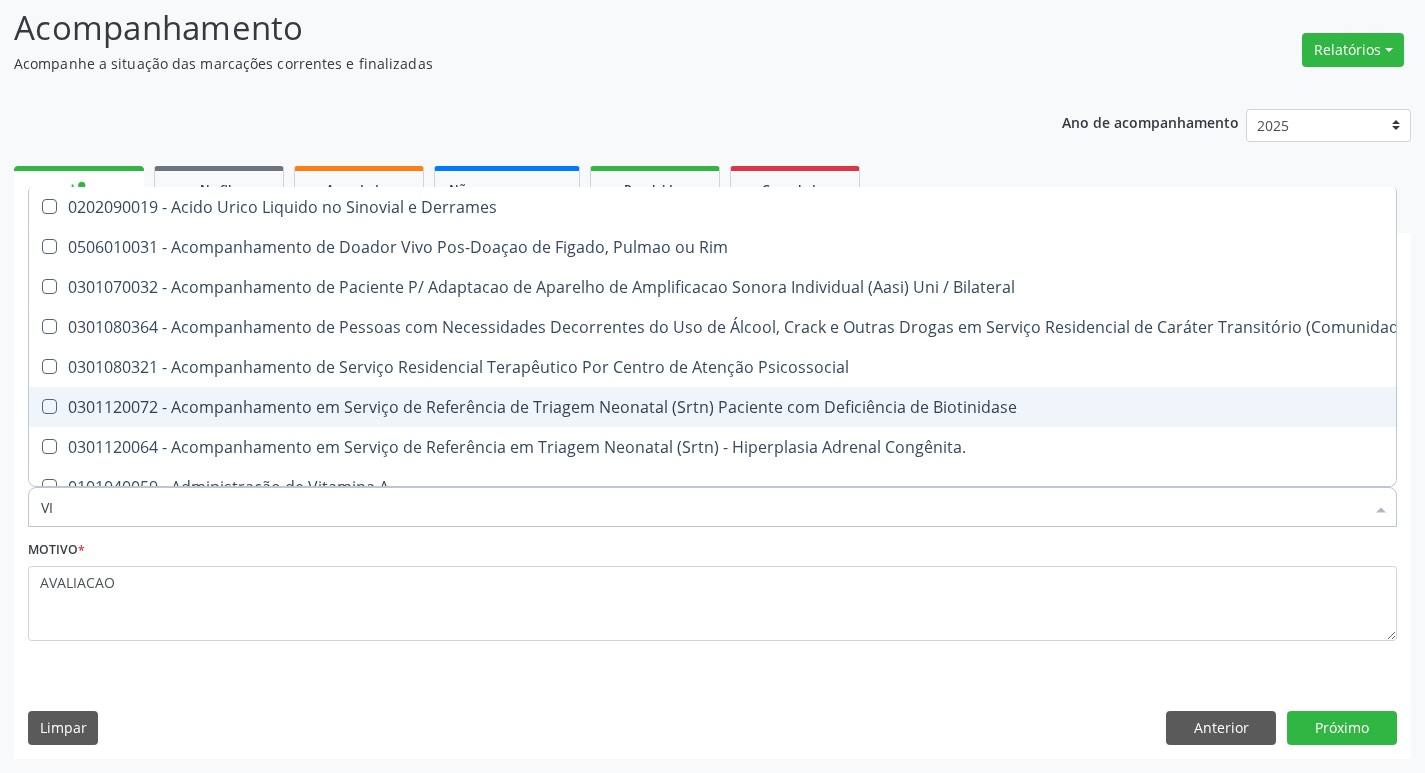 type on "V" 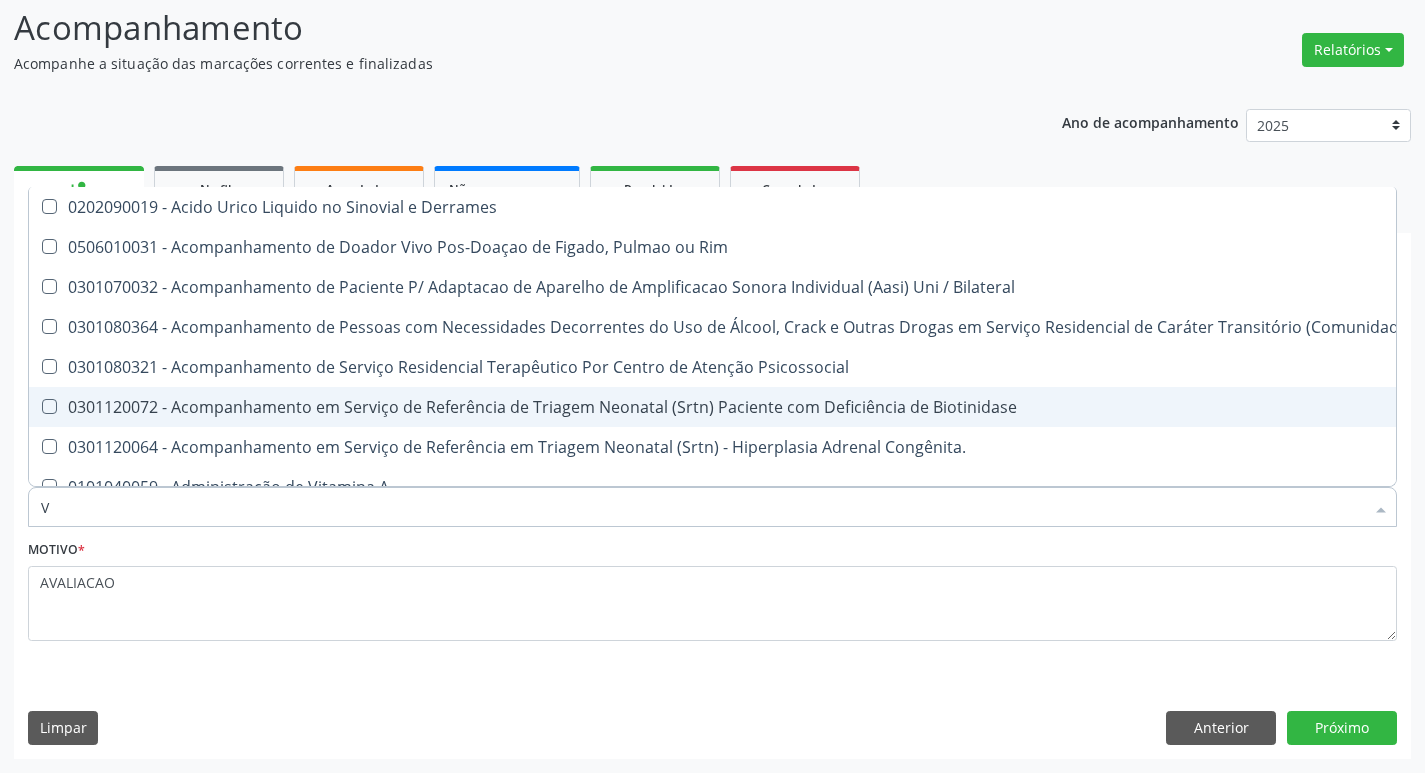 type 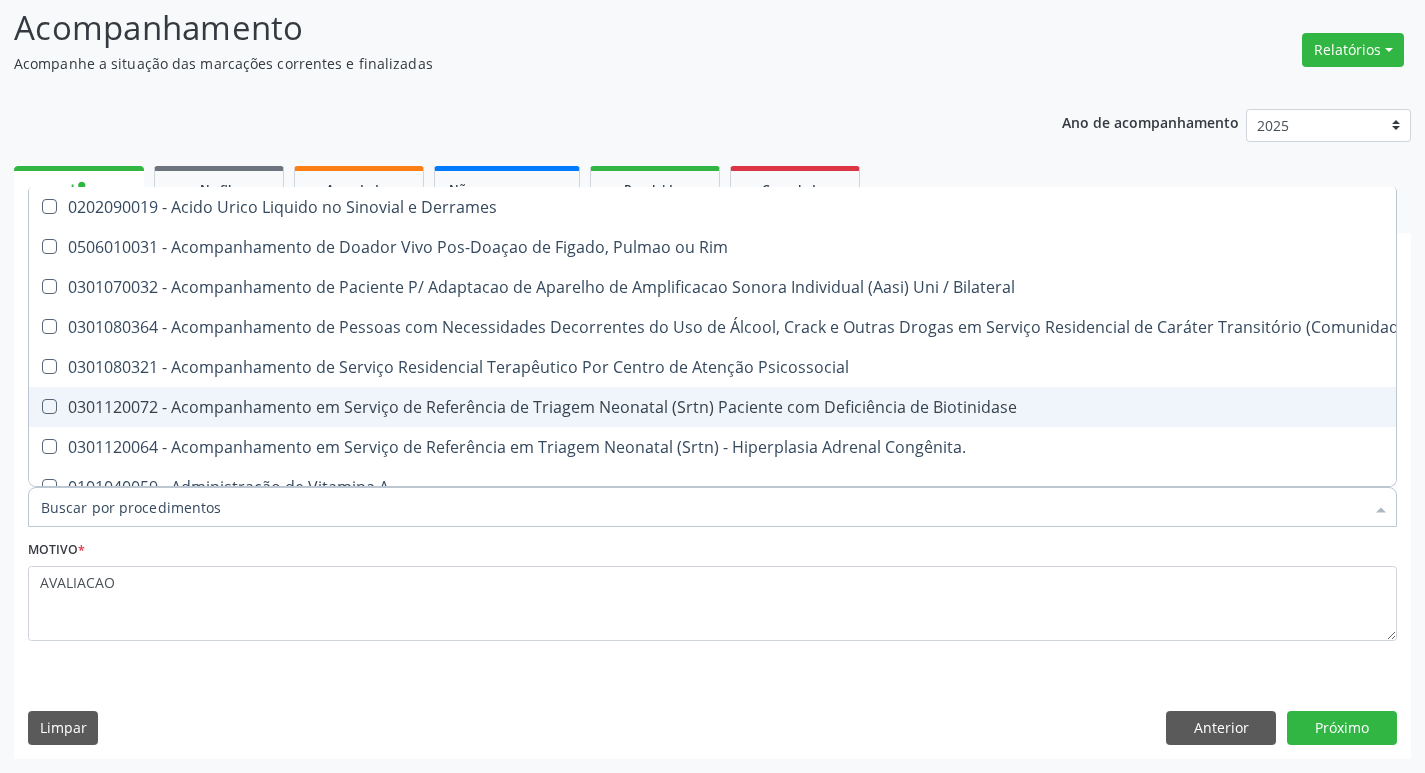 checkbox on "false" 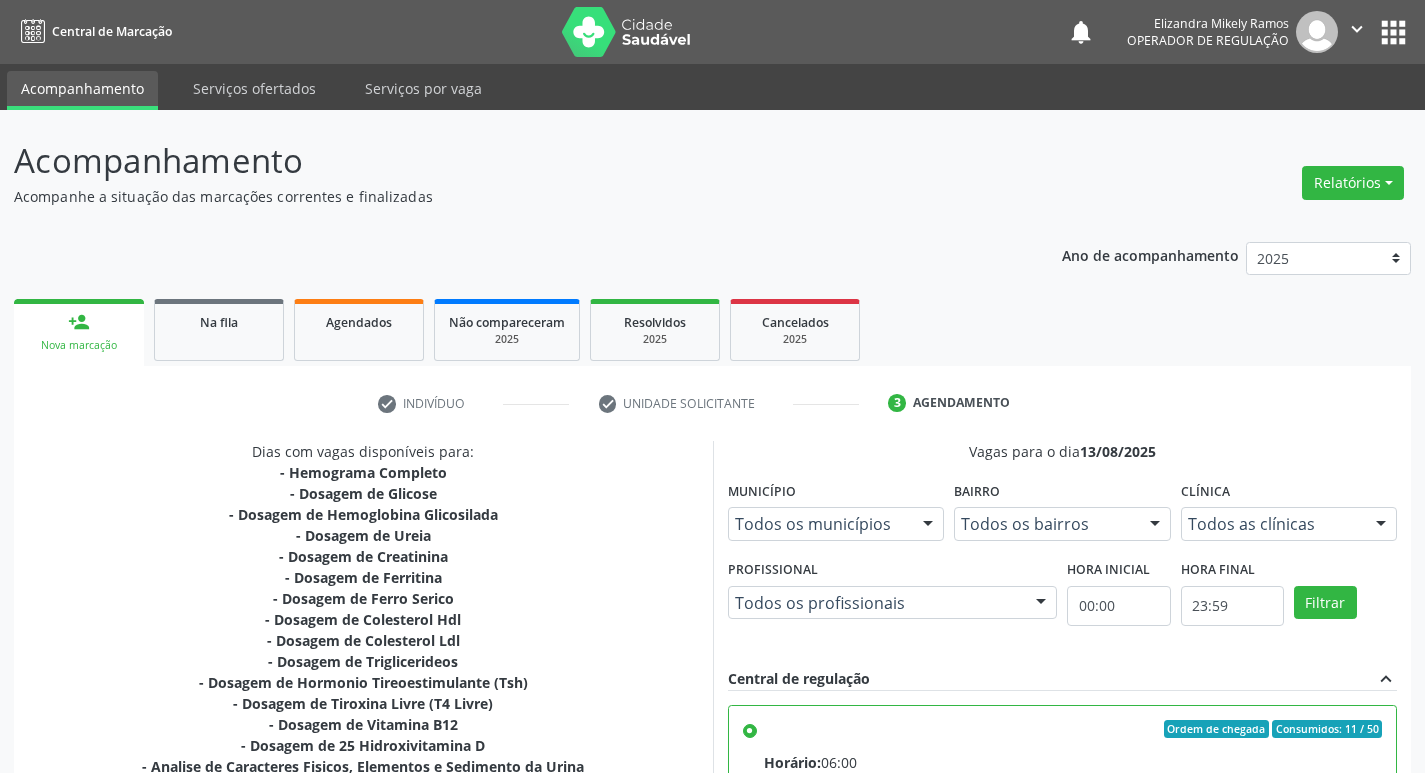 scroll, scrollTop: 412, scrollLeft: 0, axis: vertical 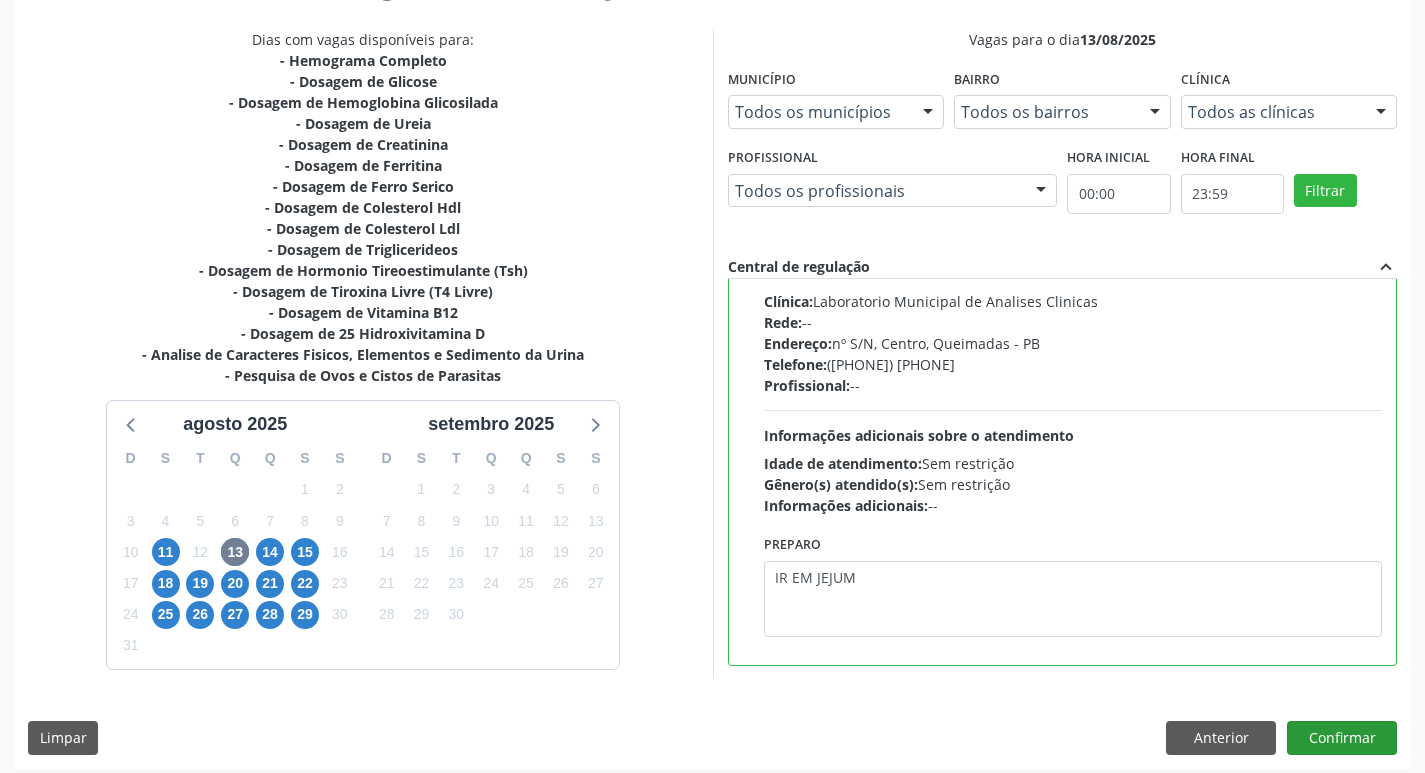 type on "IR EM JEJUM" 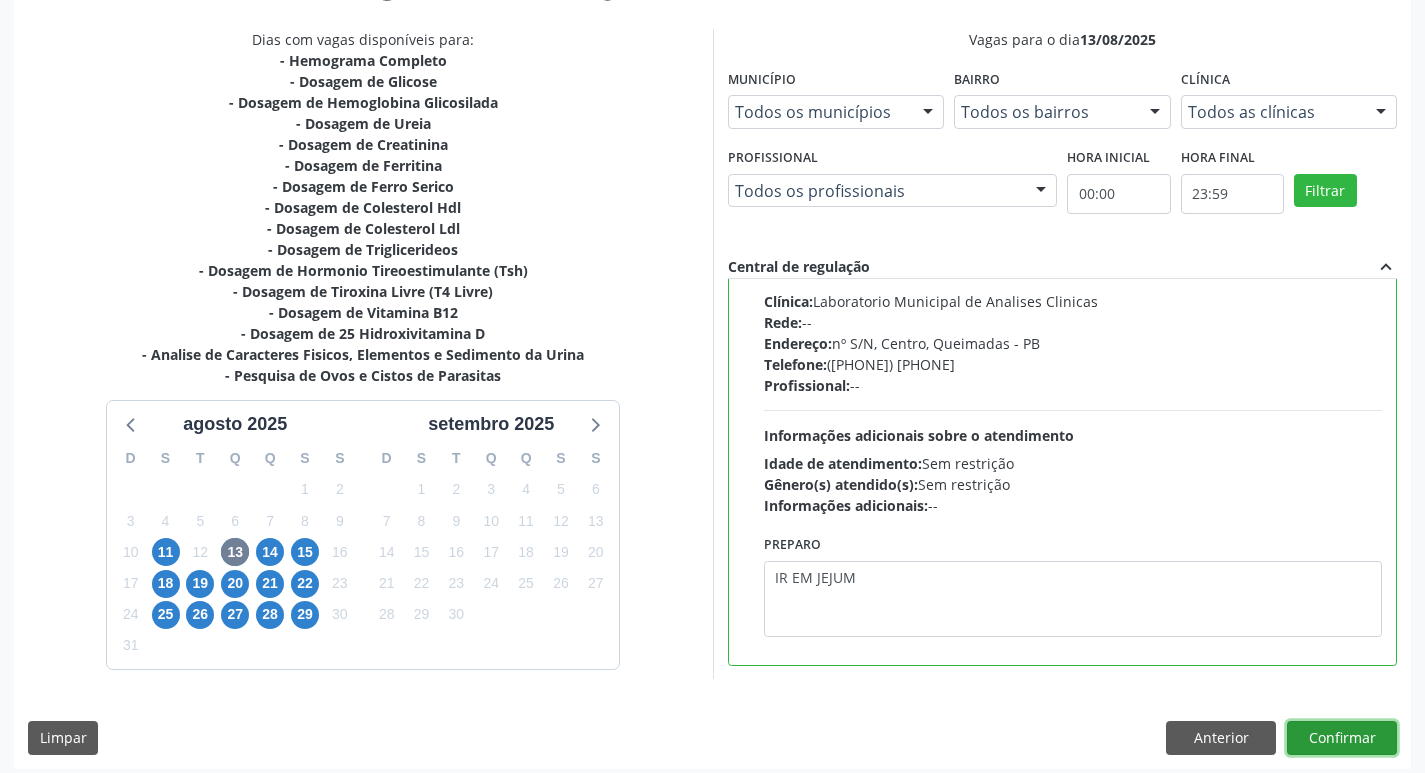 click on "Confirmar" at bounding box center (1342, 738) 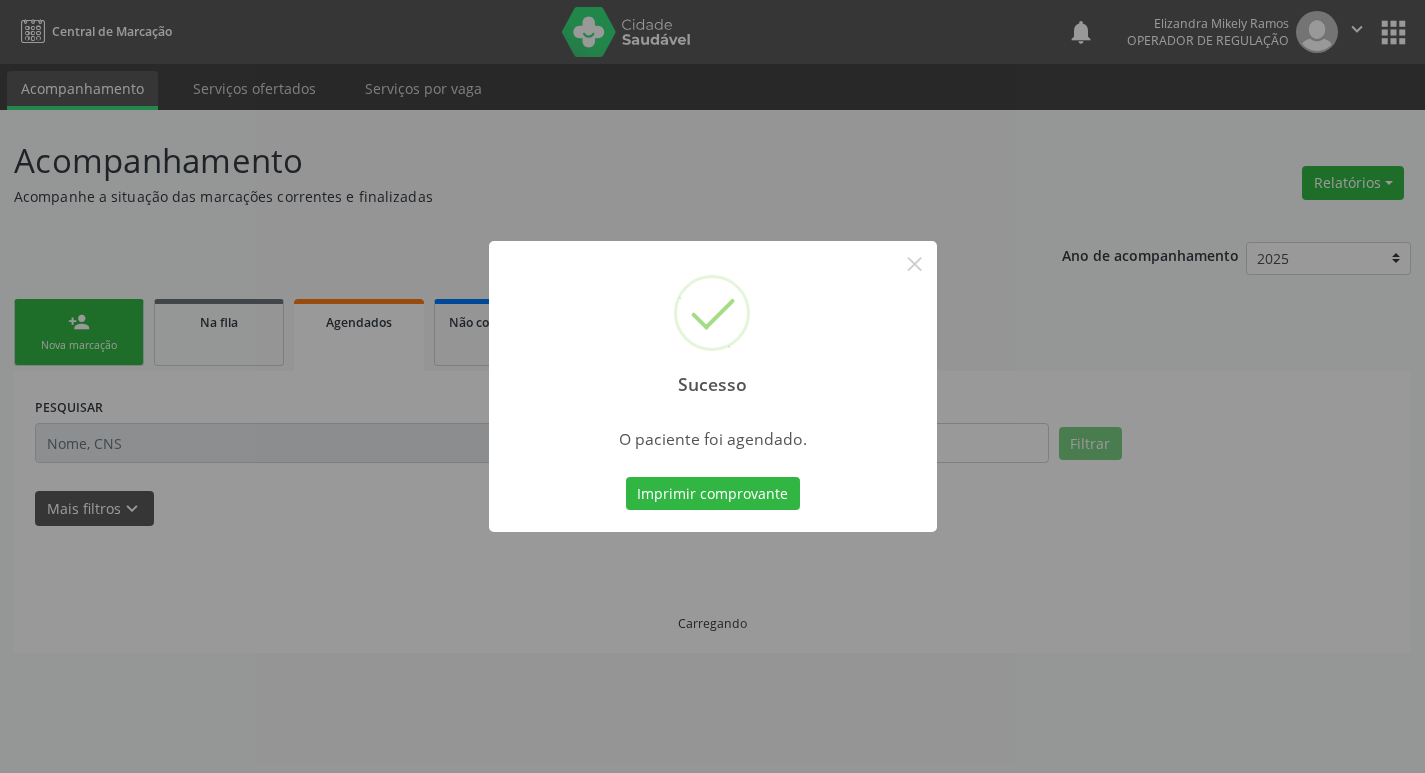 scroll, scrollTop: 0, scrollLeft: 0, axis: both 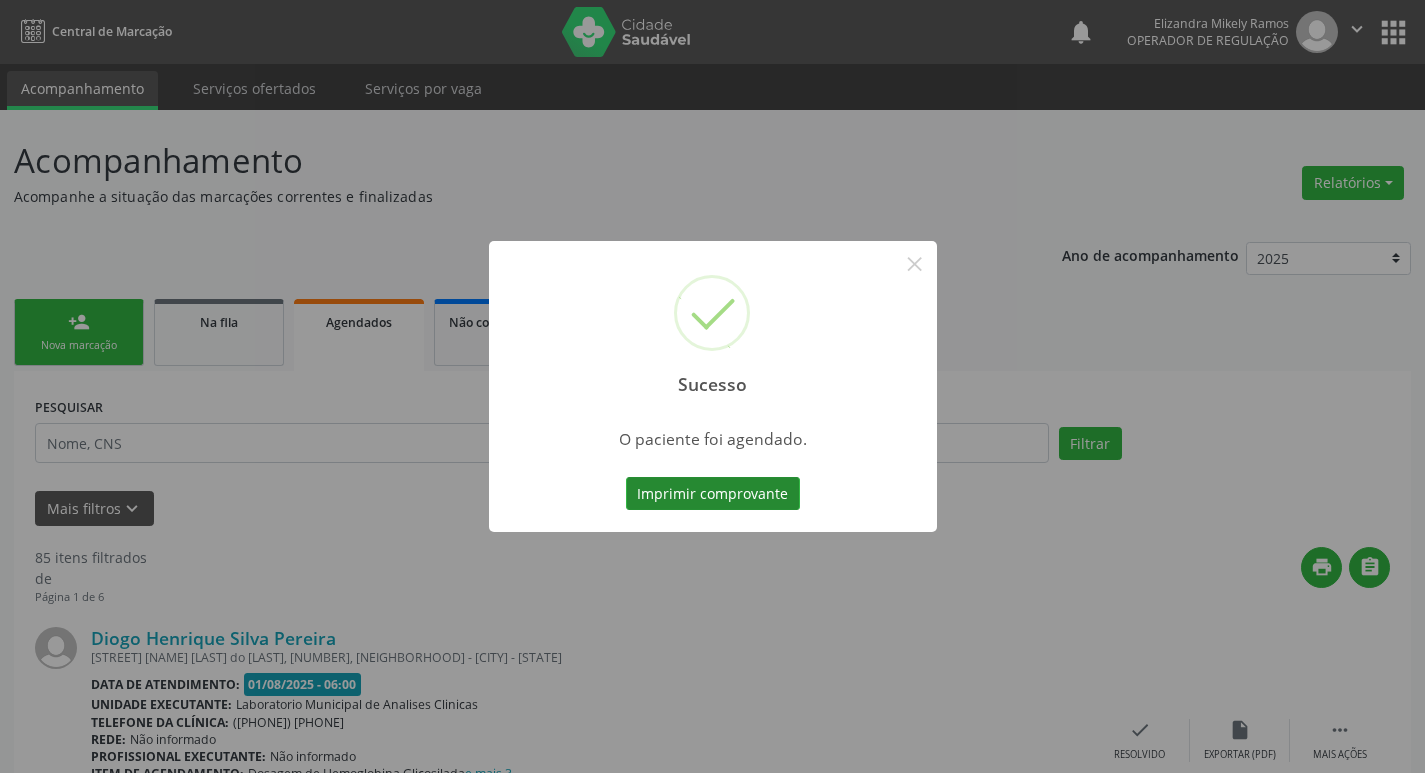 click on "Imprimir comprovante" at bounding box center (713, 494) 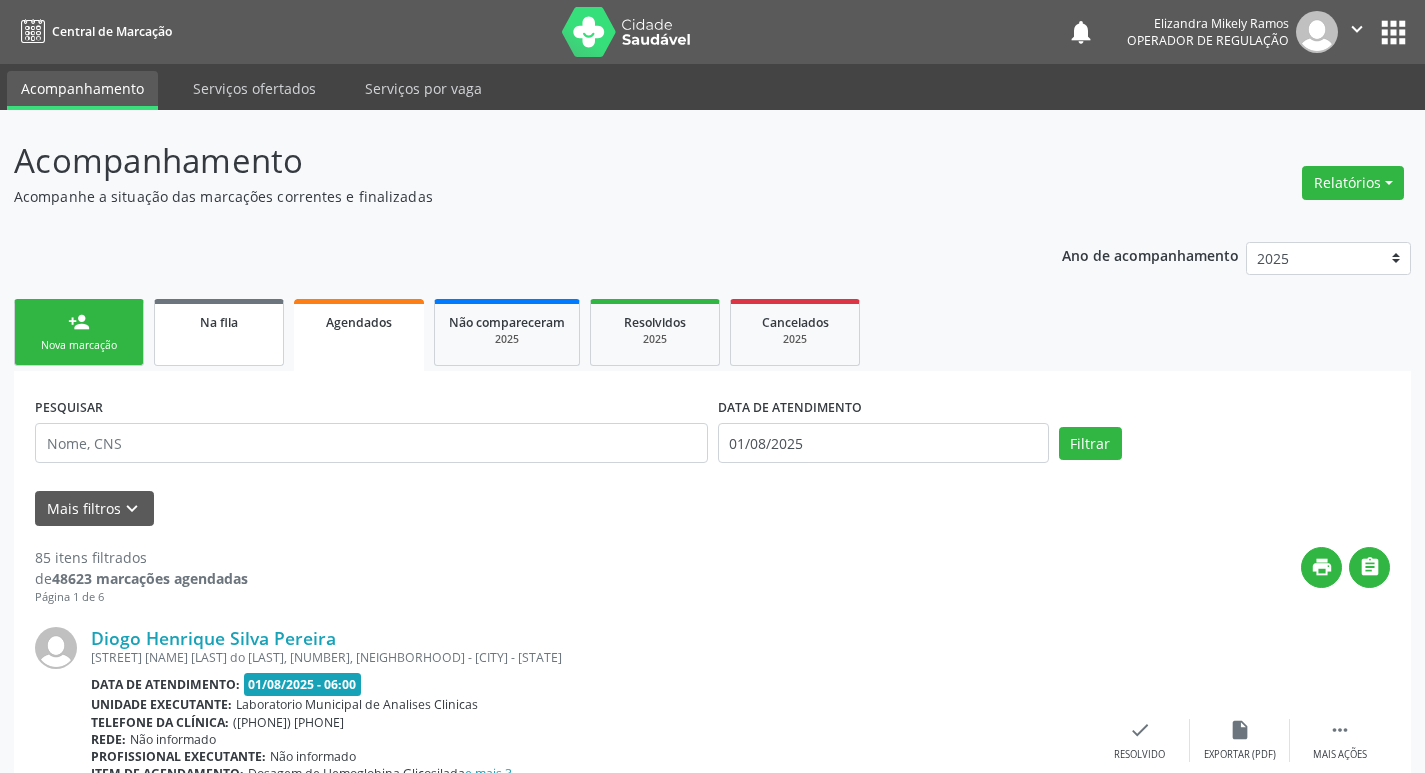 click on "Na fila" at bounding box center (219, 332) 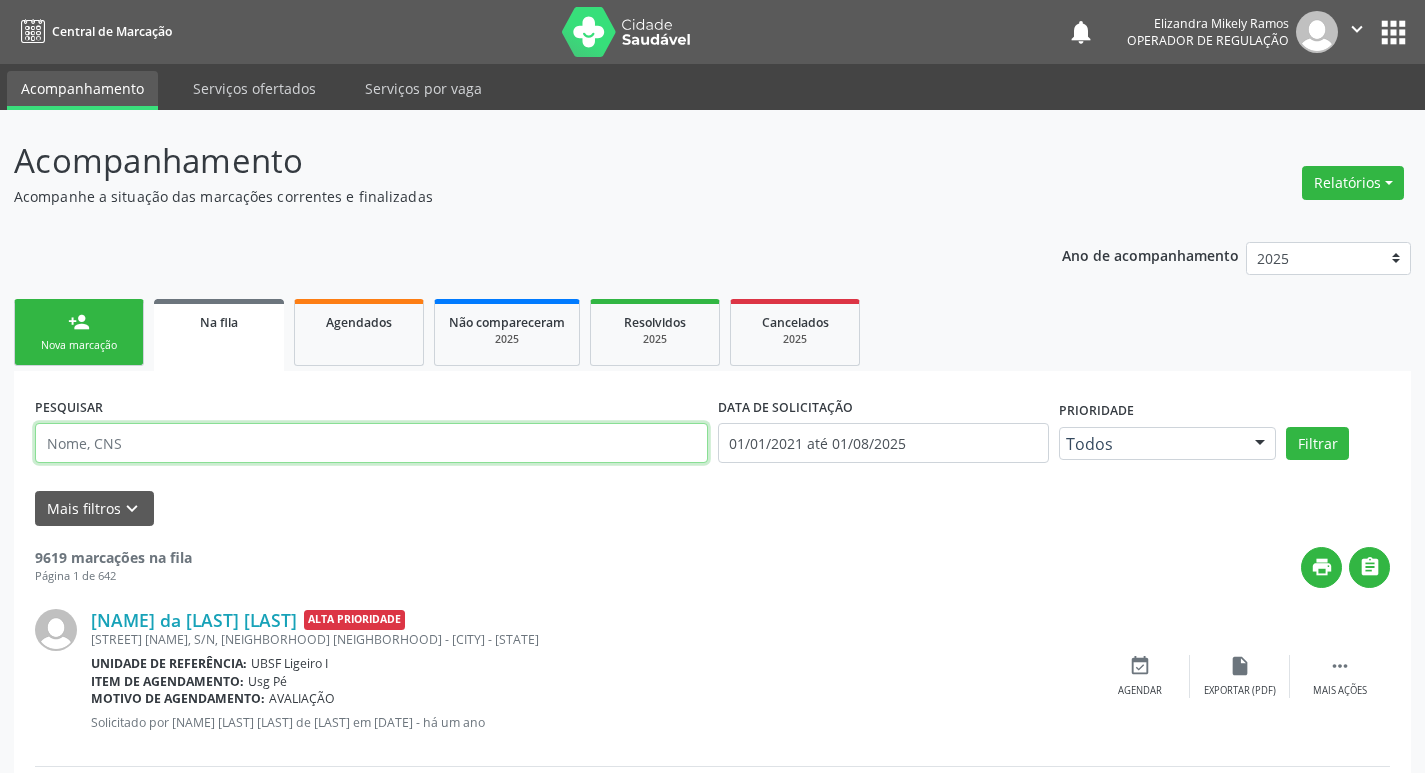 click at bounding box center [371, 443] 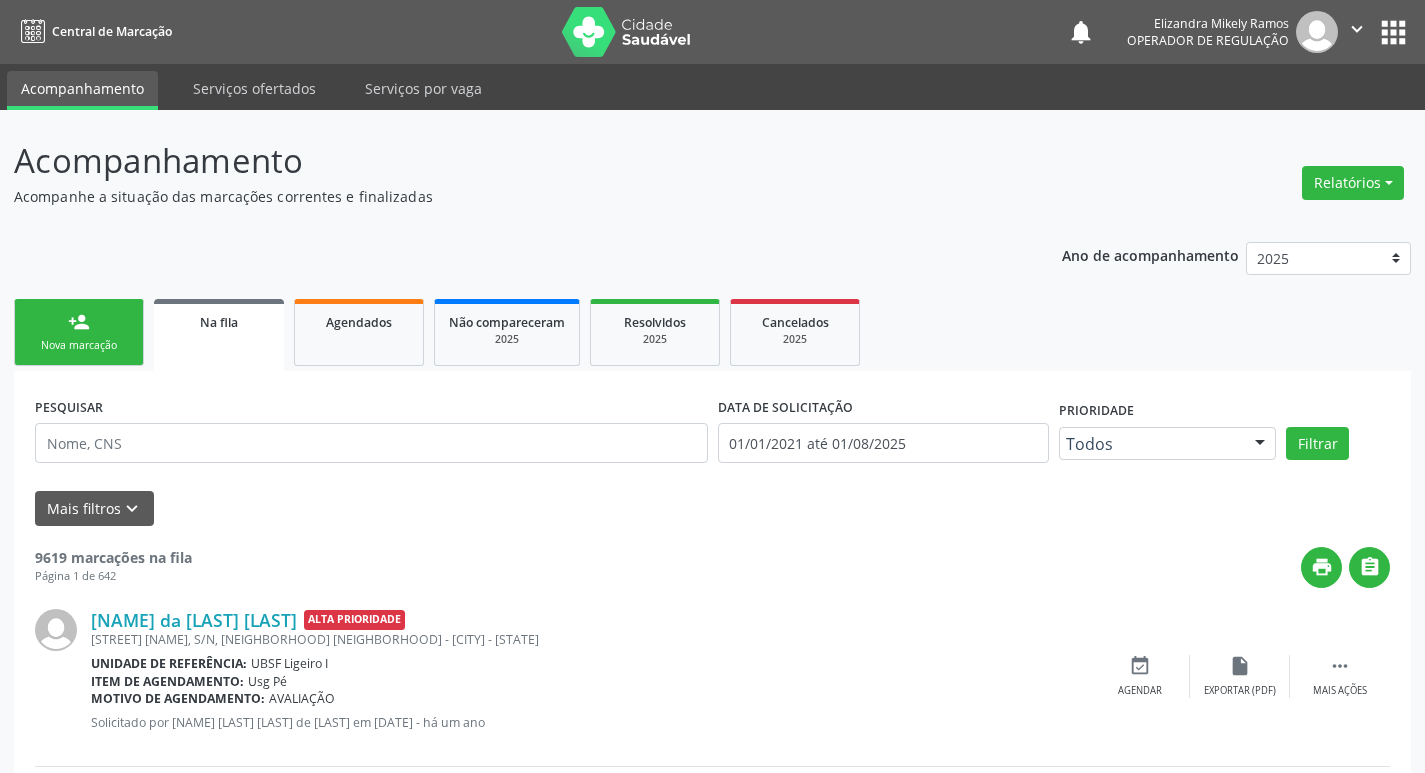 click on "Nova marcação" at bounding box center [79, 345] 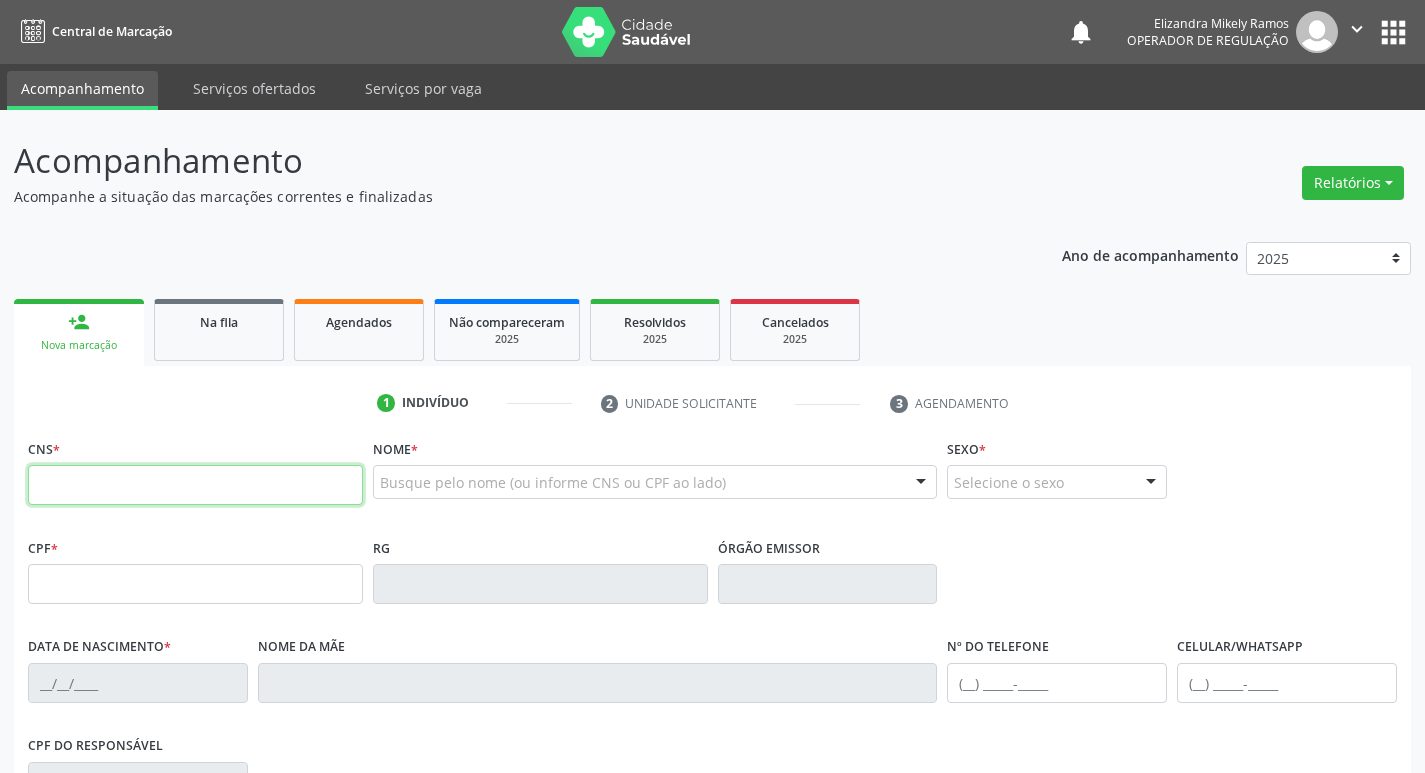 click at bounding box center [195, 485] 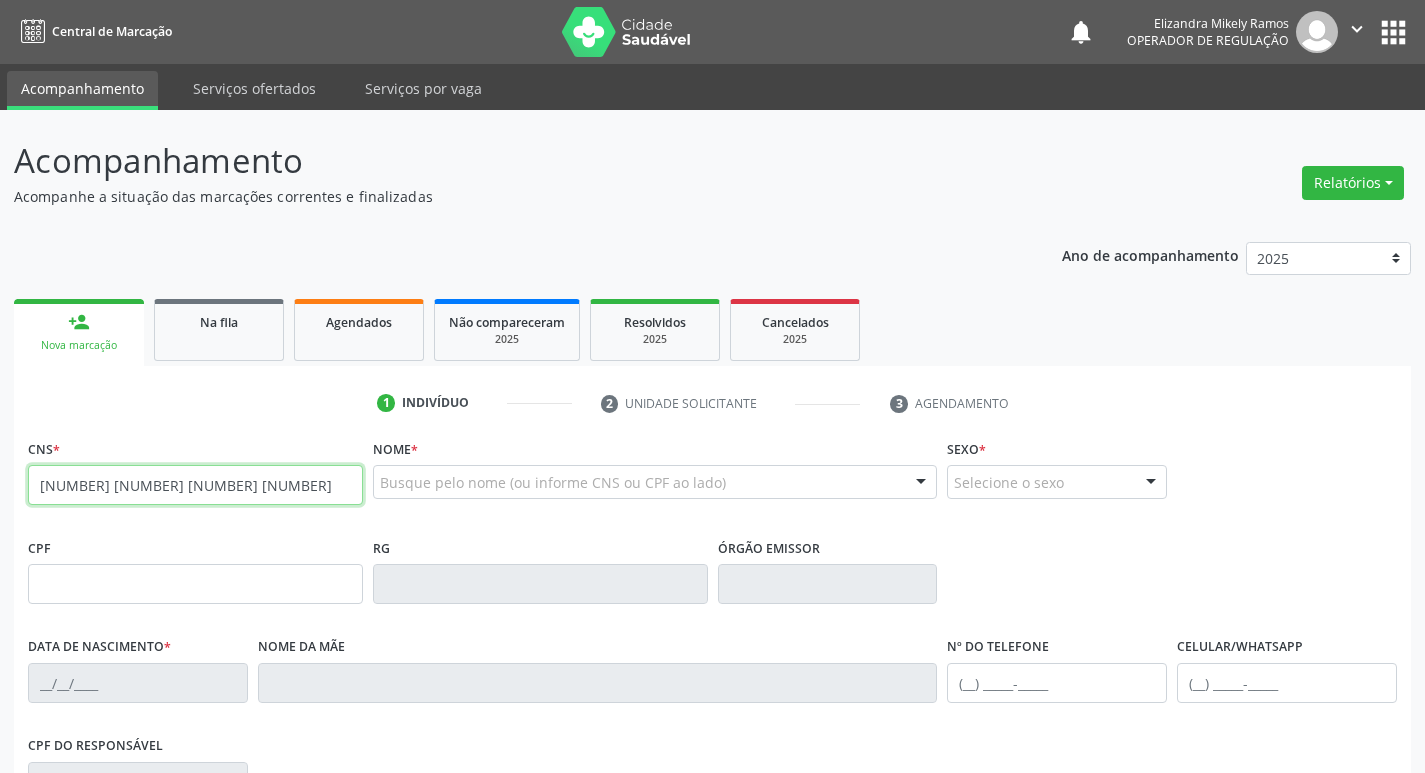 type on "[NUMBER] [NUMBER] [NUMBER] [NUMBER]" 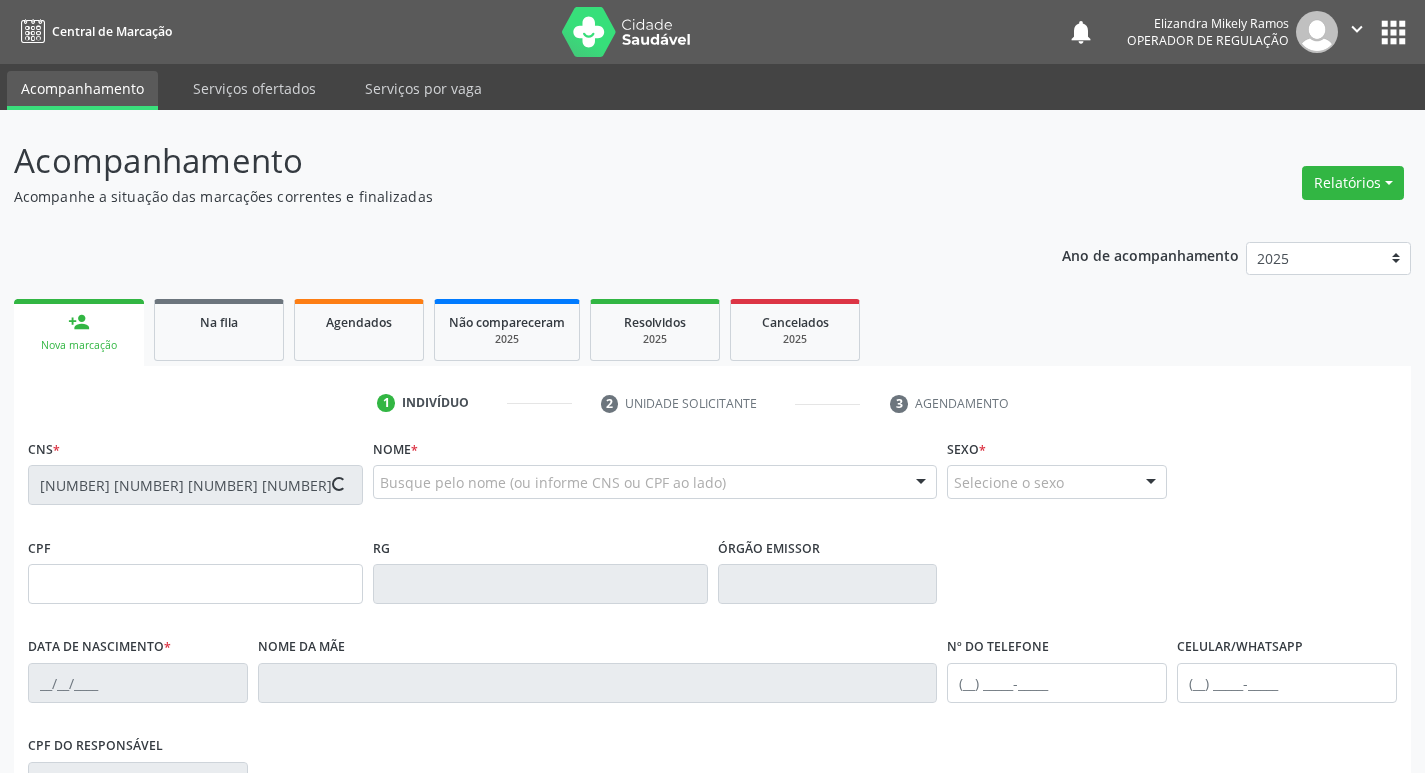 type on "[NUMBER].[NUMBER].[NUMBER]-[NUMBER]" 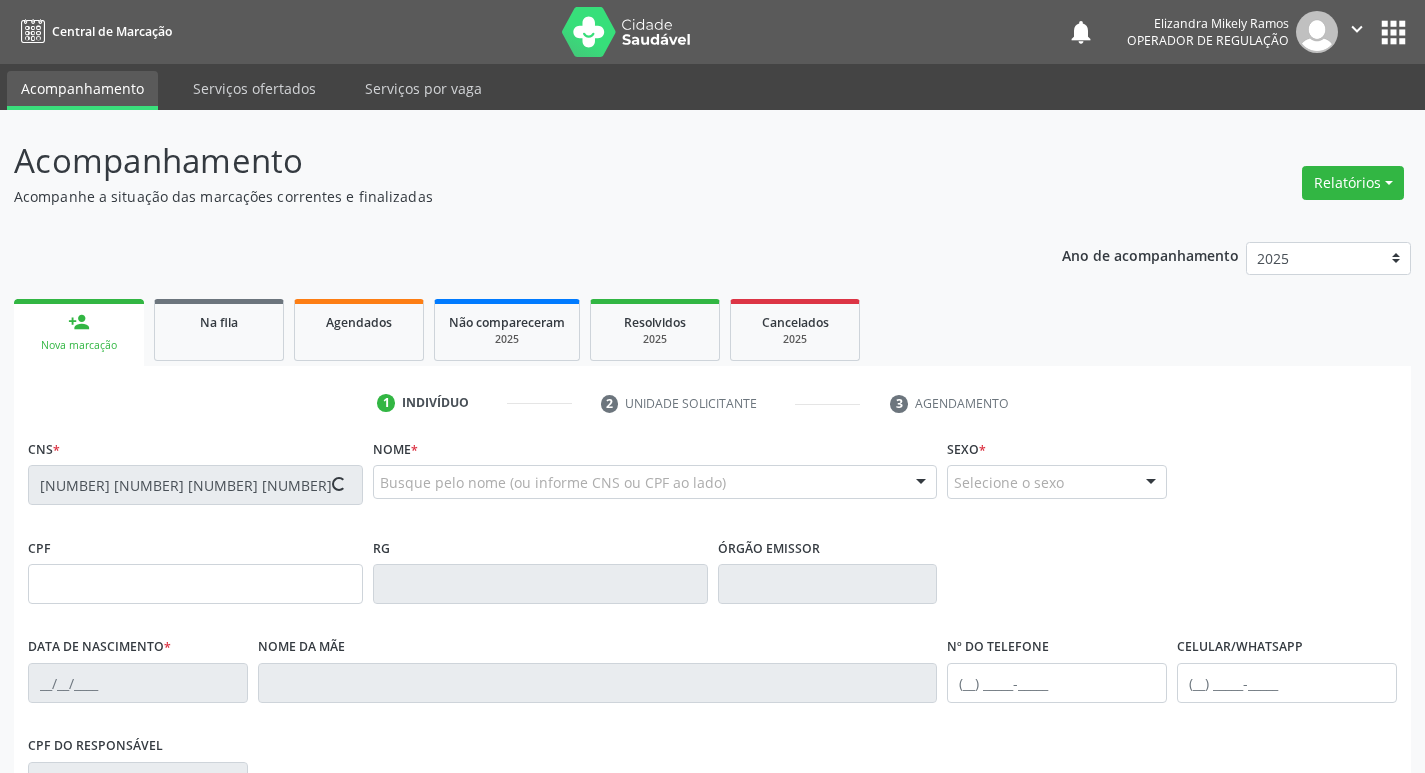 type on "[DATE]" 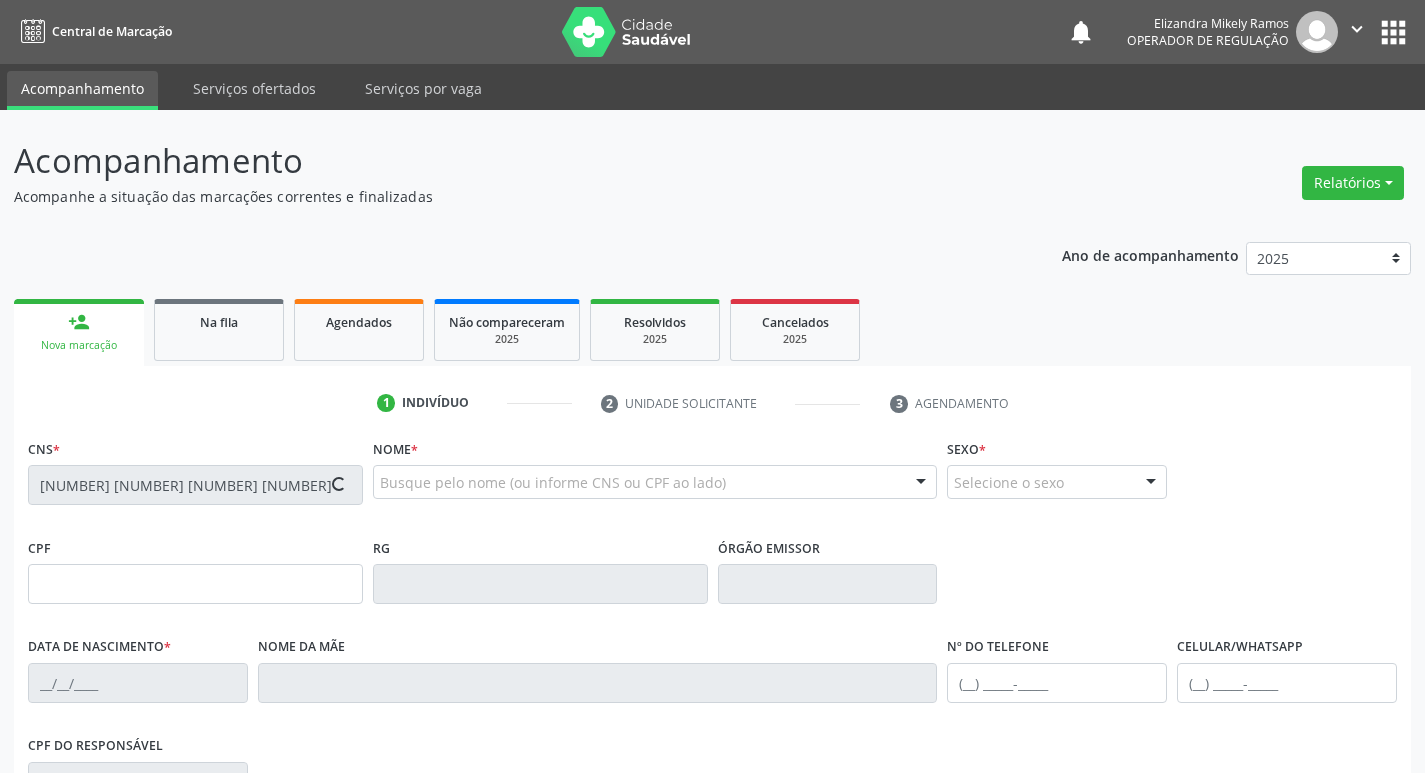 type on "[NAME] [LAST] [LAST]" 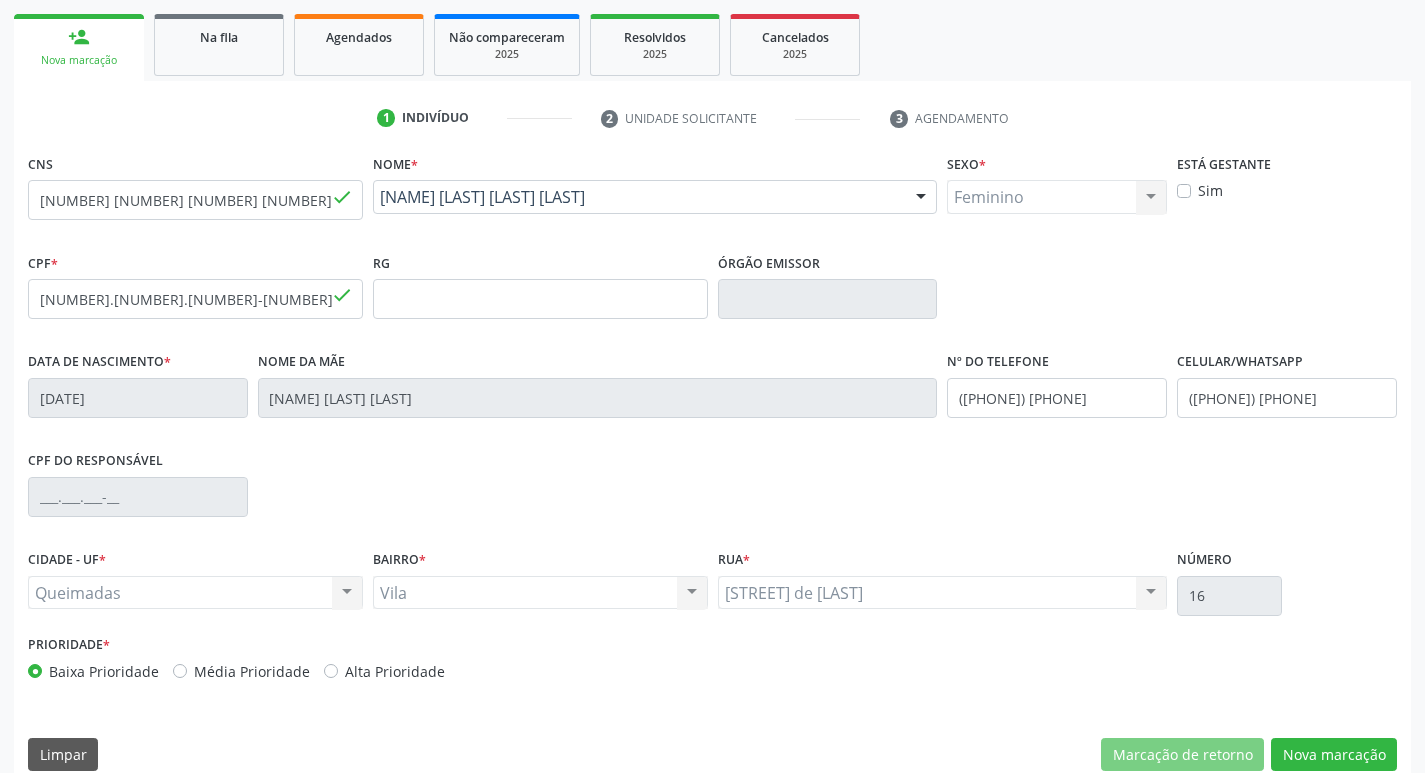 scroll, scrollTop: 311, scrollLeft: 0, axis: vertical 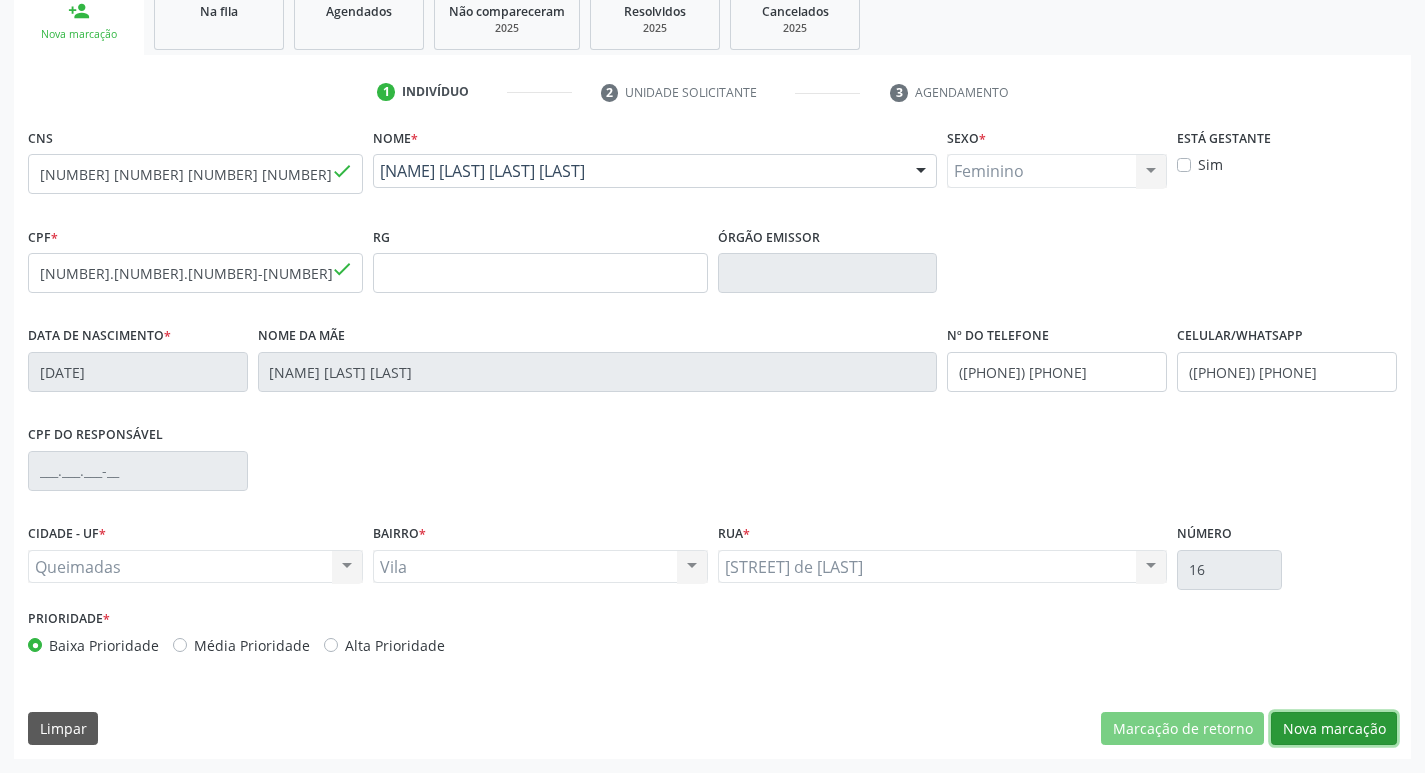 click on "Nova marcação" at bounding box center [1334, 729] 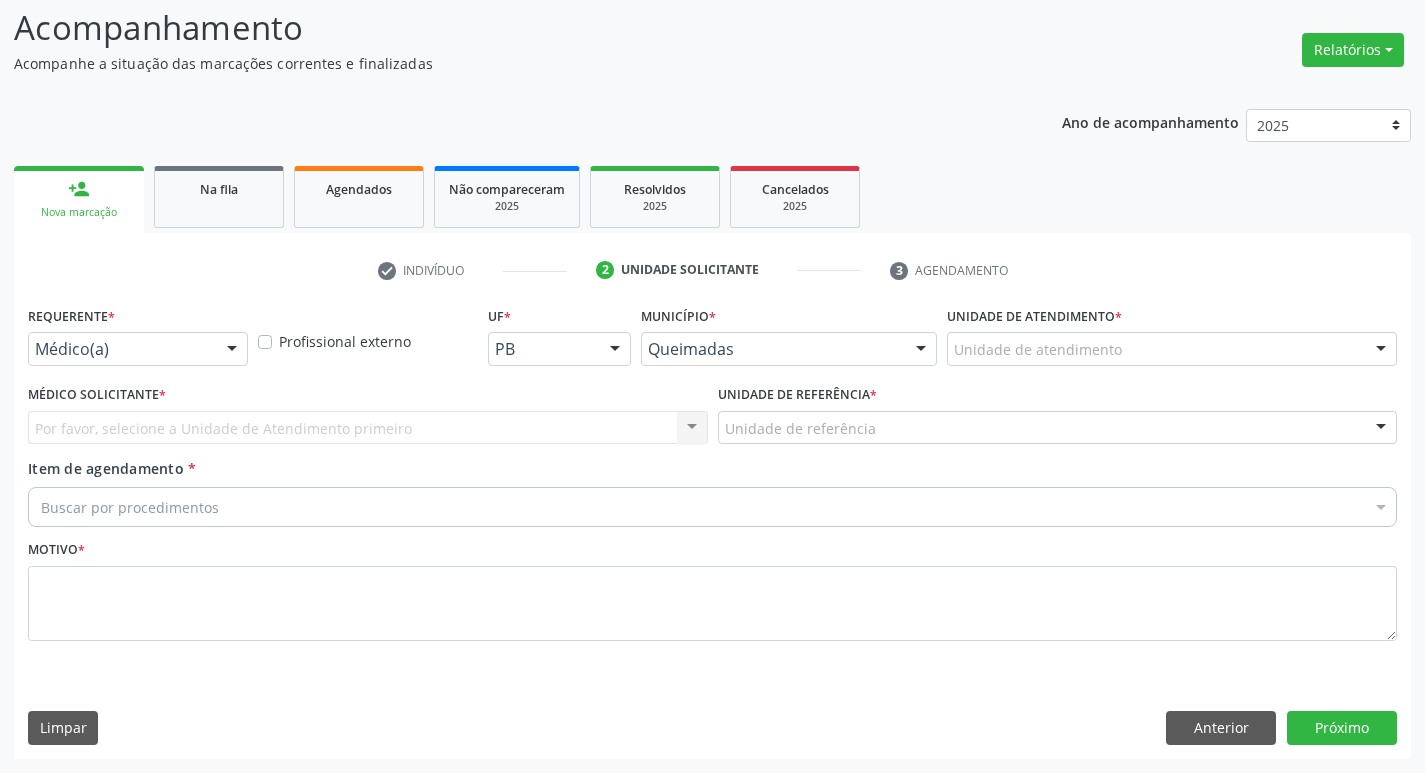 scroll, scrollTop: 133, scrollLeft: 0, axis: vertical 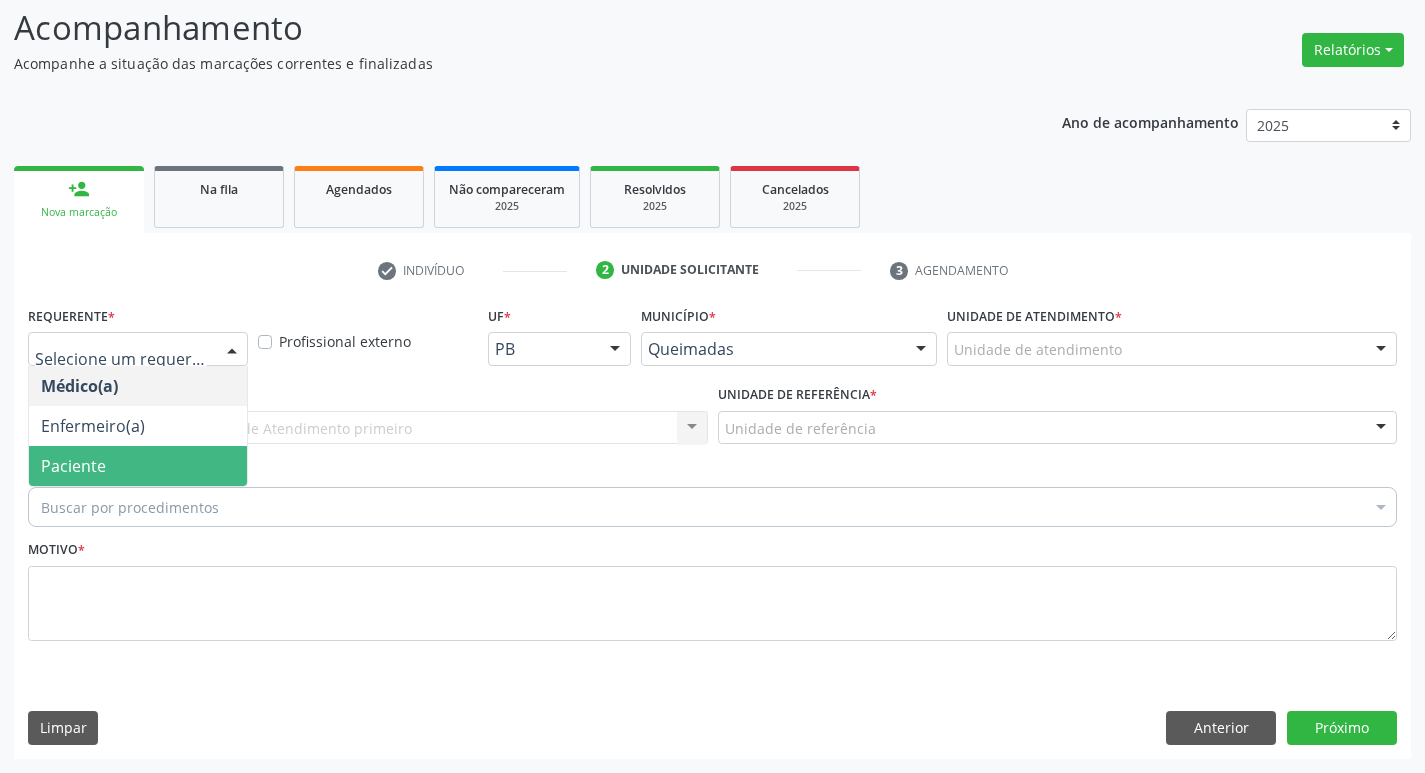 click on "Paciente" at bounding box center [138, 466] 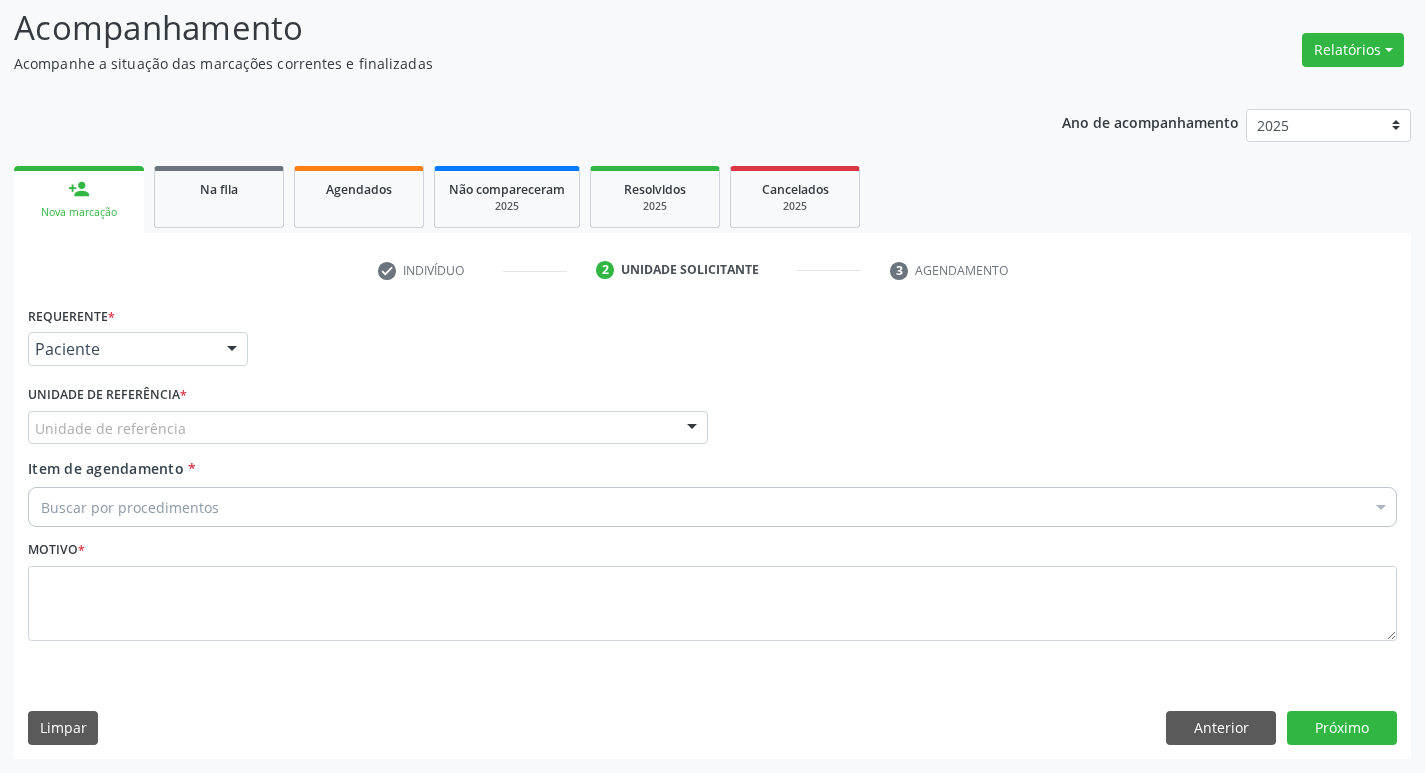 click on "Unidade de referência" at bounding box center (368, 428) 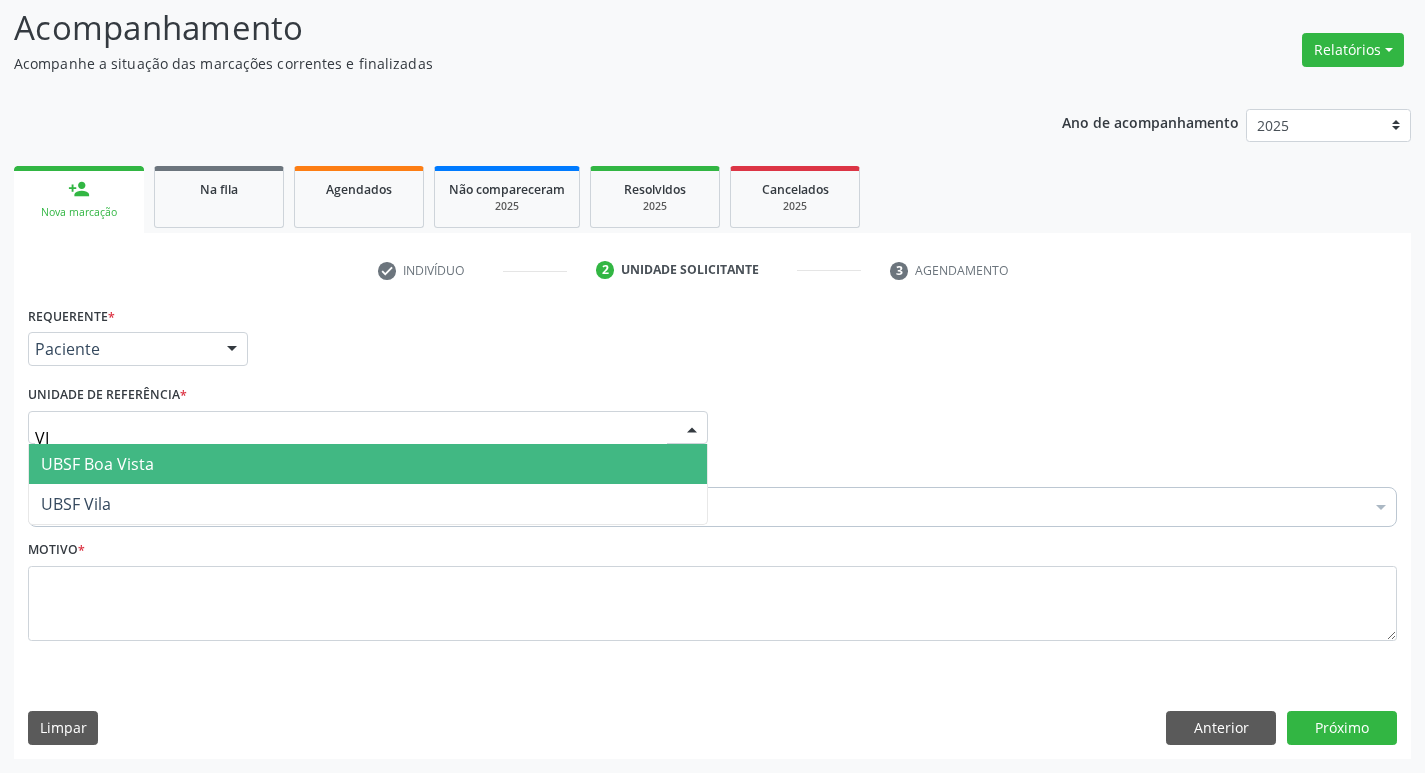 type on "VIL" 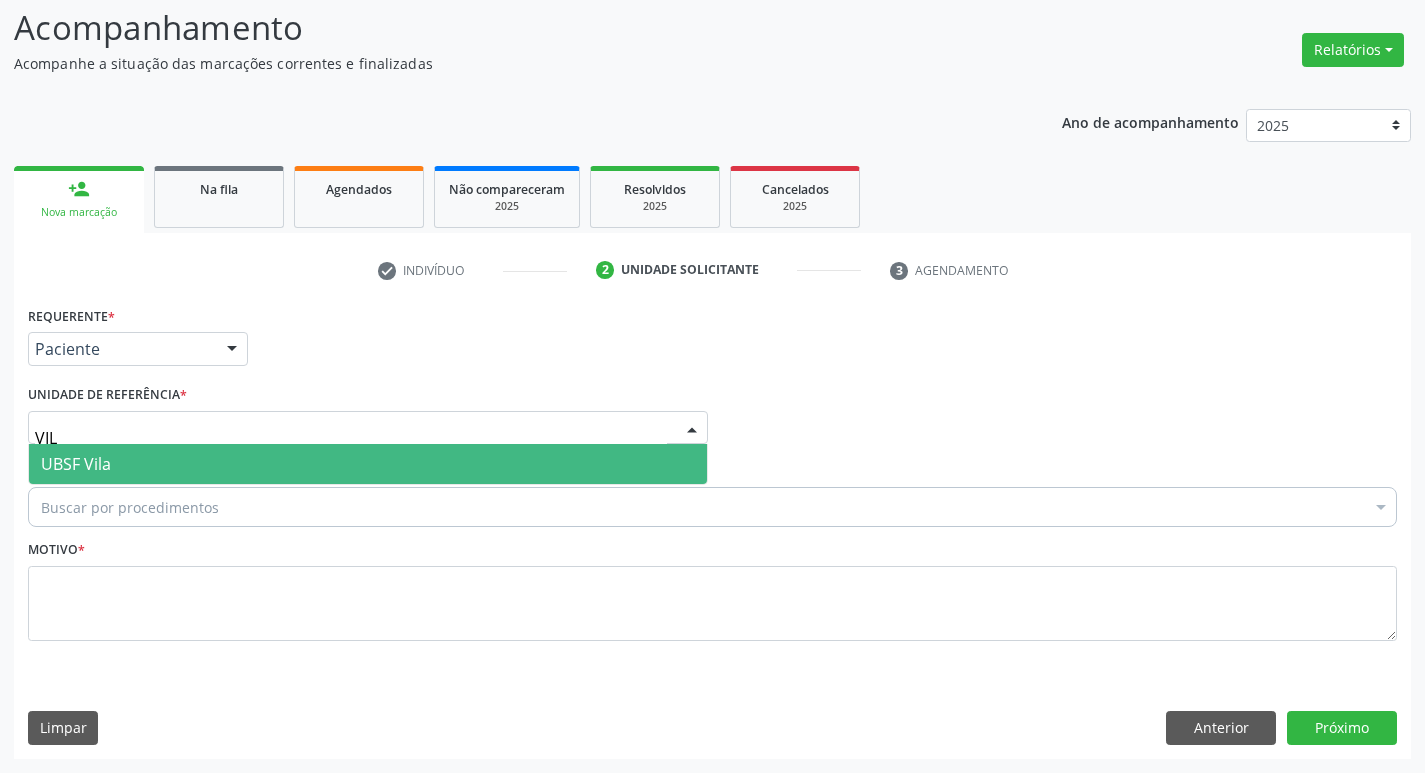 click on "UBSF Vila" at bounding box center [368, 464] 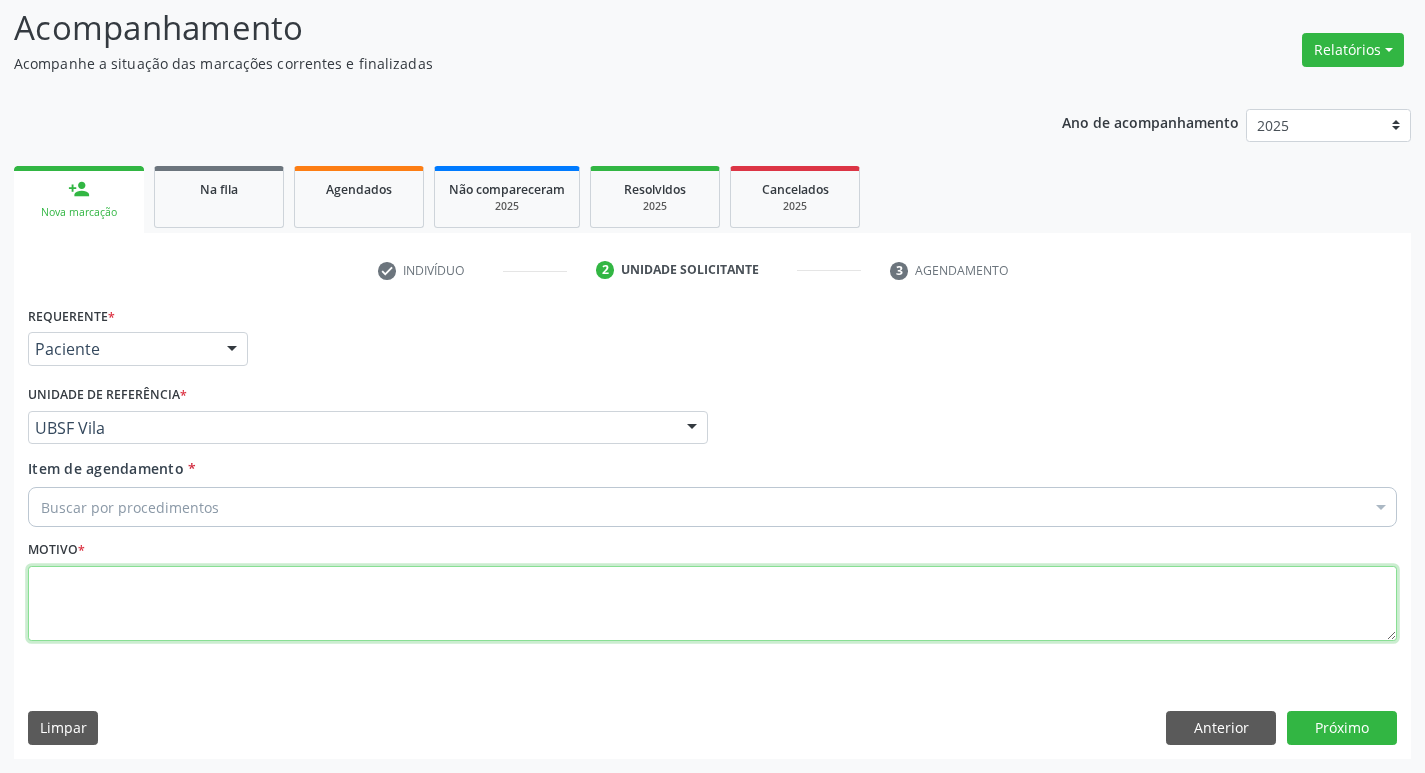 click at bounding box center (712, 604) 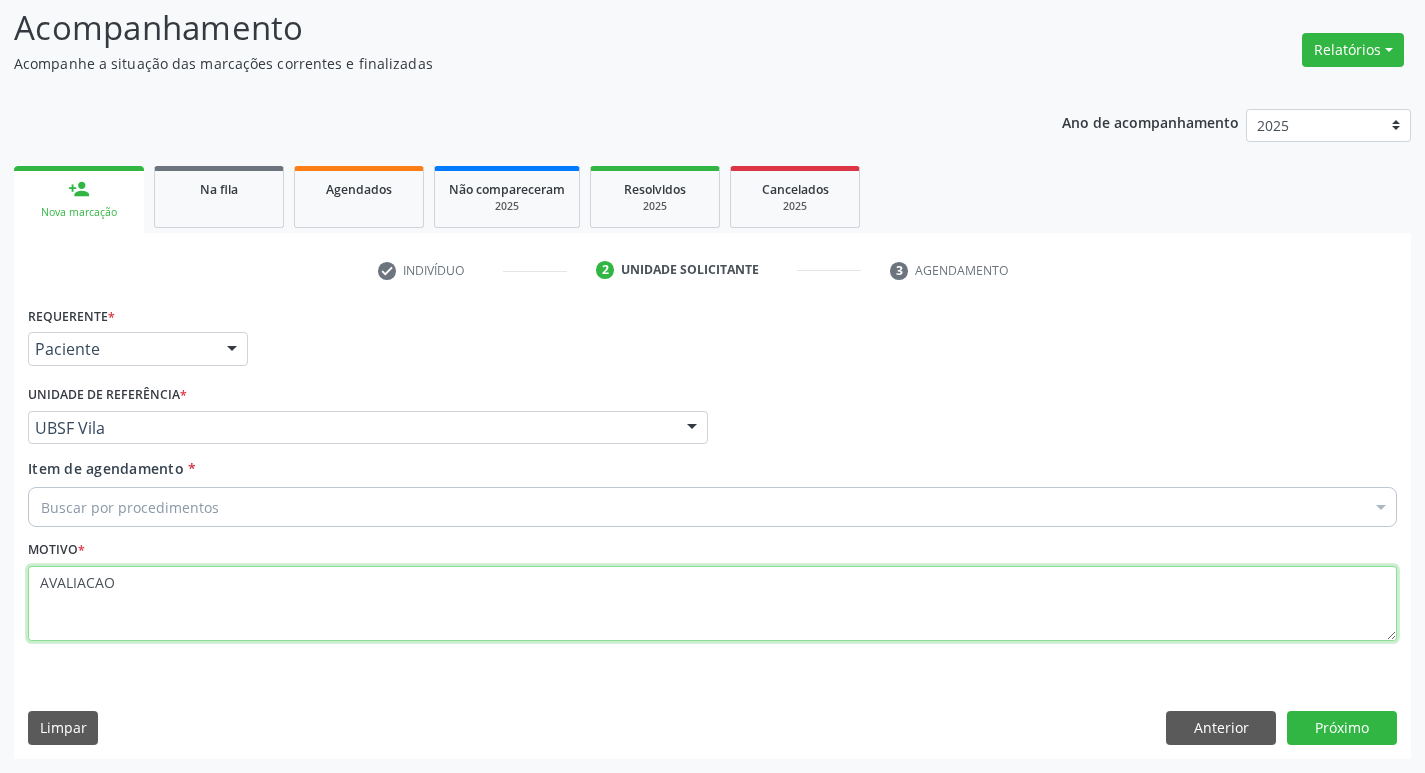 type on "AVALIACAO" 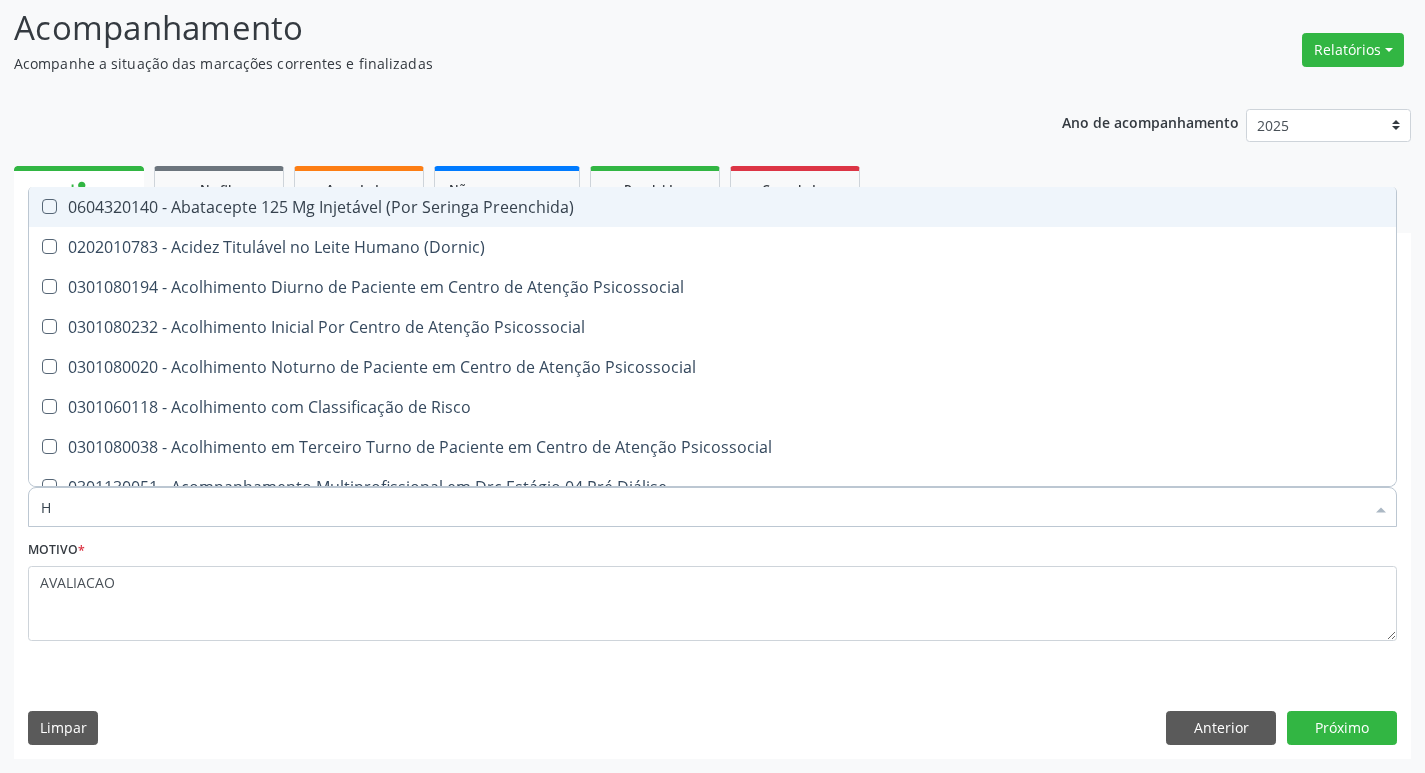 type on "HEMOGR" 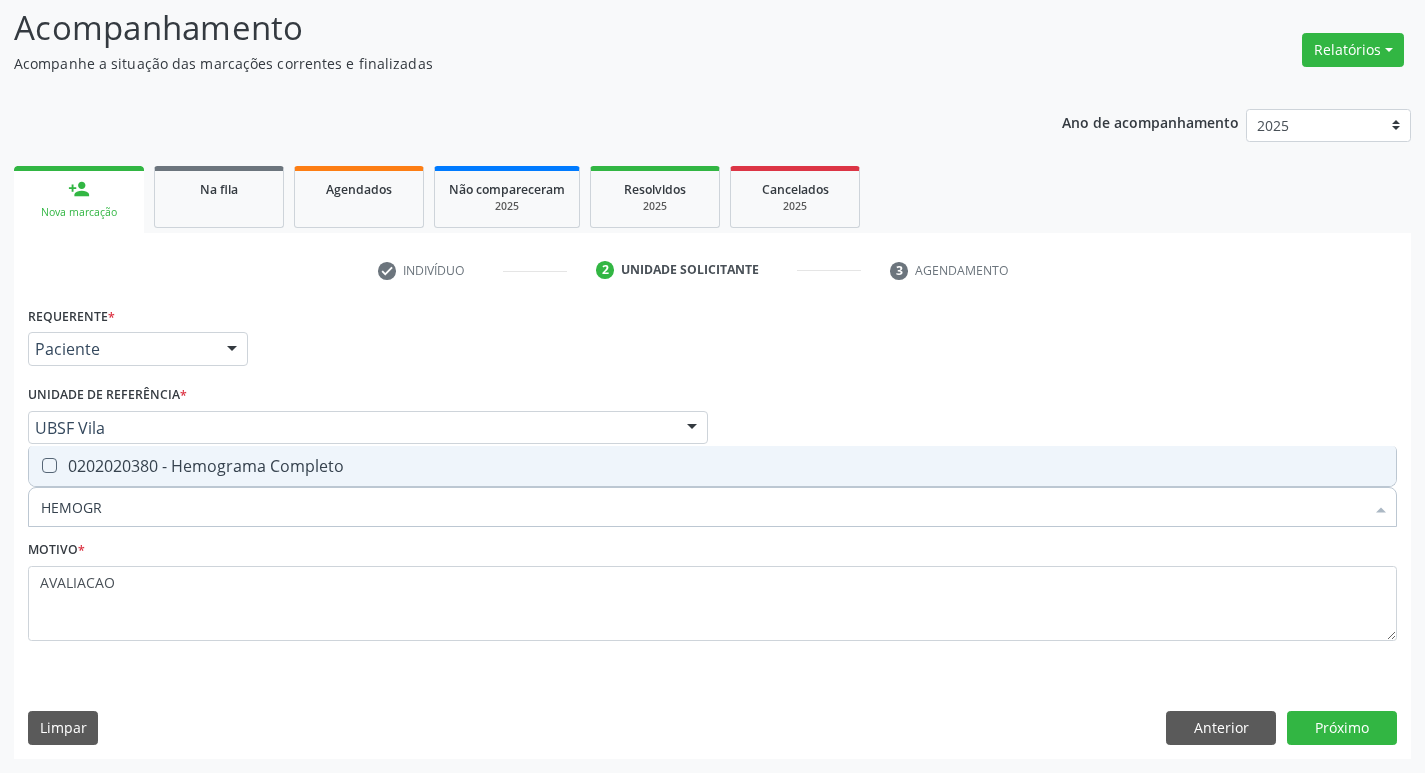 click on "0202020380 - Hemograma Completo" at bounding box center (712, 466) 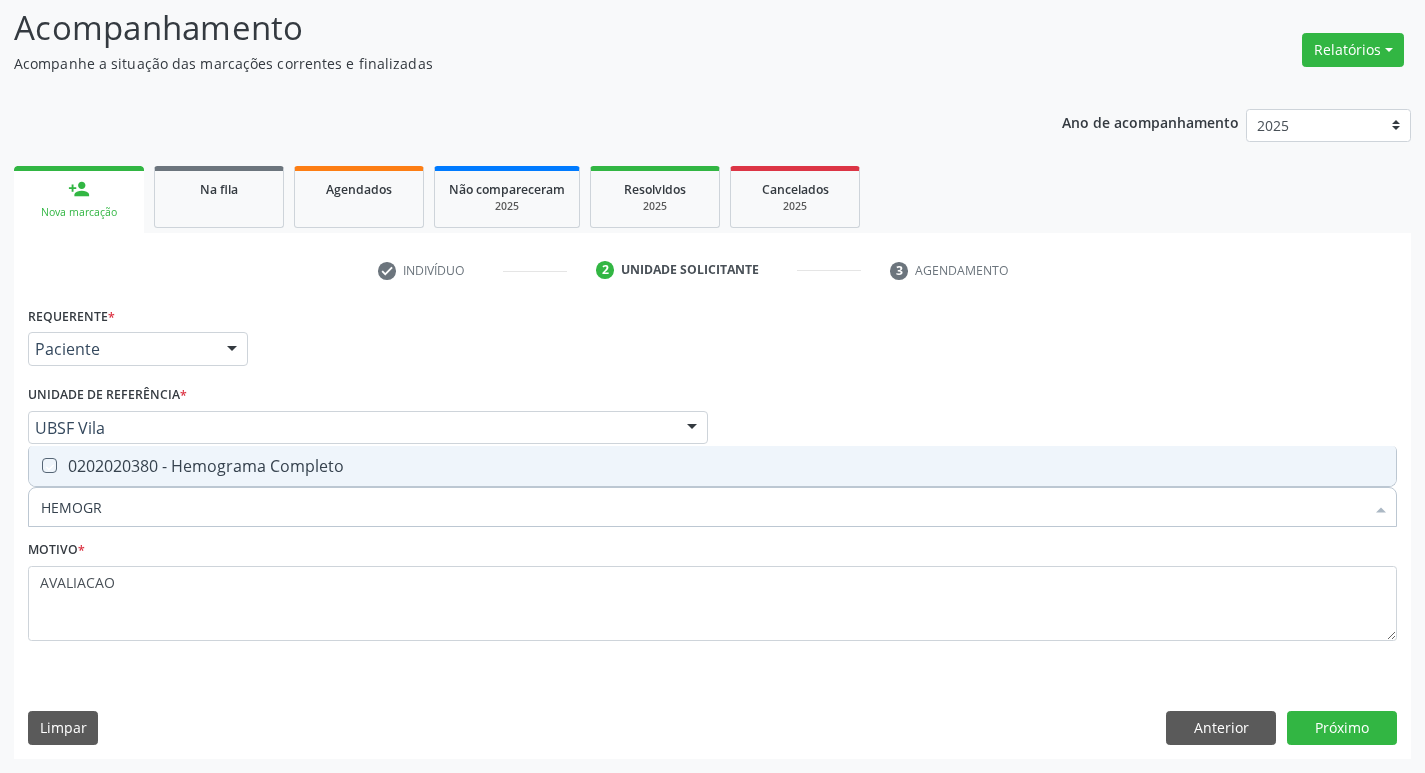 checkbox on "true" 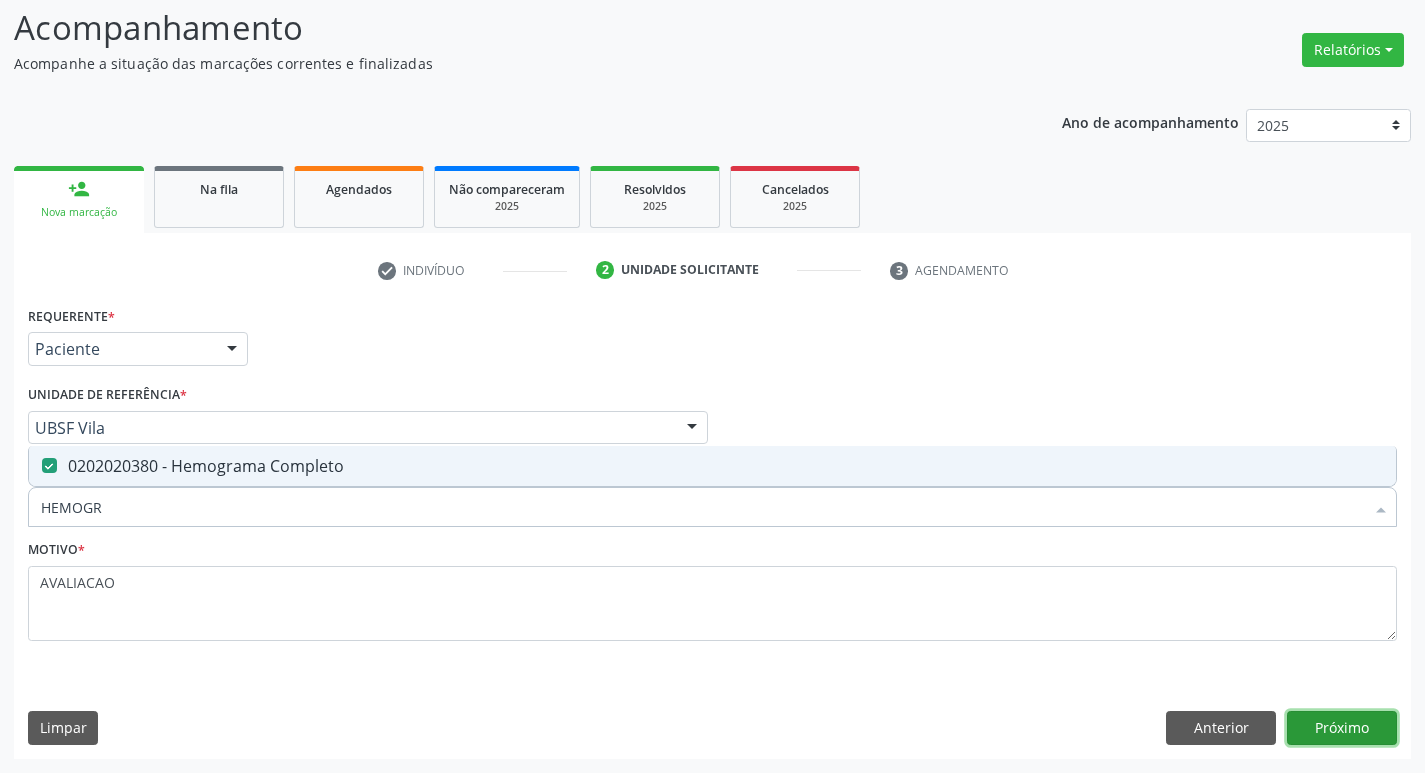 click on "Próximo" at bounding box center [1342, 728] 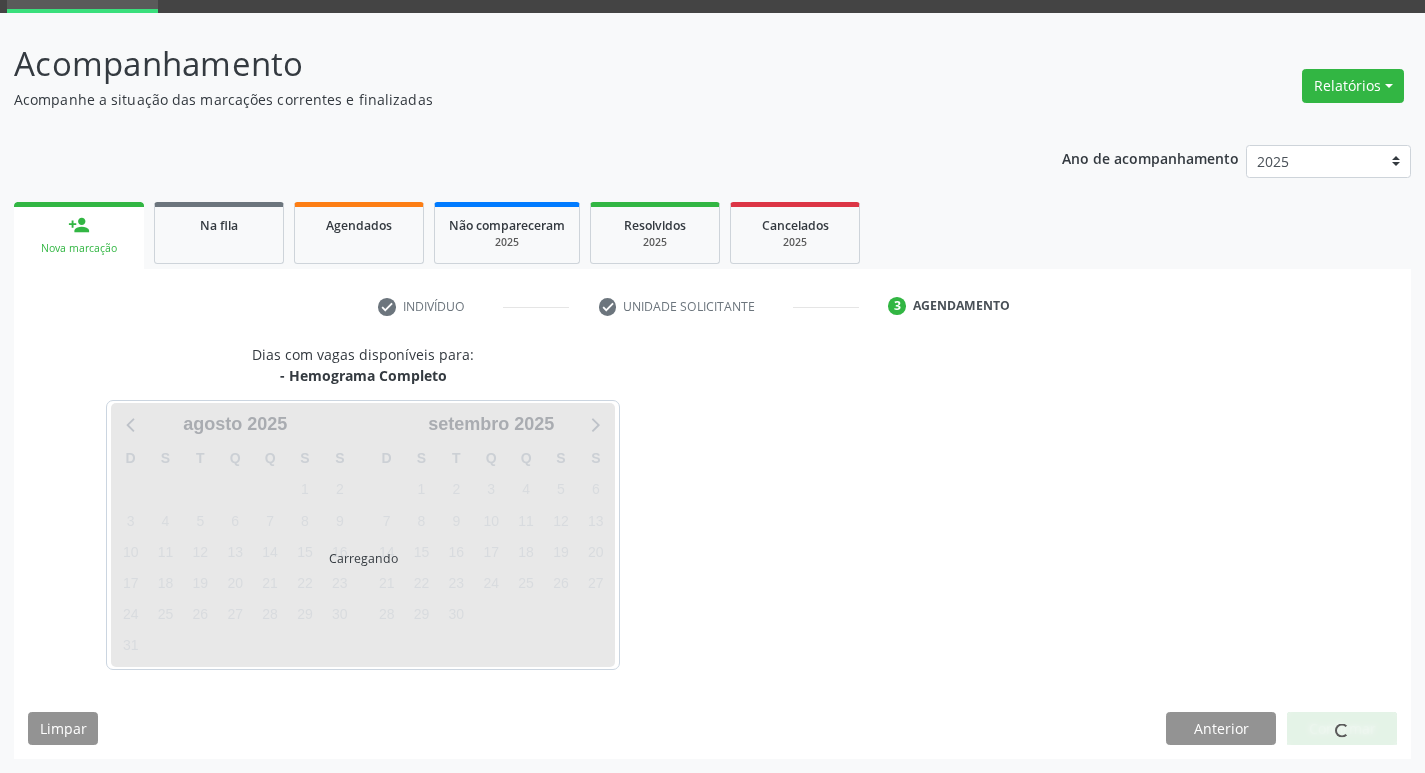 scroll, scrollTop: 97, scrollLeft: 0, axis: vertical 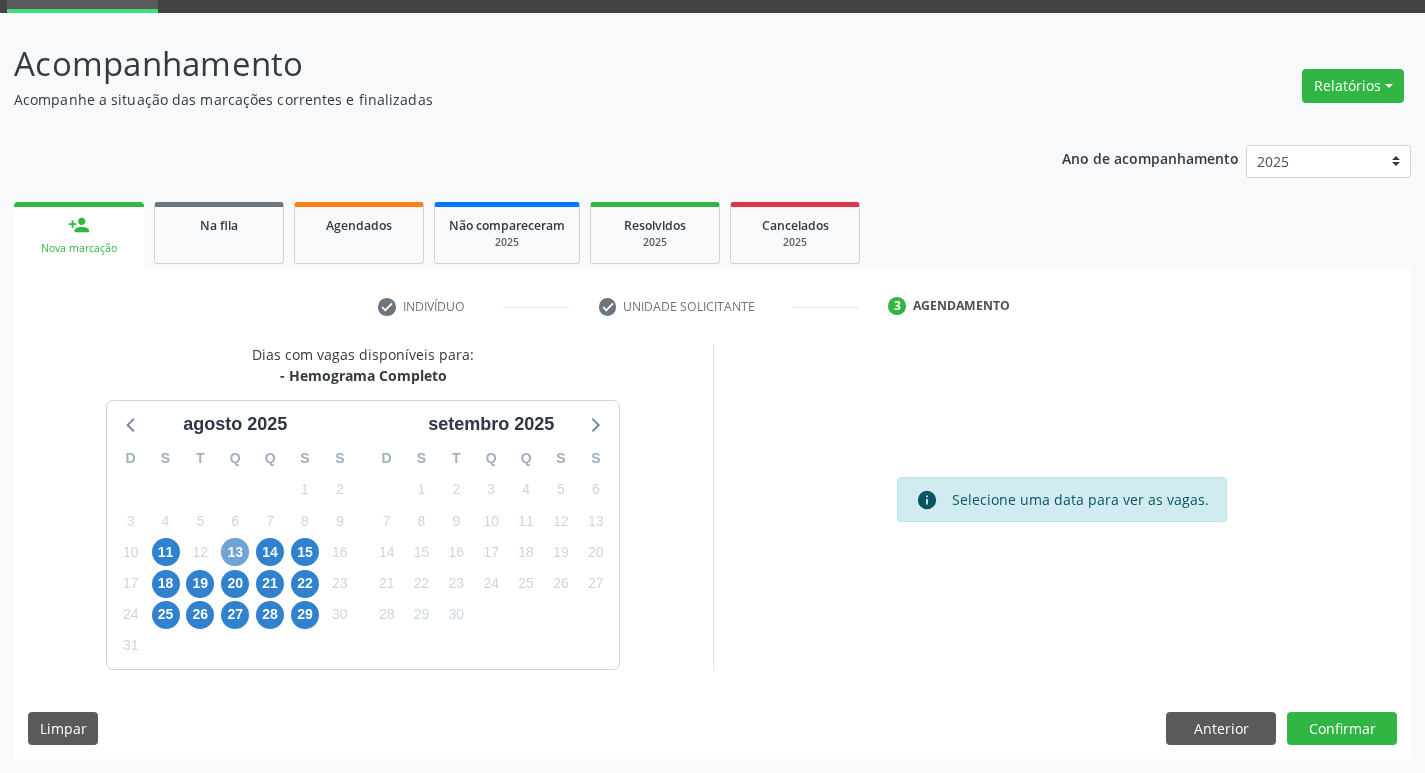 click on "13" at bounding box center (235, 552) 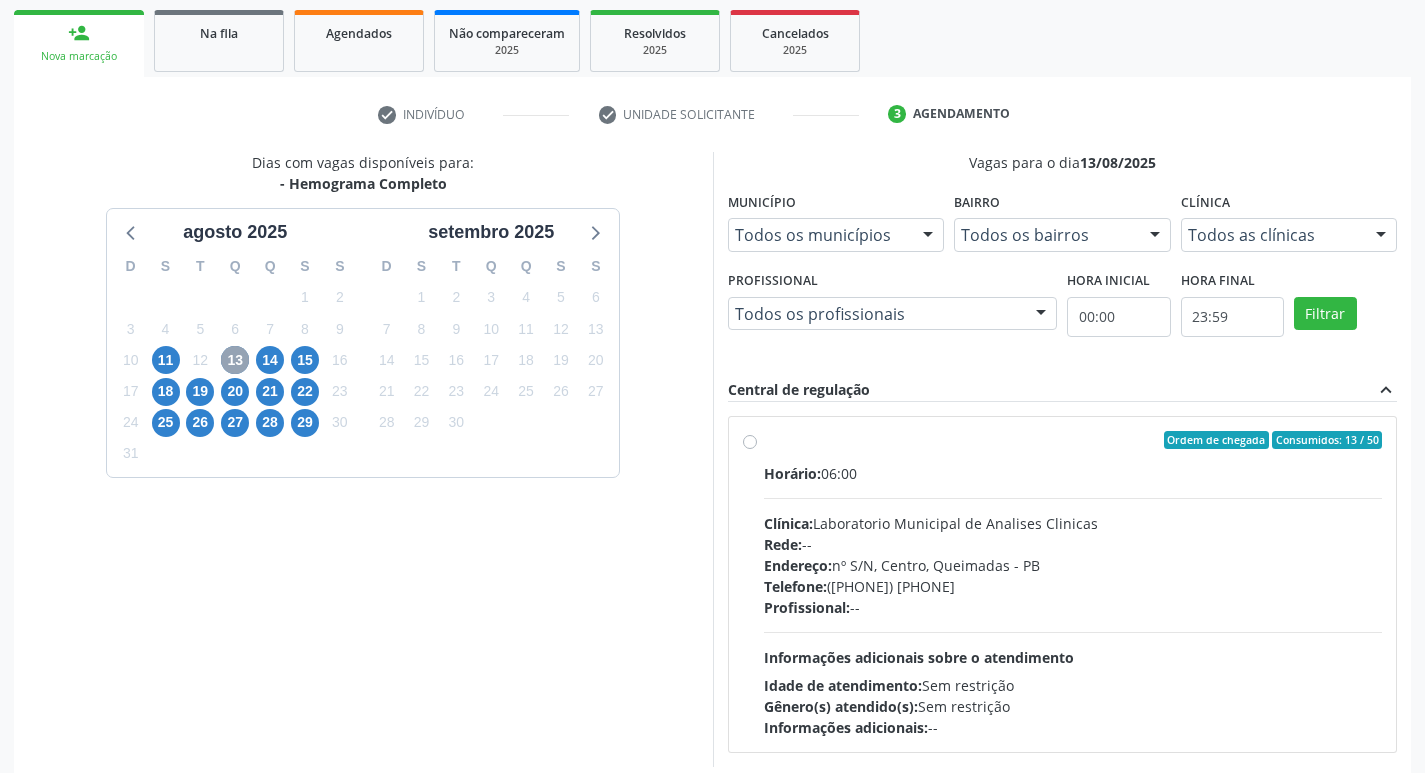 scroll, scrollTop: 386, scrollLeft: 0, axis: vertical 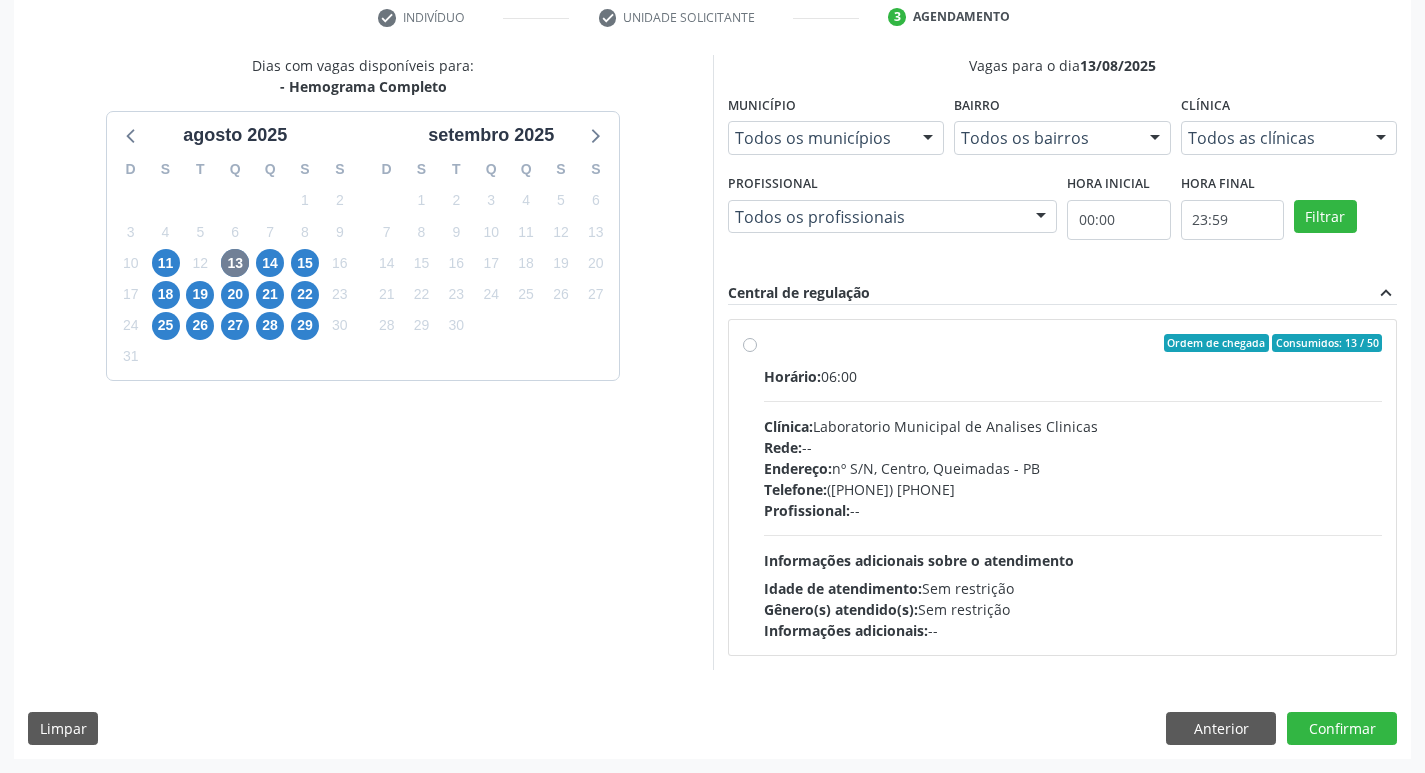 click on "Endereço:   nº S/N, Centro, Queimadas - PB" at bounding box center (1073, 468) 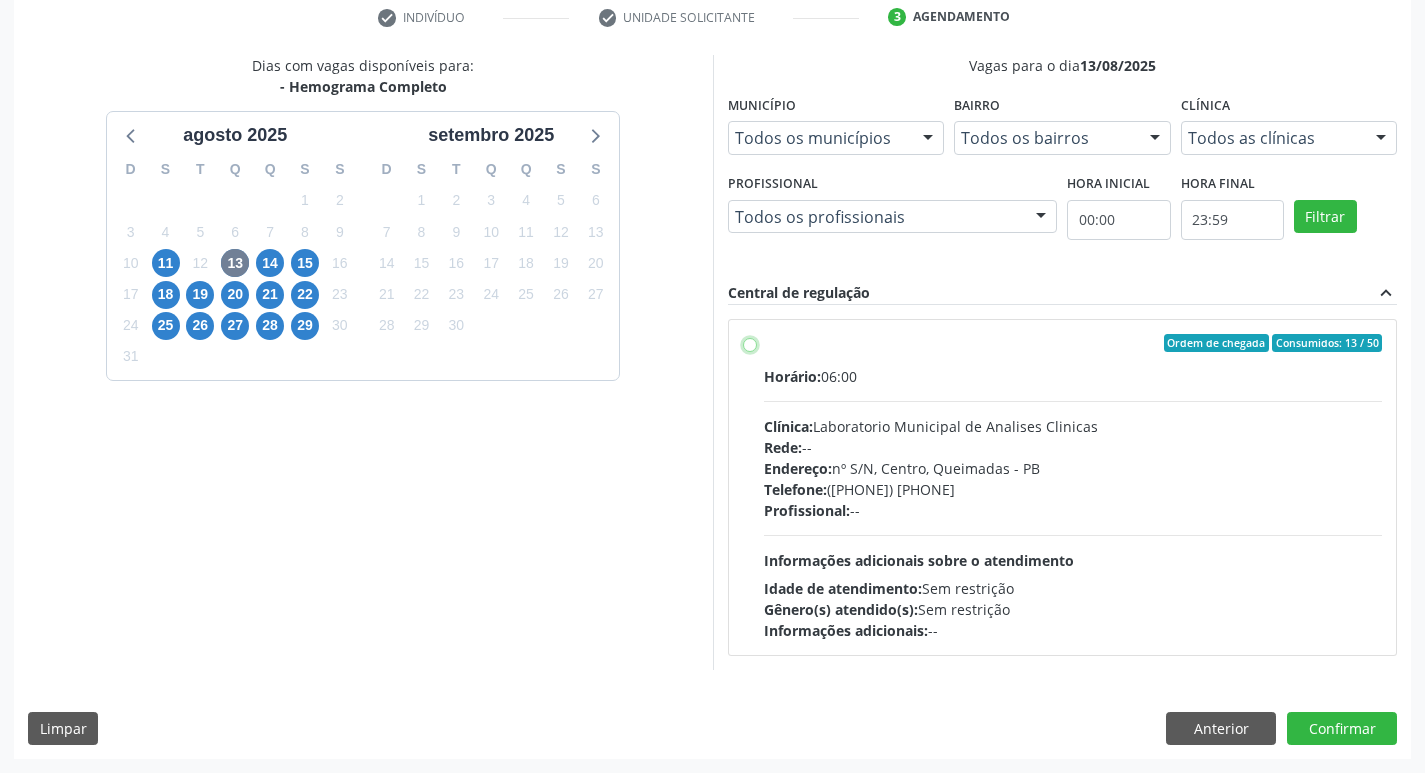click on "Ordem de chegada
Consumidos: 13 / 50
Horário:   06:00
Clínica:  Laboratorio Municipal de Analises Clinicas
Rede:
--
Endereço:   nº S/N, [NEIGHBORHOOD], [CITY] - [STATE]
Telefone:   ([PHONE]) [PHONE]
Profissional:
--
Informações adicionais sobre o atendimento
Idade de atendimento:
Sem restrição
Gênero(s) atendido(s):
Sem restrição
Informações adicionais:
--" at bounding box center (750, 343) 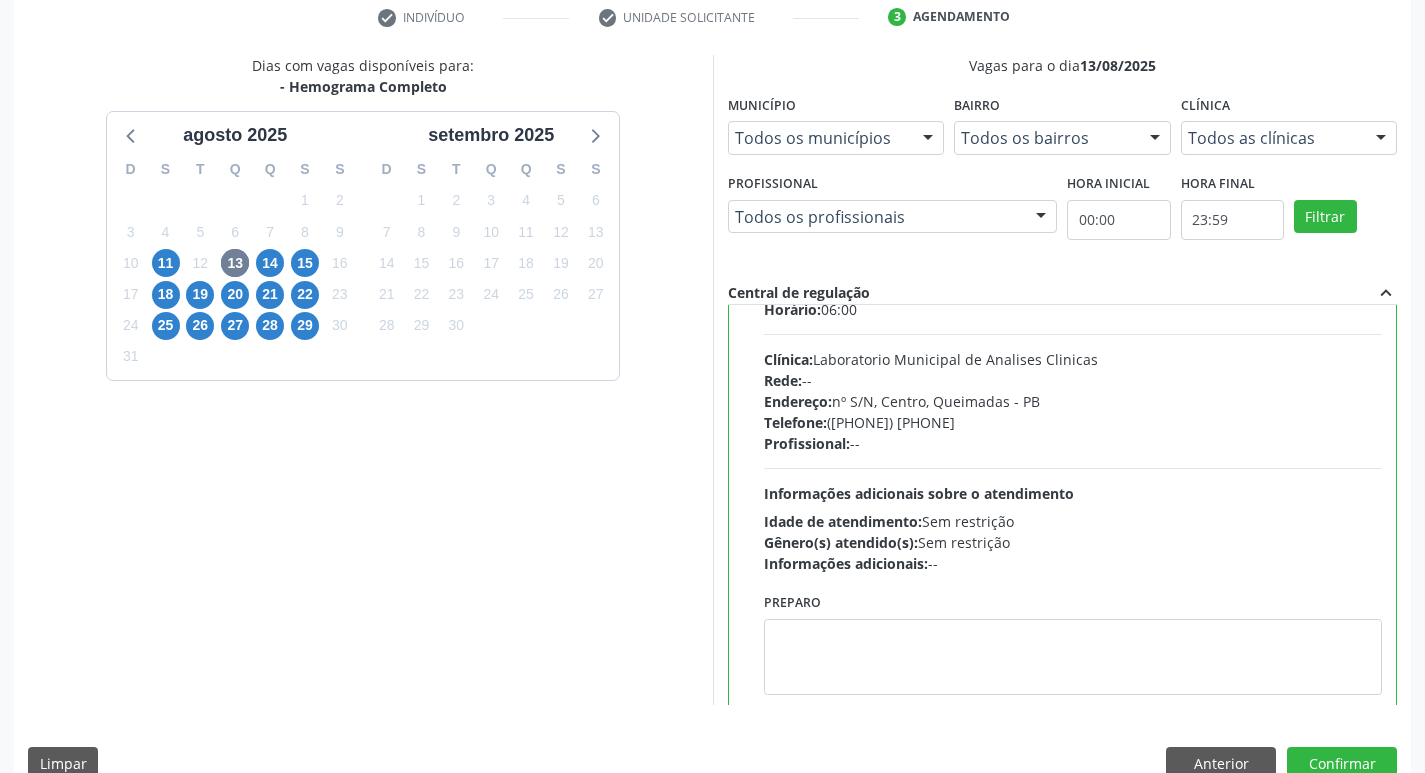 scroll, scrollTop: 99, scrollLeft: 0, axis: vertical 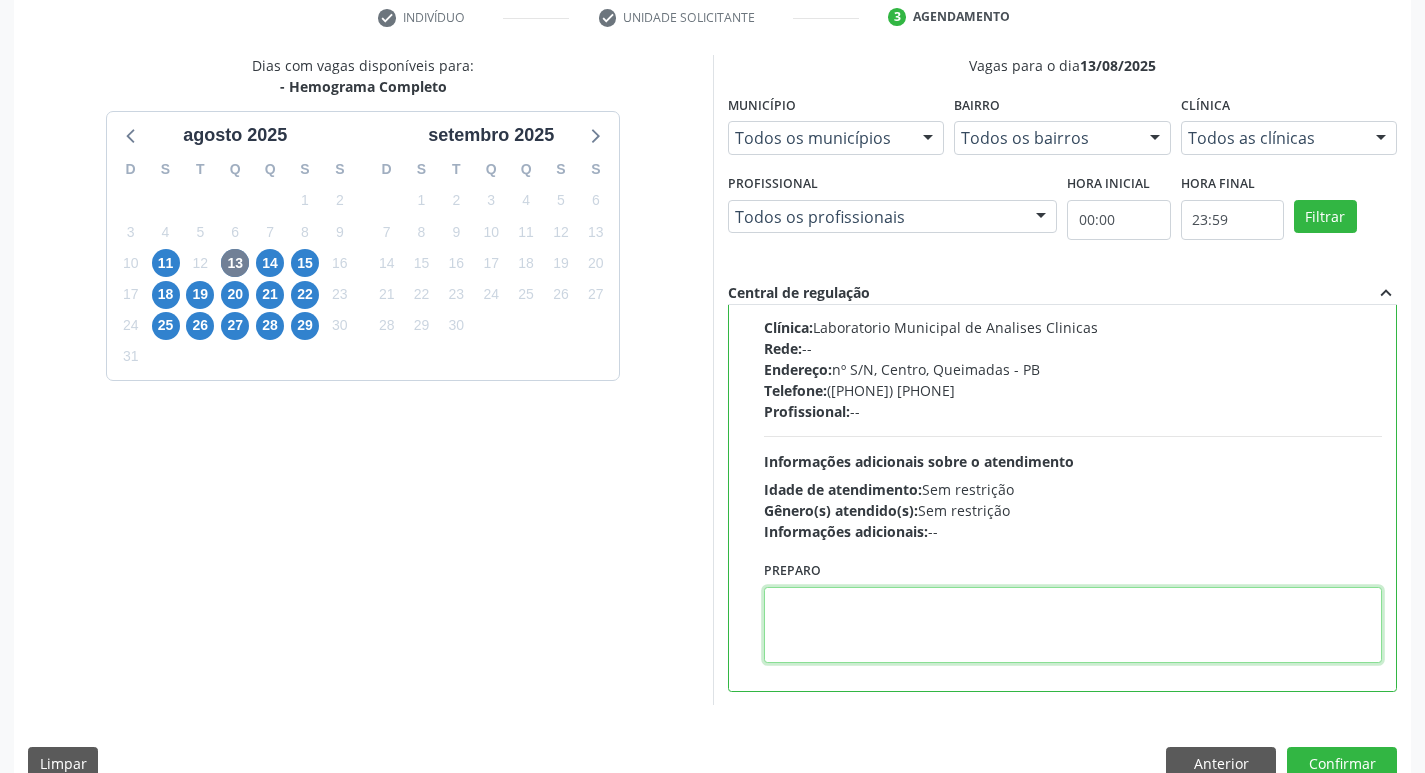 click at bounding box center (1073, 625) 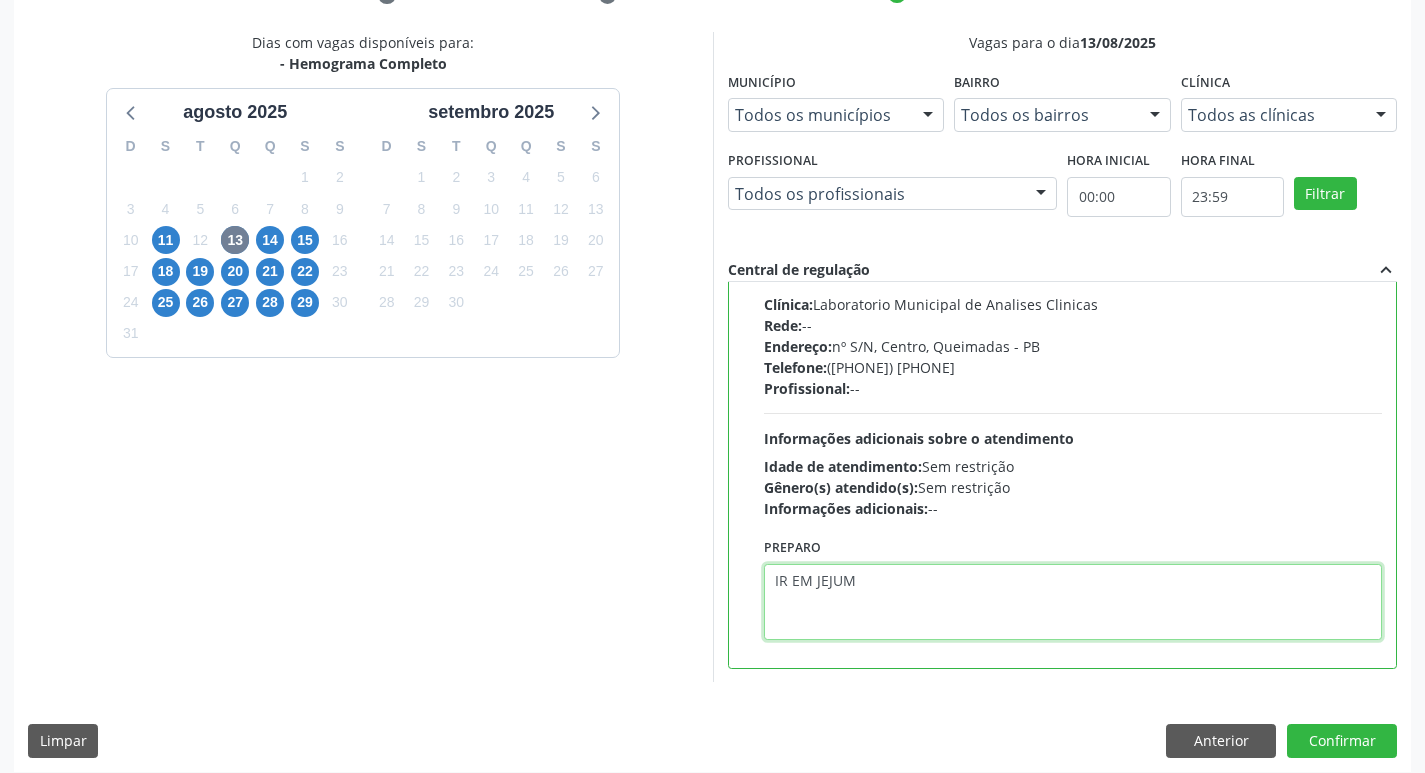 scroll, scrollTop: 422, scrollLeft: 0, axis: vertical 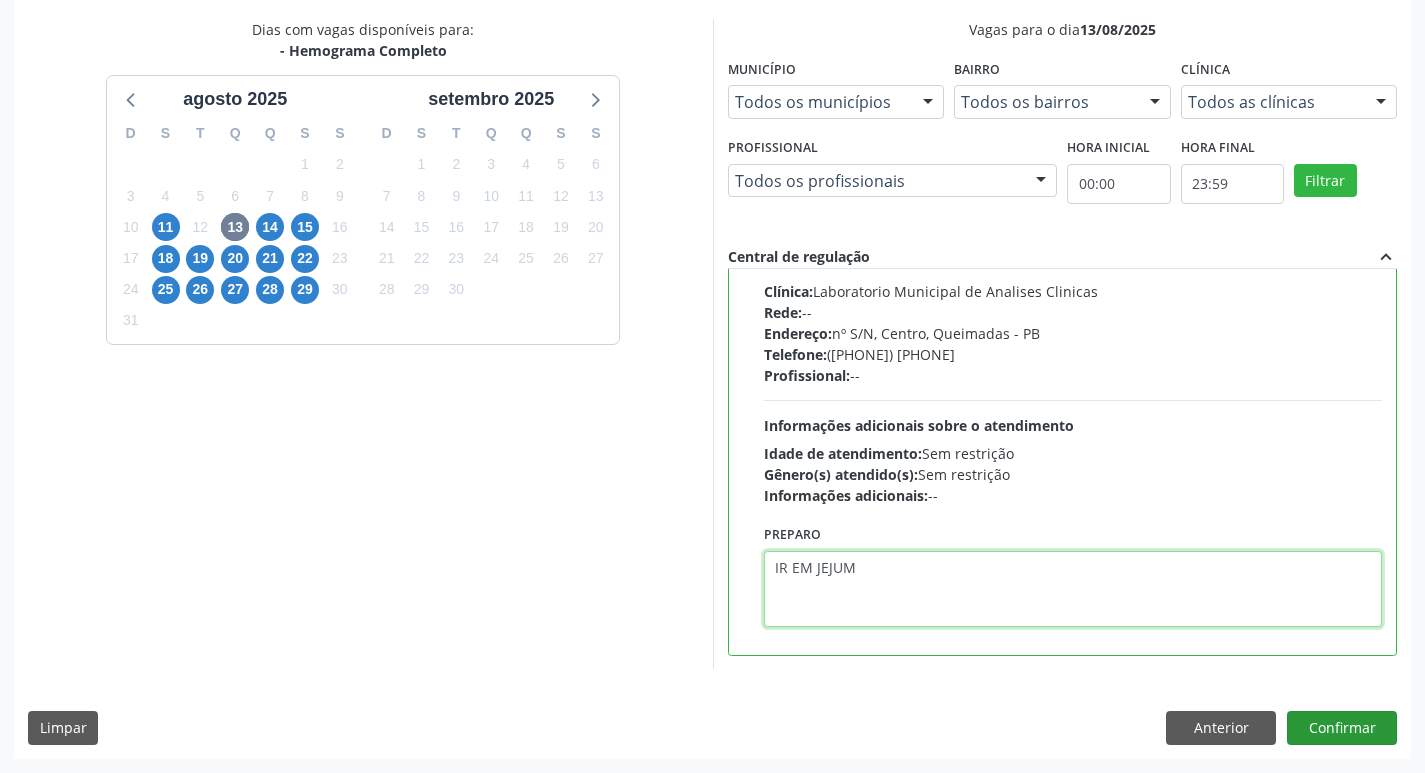 type on "IR EM JEJUM" 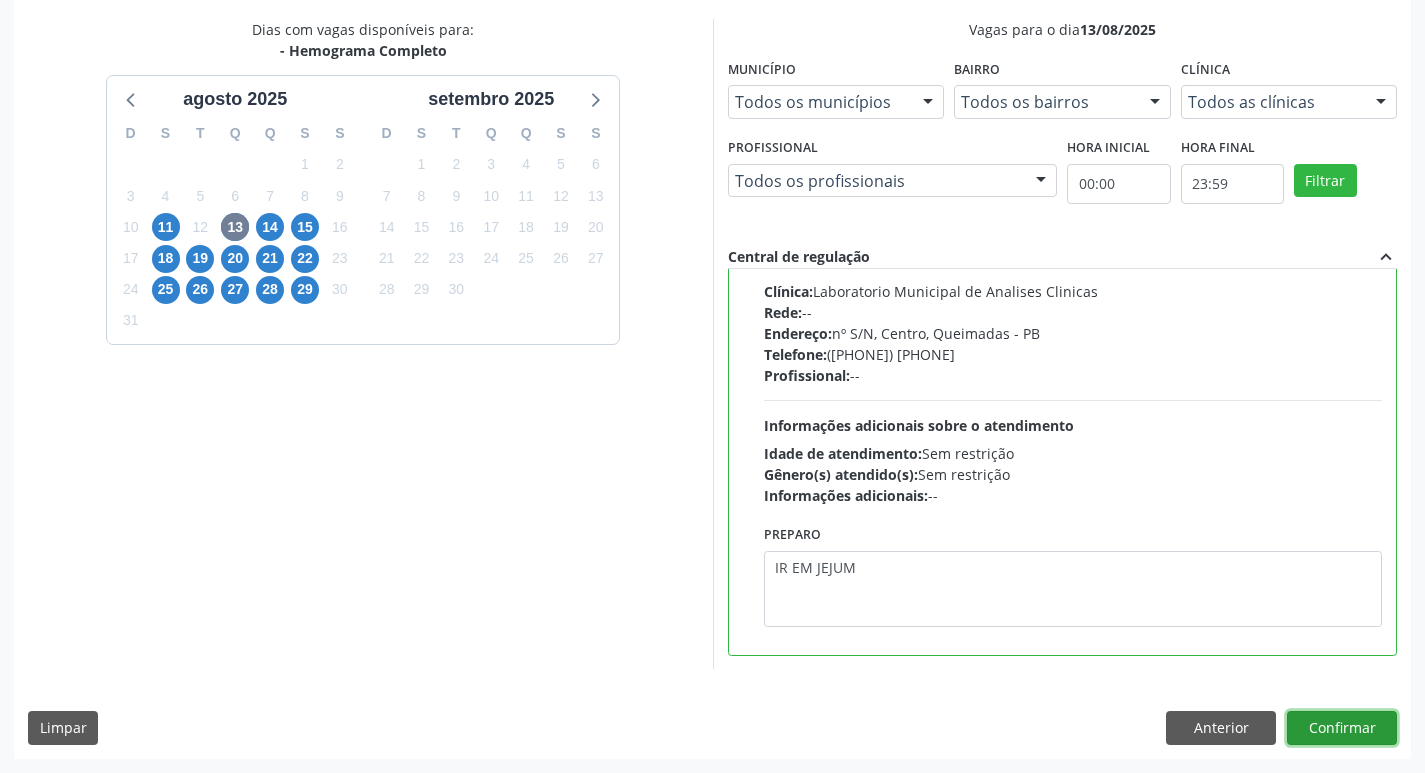 click on "Confirmar" at bounding box center [1342, 728] 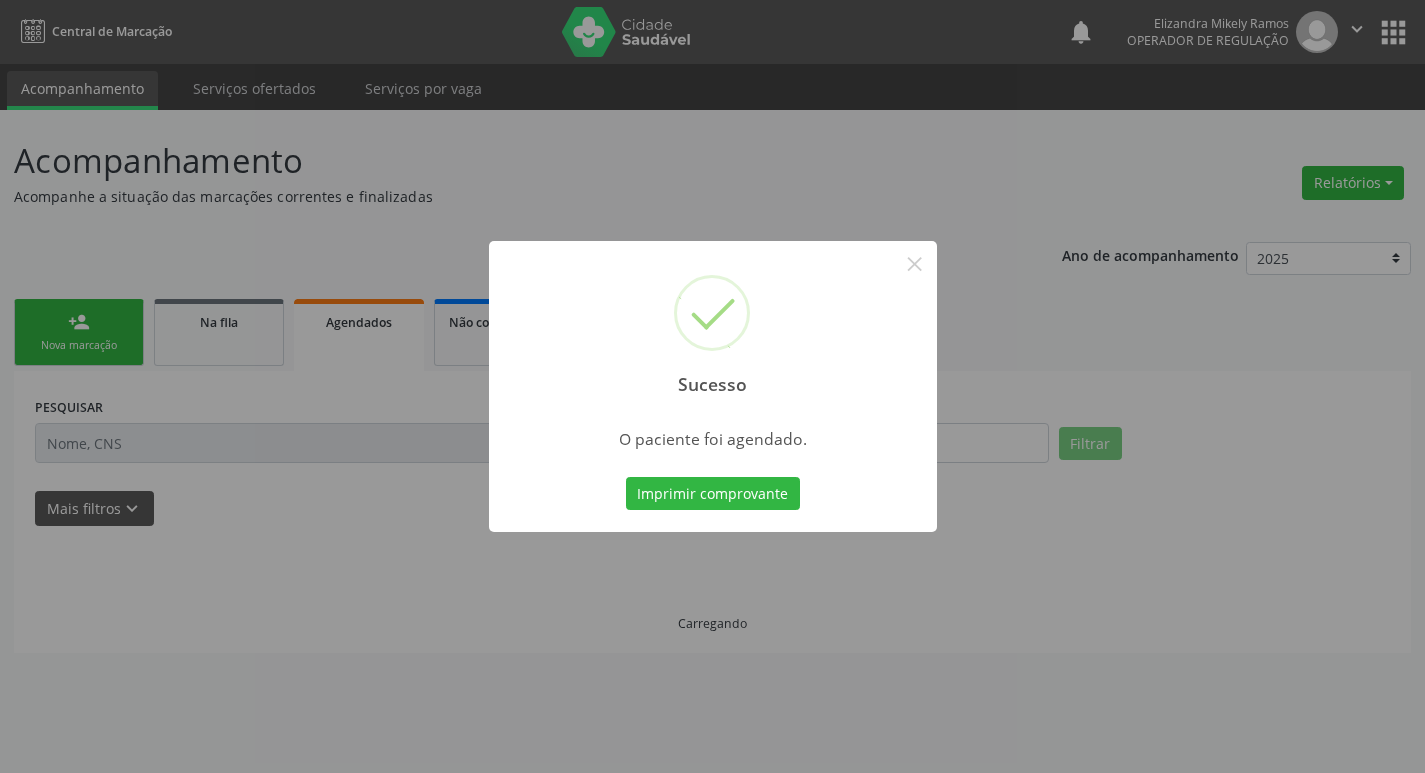 scroll, scrollTop: 0, scrollLeft: 0, axis: both 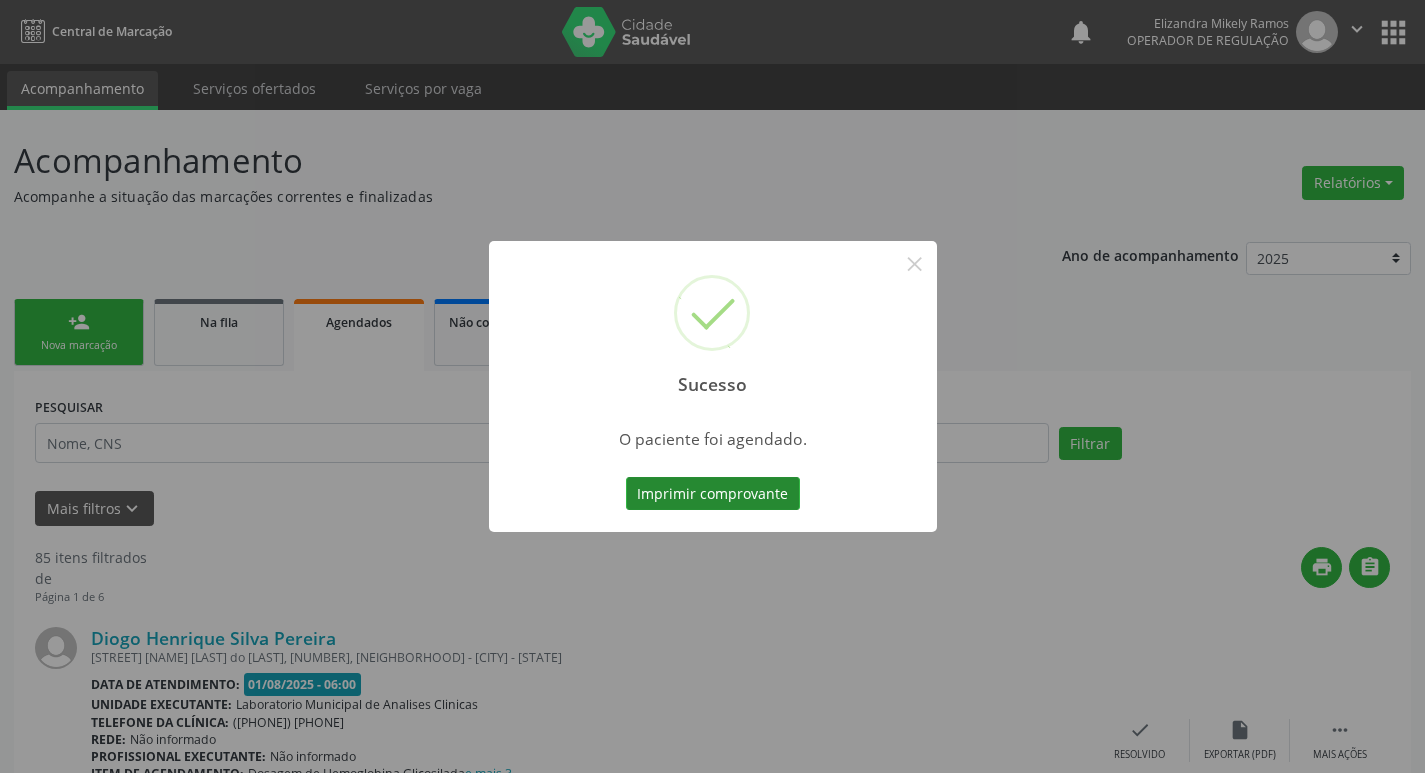 click on "Imprimir comprovante" at bounding box center [713, 494] 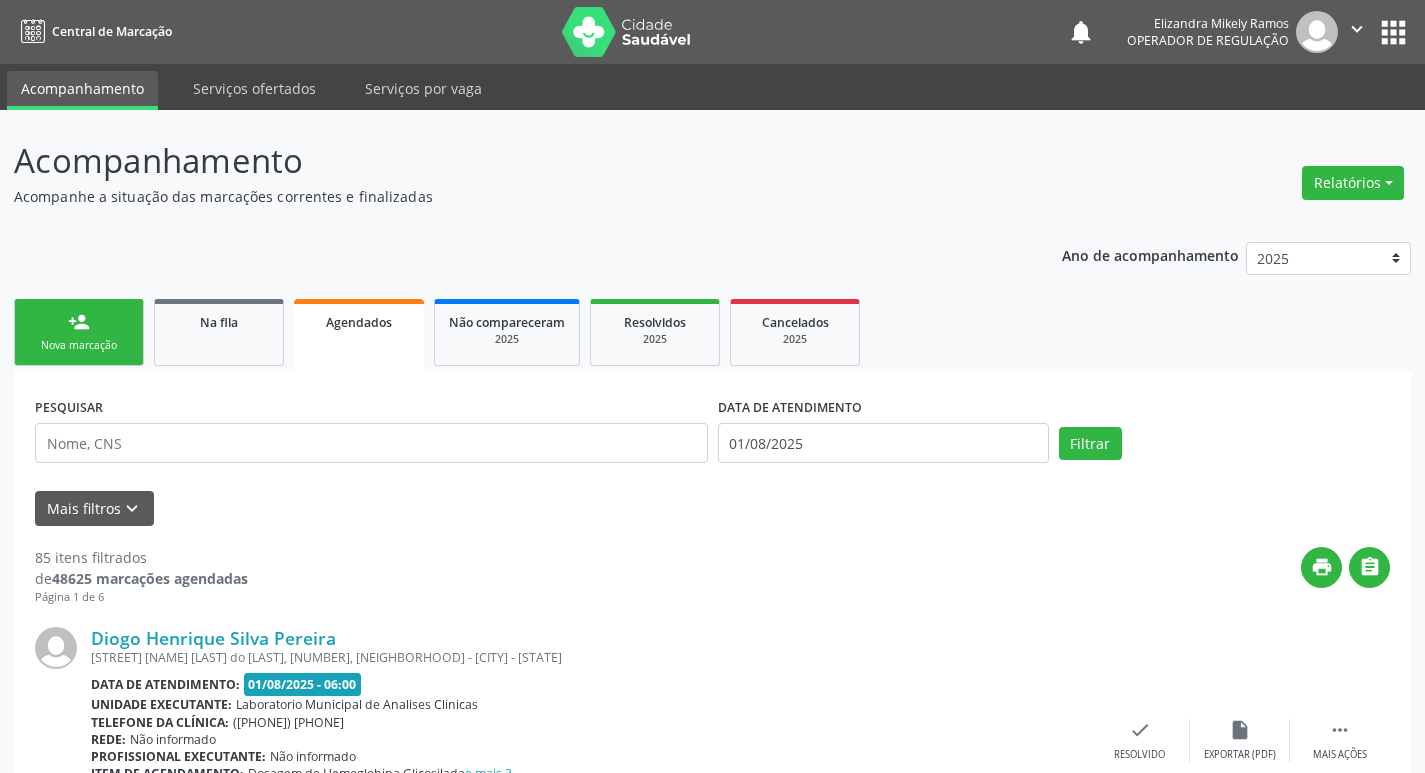 click on "person_add
Nova marcação" at bounding box center [79, 332] 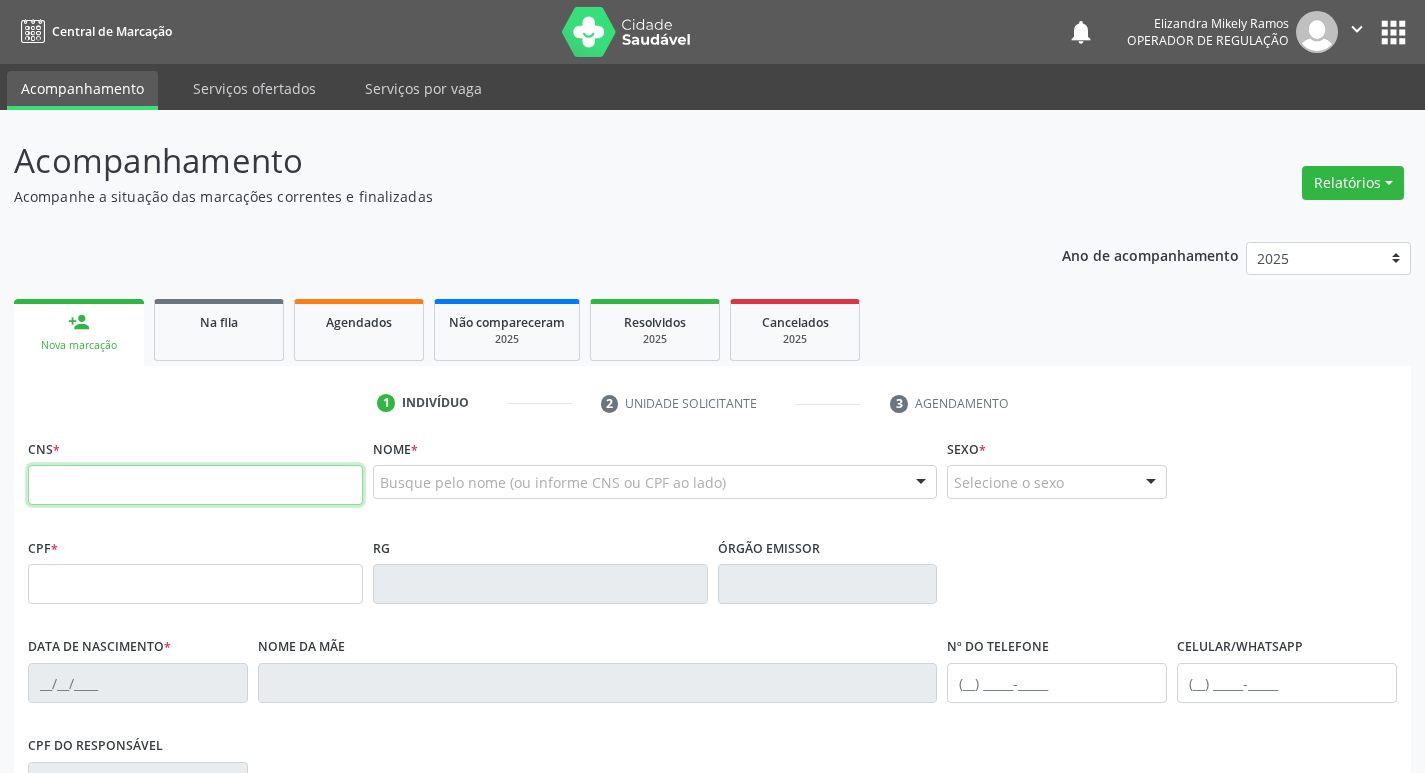 click at bounding box center (195, 485) 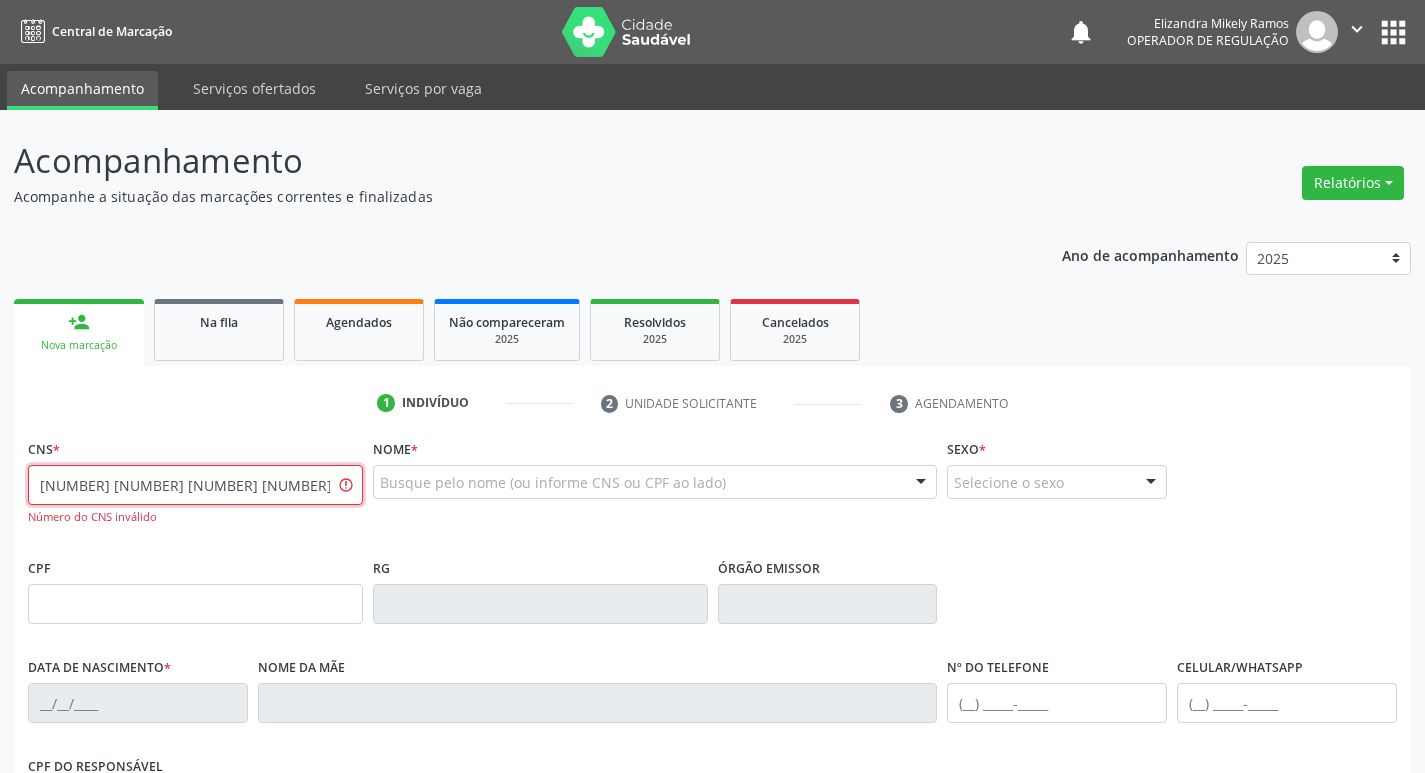 click on "[NUMBER] [NUMBER] [NUMBER] [NUMBER]" at bounding box center [195, 485] 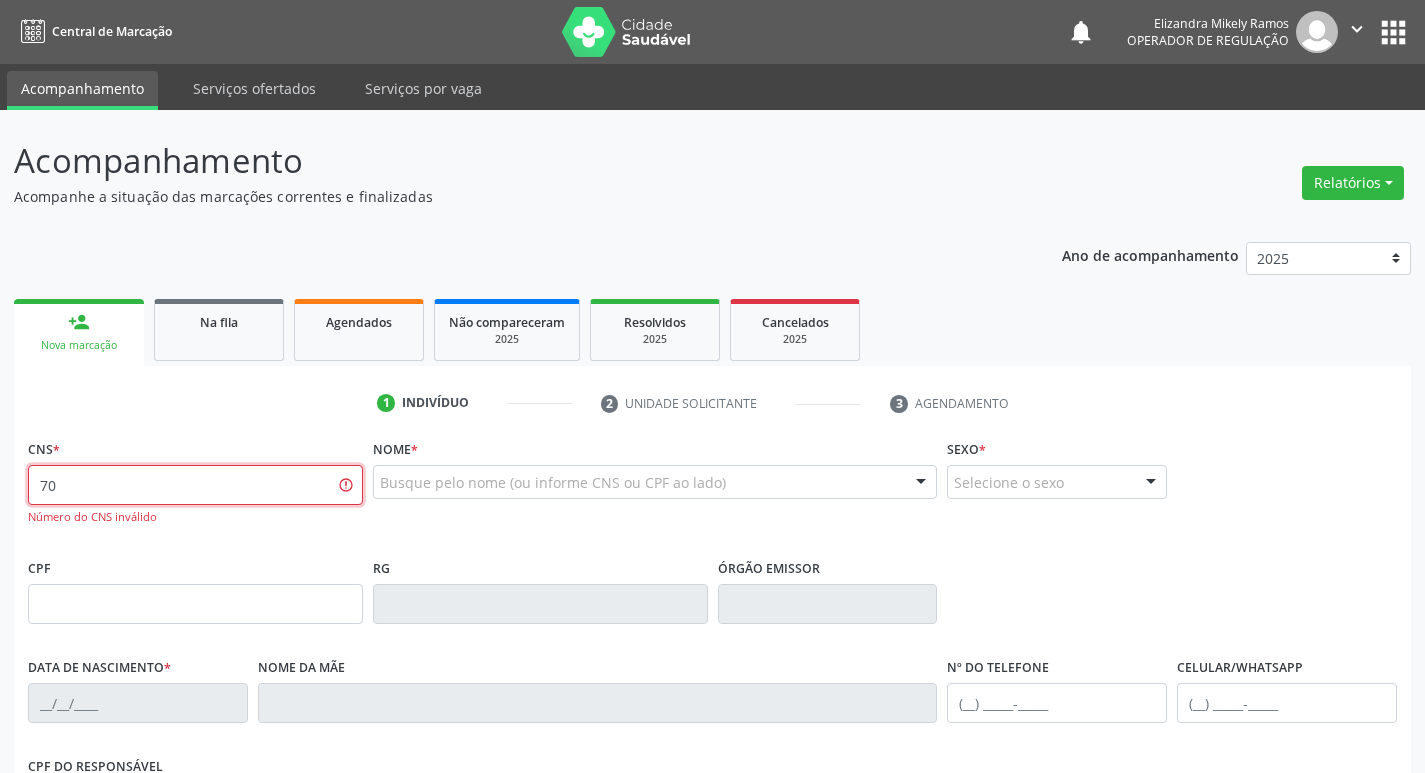 type on "7" 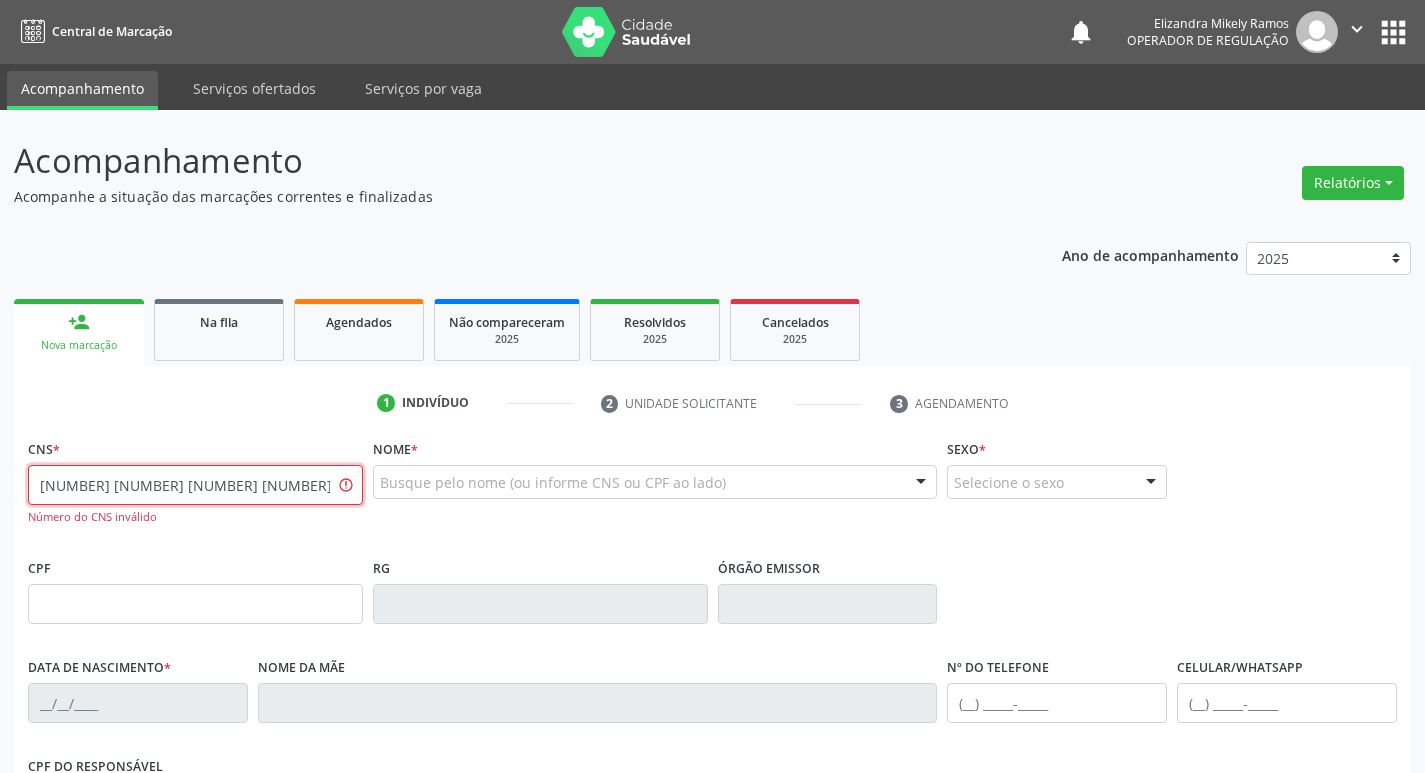 type on "[NUMBER] [NUMBER] [NUMBER] [NUMBER]" 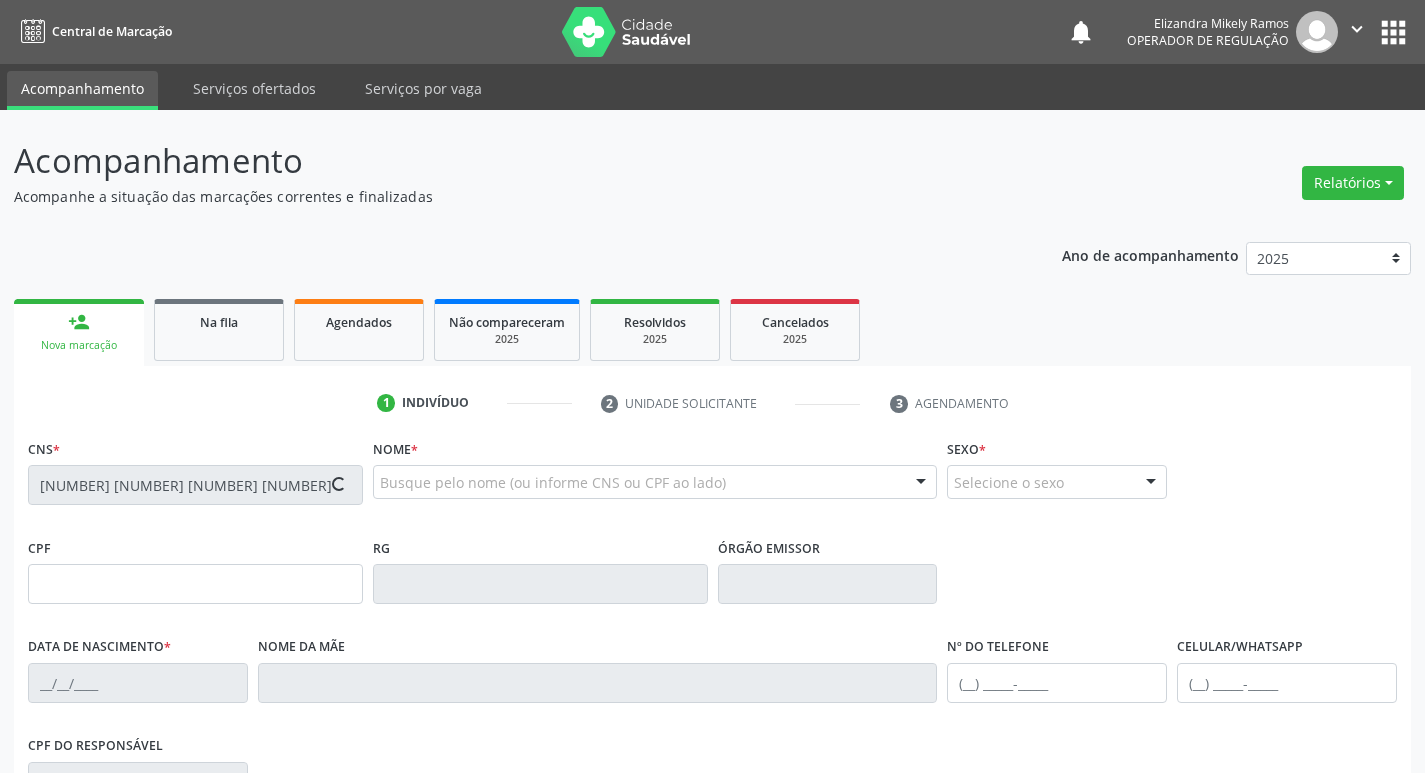 type on "[NUMBER].[NUMBER].[NUMBER]-[NUMBER]" 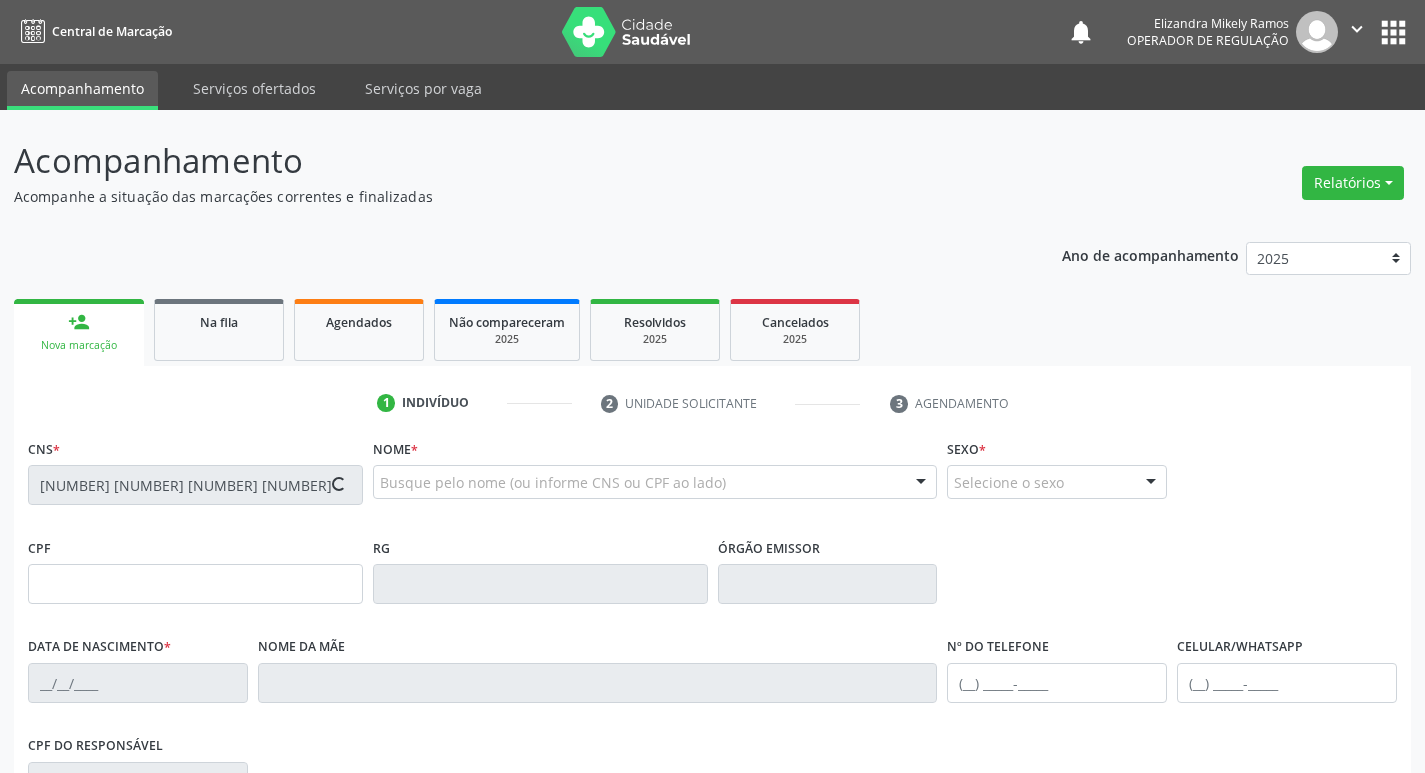 type on "[DATE]" 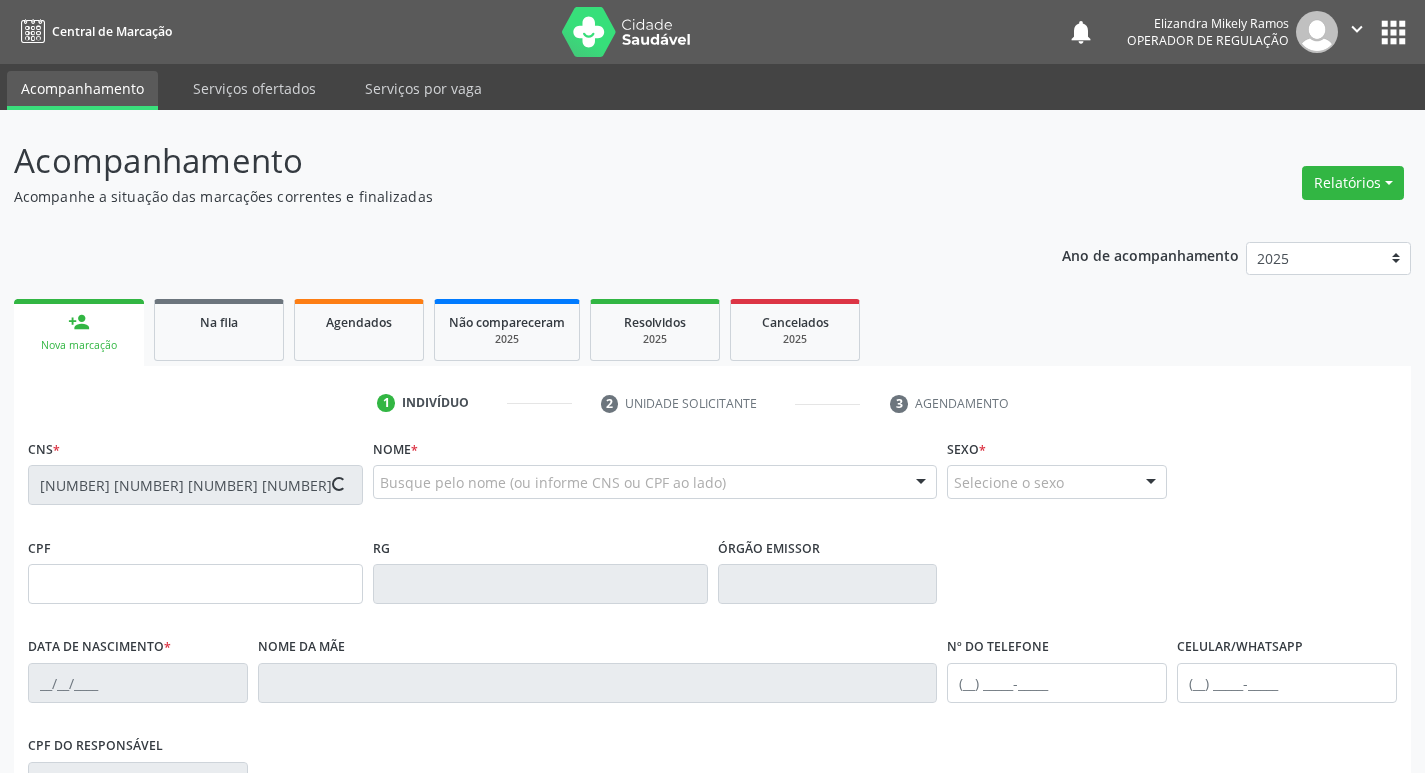 type on "[NAME] do [LAST] [LAST] da Silva" 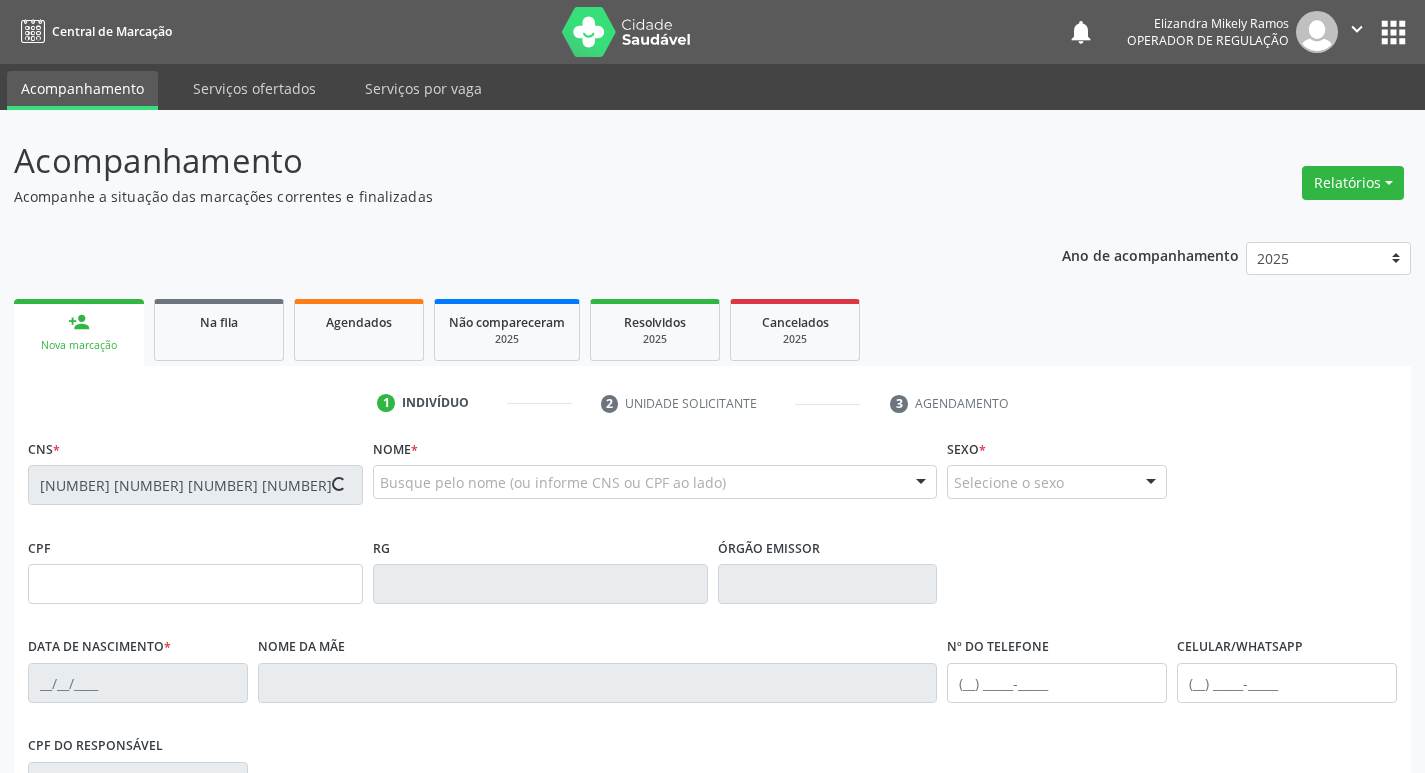 type on "([PHONE]) [PHONE]" 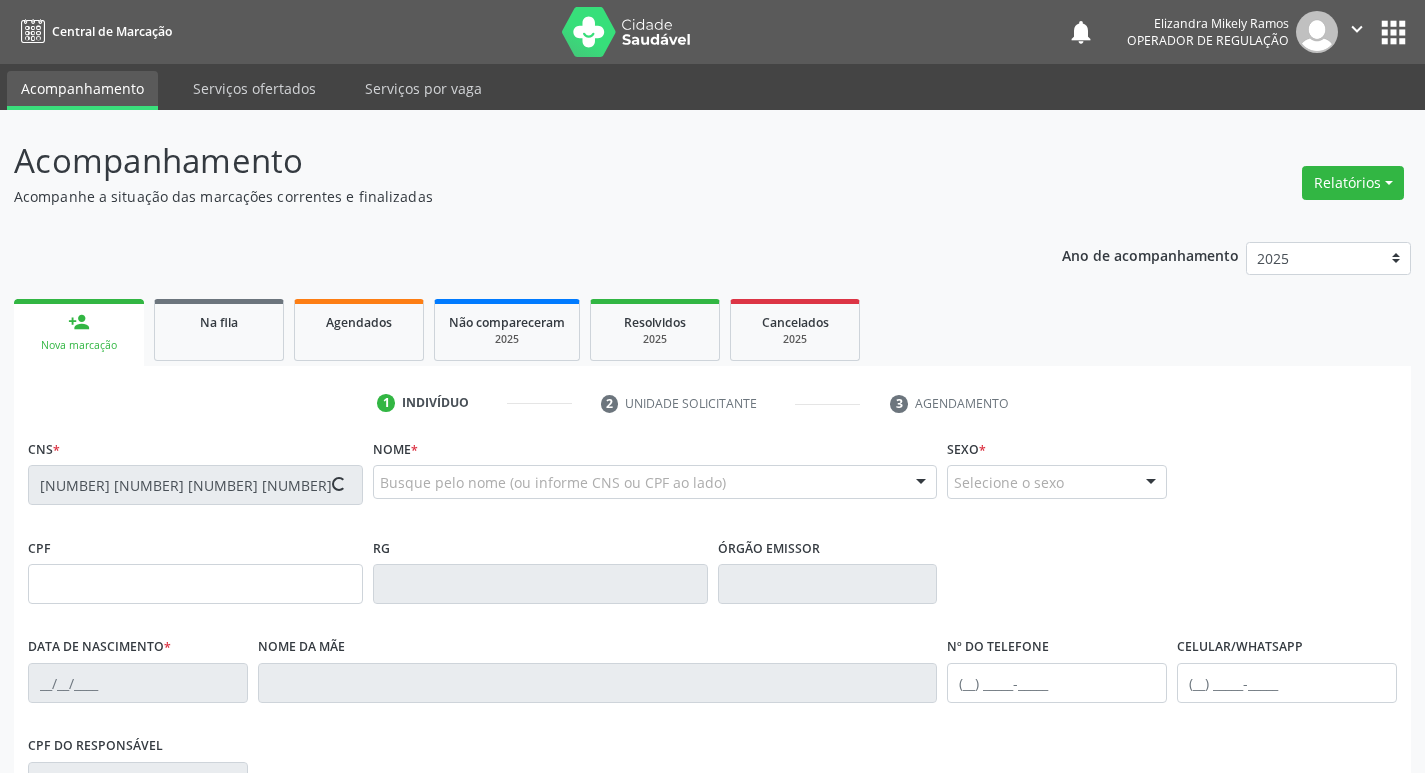 type on "[NUMBER].[NUMBER].[NUMBER]-[NUMBER]" 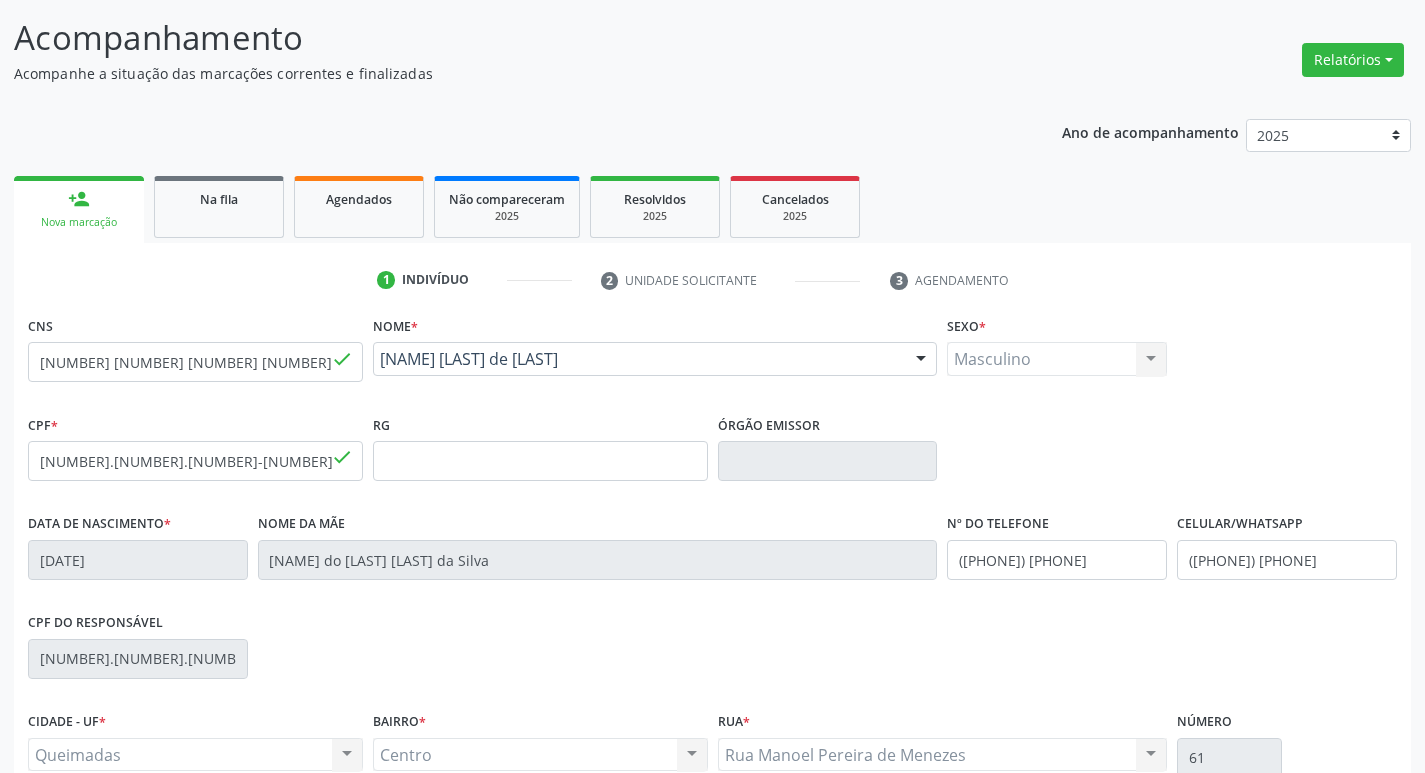scroll, scrollTop: 311, scrollLeft: 0, axis: vertical 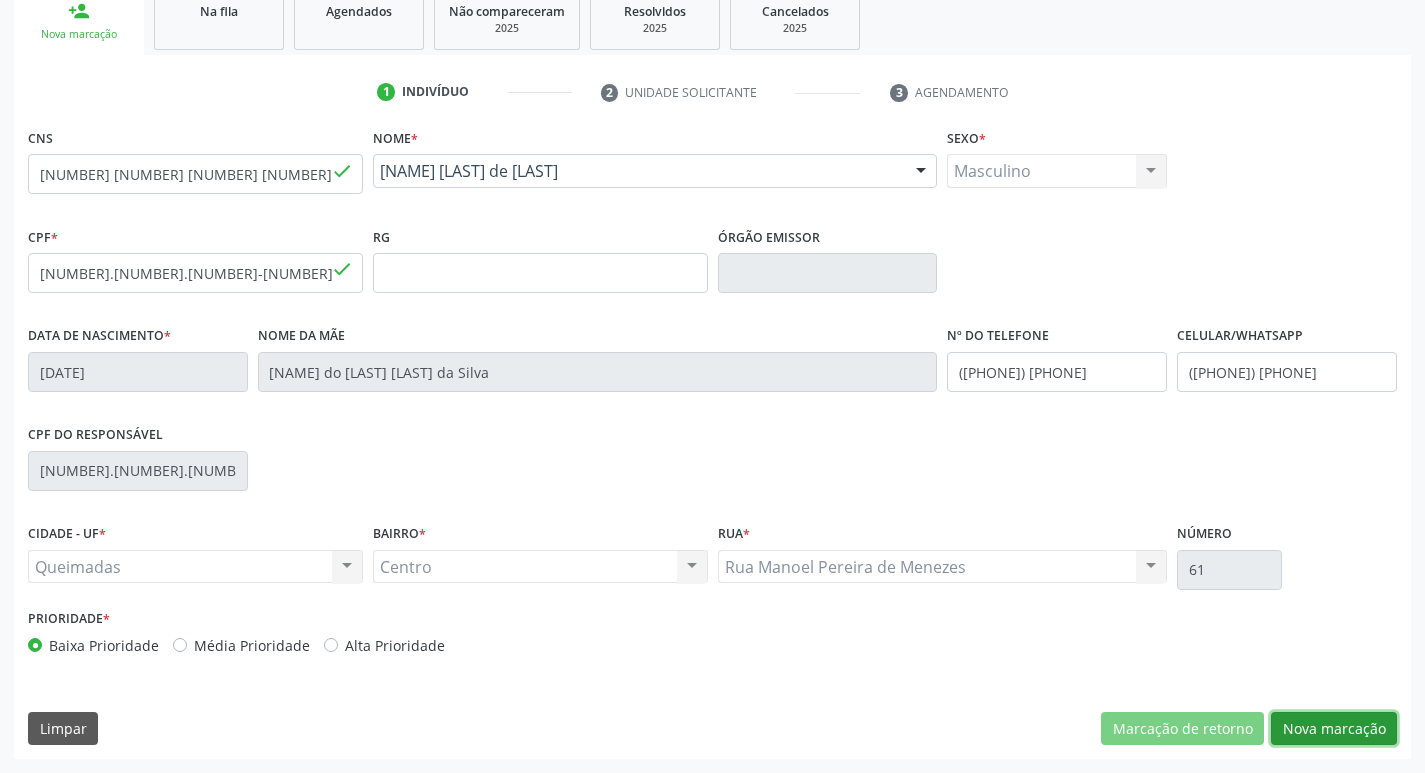 click on "Nova marcação" at bounding box center [1334, 729] 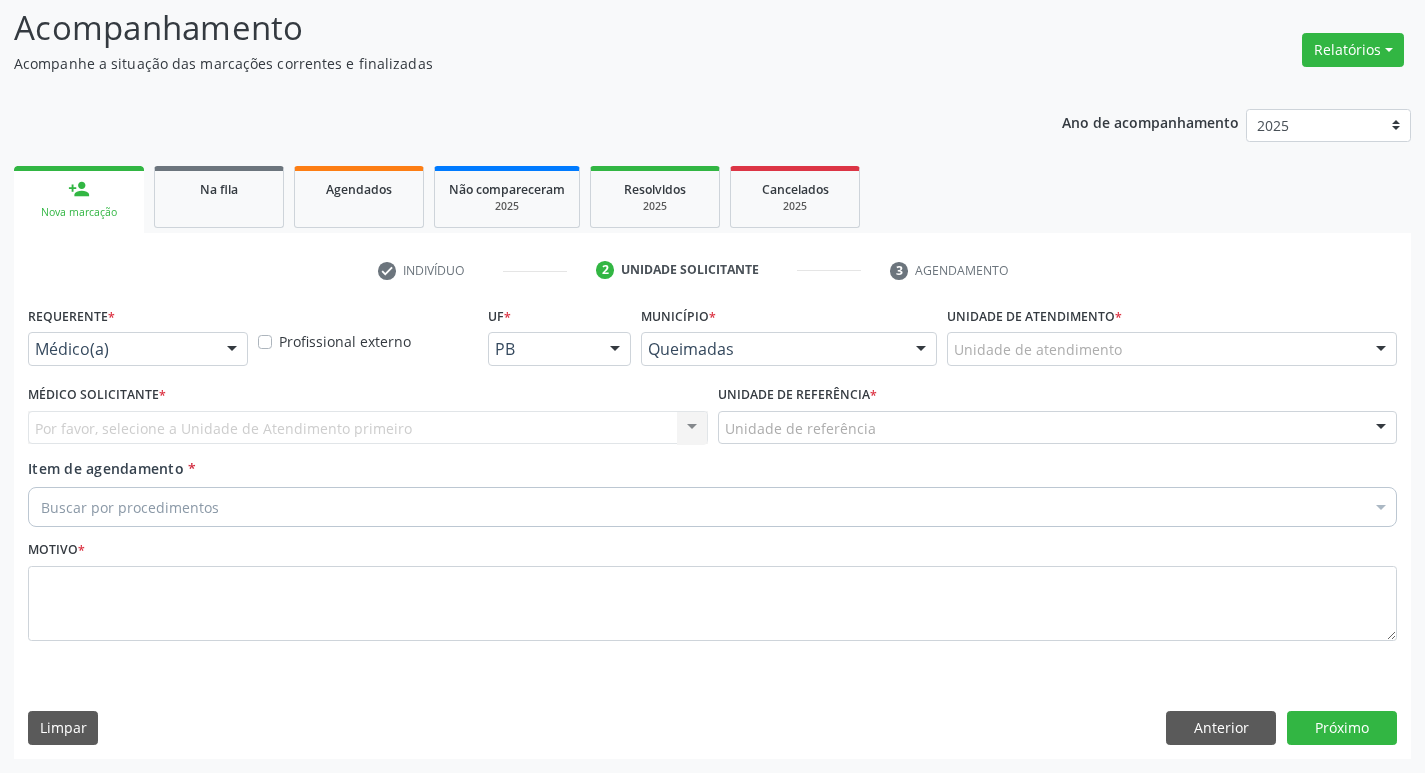 scroll, scrollTop: 133, scrollLeft: 0, axis: vertical 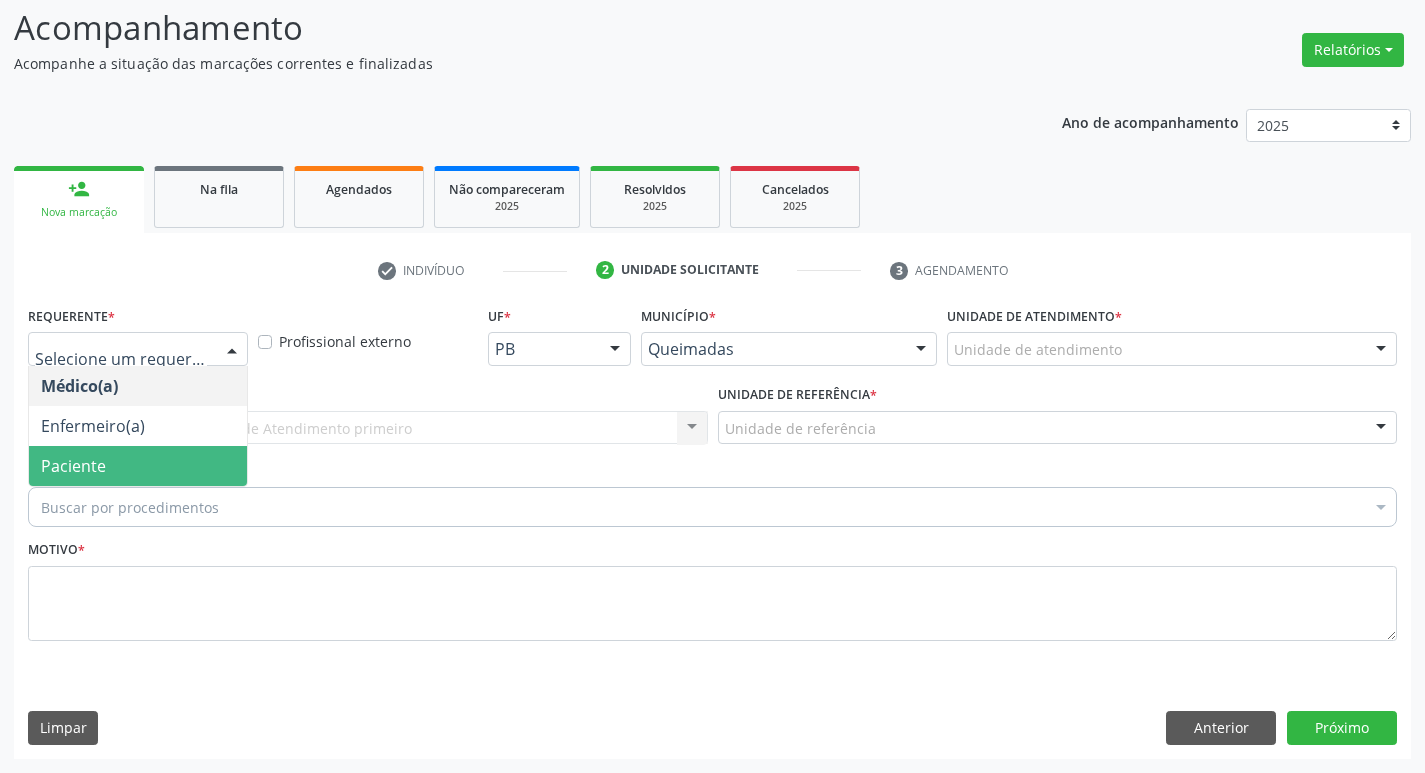 click on "Paciente" at bounding box center (138, 466) 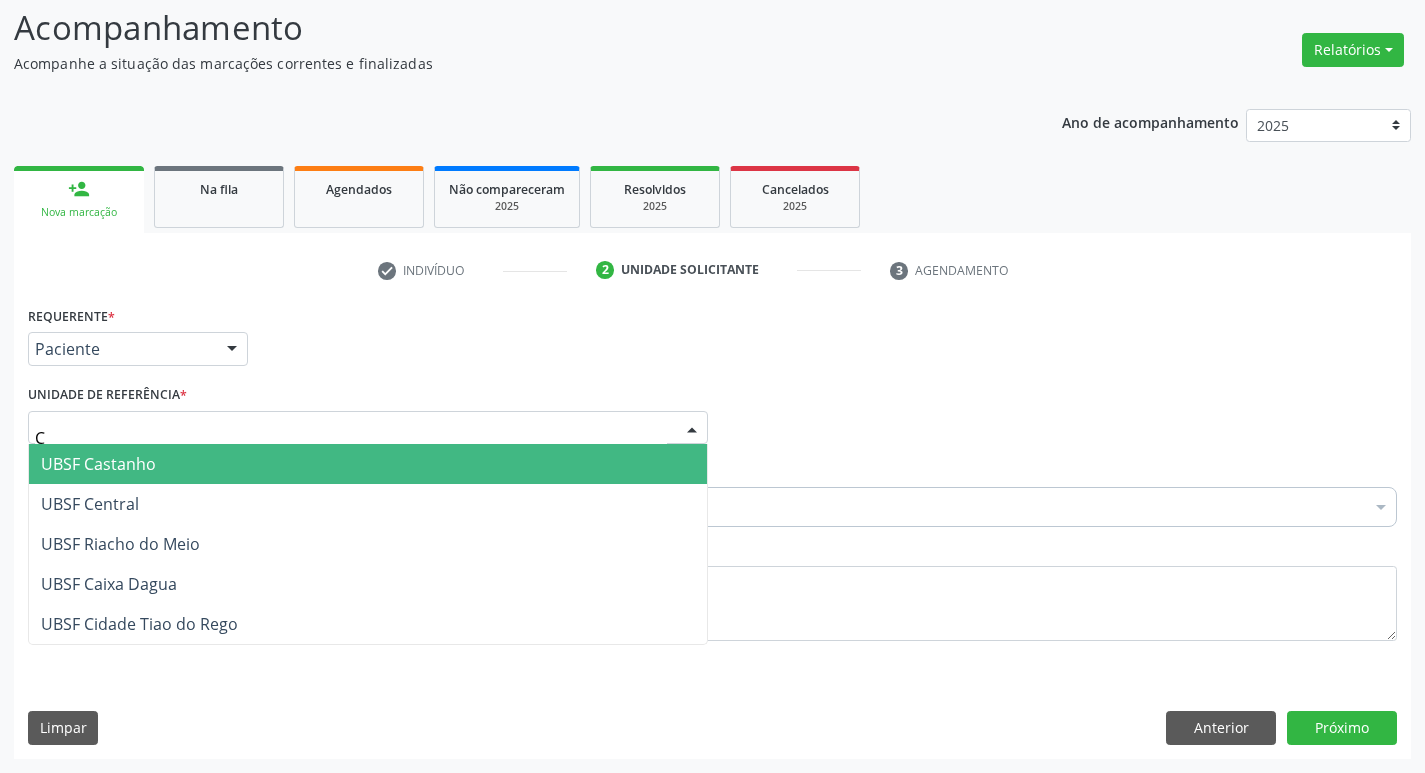 type on "CE" 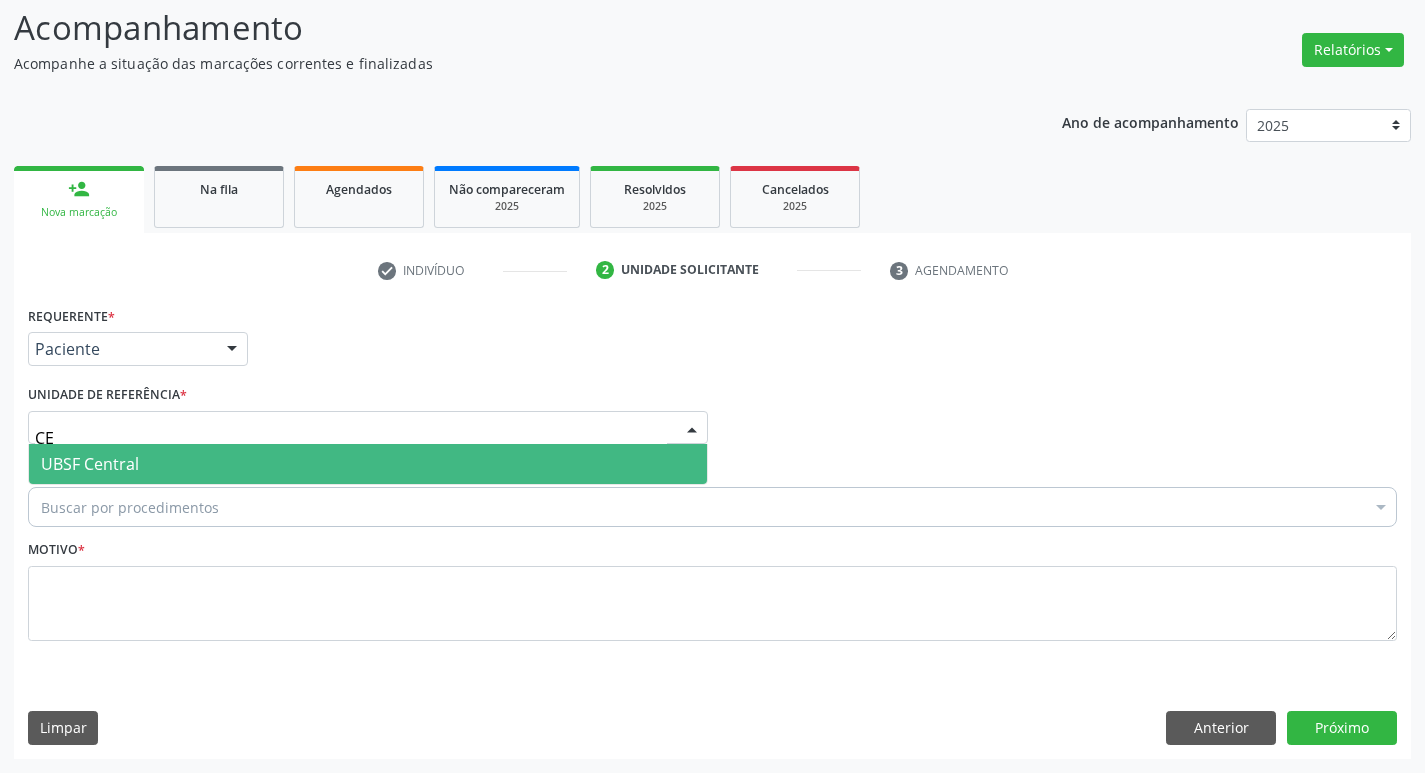click on "UBSF Central" at bounding box center [90, 464] 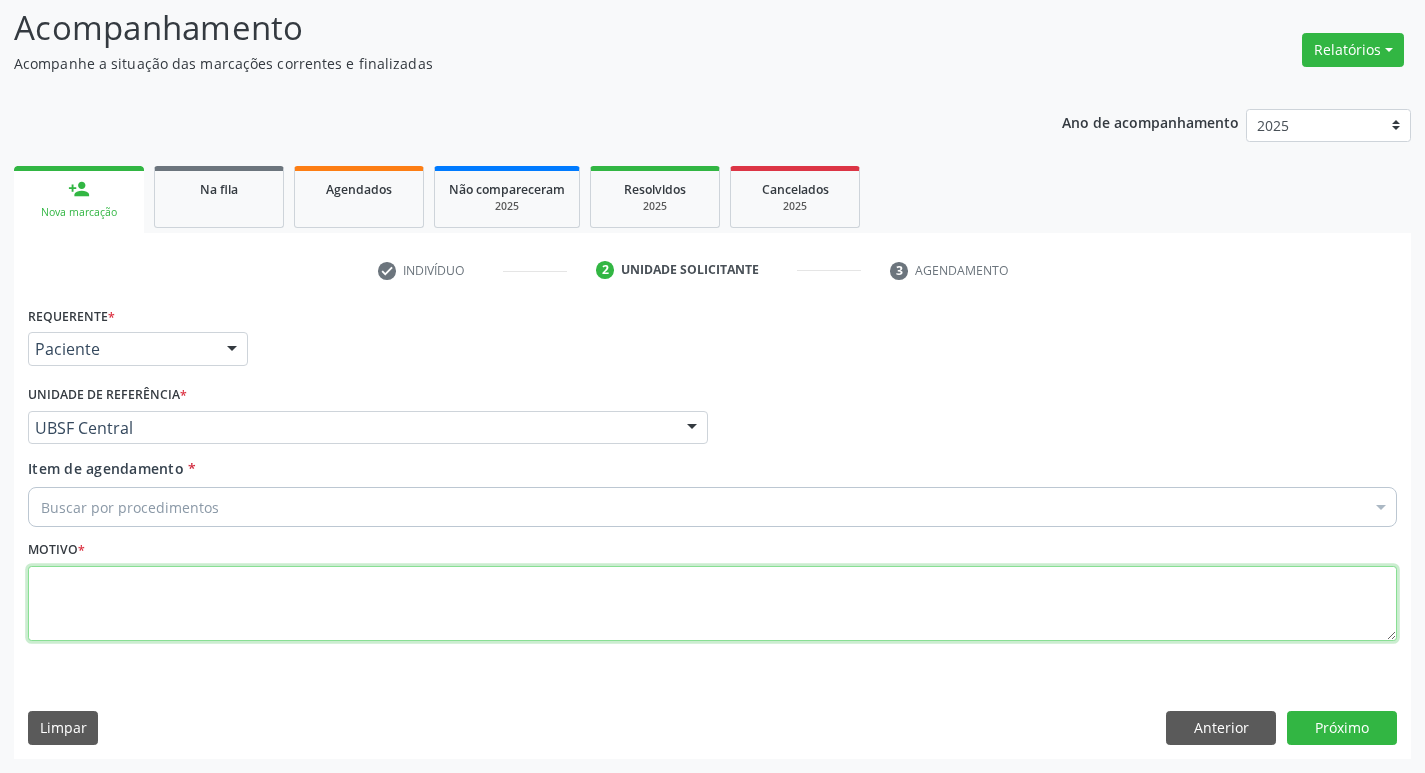 click at bounding box center (712, 604) 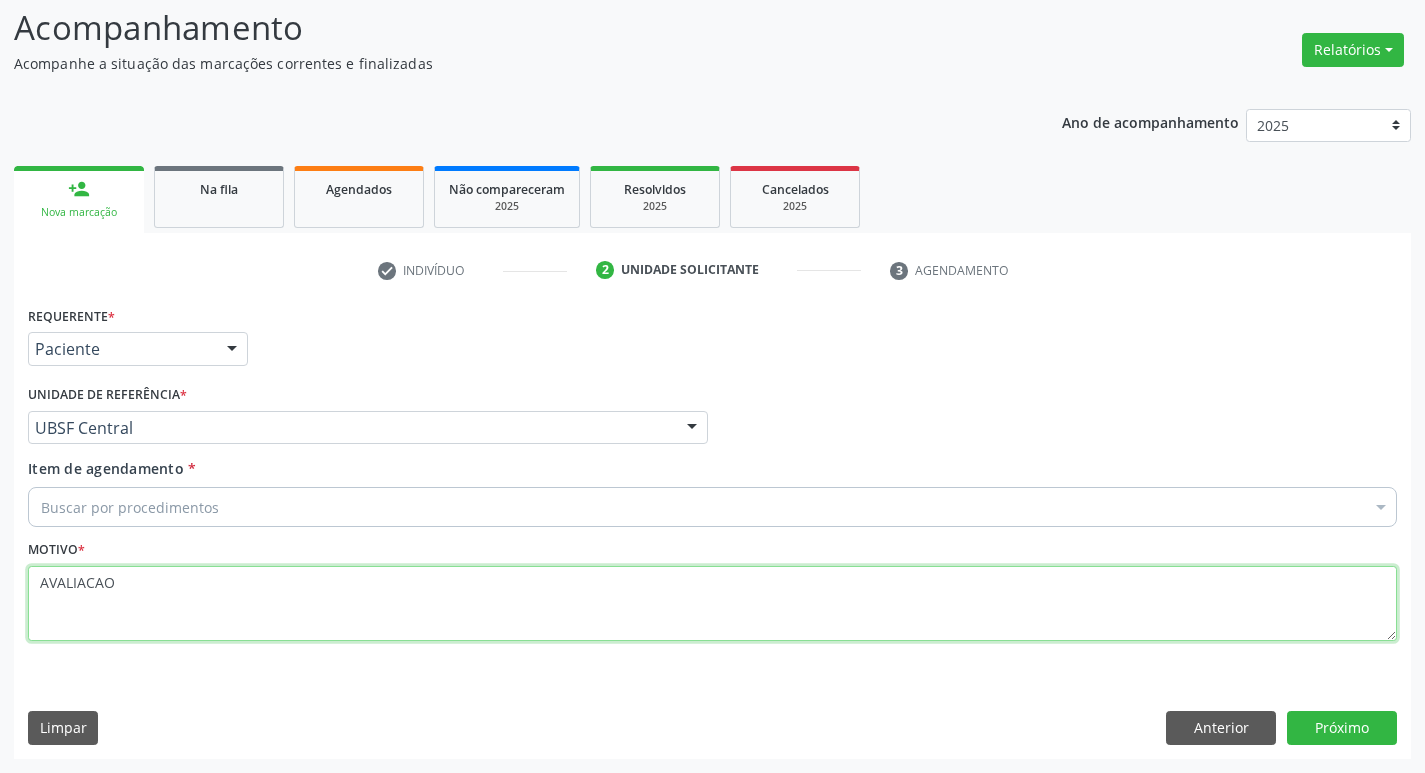 type on "AVALIACAO" 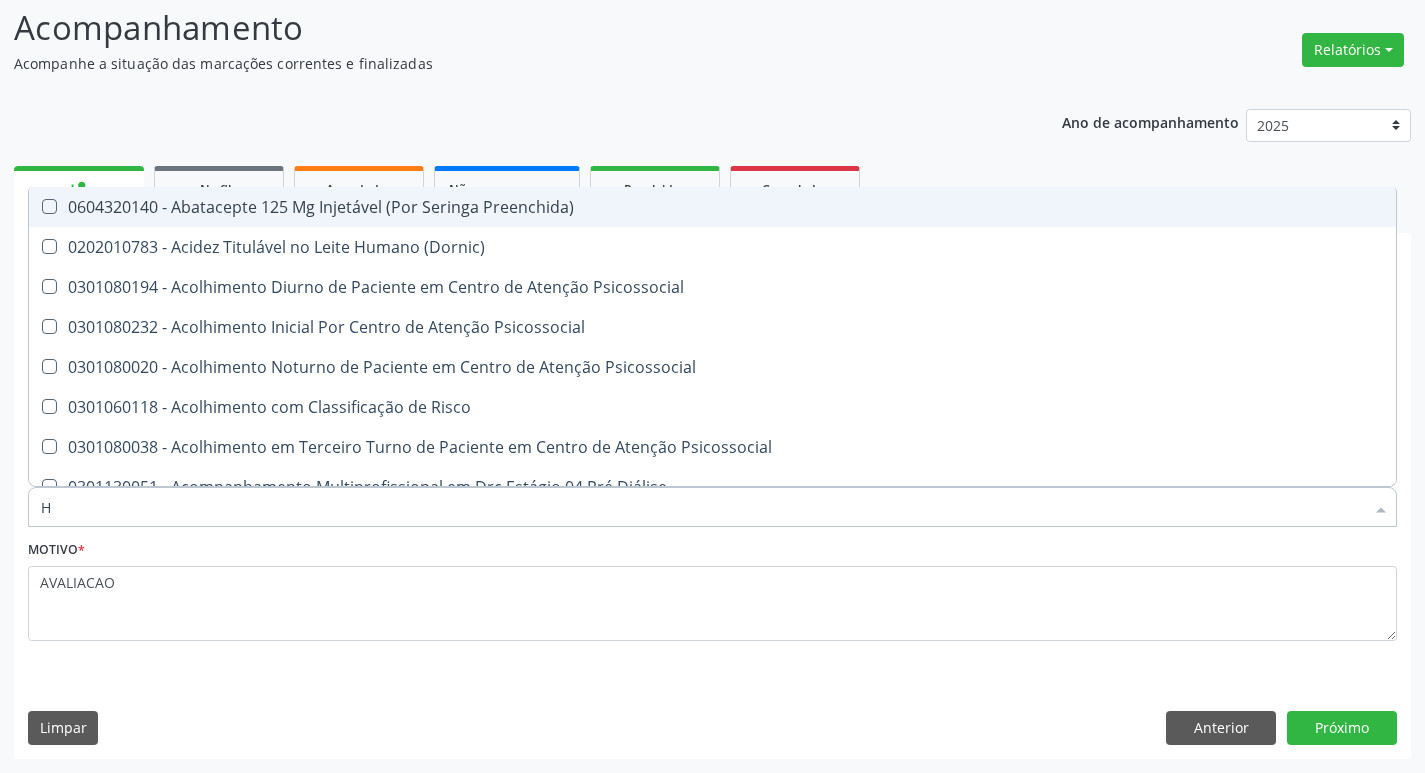 type on "HEMOGR" 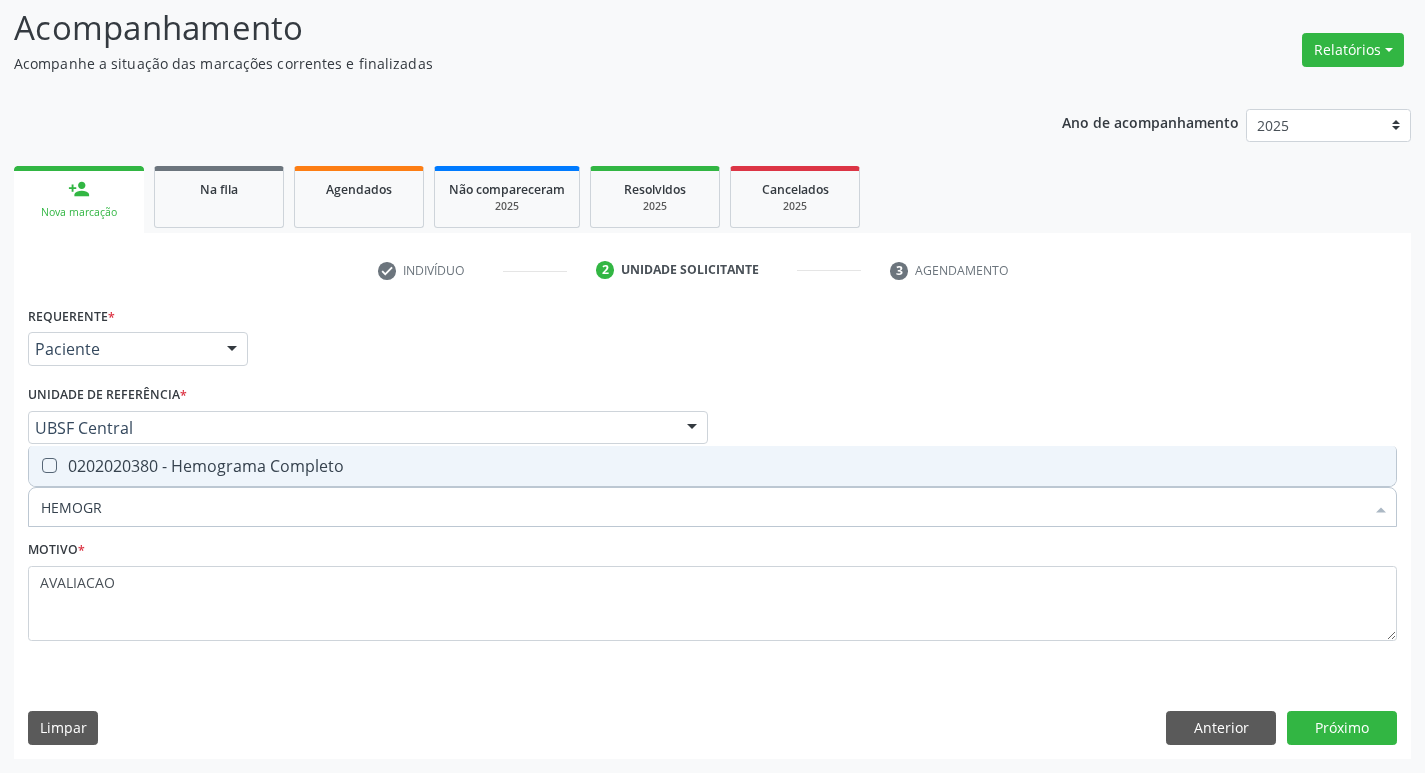 click on "0202020380 - Hemograma Completo" at bounding box center (712, 466) 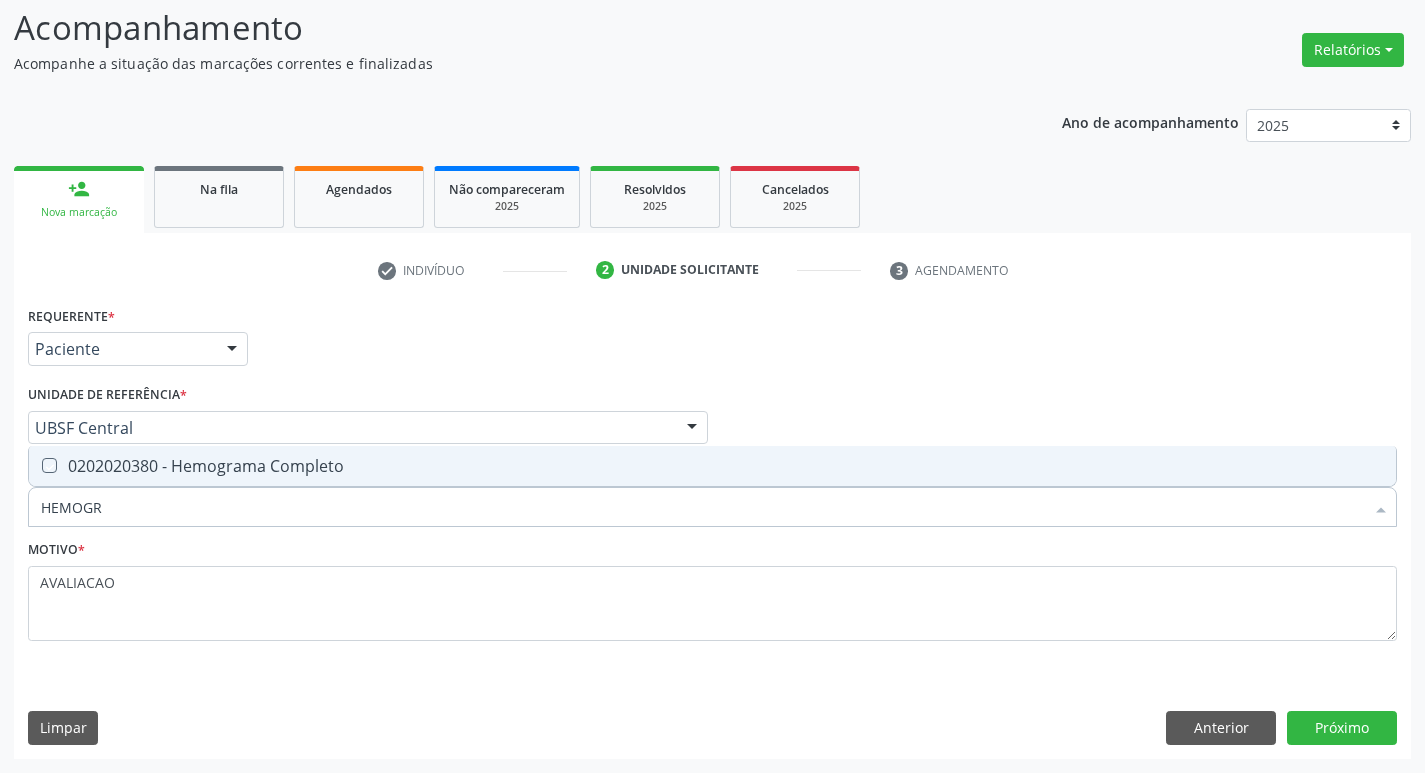 checkbox on "true" 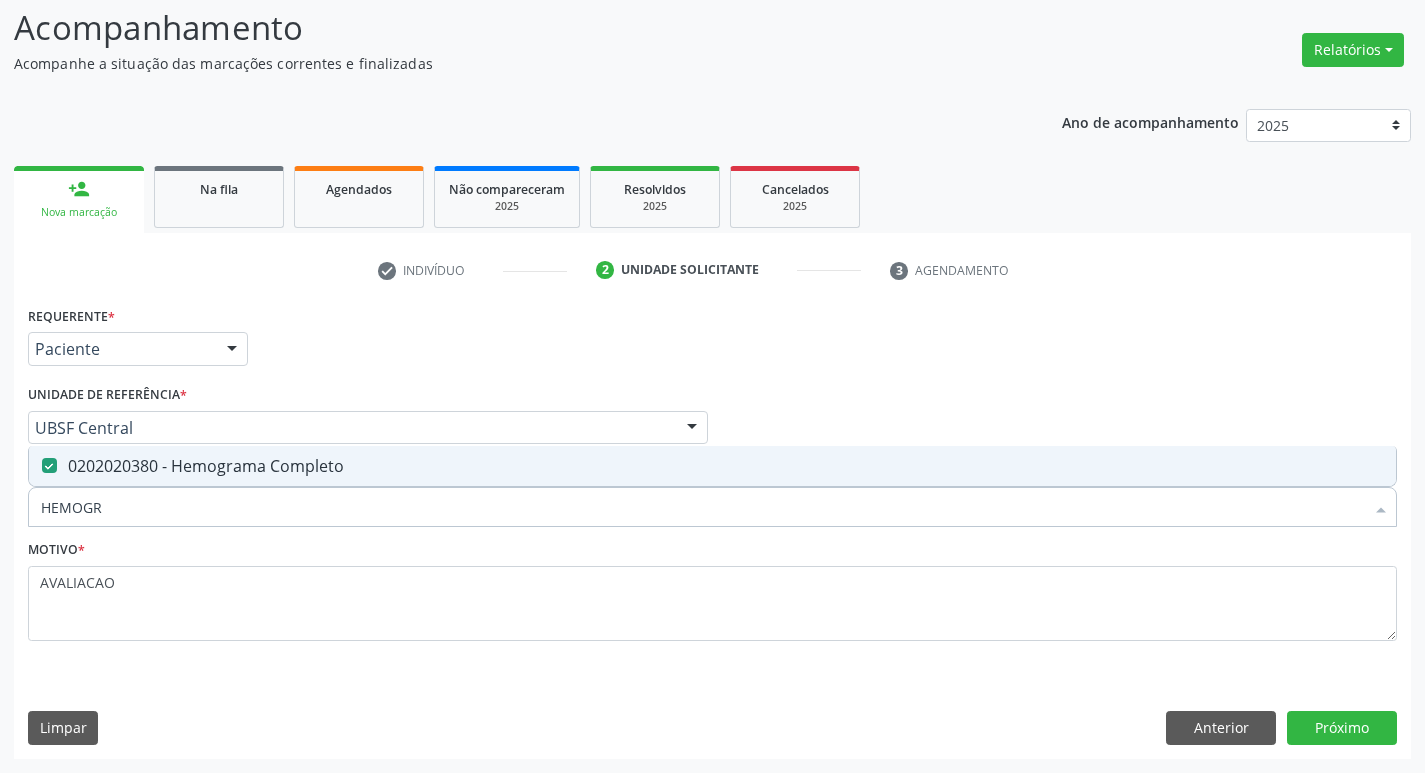 type on "HEMOG" 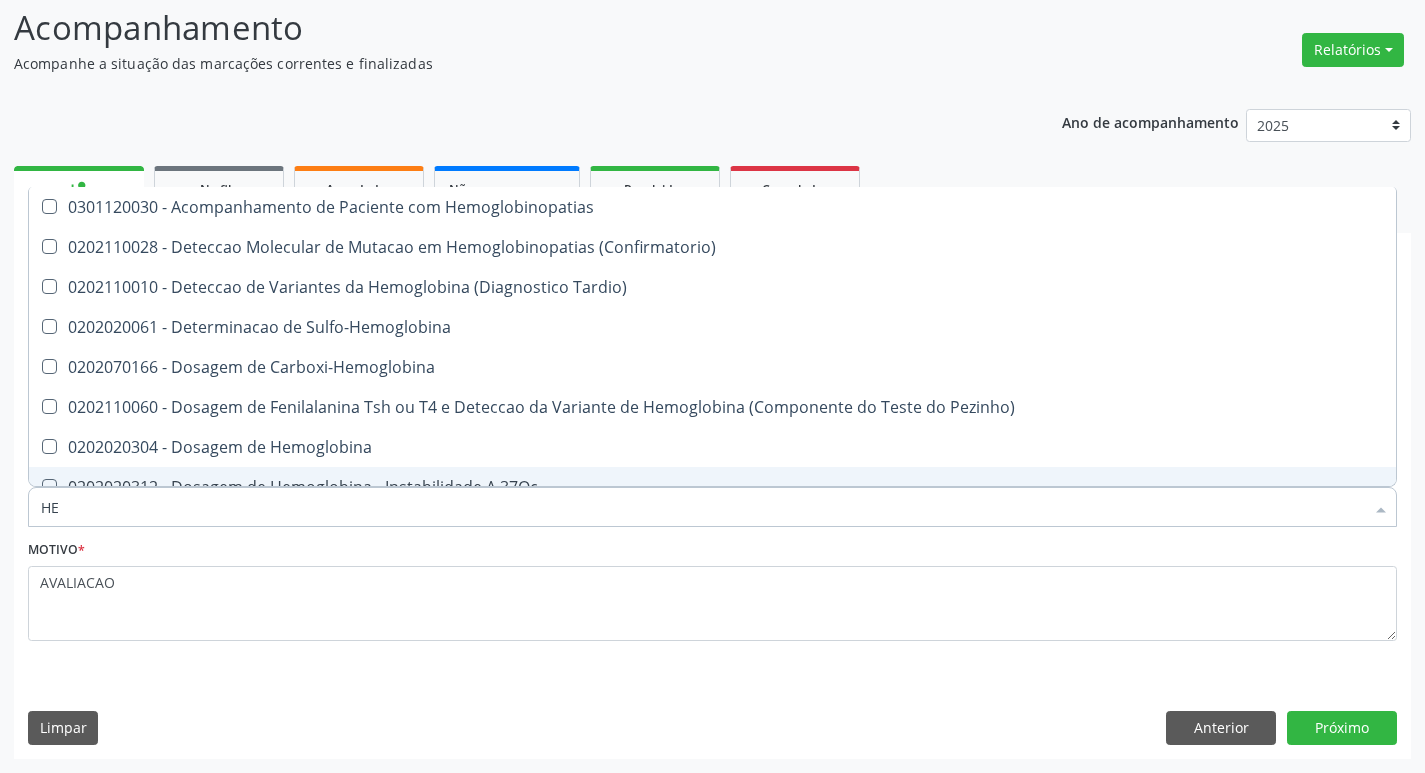 type on "H" 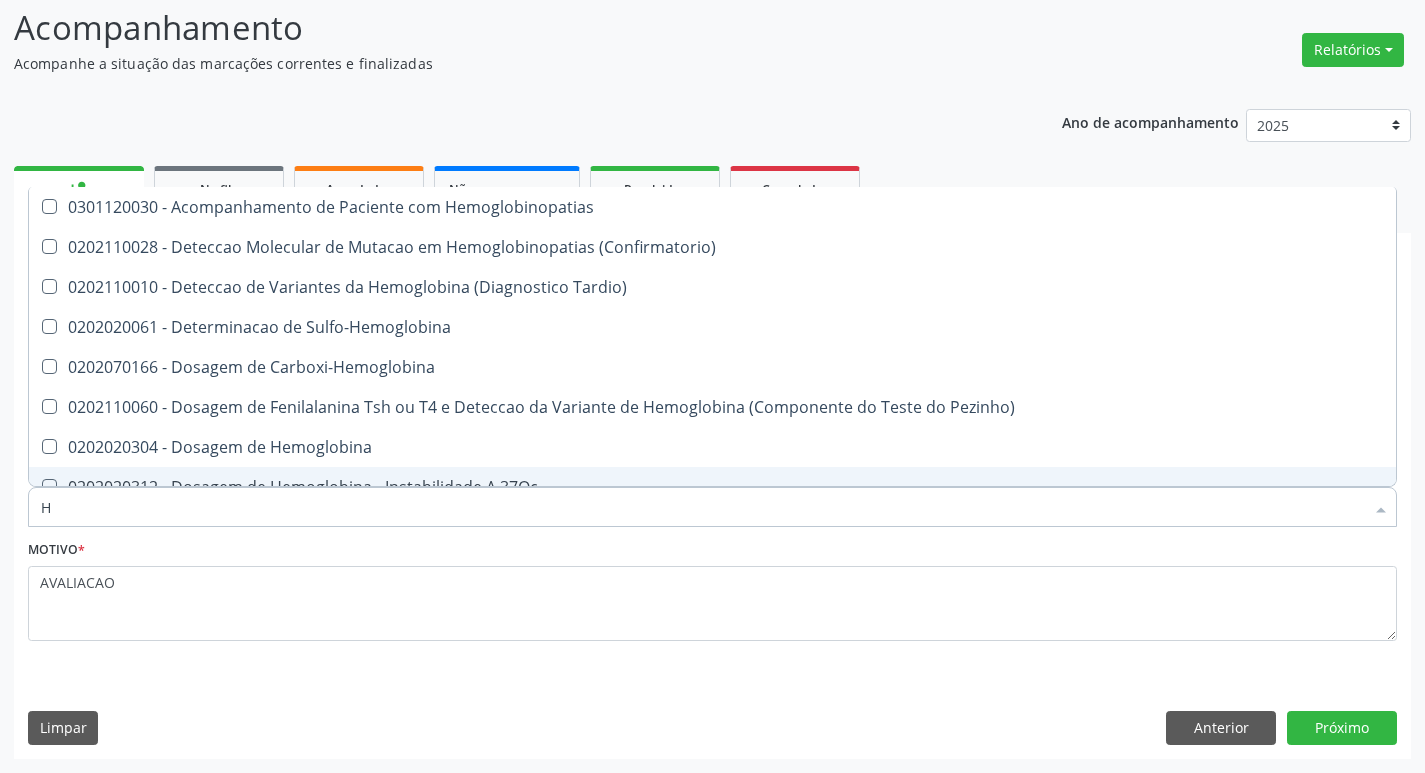 type 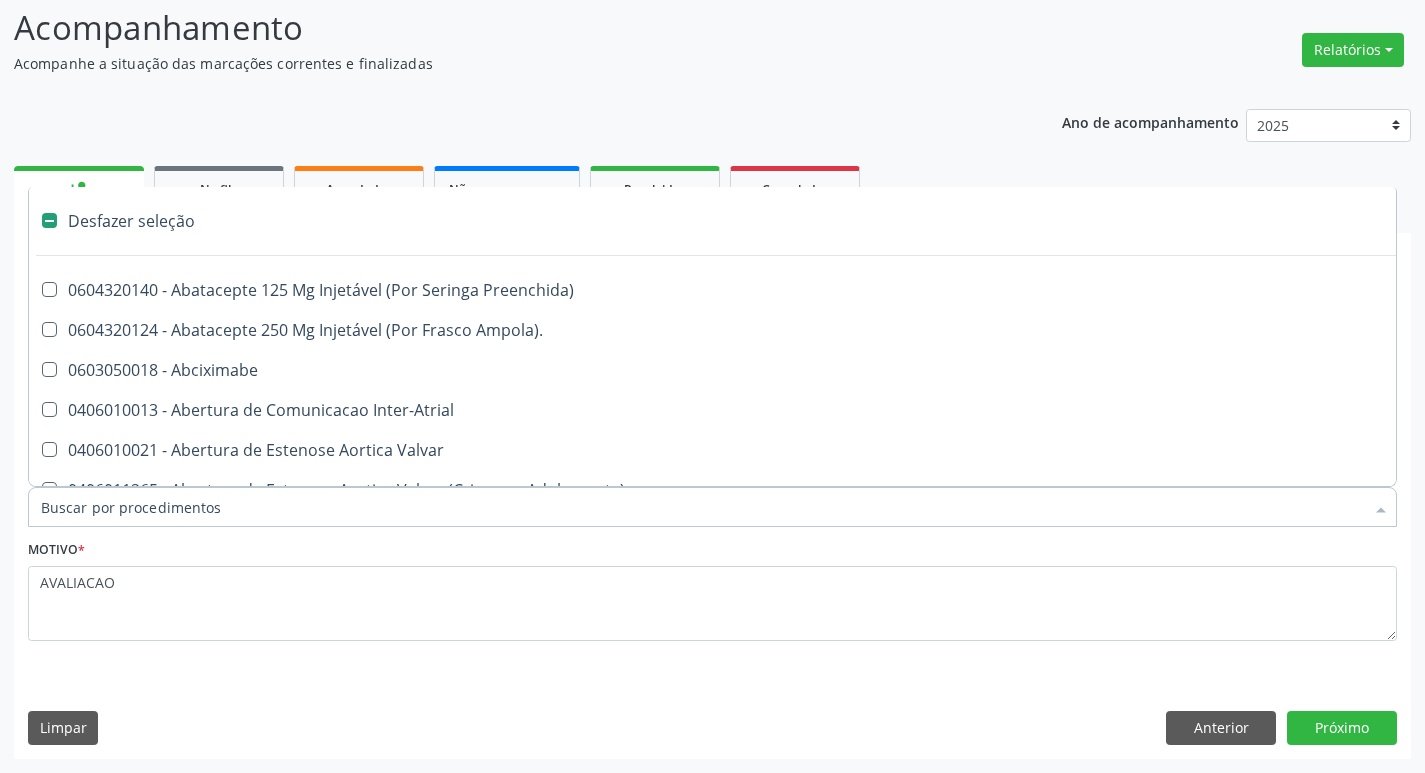 checkbox on "false" 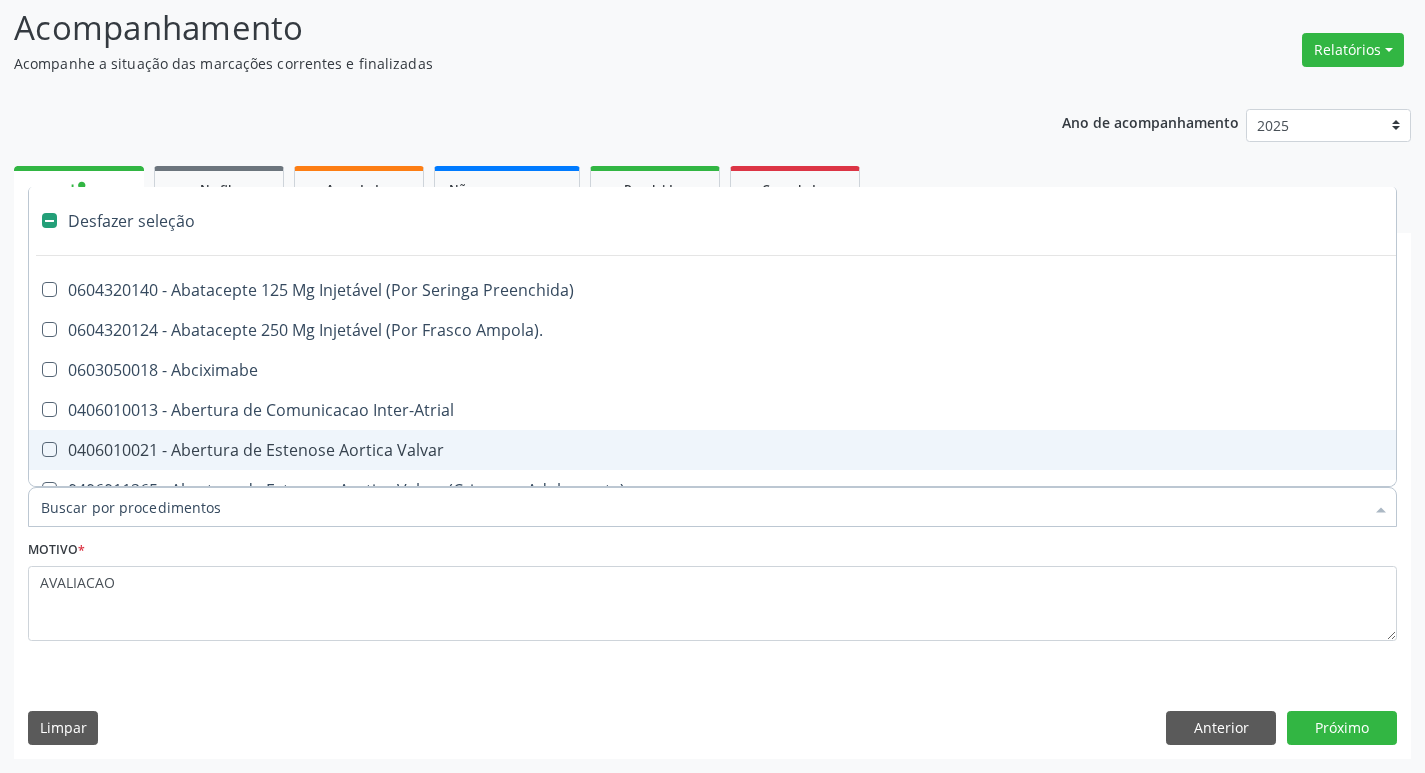 type on "H" 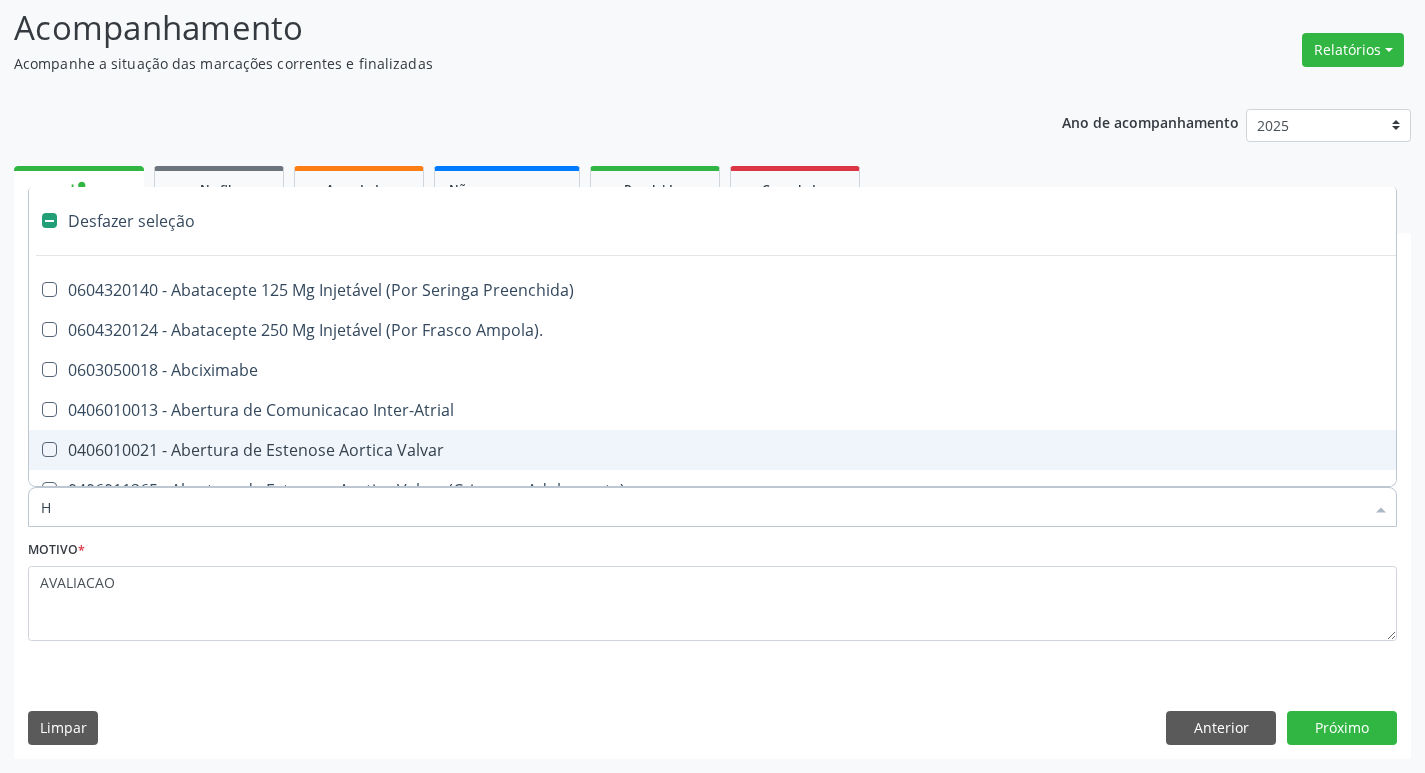 checkbox on "true" 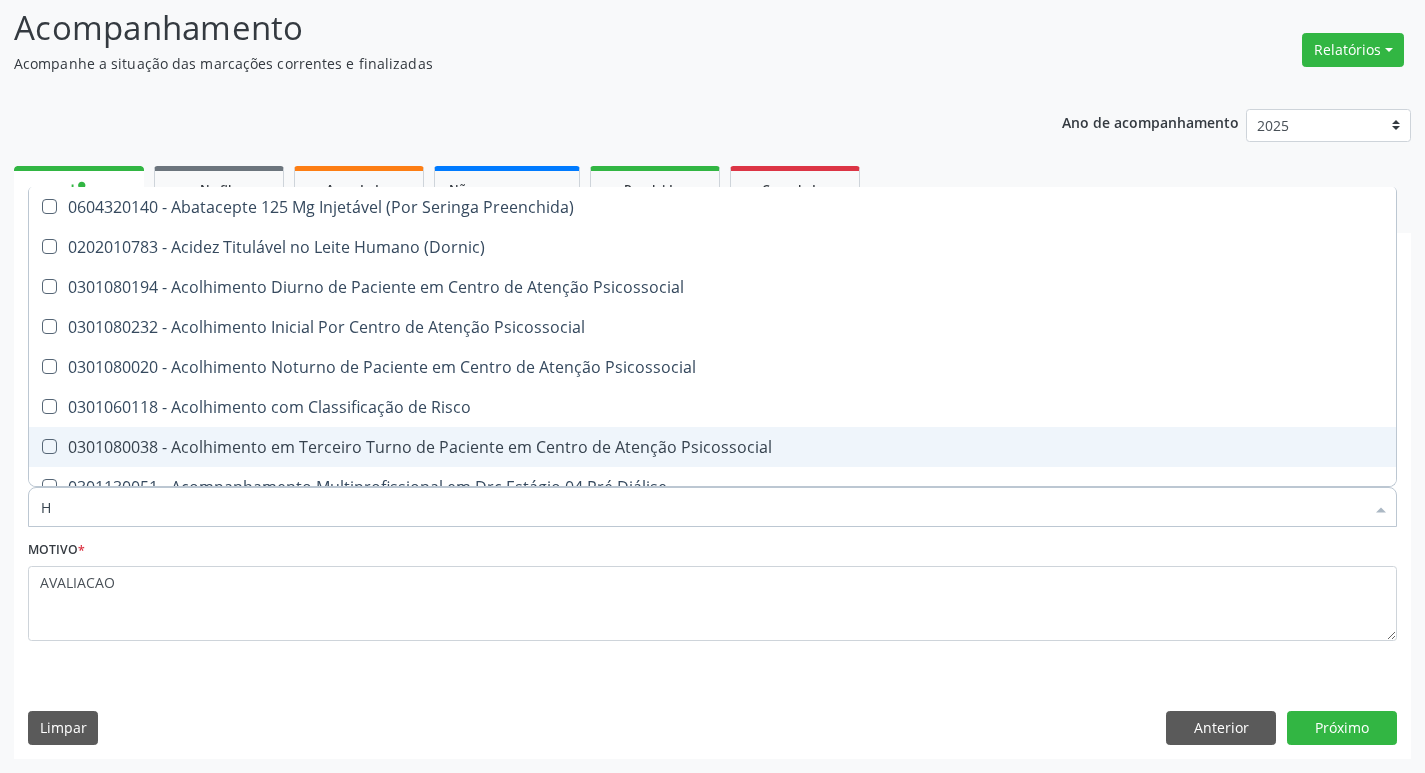 type on "HEMOGR" 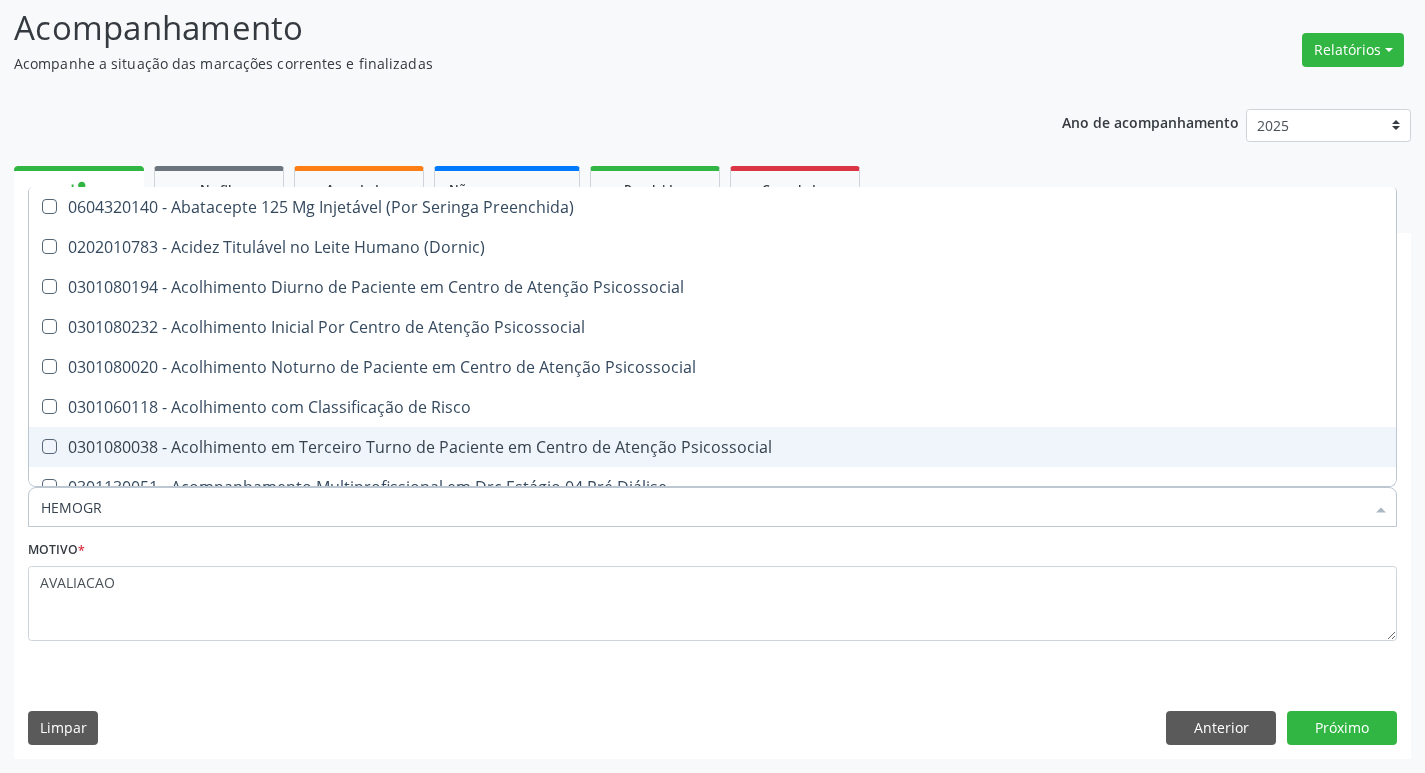 checkbox on "true" 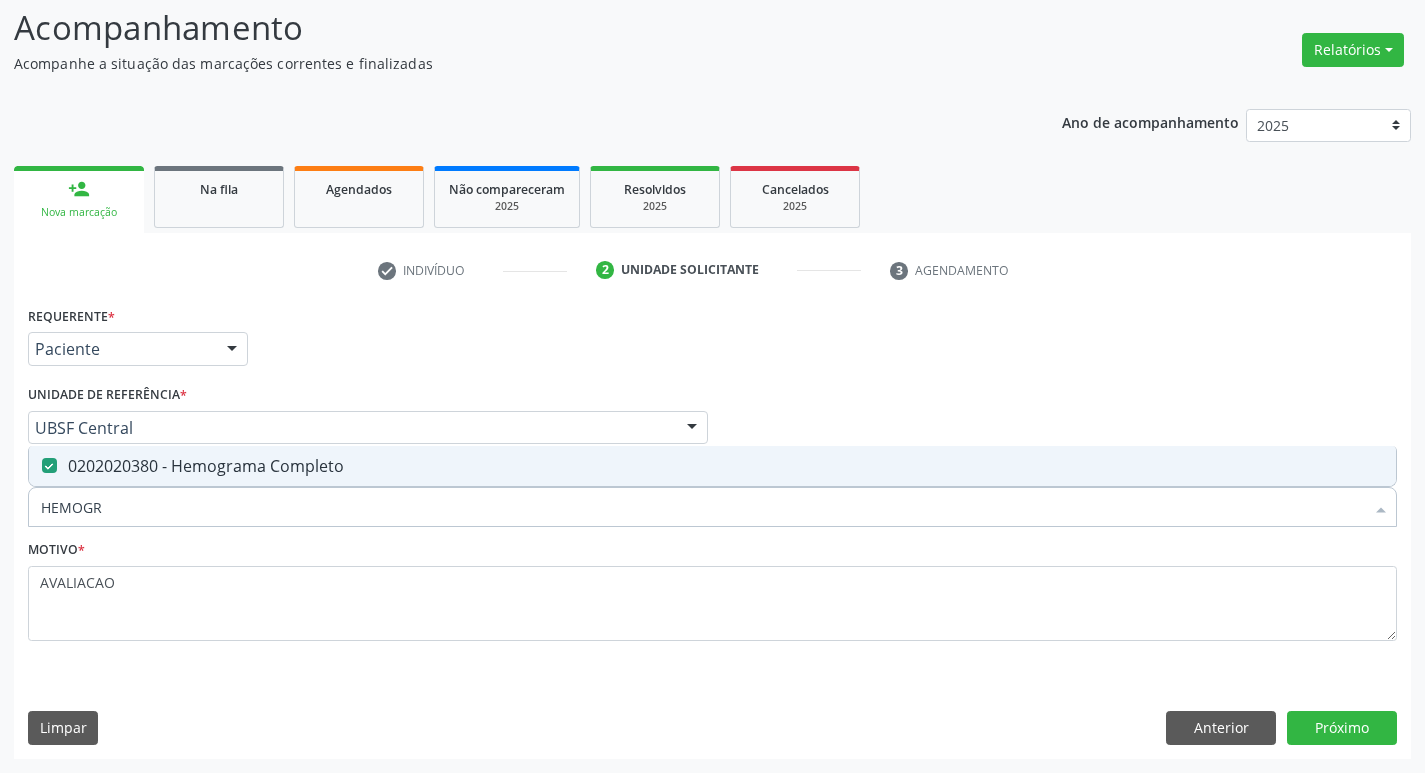 type on "HEMOG" 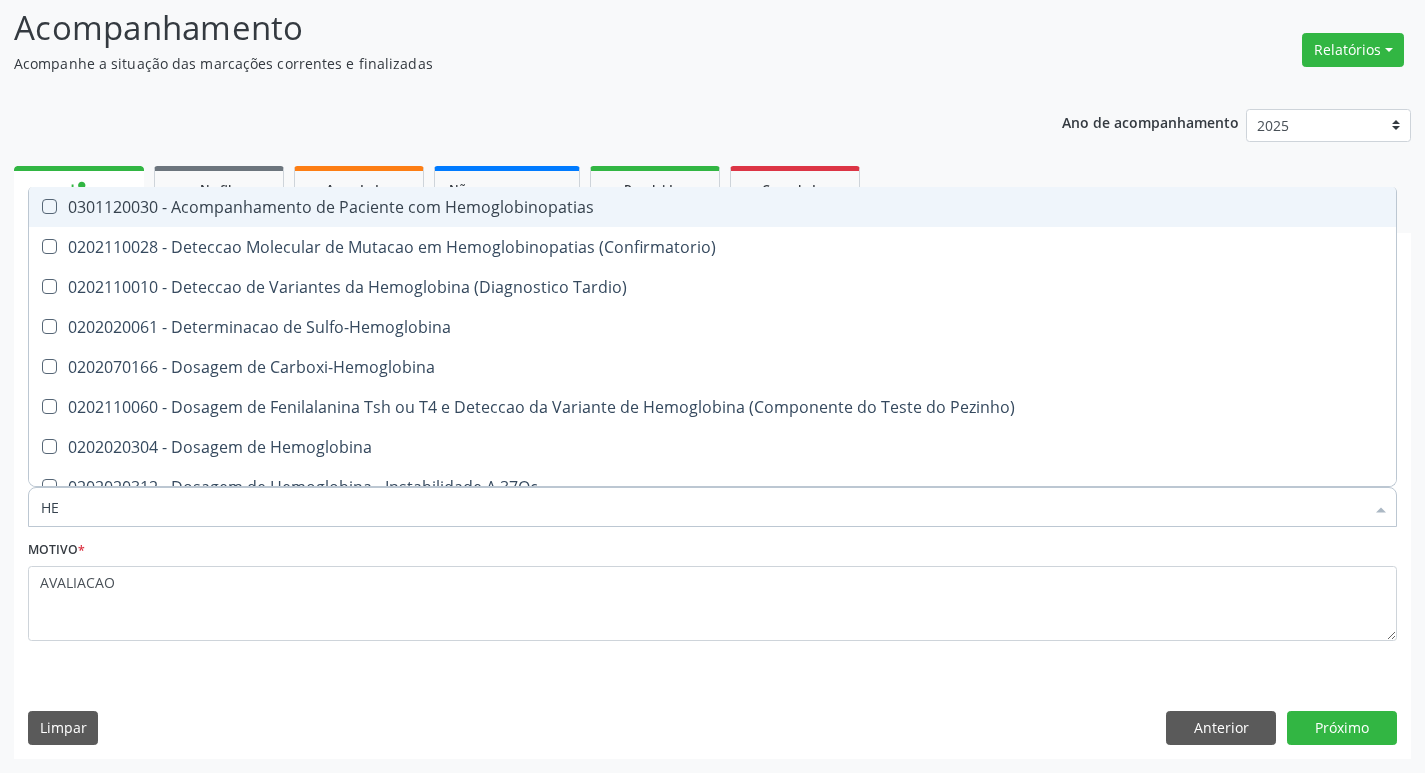 type on "H" 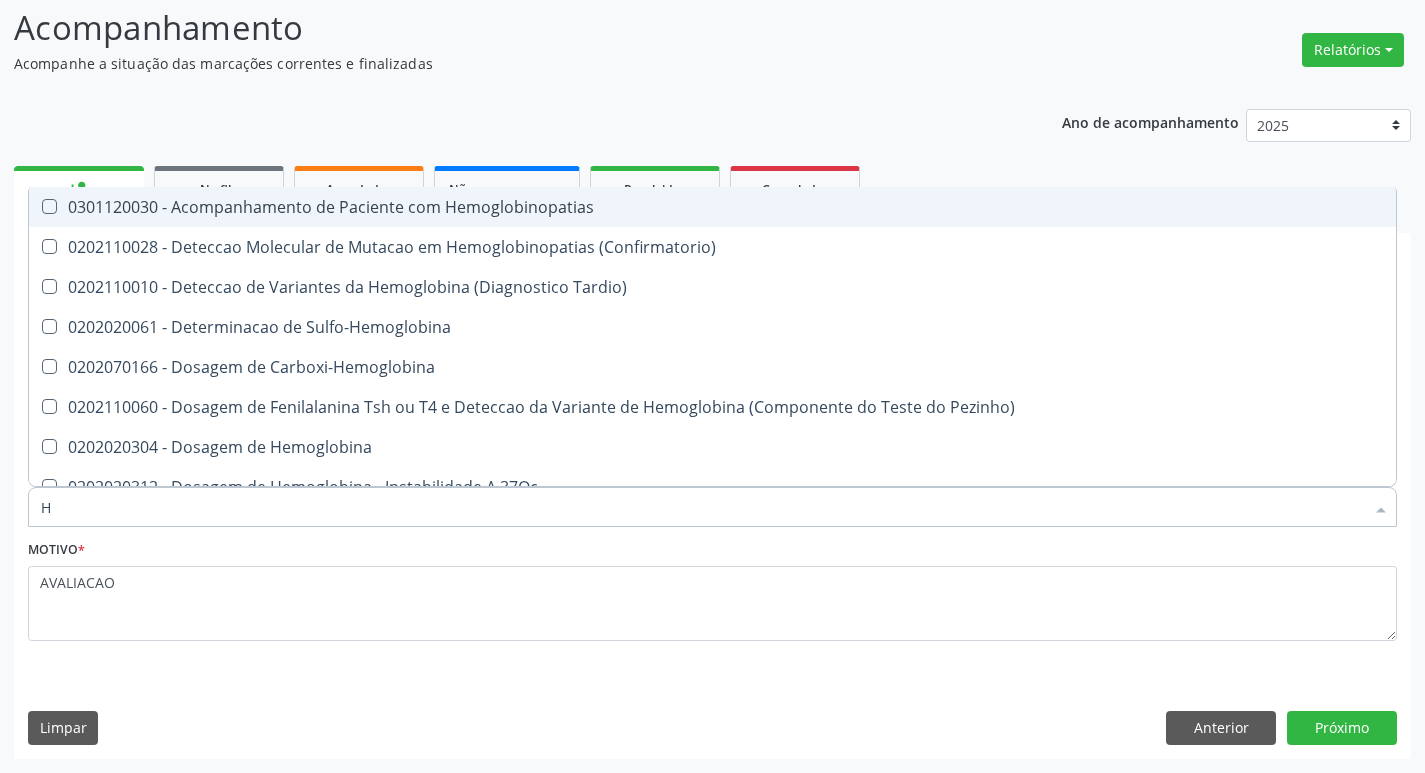 type 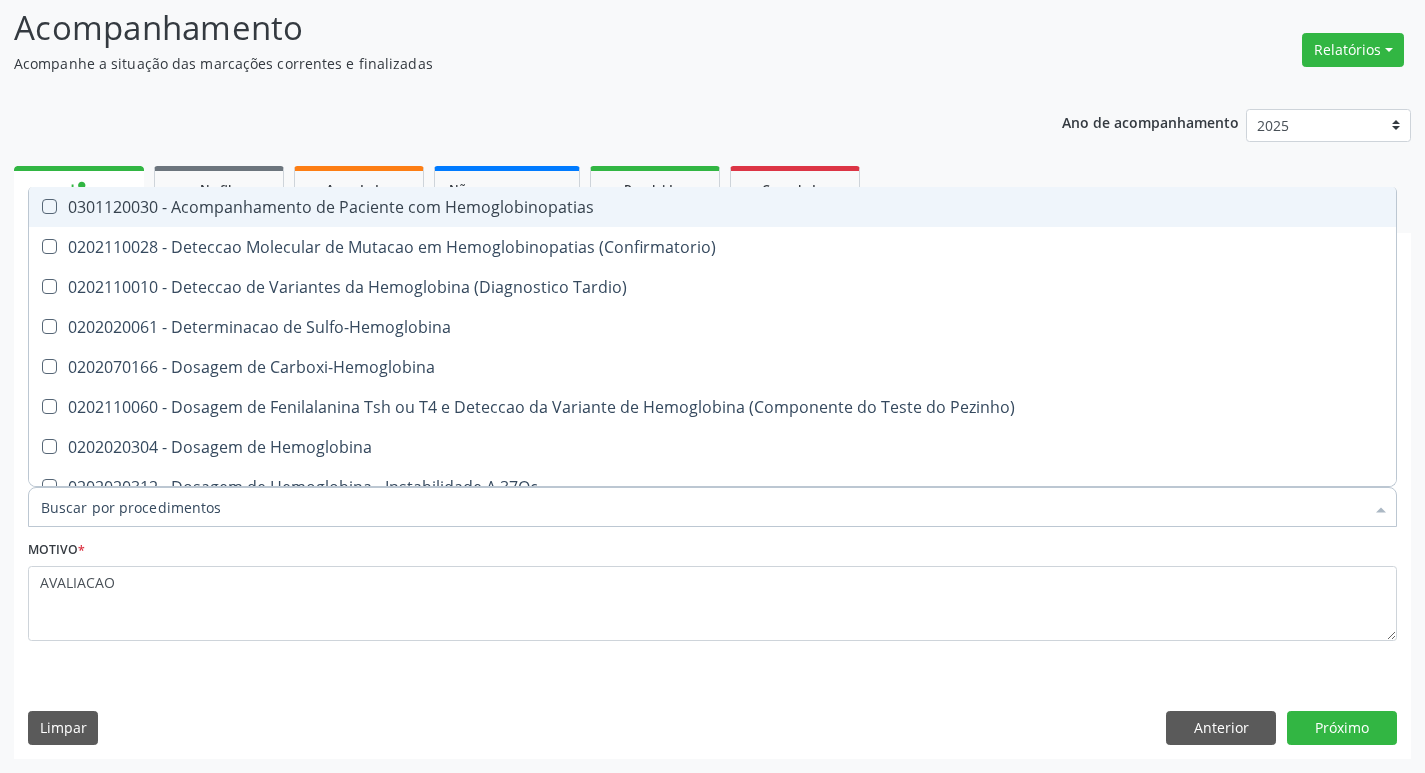 checkbox on "false" 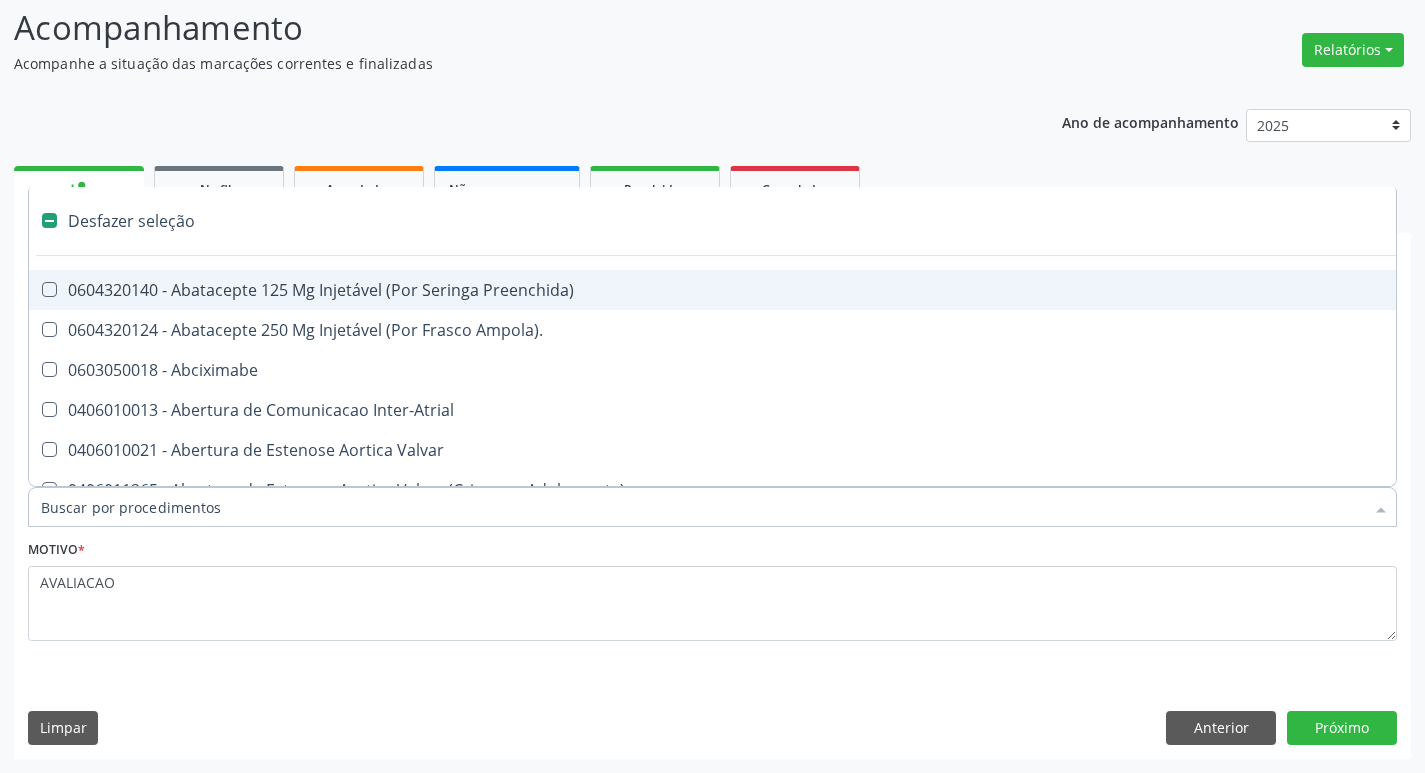 type on "H" 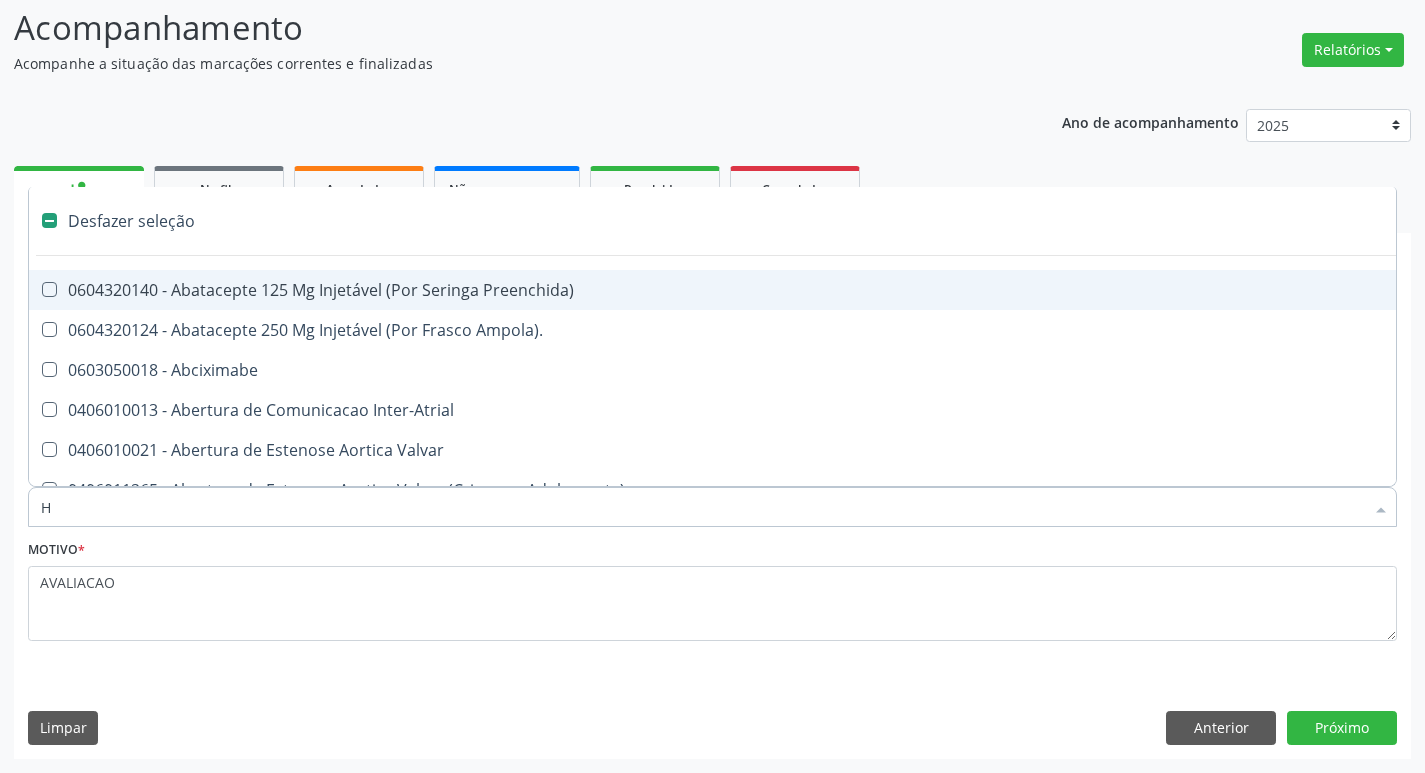 checkbox on "true" 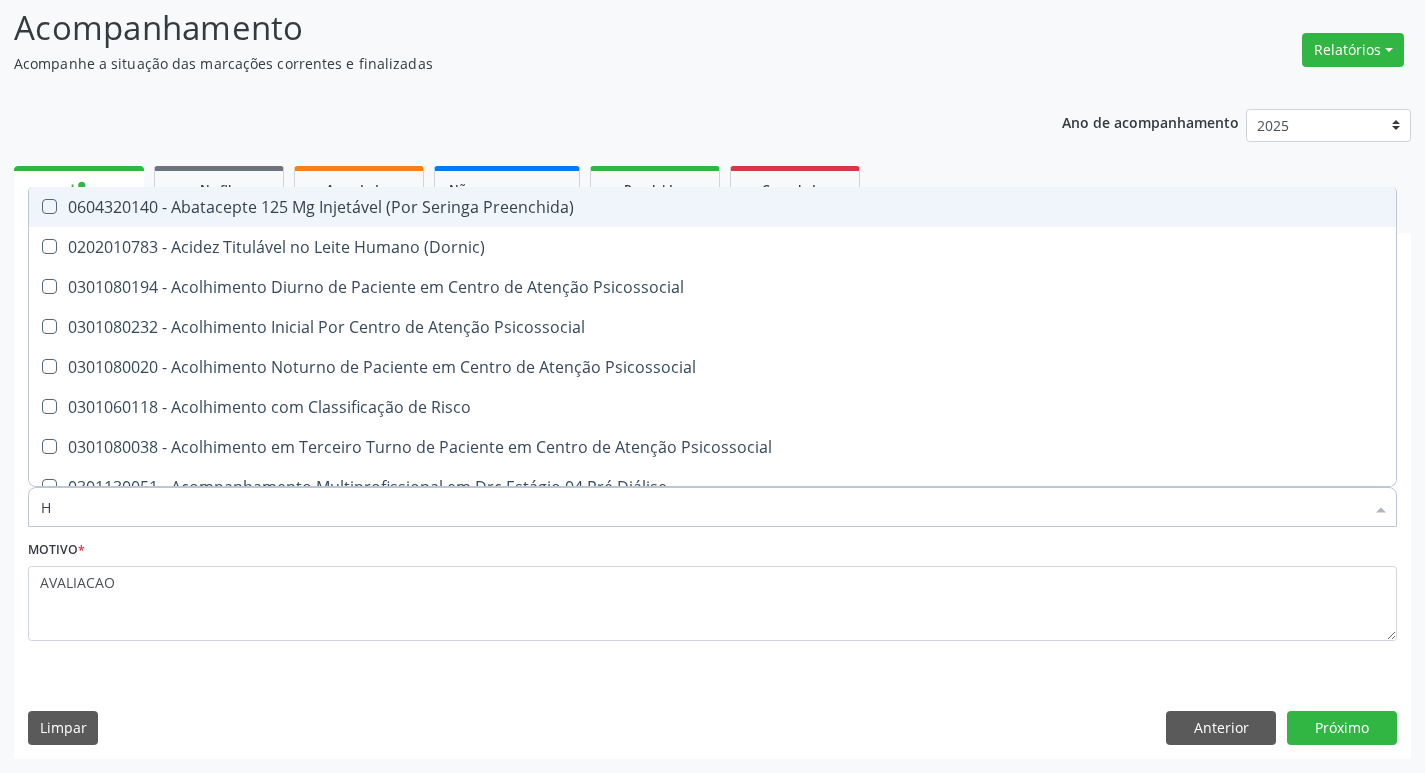 type on "HEMOGLOBINA G" 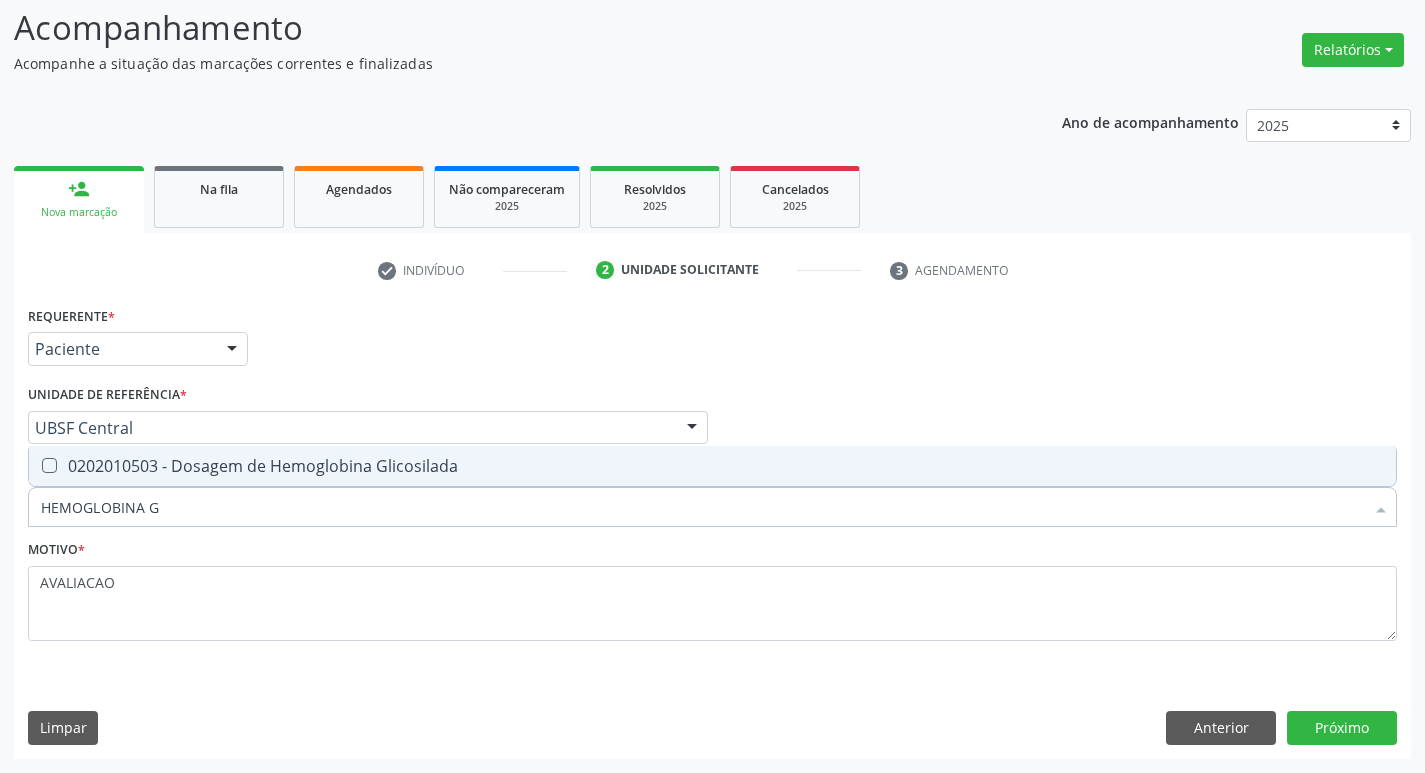 click on "0202010503 - Dosagem de Hemoglobina Glicosilada" at bounding box center [712, 466] 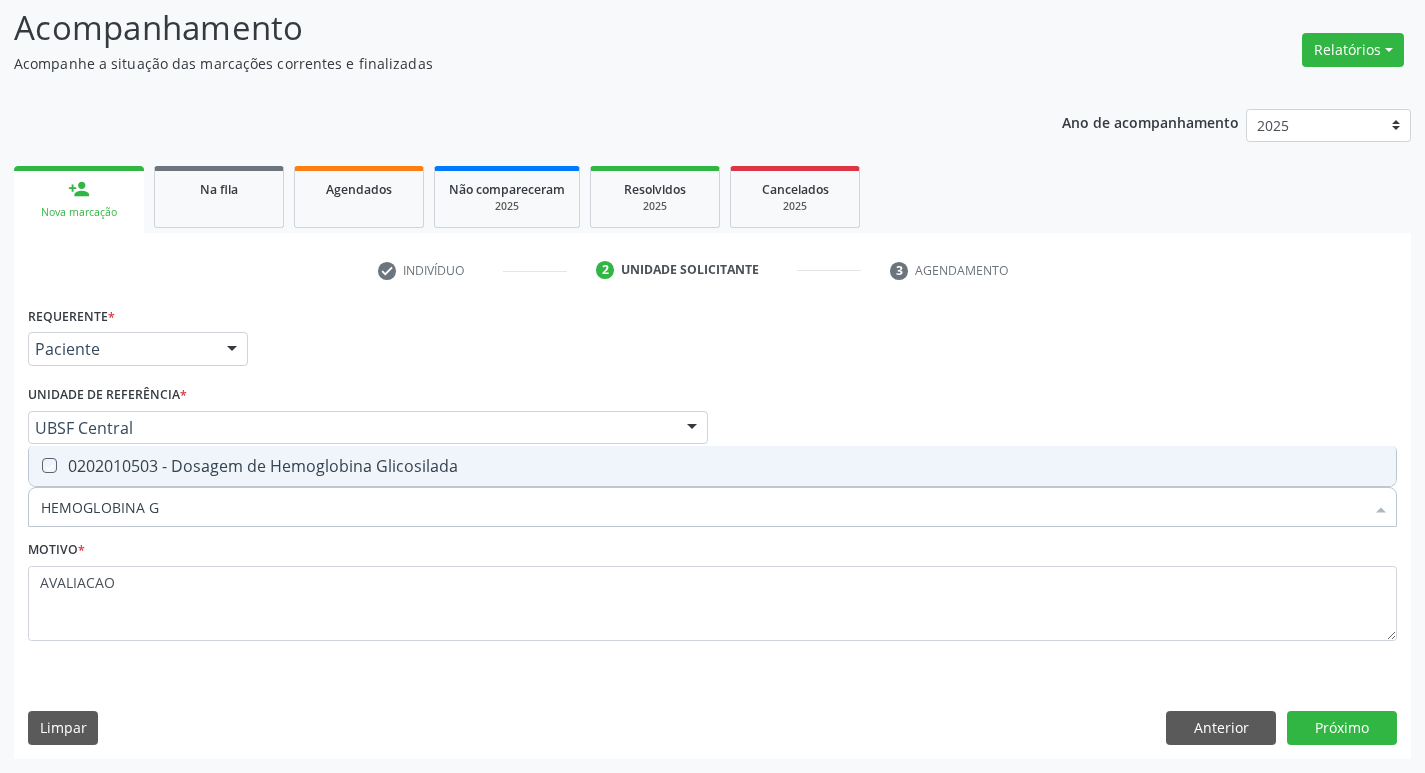checkbox on "true" 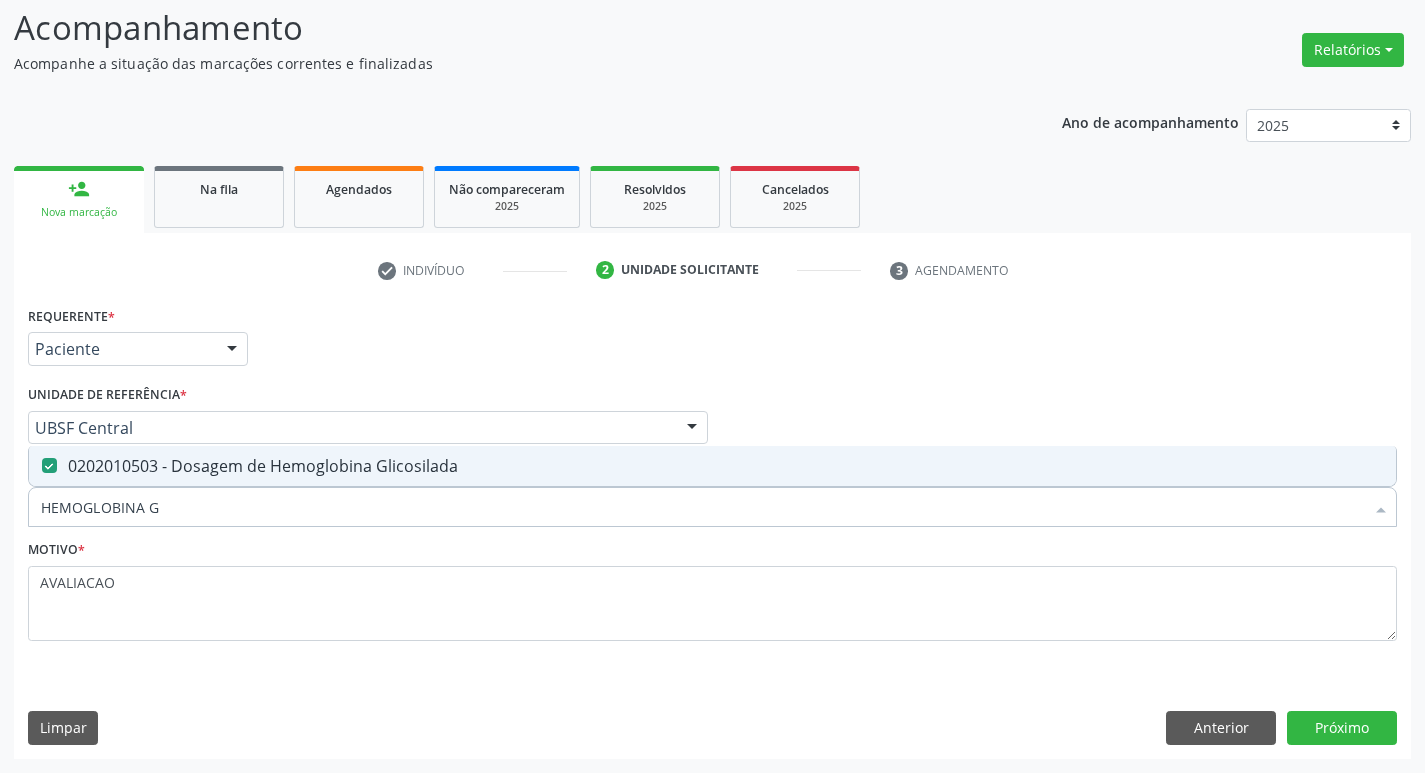 type on "HEMOGLOBINA" 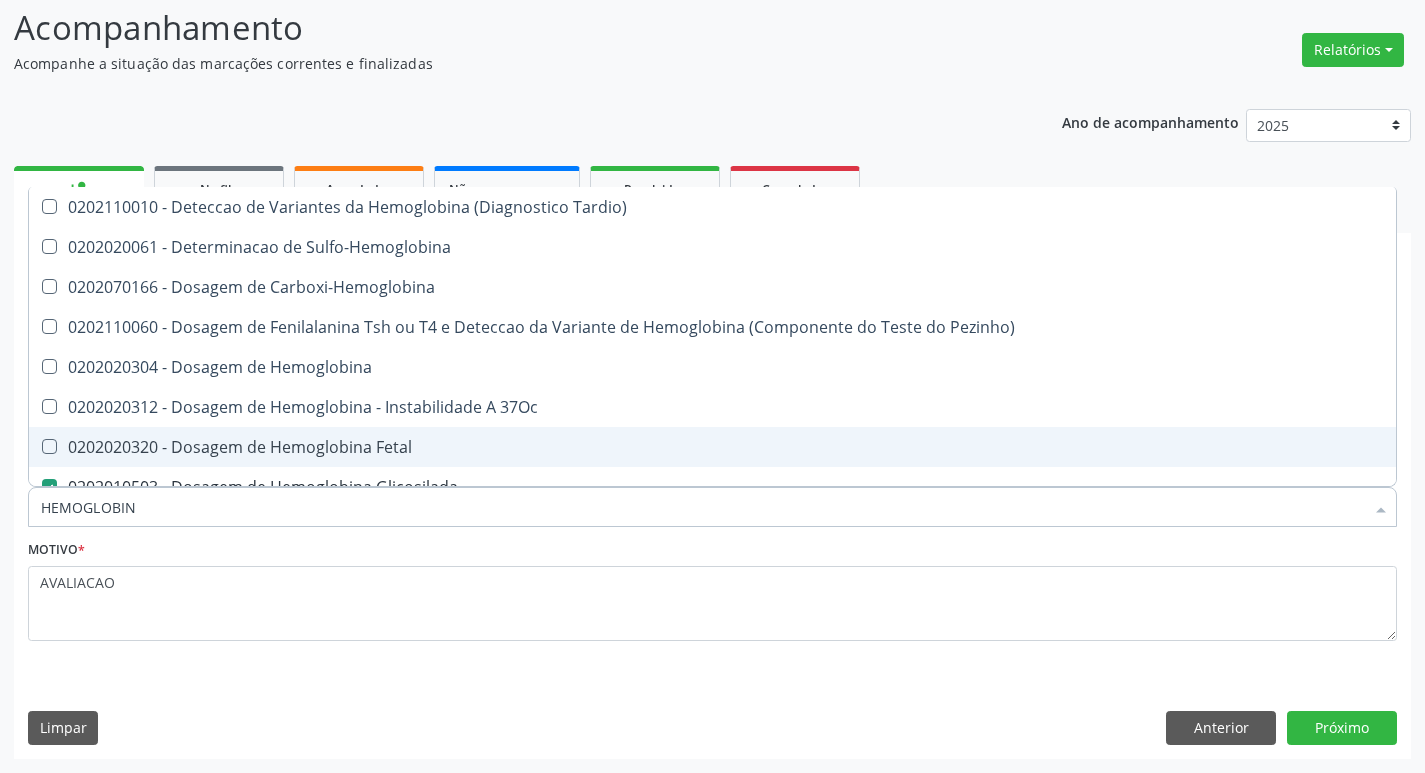 type on "HEMOGLOBI" 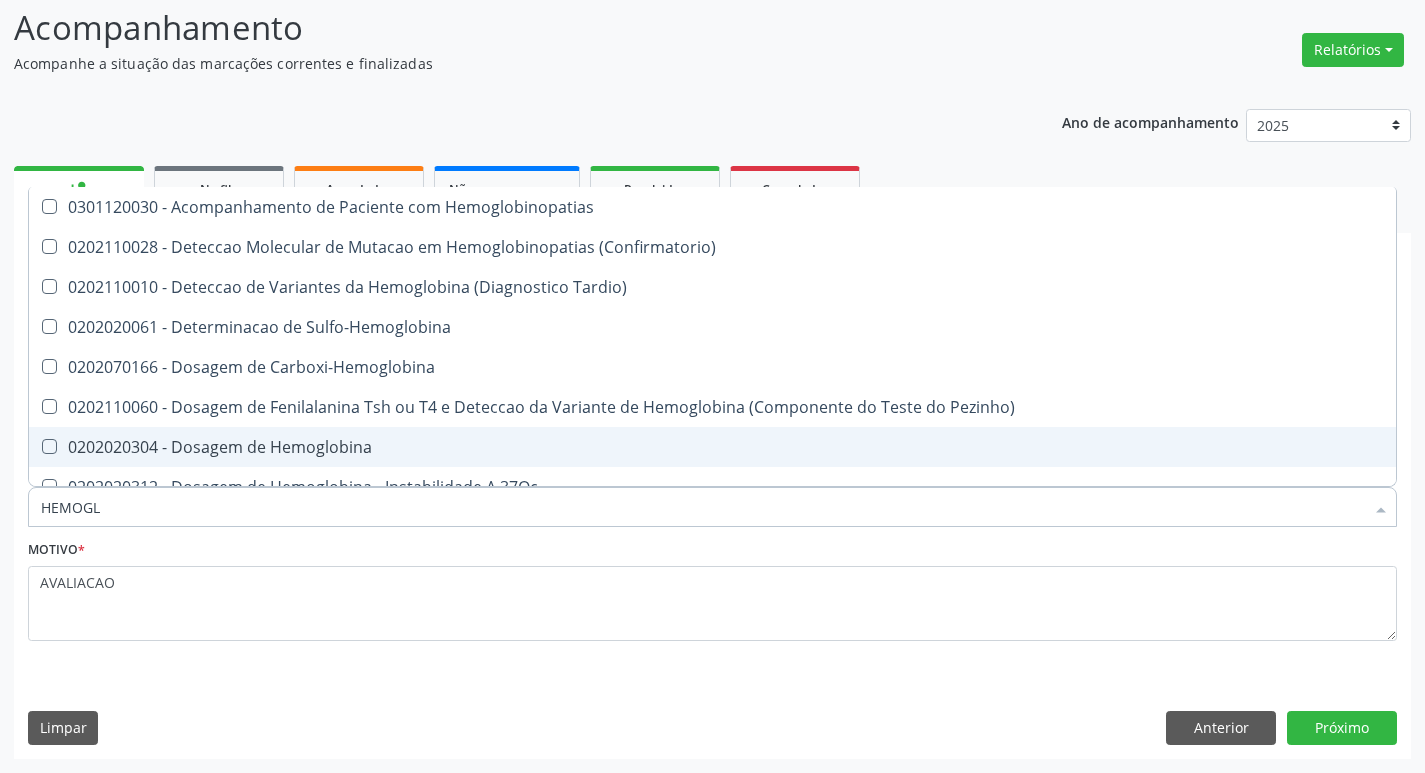 type on "HEMOG" 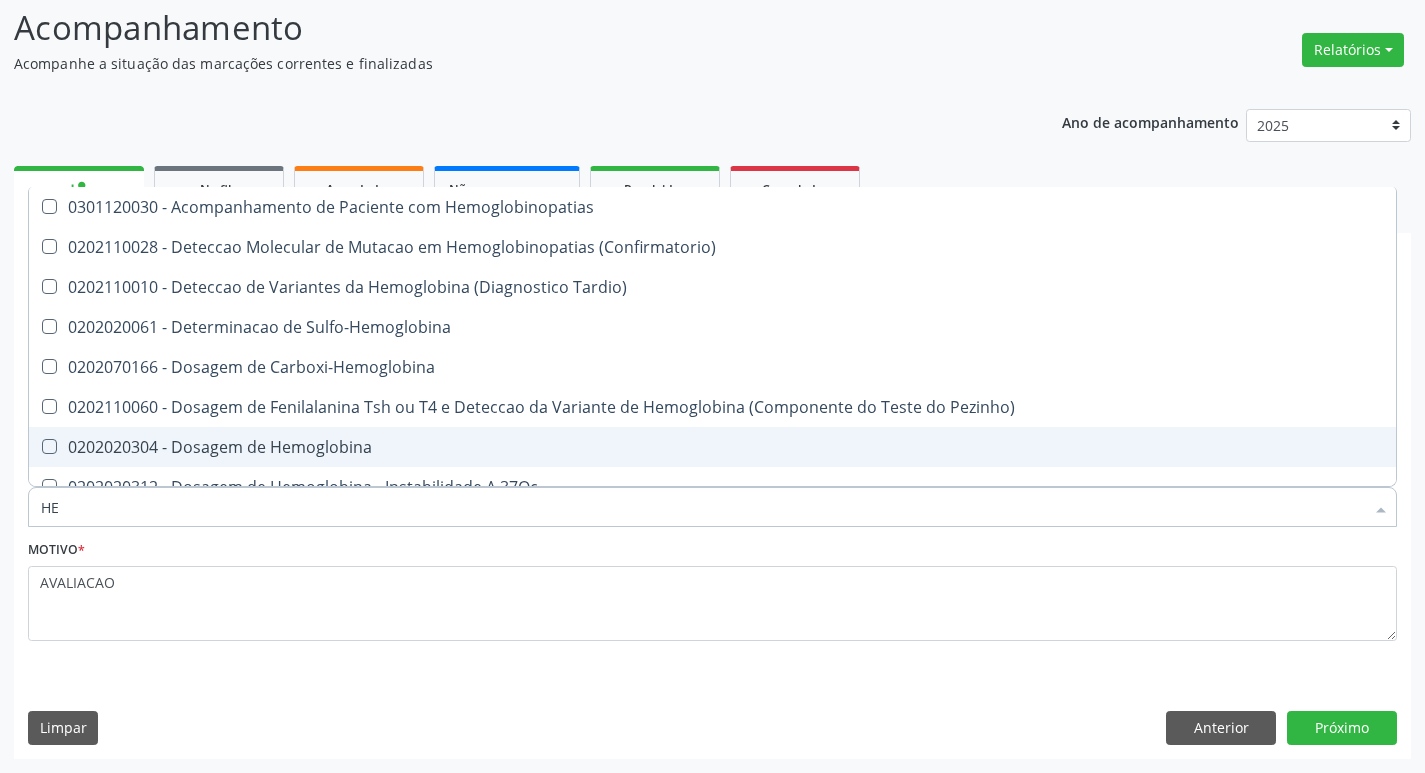 type on "H" 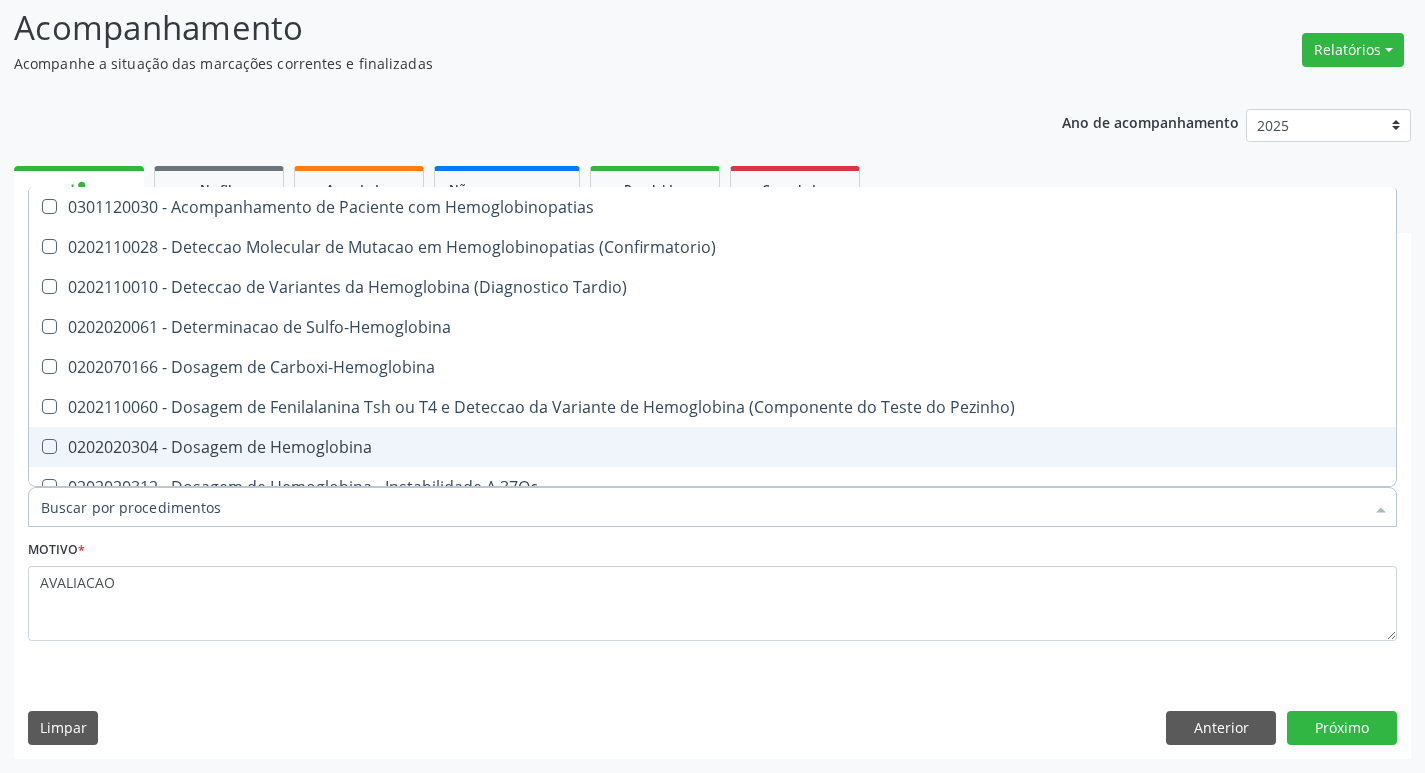 type on "G" 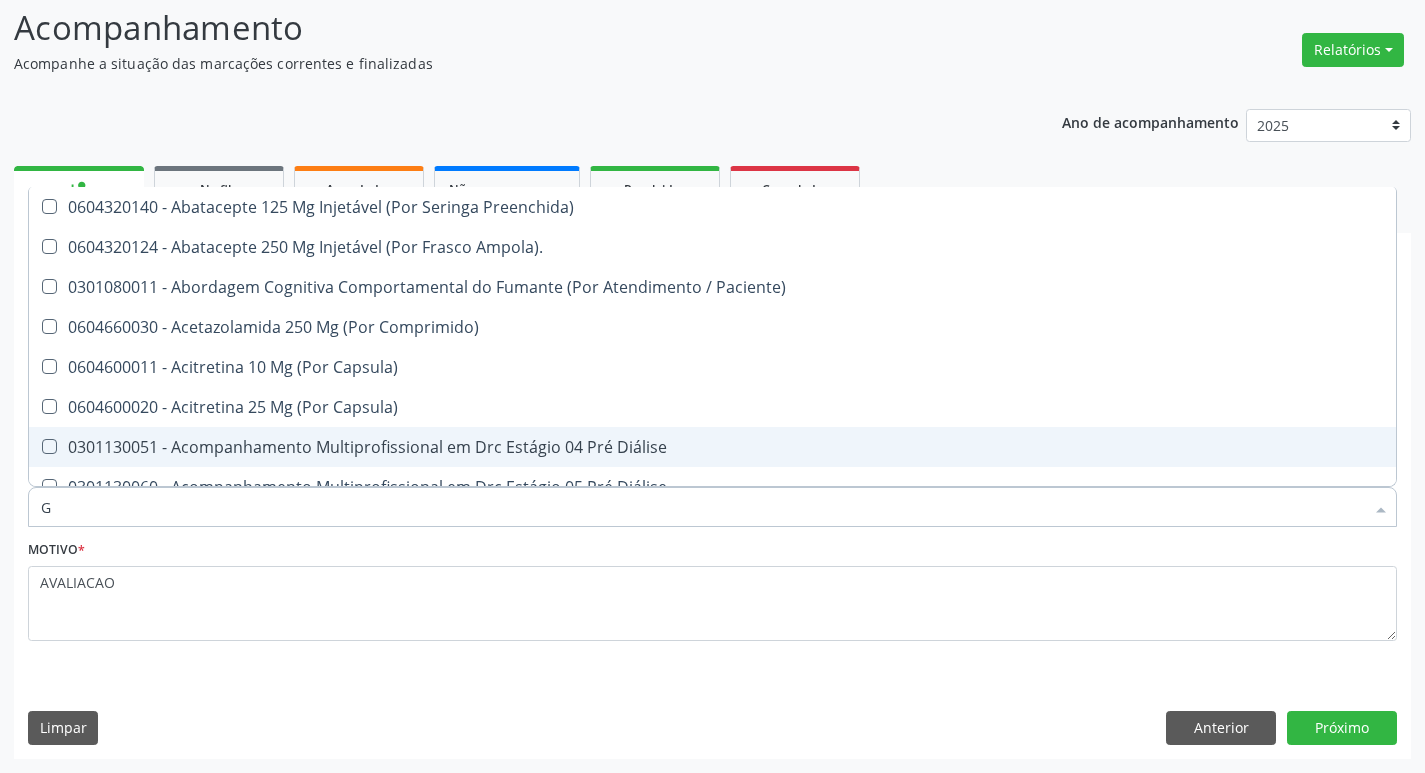 checkbox on "false" 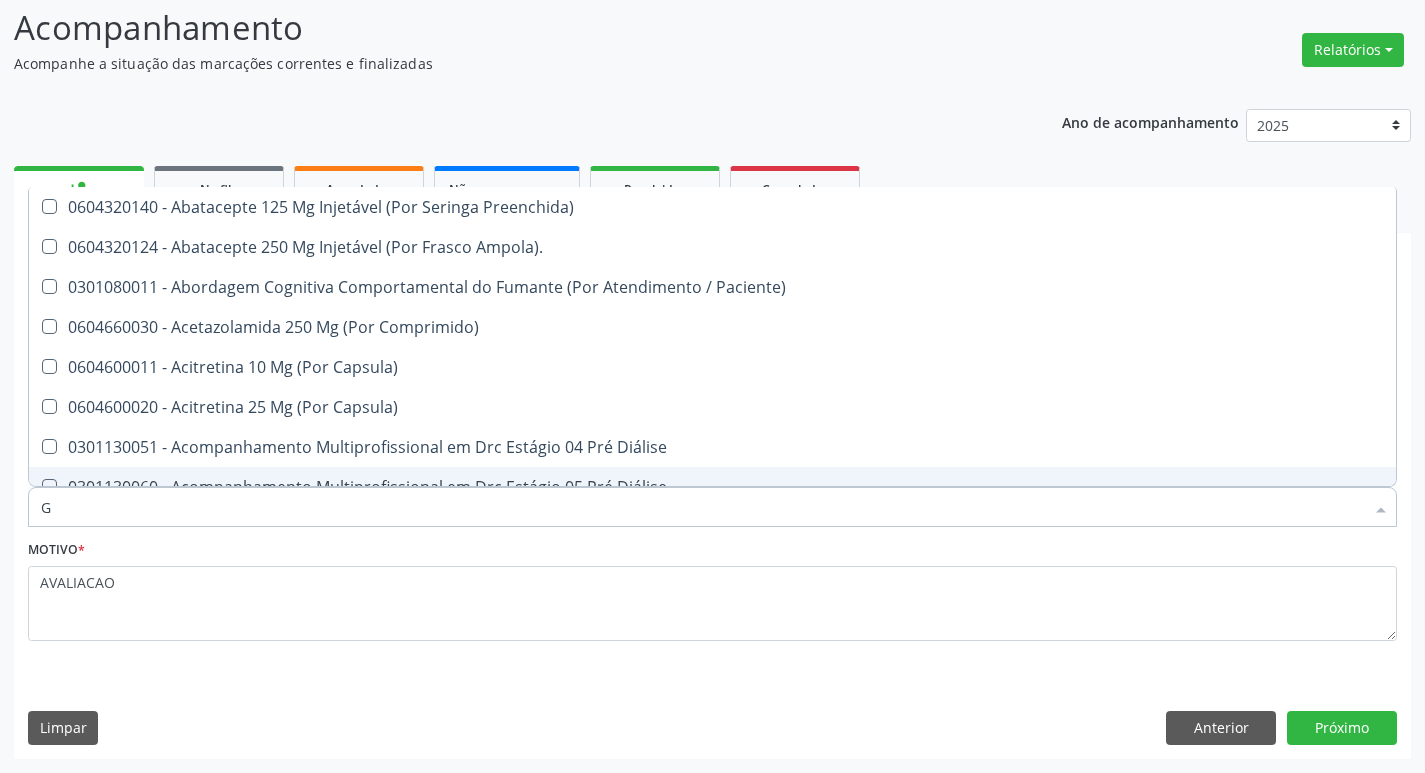type on "GLICOSE" 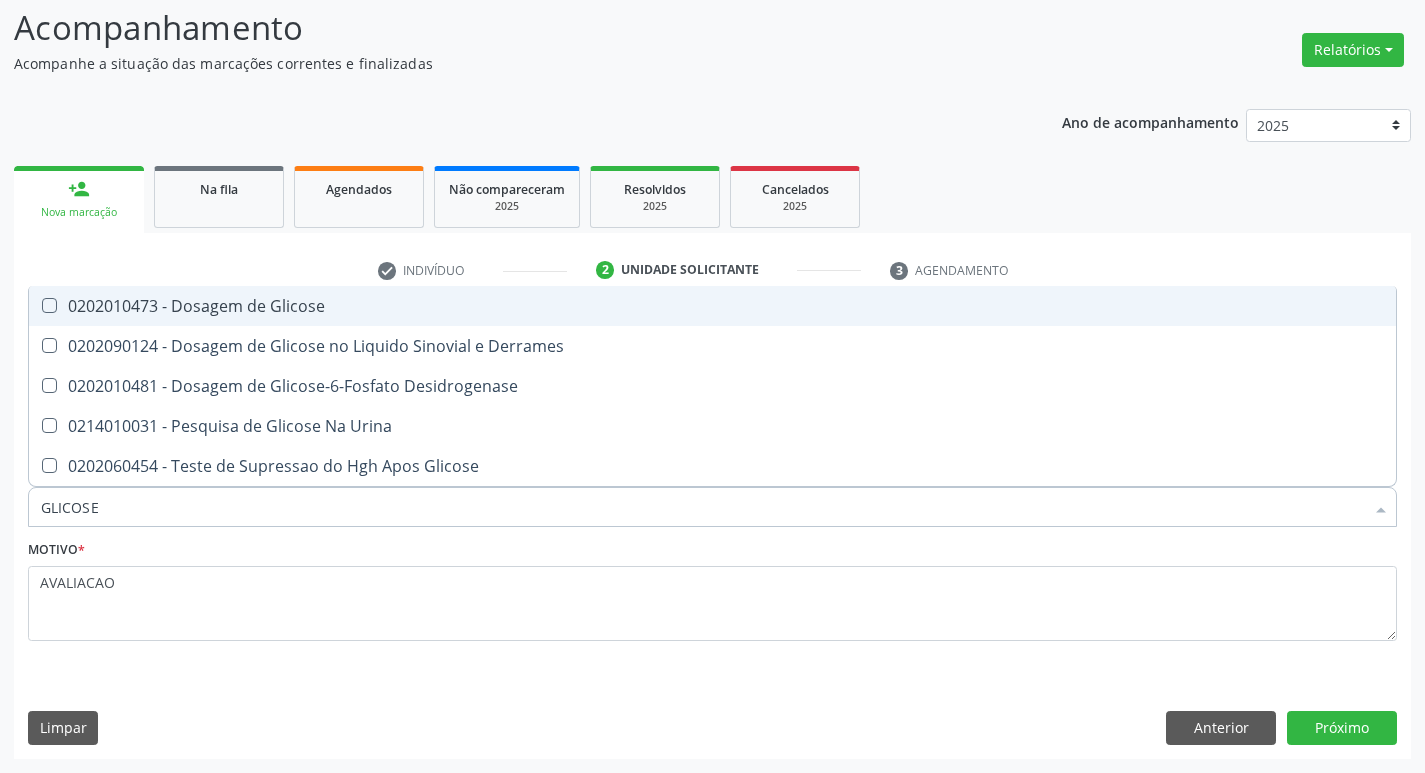 click on "0202010473 - Dosagem de Glicose" at bounding box center (712, 306) 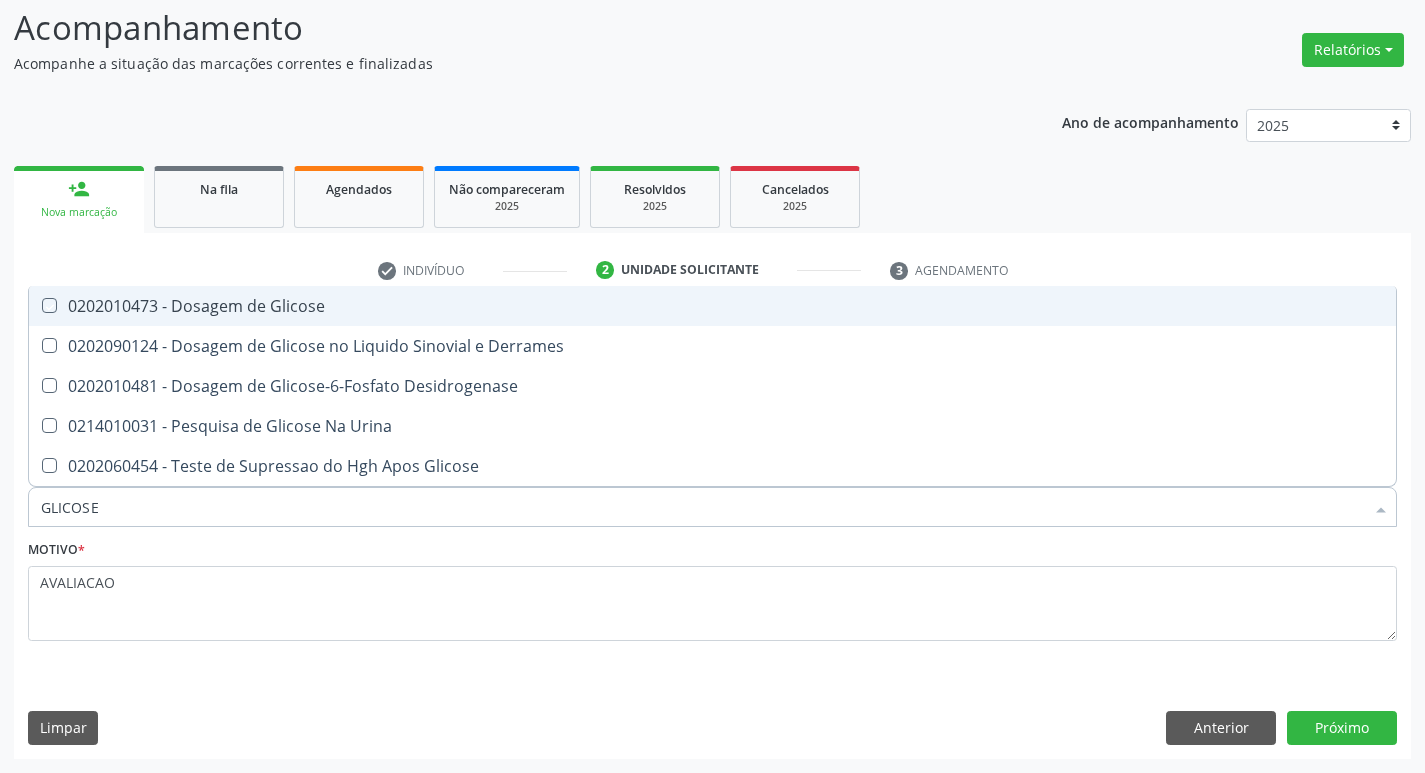 checkbox on "true" 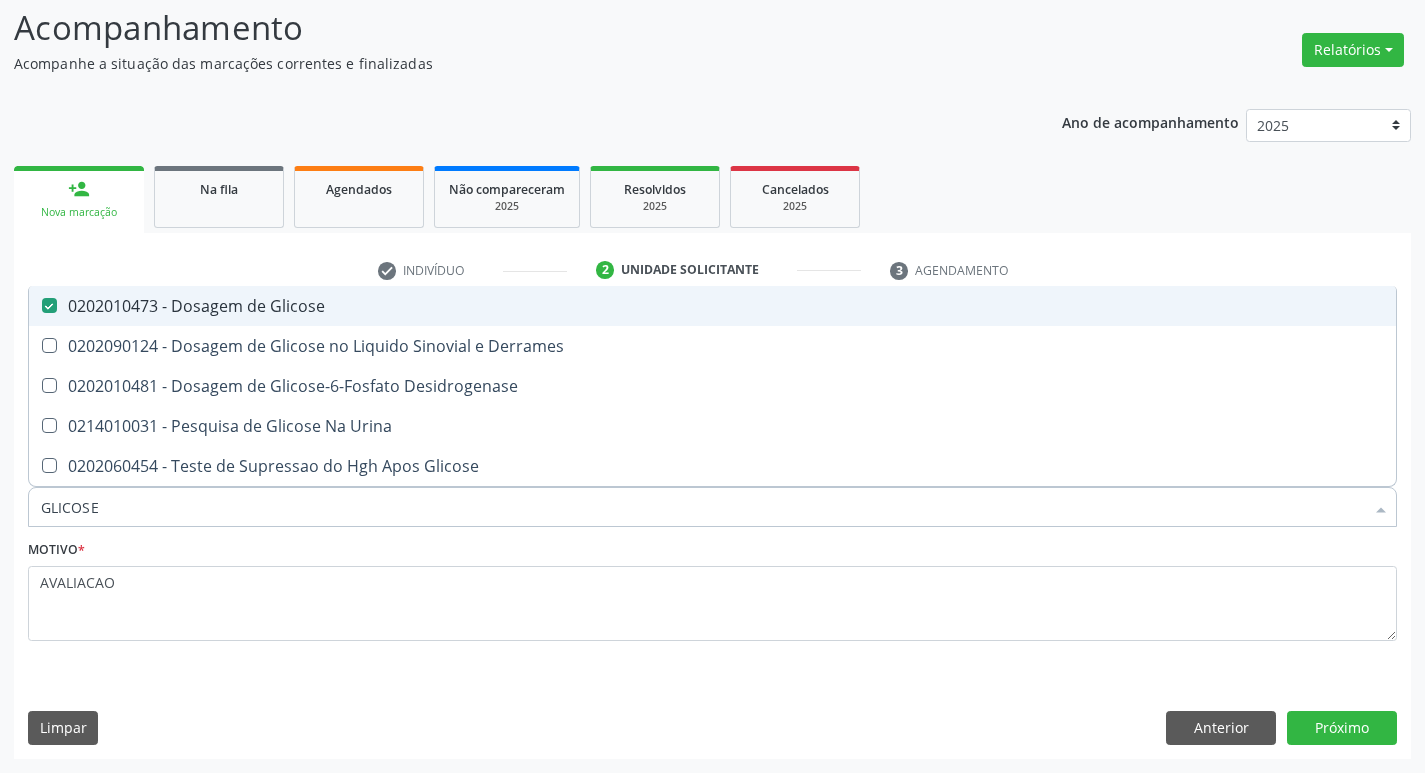 type on "GLICOS" 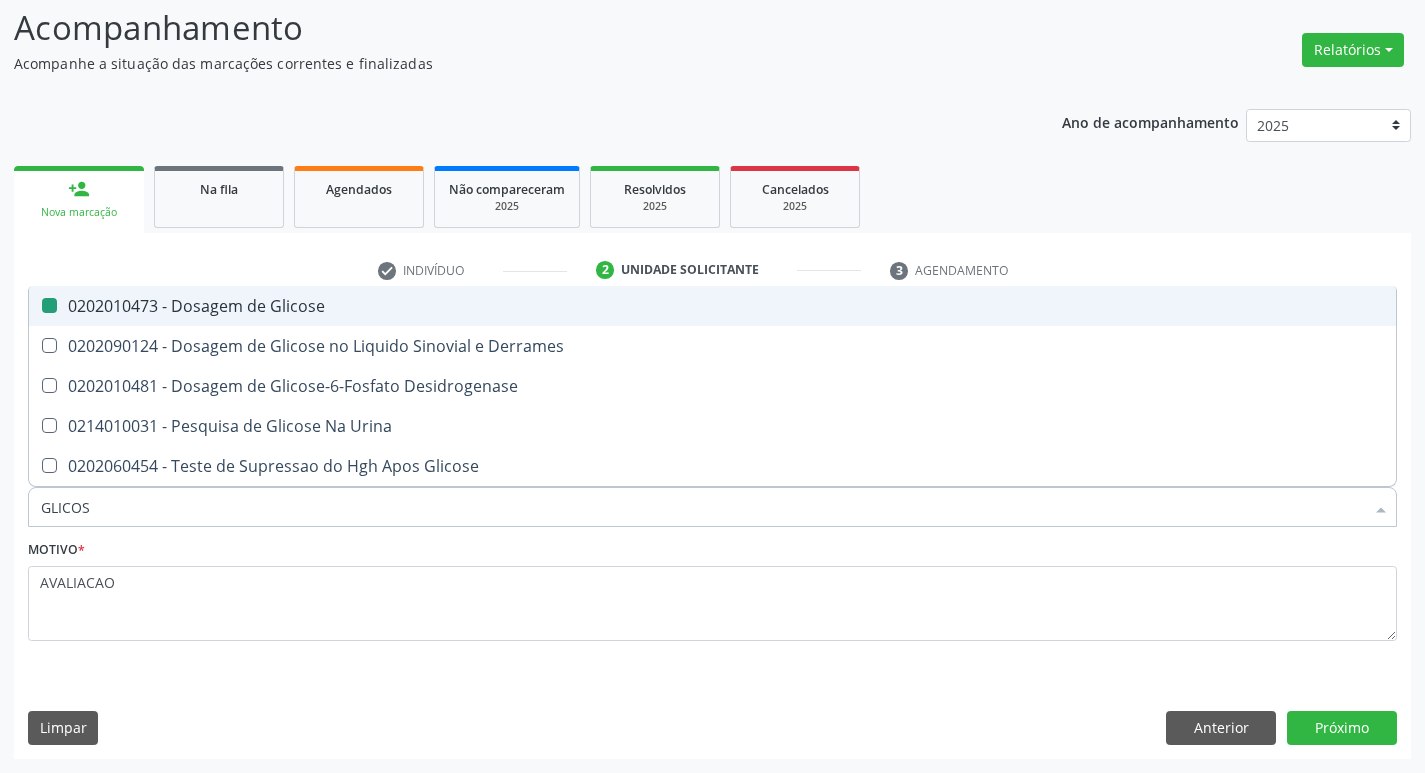 checkbox on "true" 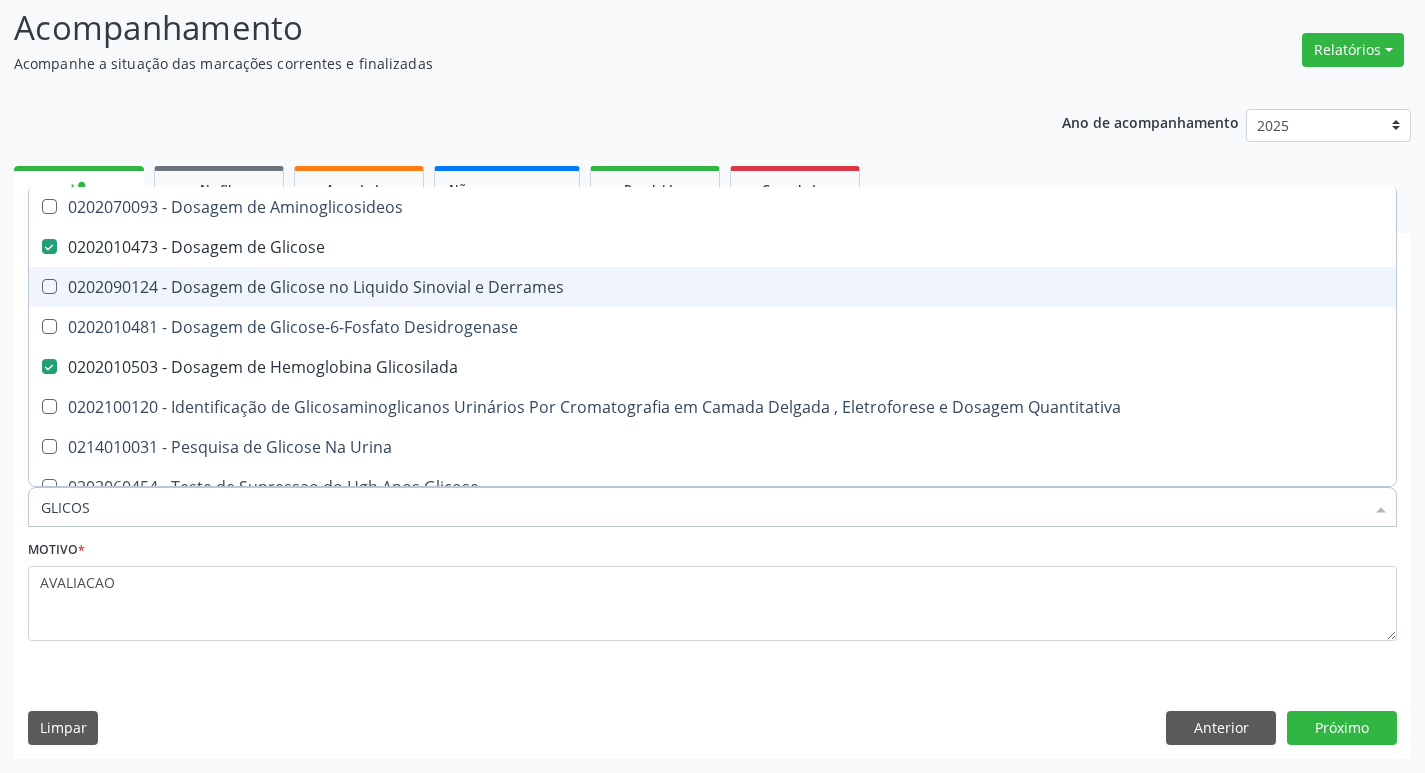 type on "GLICO" 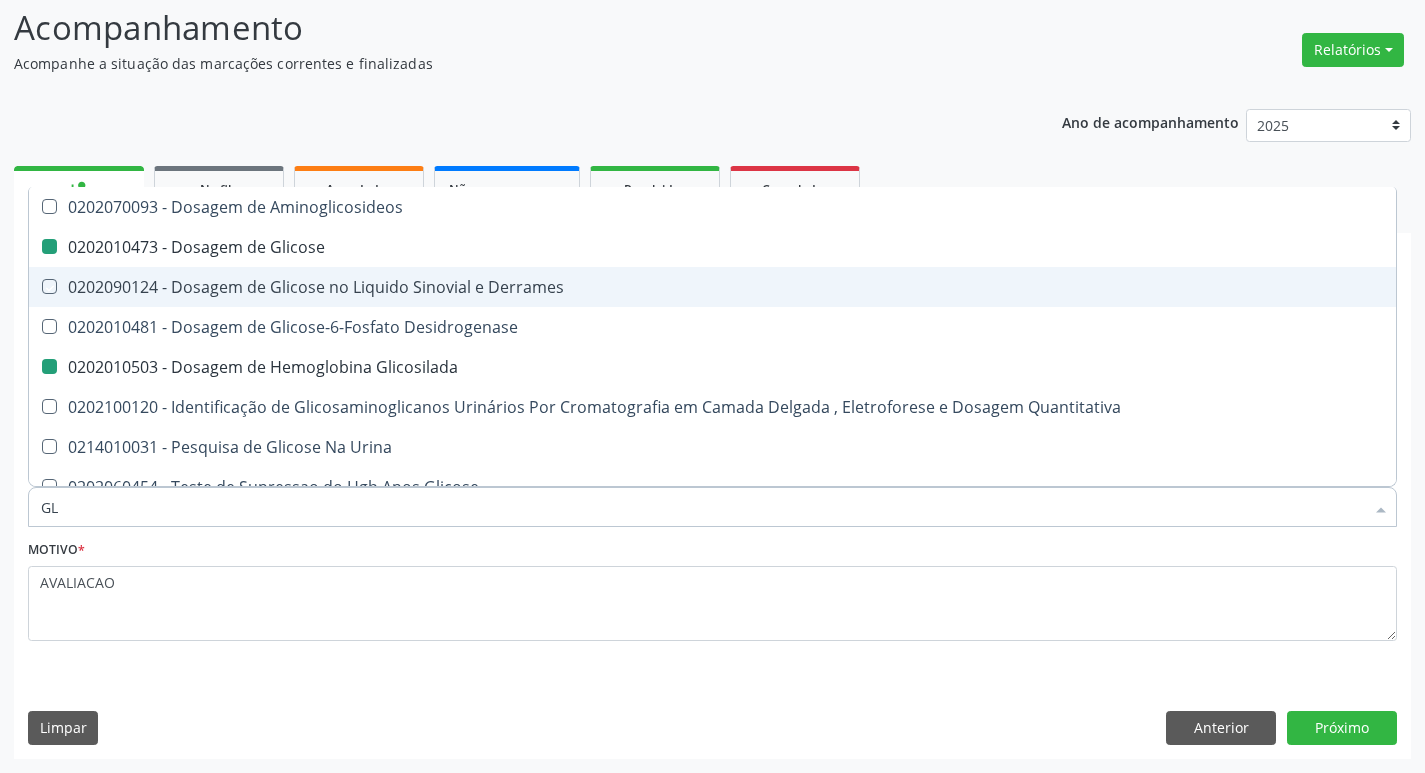 type on "G" 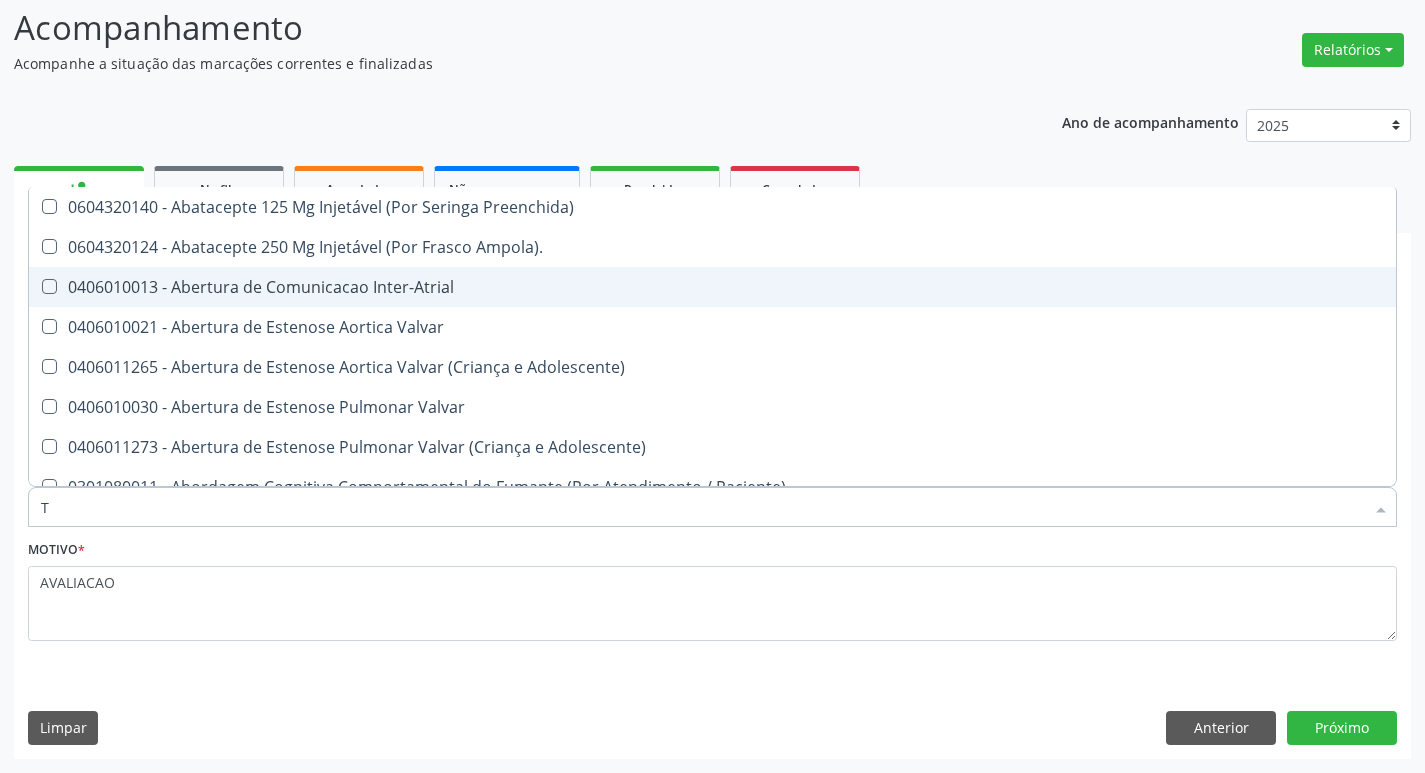 type on "TG" 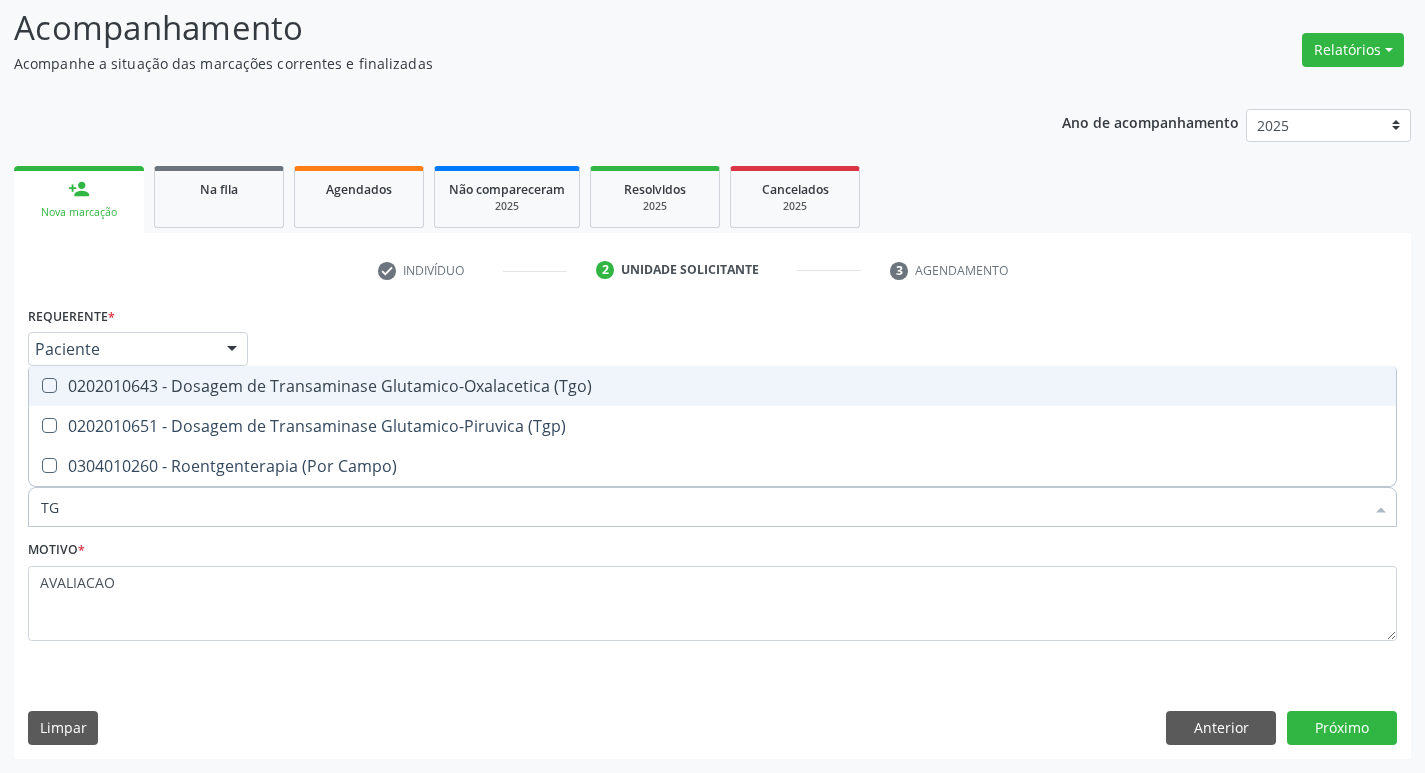 click on "0202010643 - Dosagem de Transaminase Glutamico-Oxalacetica (Tgo)" at bounding box center (712, 386) 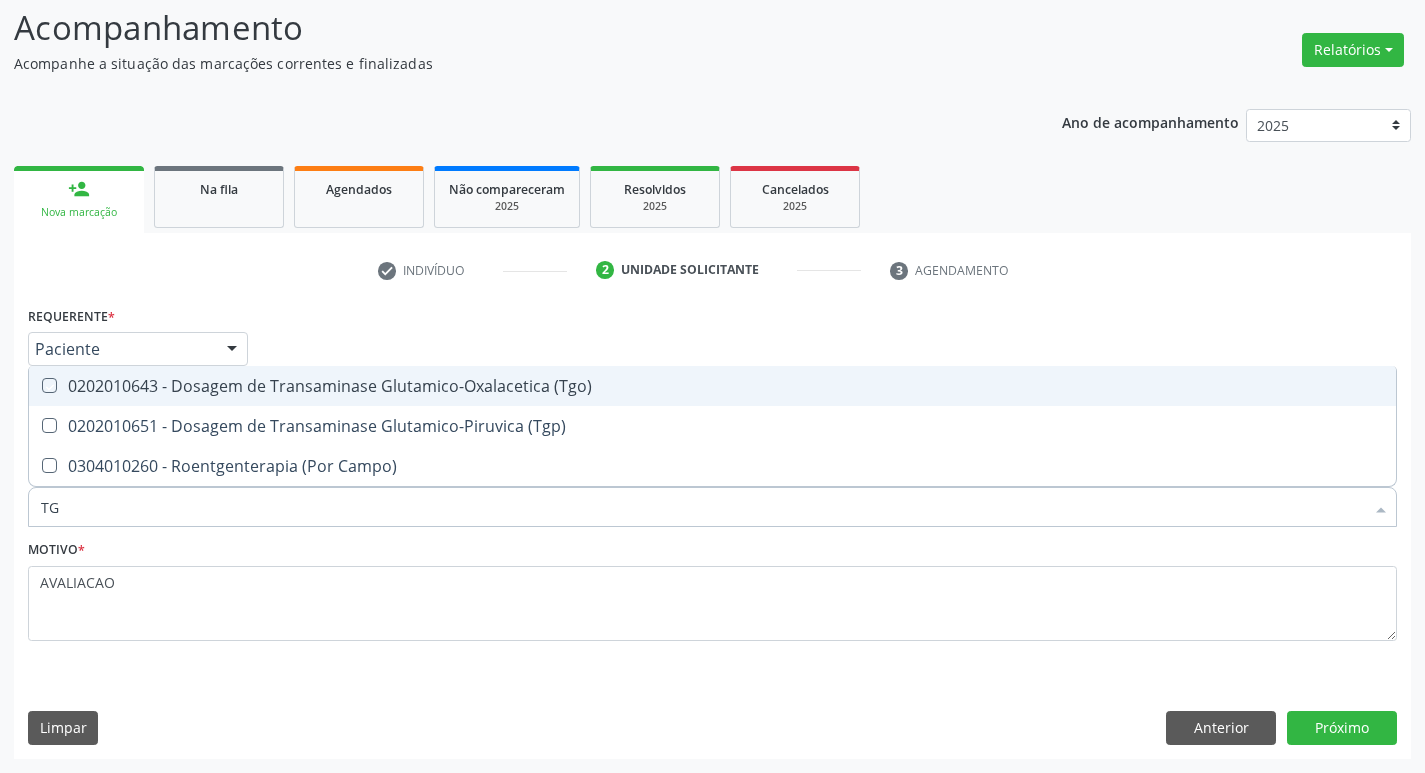 checkbox on "true" 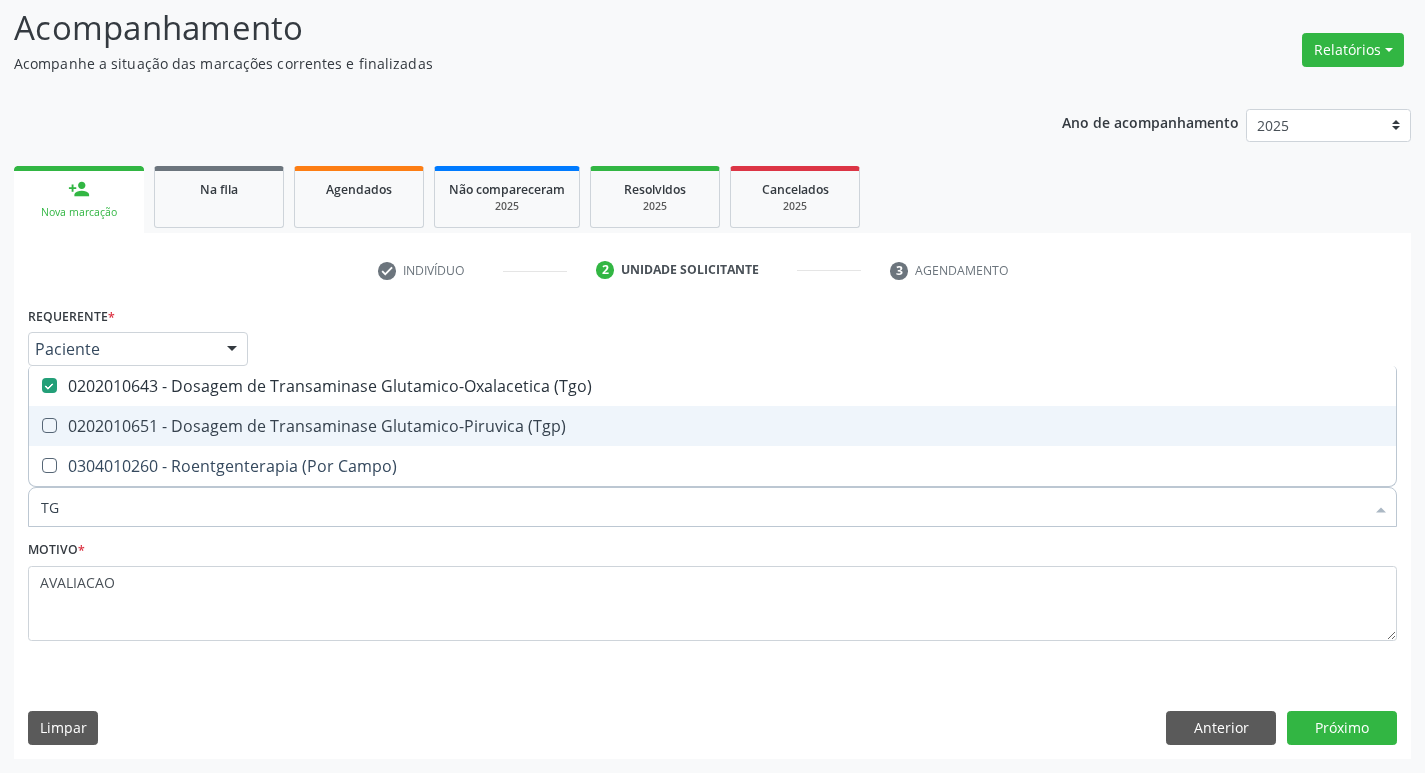 click on "0202010651 - Dosagem de Transaminase Glutamico-Piruvica (Tgp)" at bounding box center (712, 426) 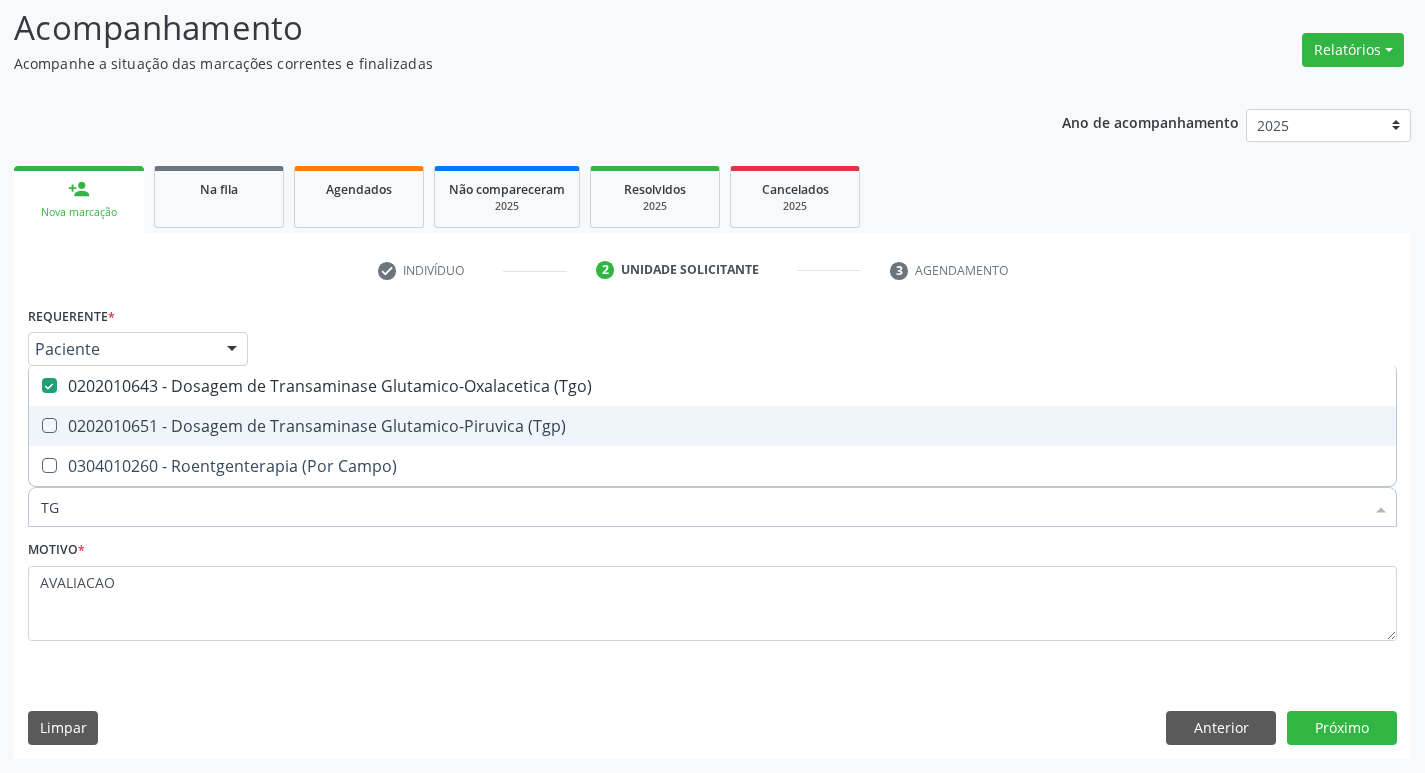 checkbox on "true" 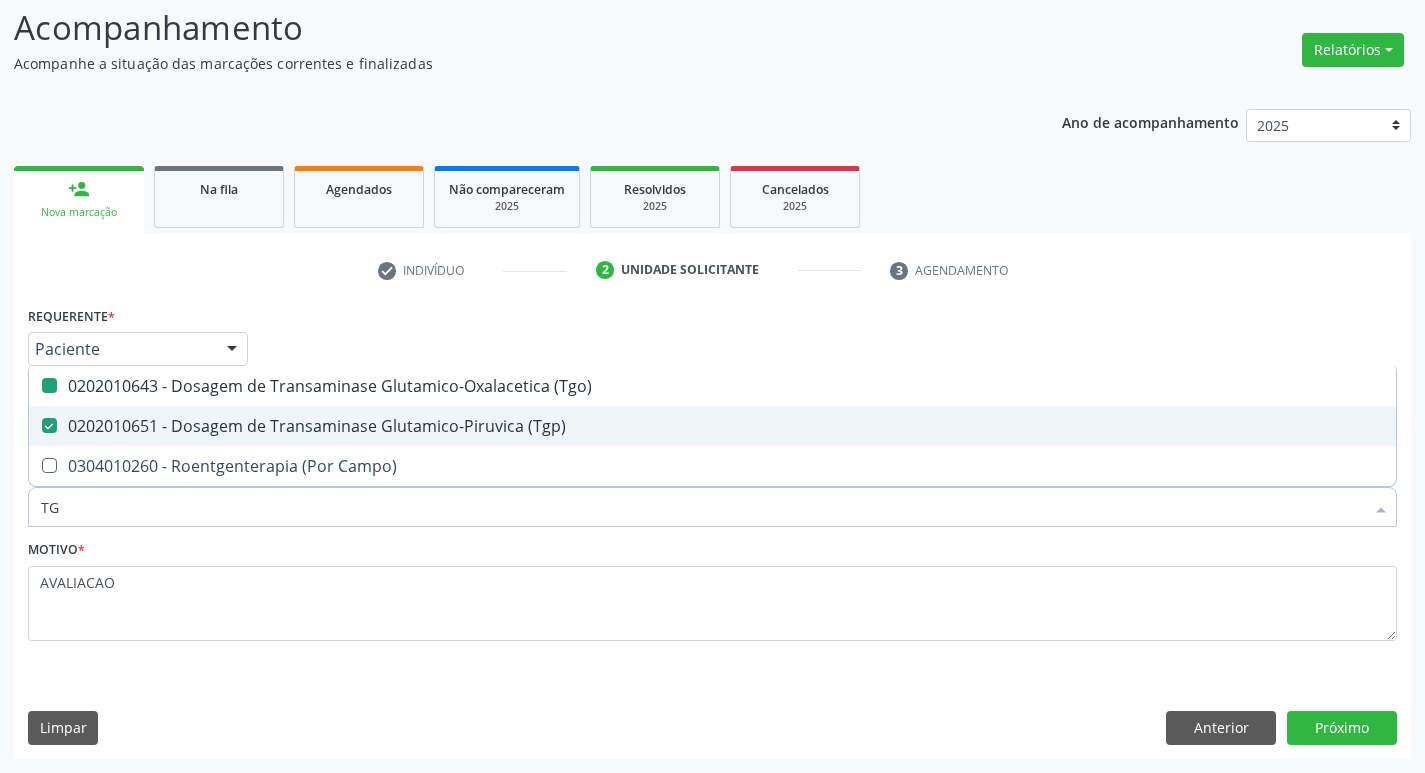 type on "T" 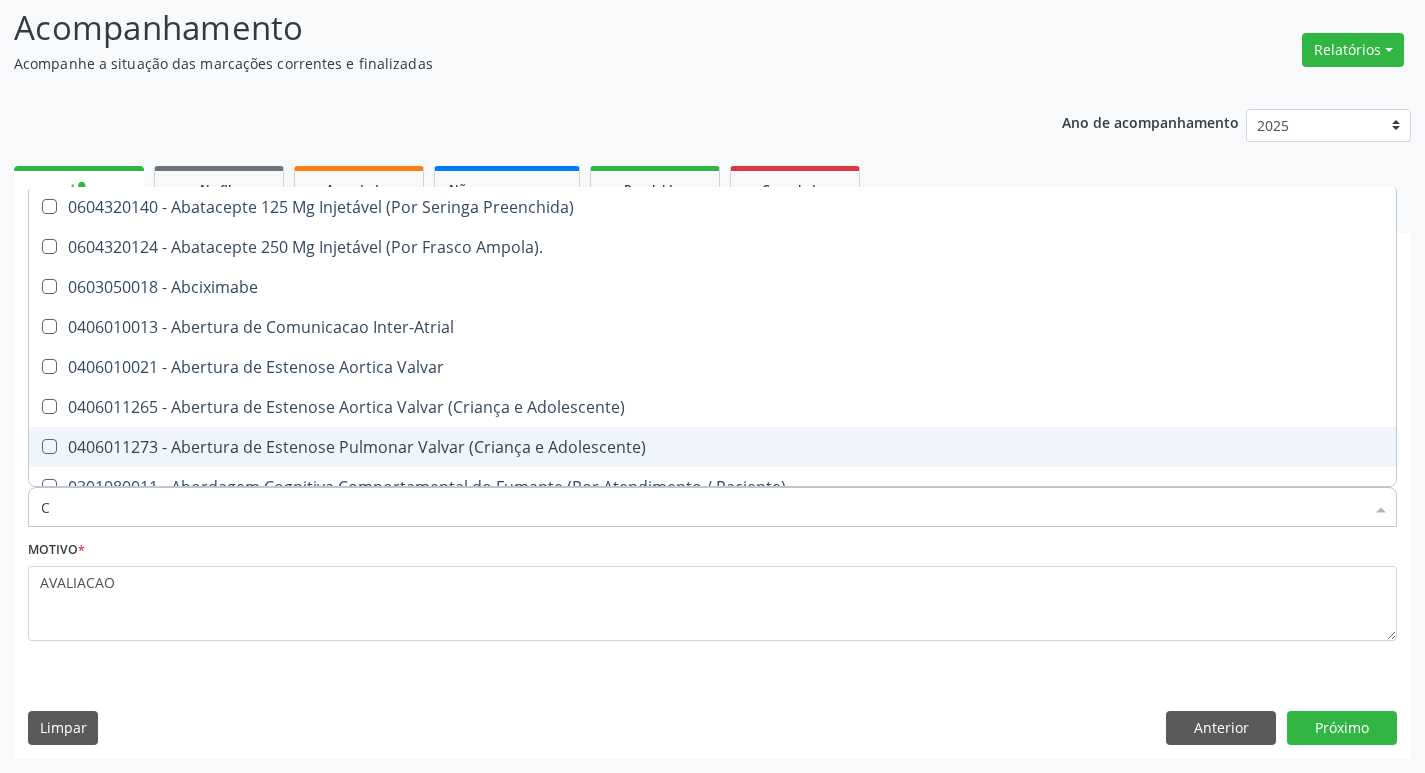 type on "CO" 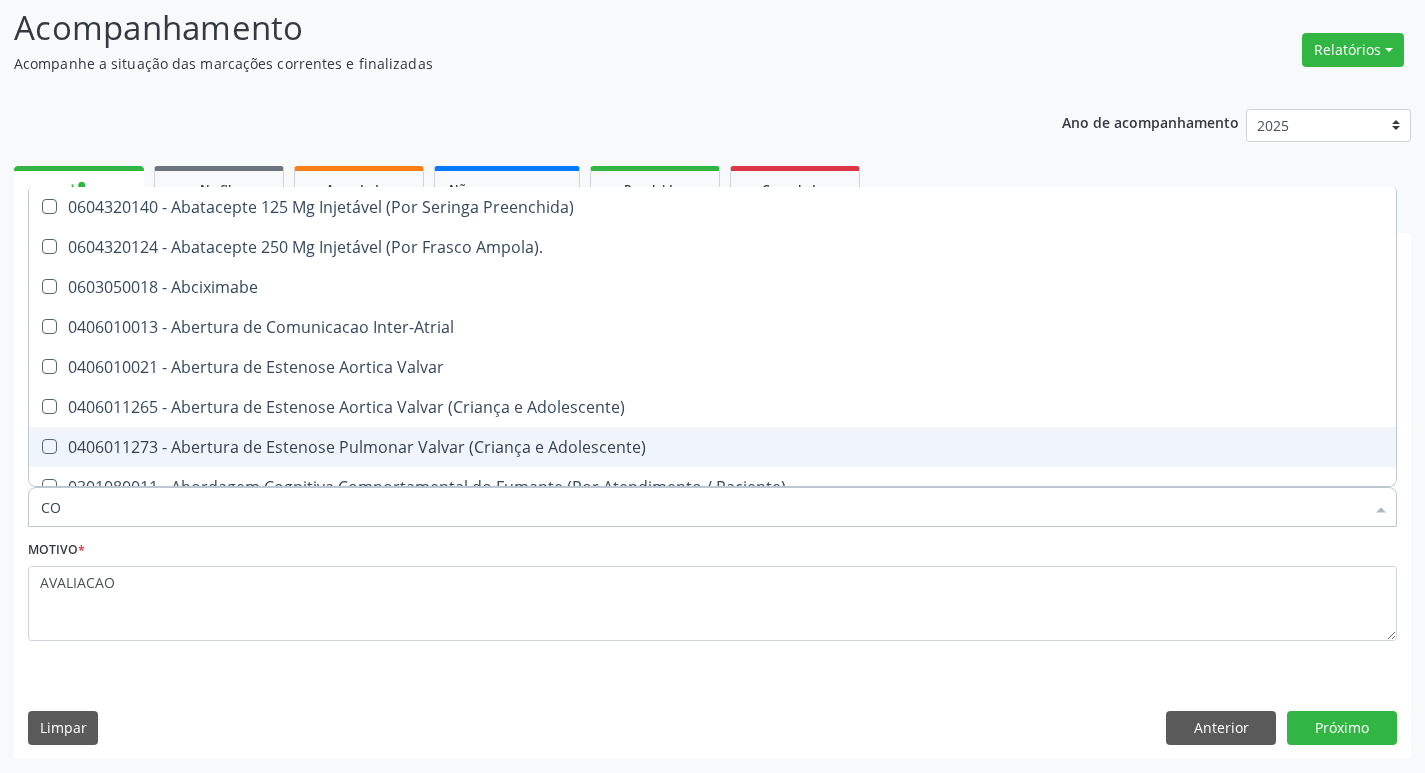 checkbox on "true" 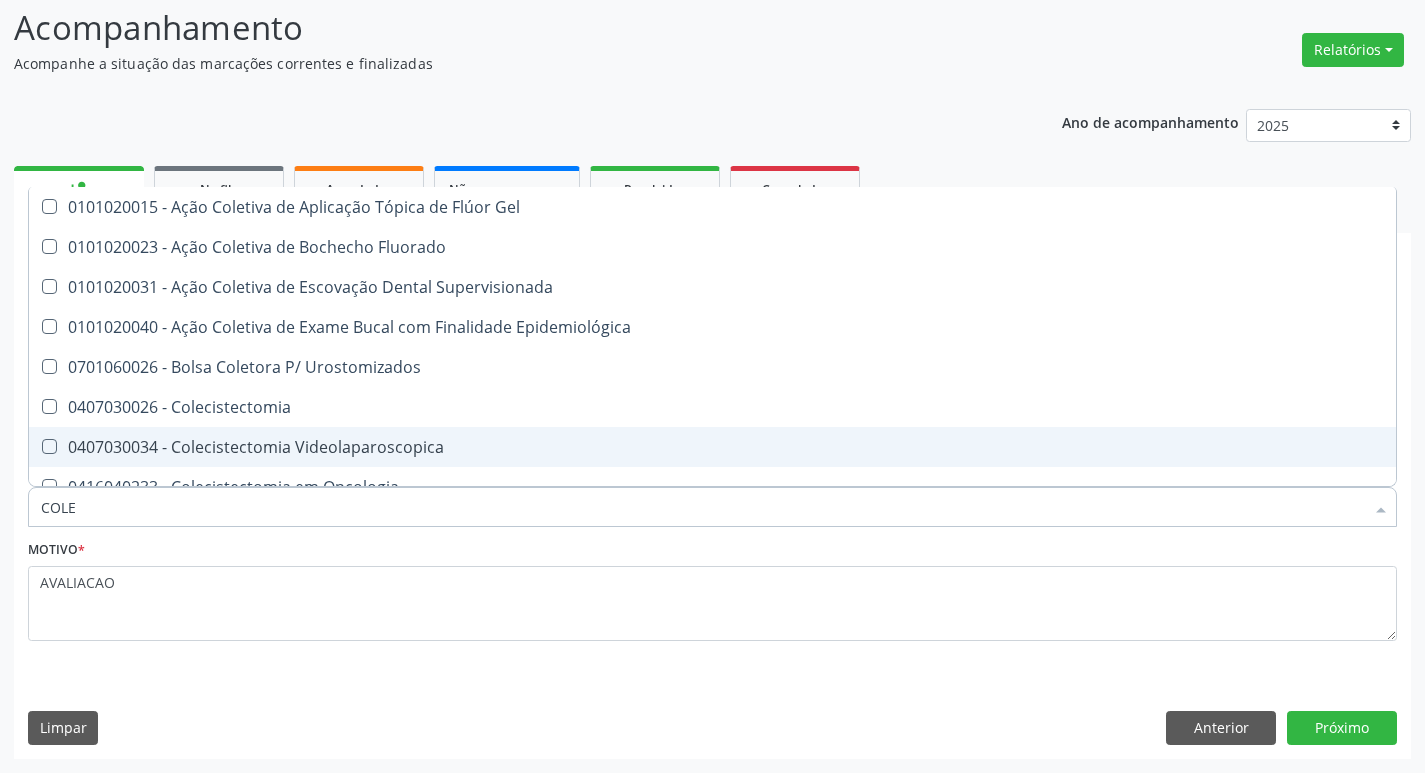 type on "COLES" 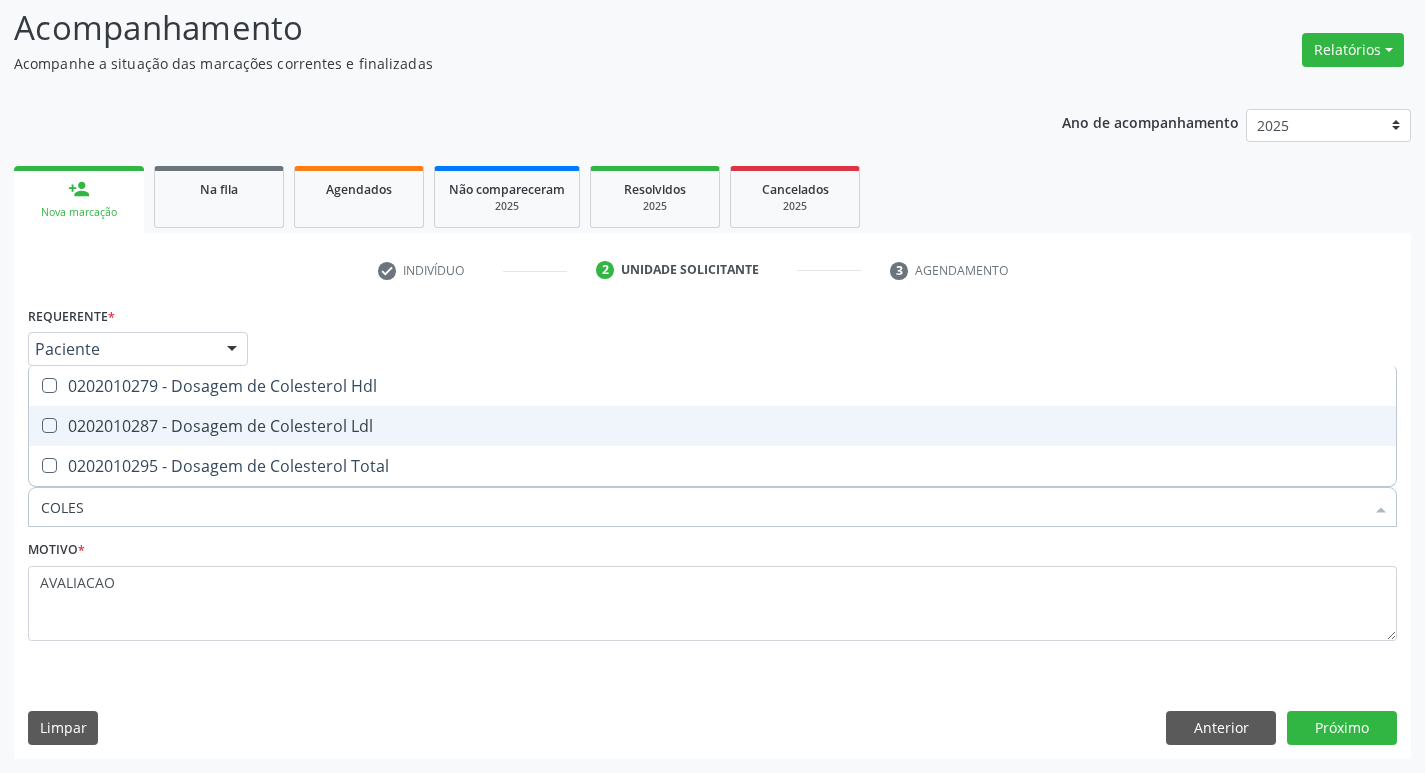 click on "0202010287 - Dosagem de Colesterol Ldl" at bounding box center [712, 426] 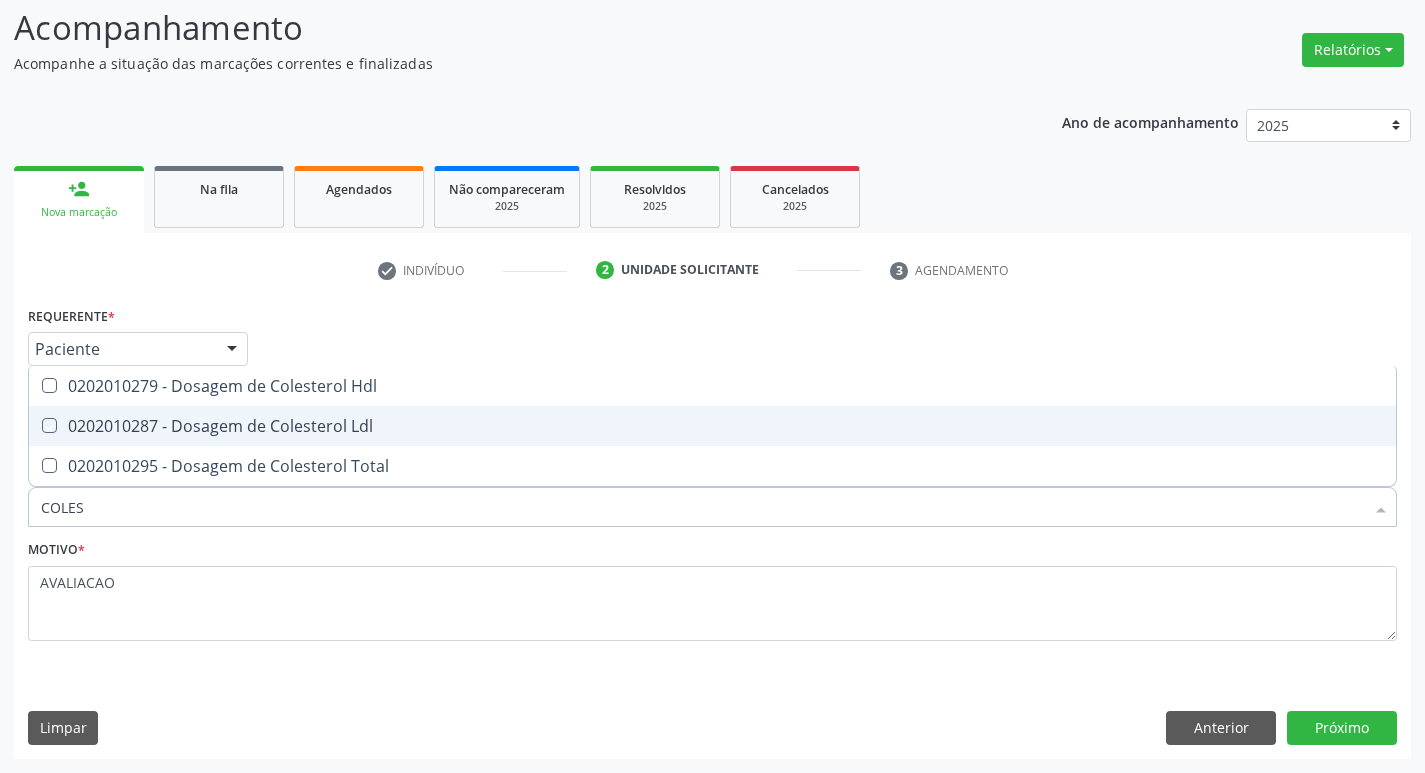 checkbox on "true" 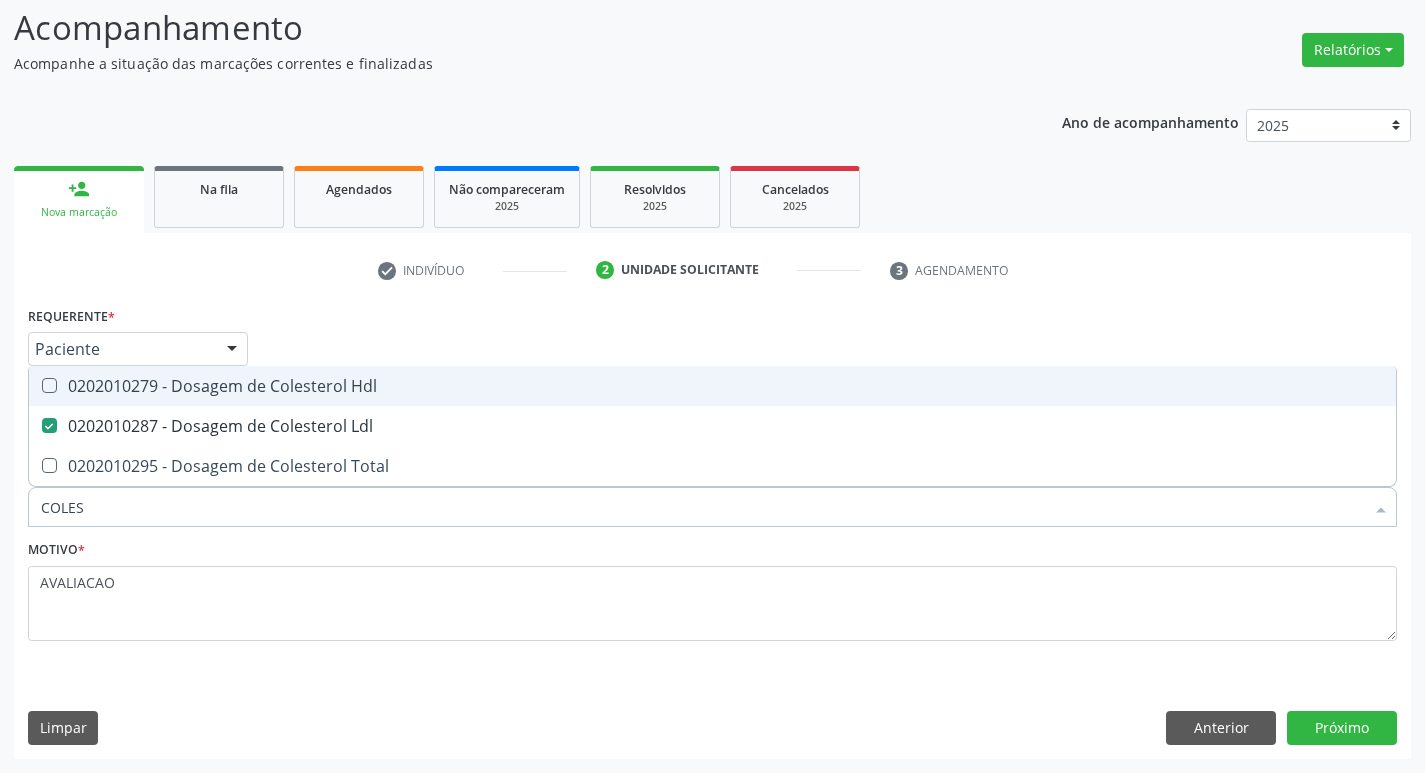 click on "0202010279 - Dosagem de Colesterol Hdl" at bounding box center (712, 386) 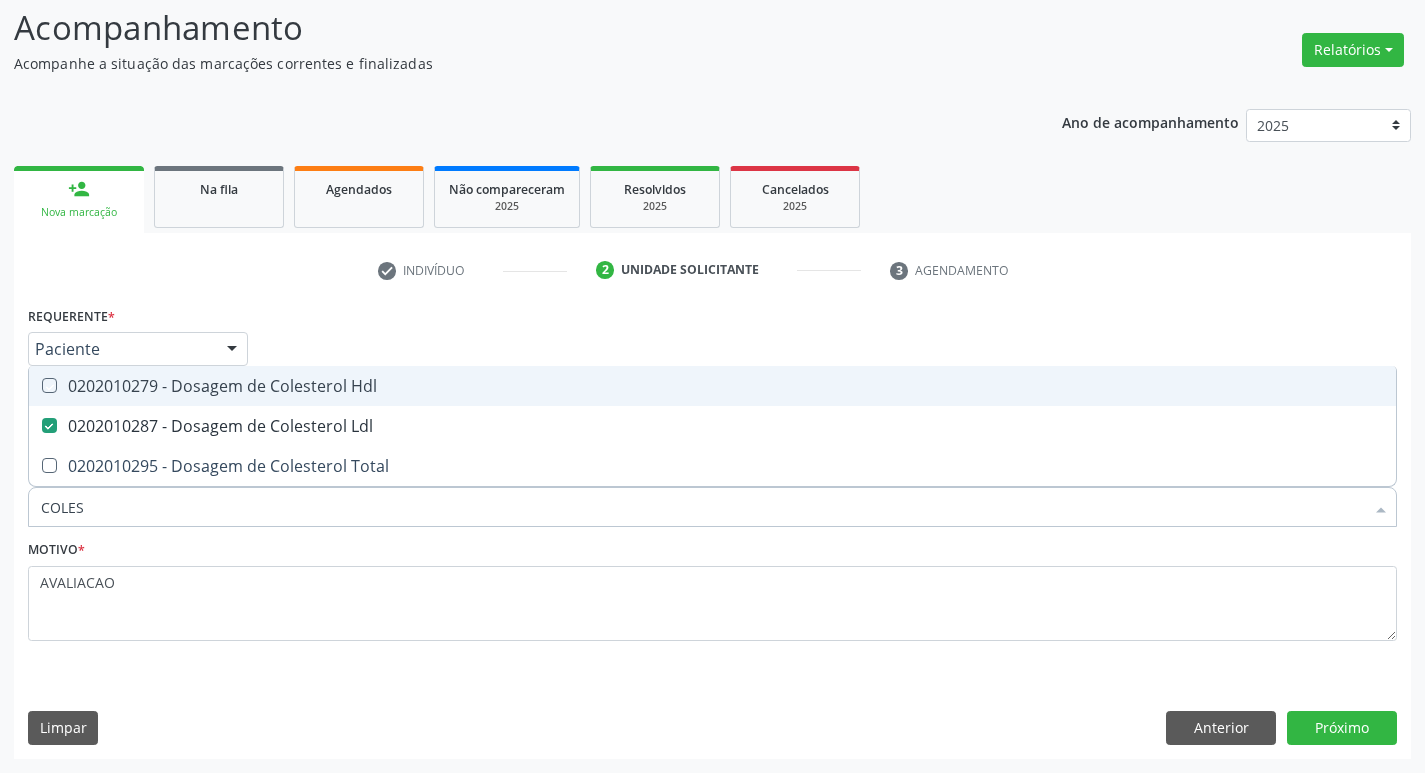 checkbox on "true" 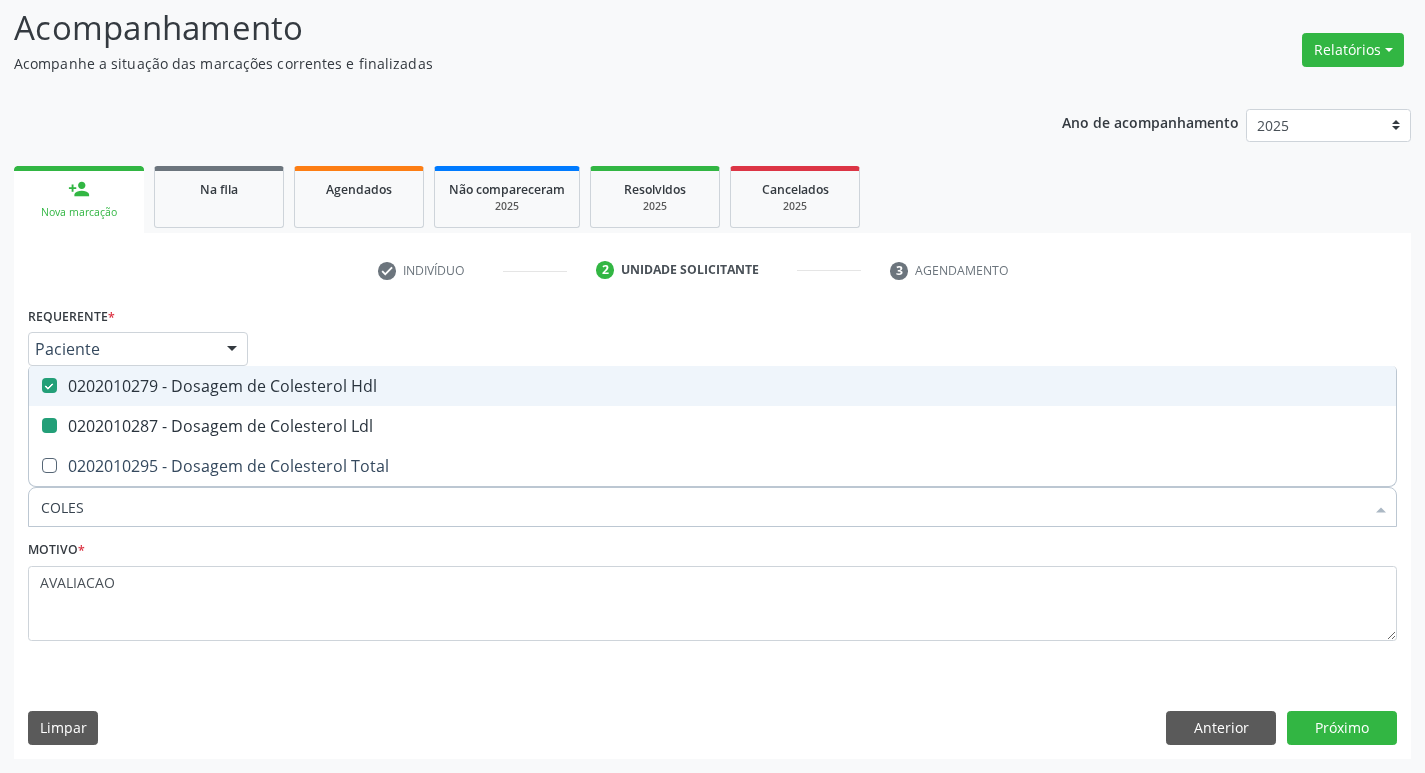 type on "COLE" 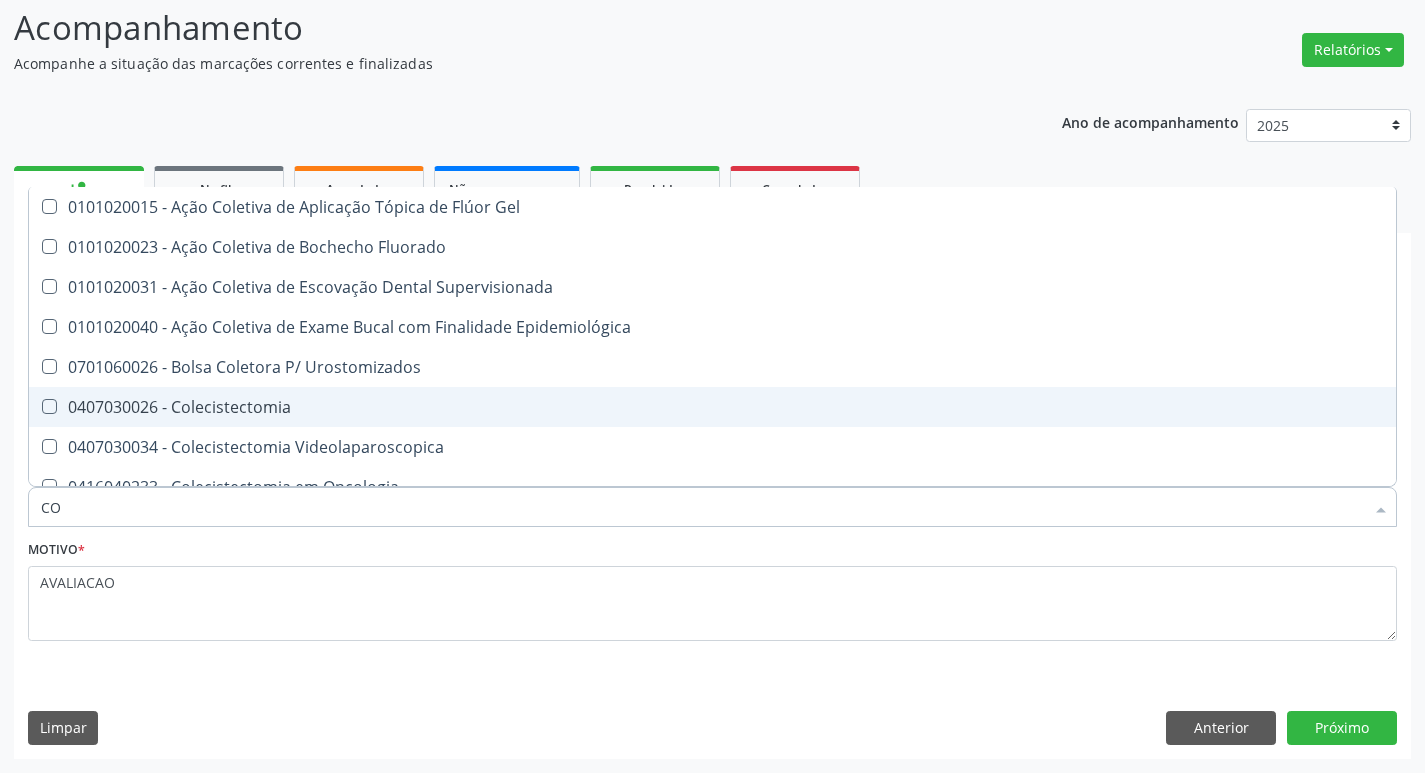 type on "C" 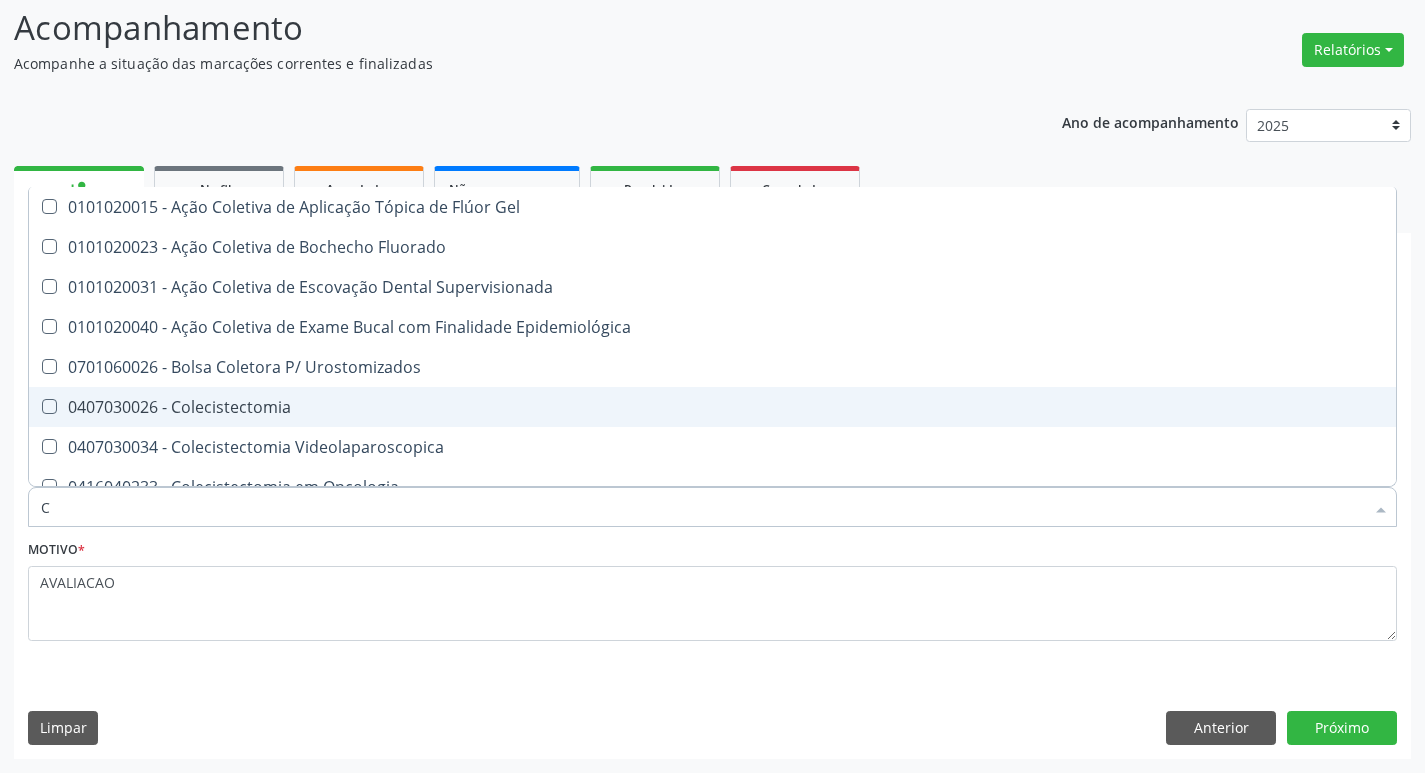 type 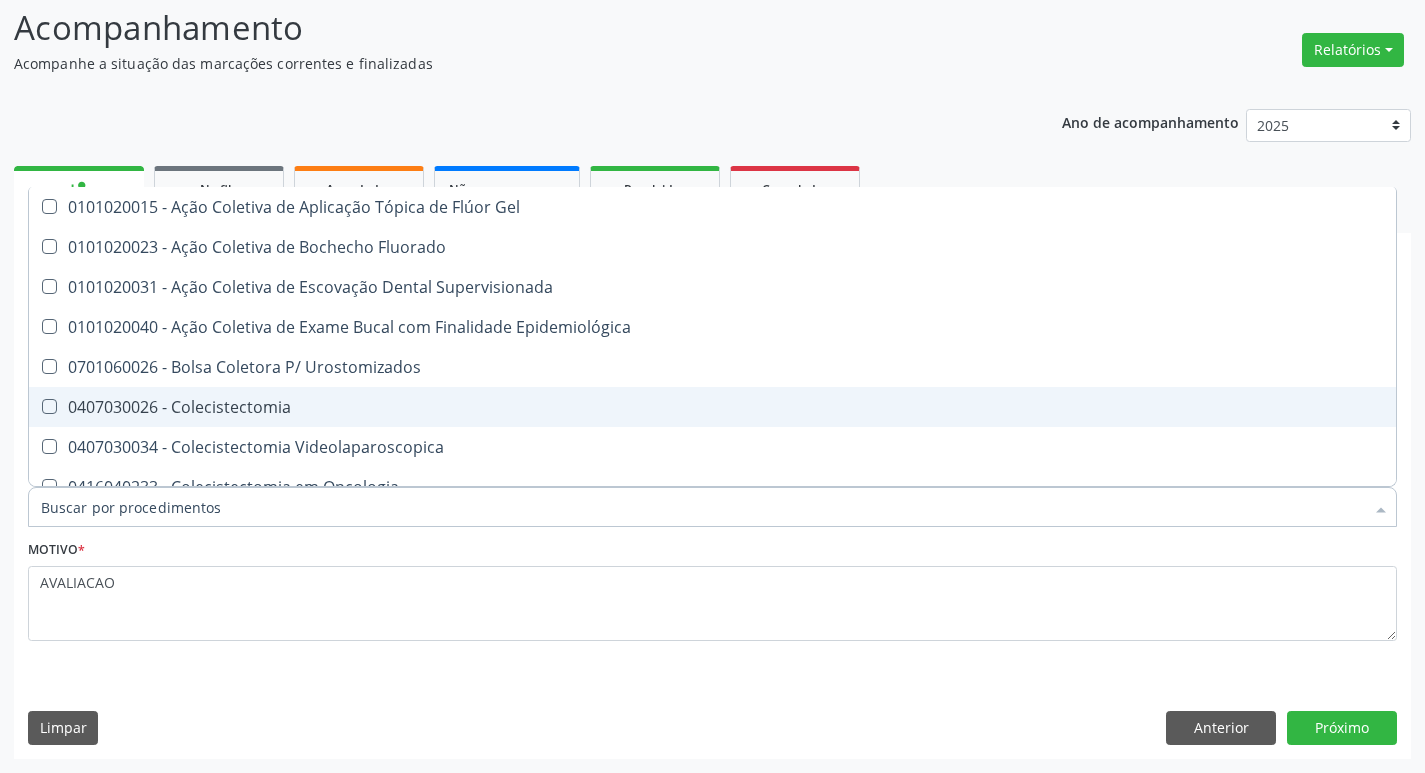checkbox on "false" 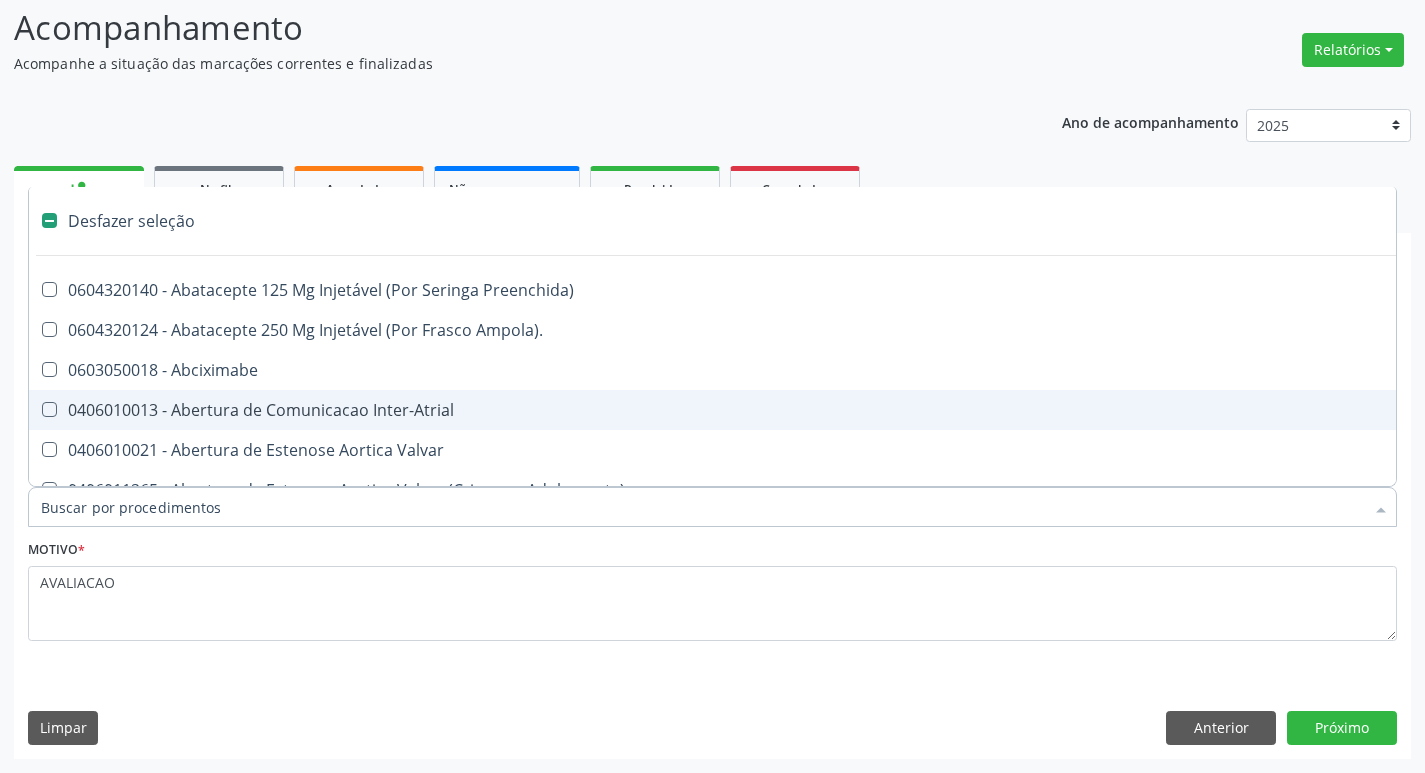 type on "2" 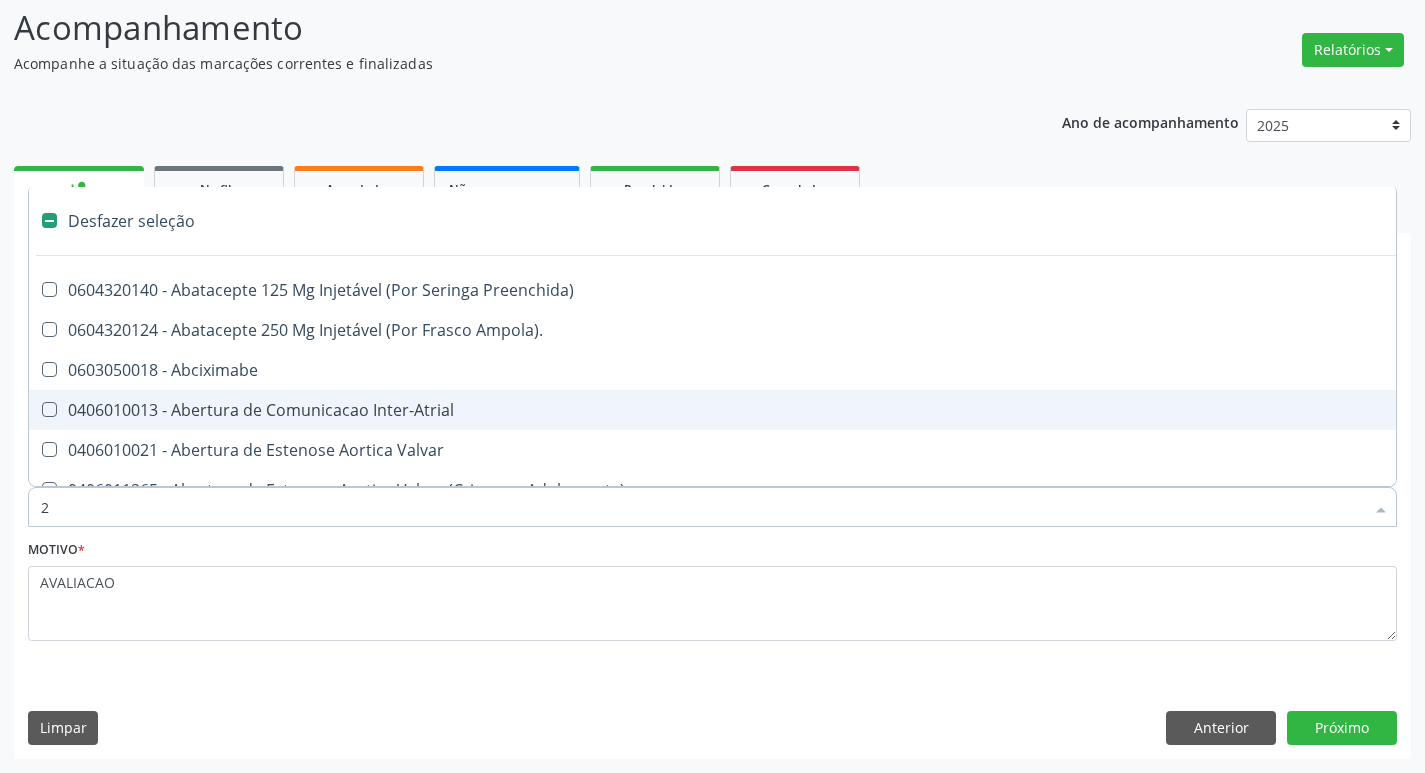 checkbox on "true" 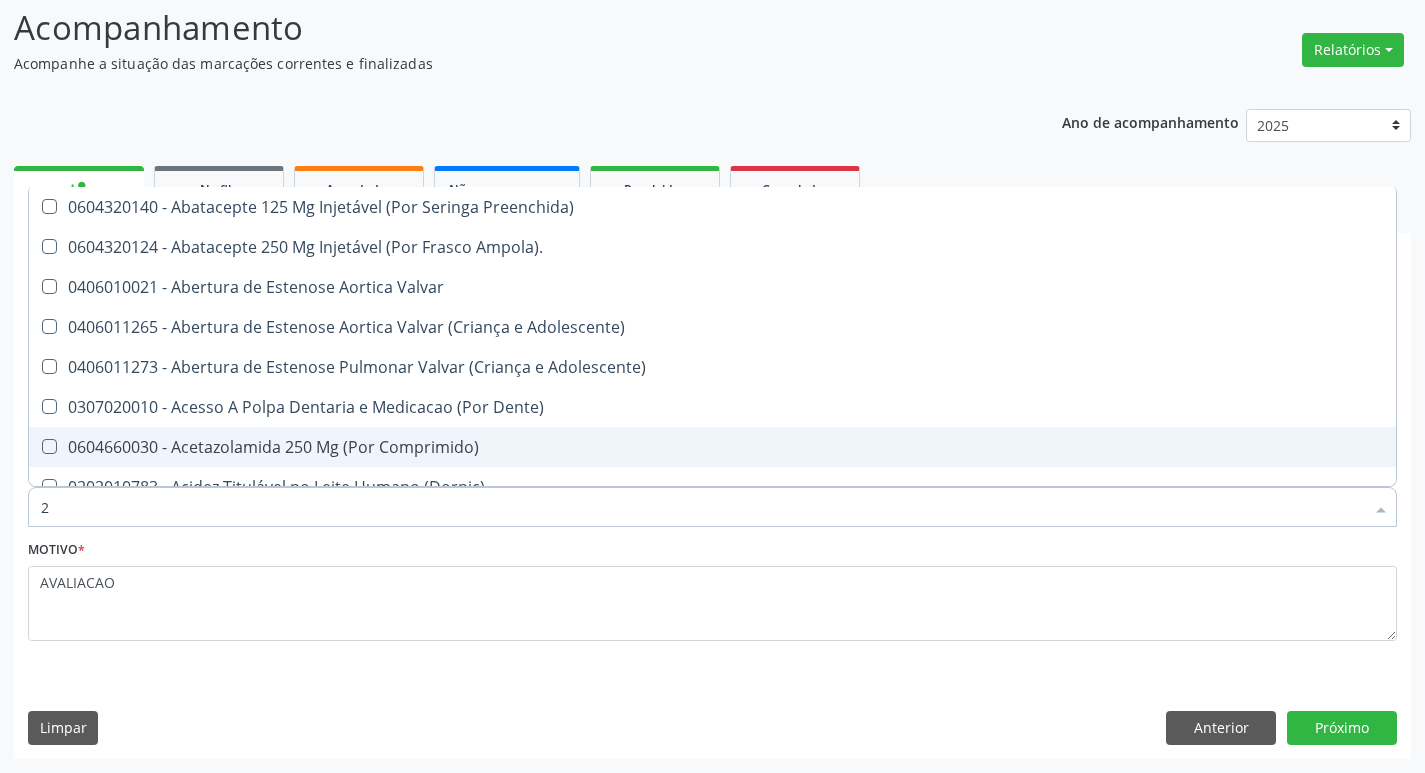 type on "20205001" 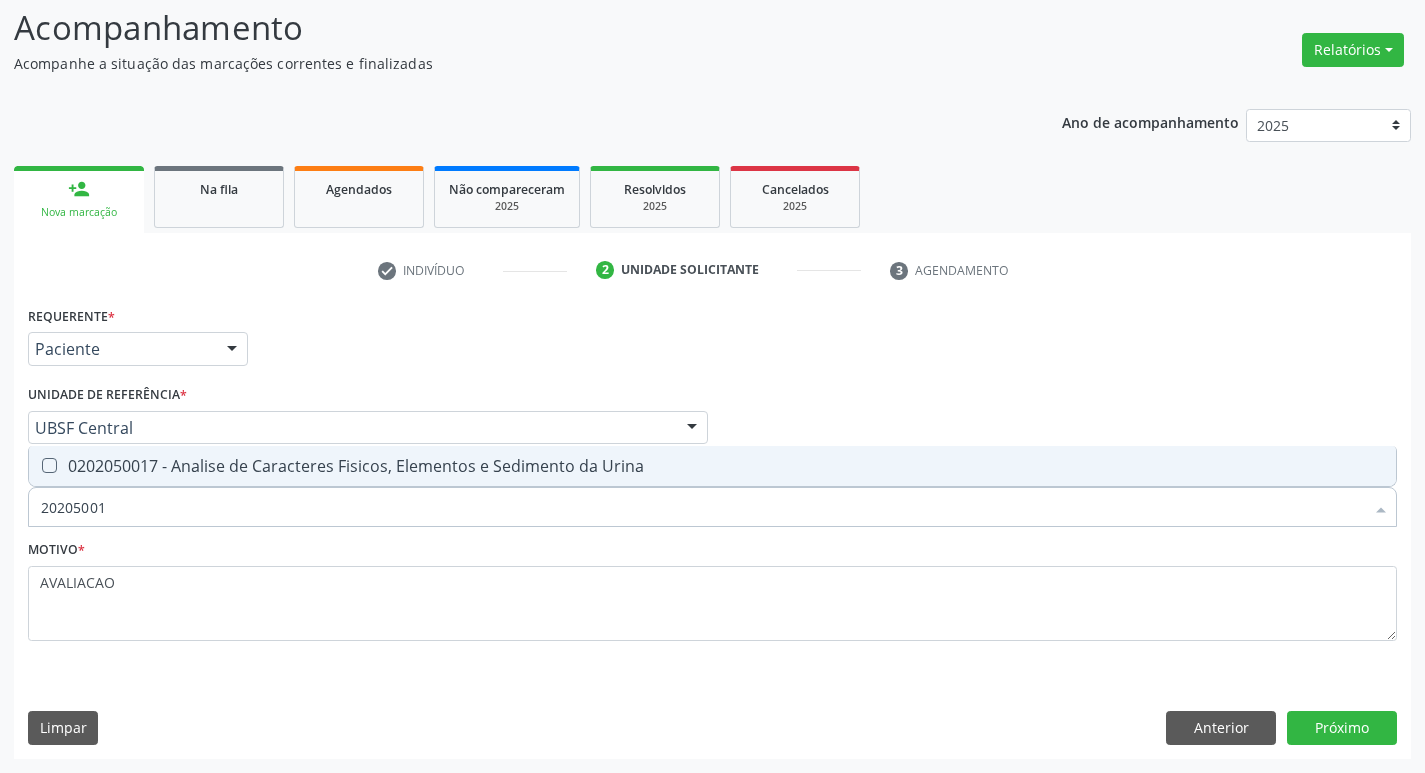 click on "0202050017 - Analise de Caracteres Fisicos, Elementos e Sedimento da Urina" at bounding box center [712, 466] 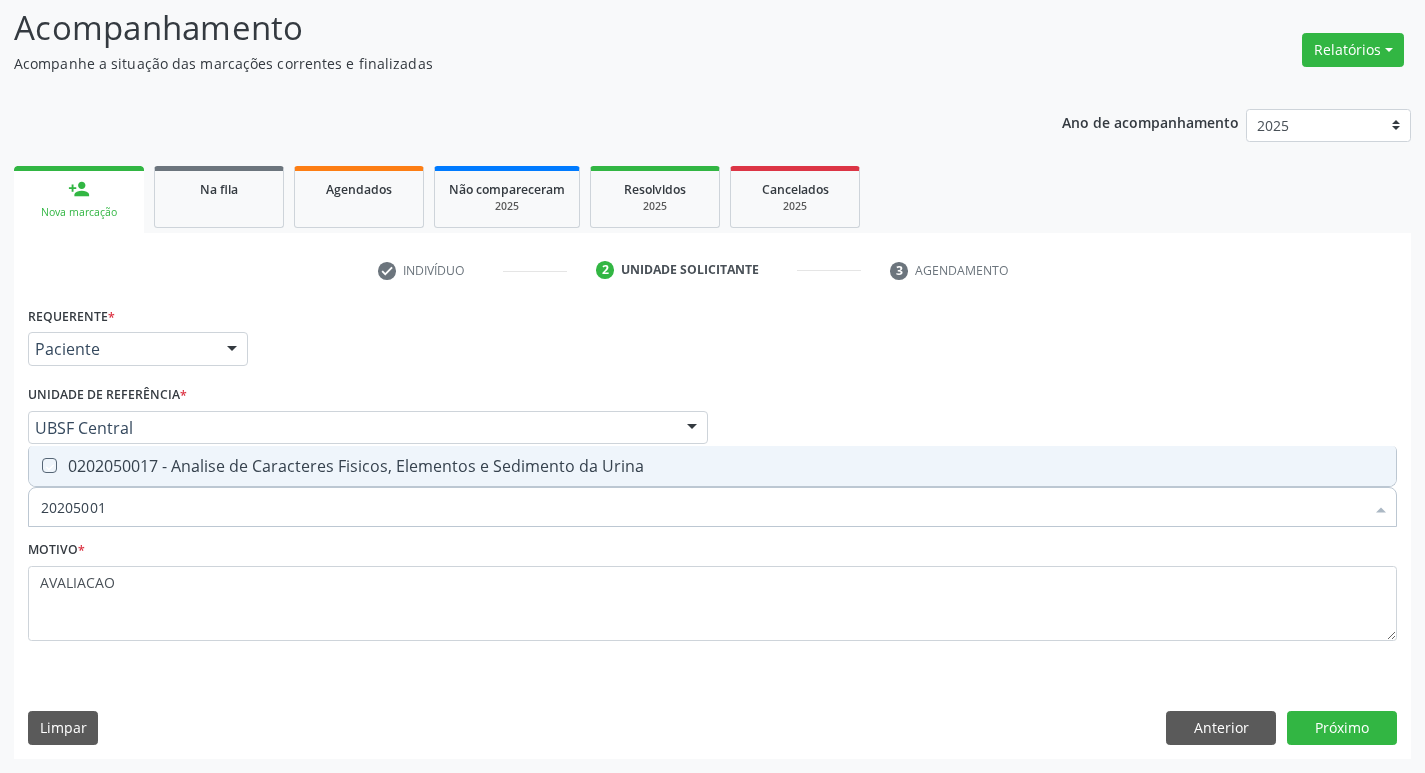 checkbox on "true" 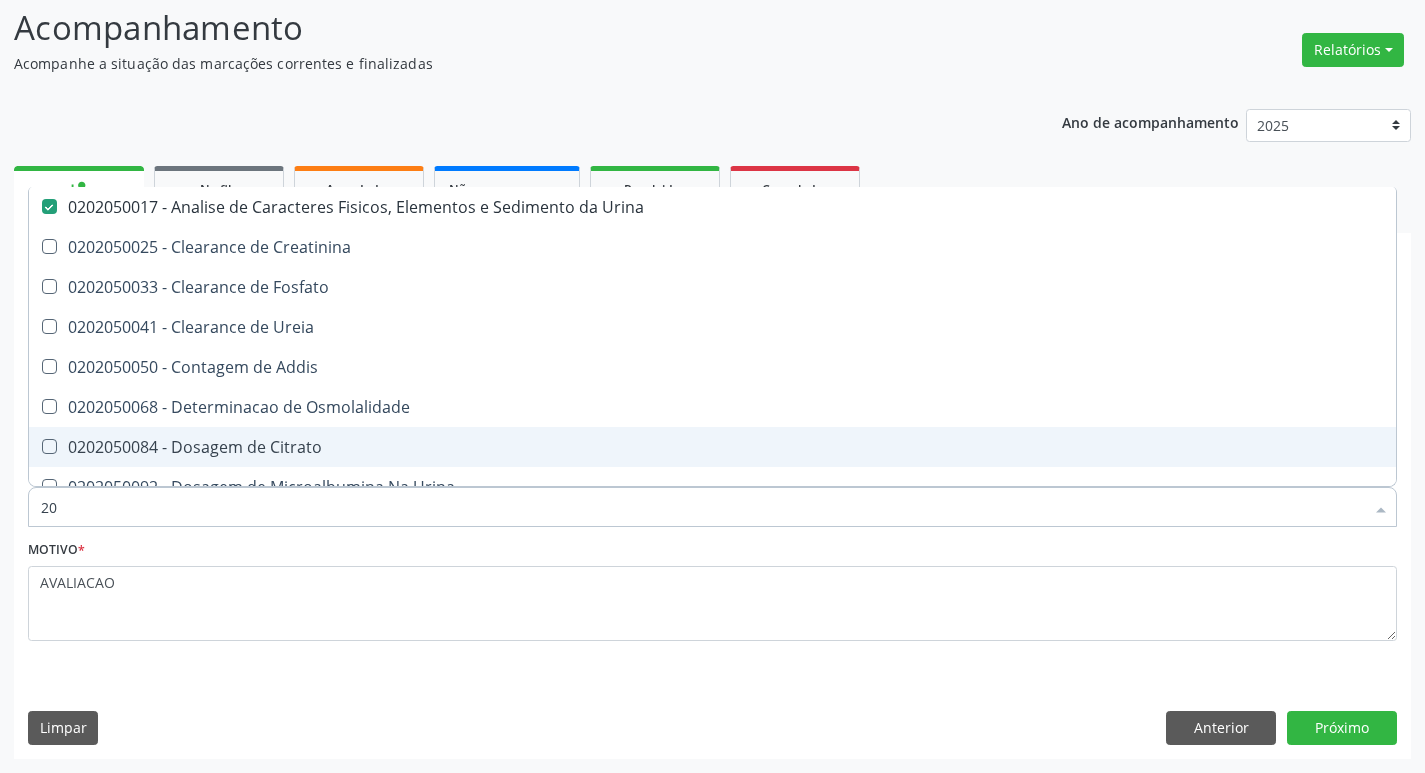 type on "2" 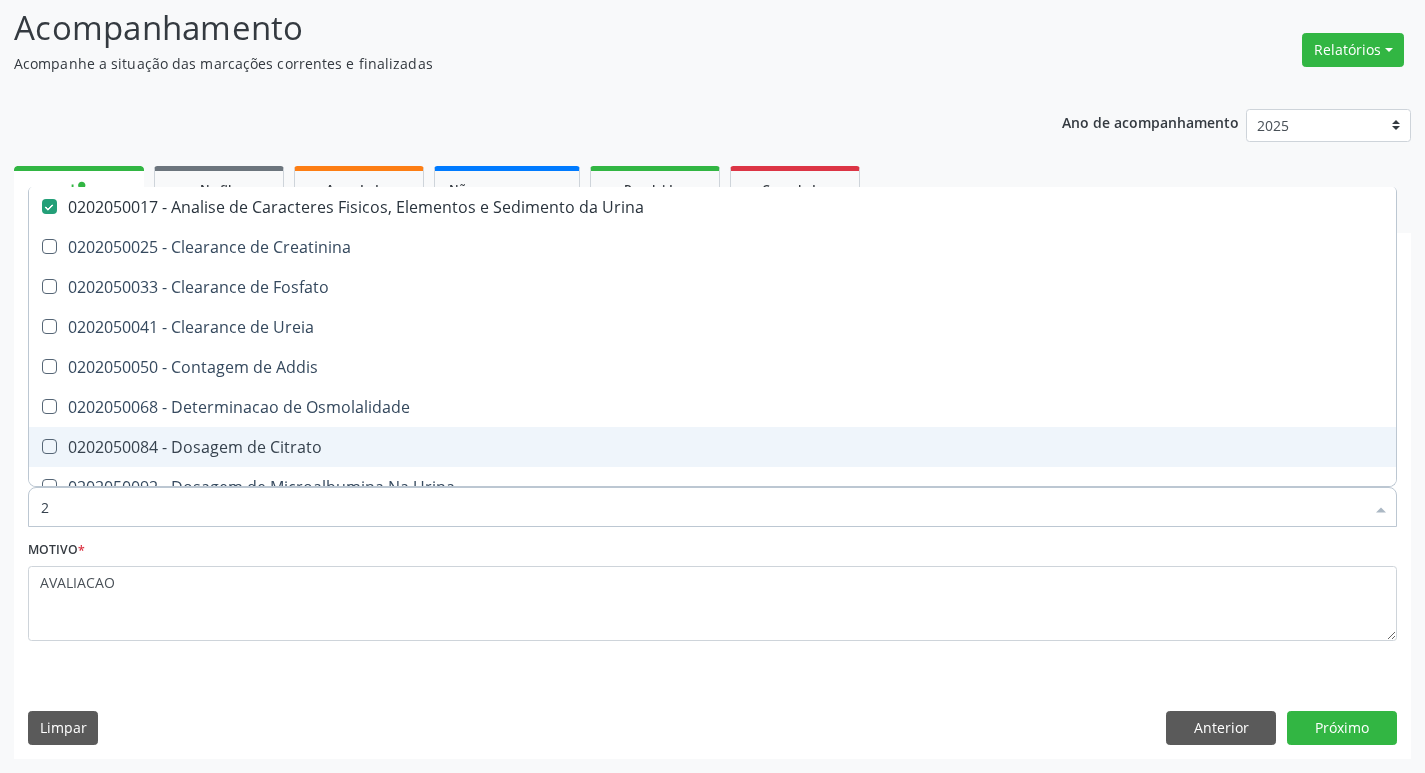 type 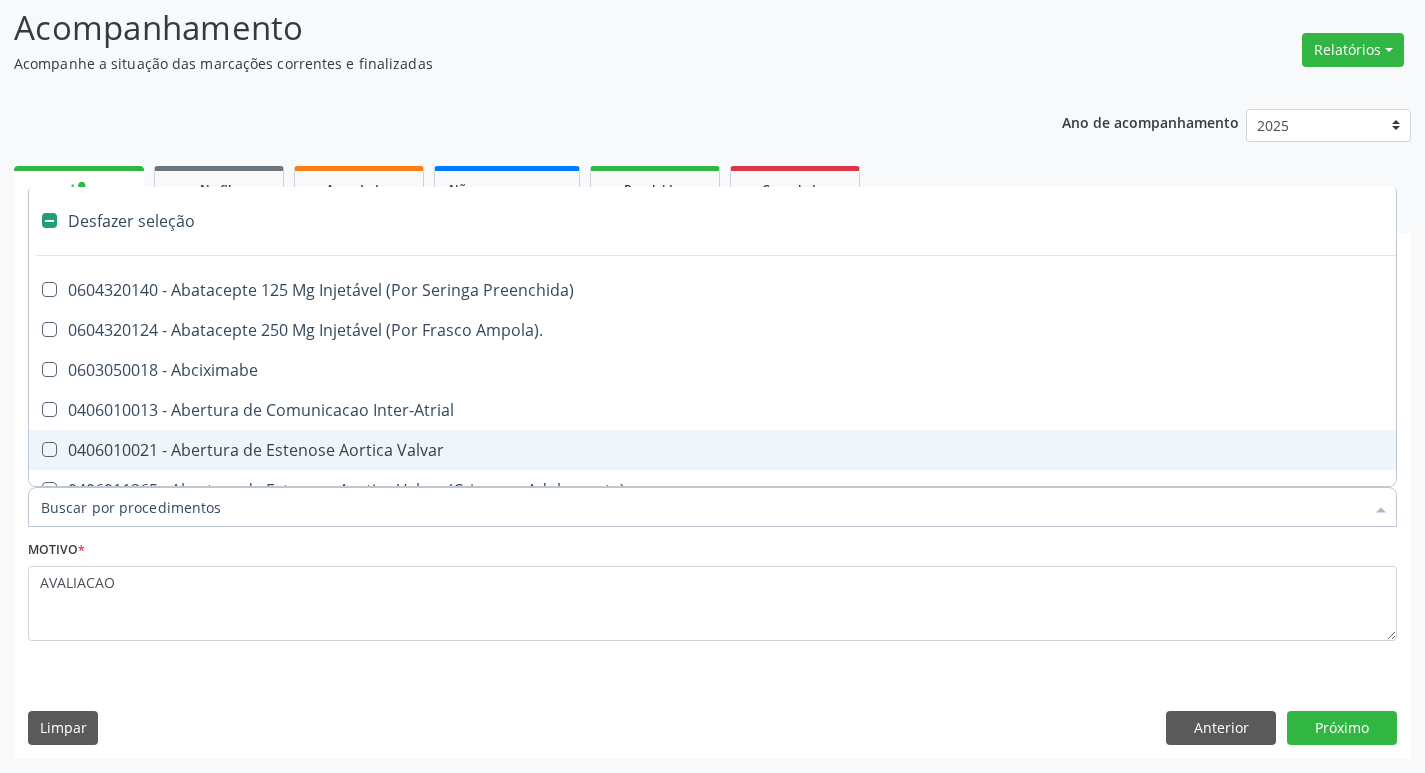 checkbox on "false" 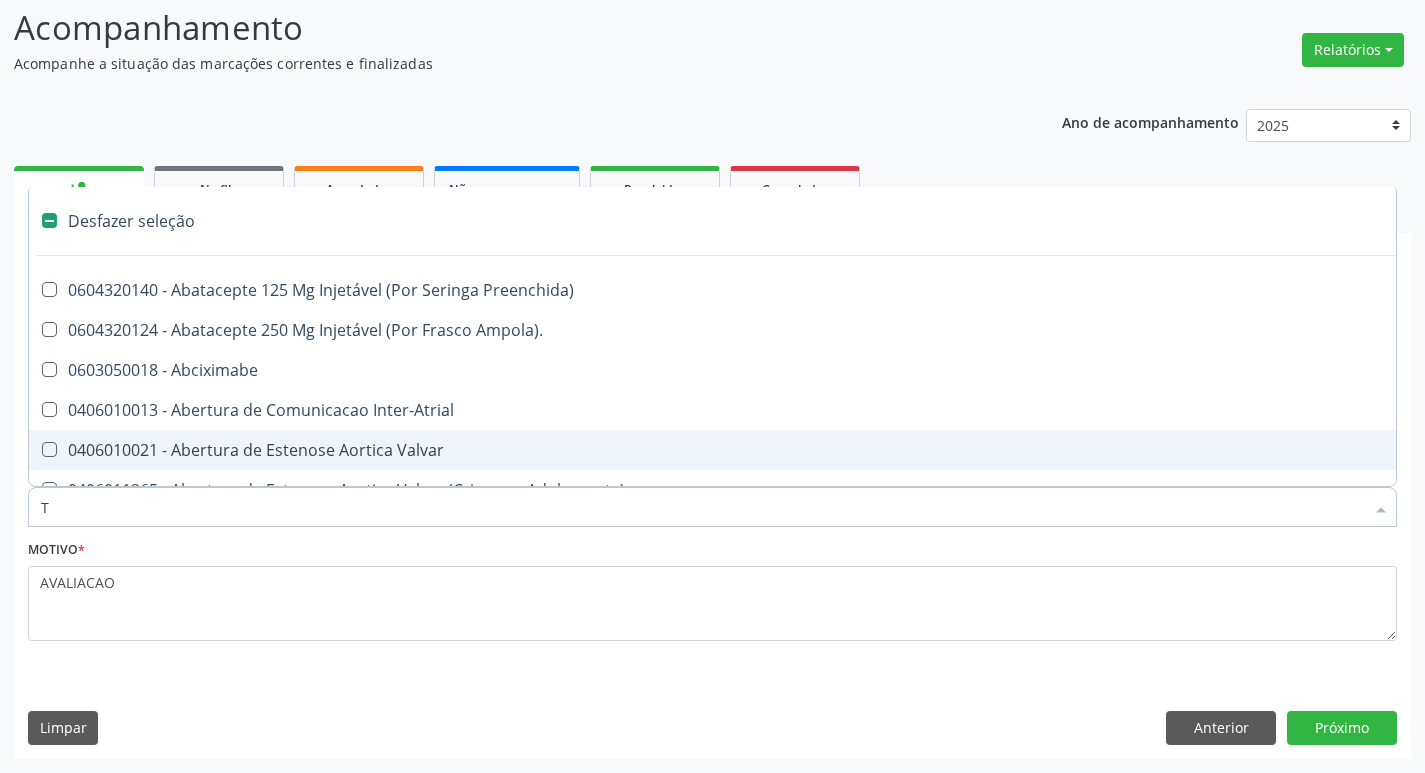 checkbox on "true" 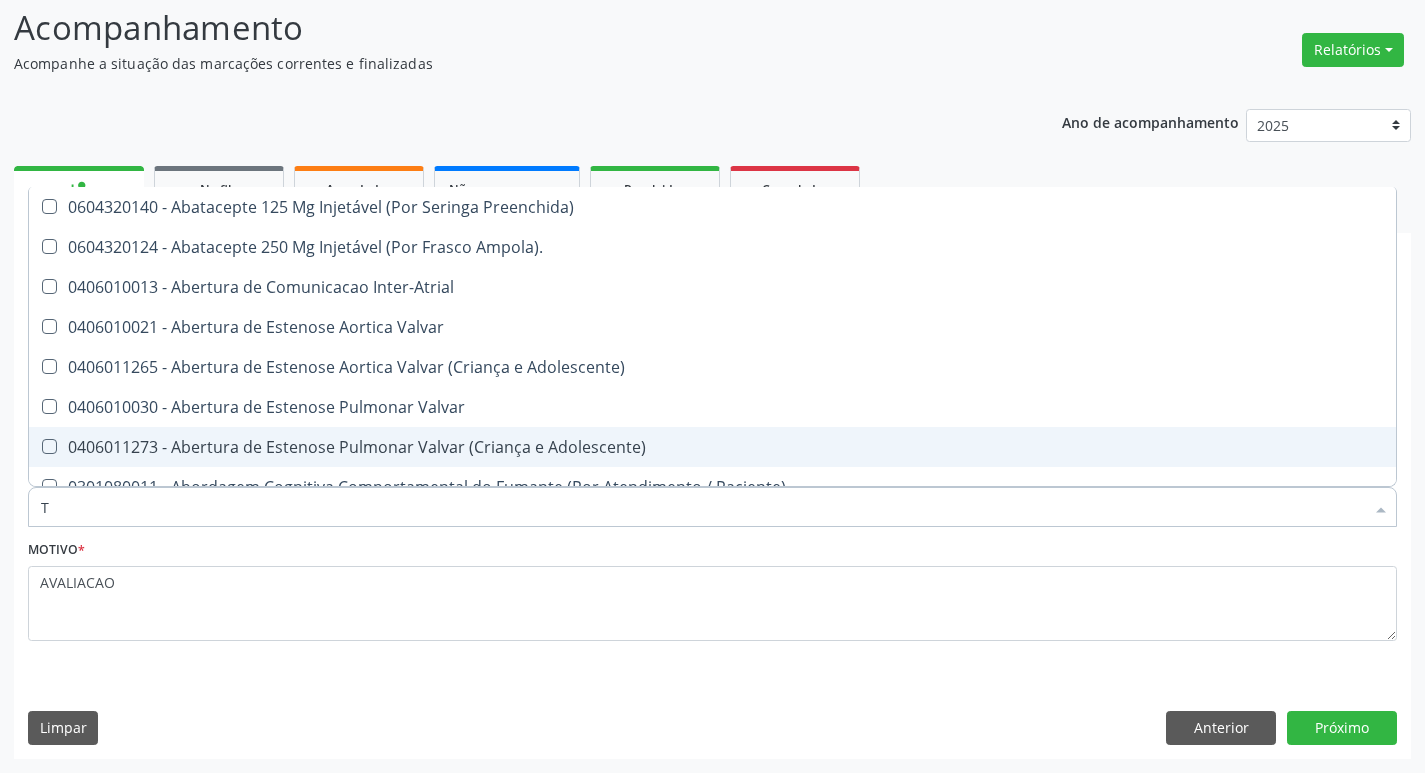 type on "TR" 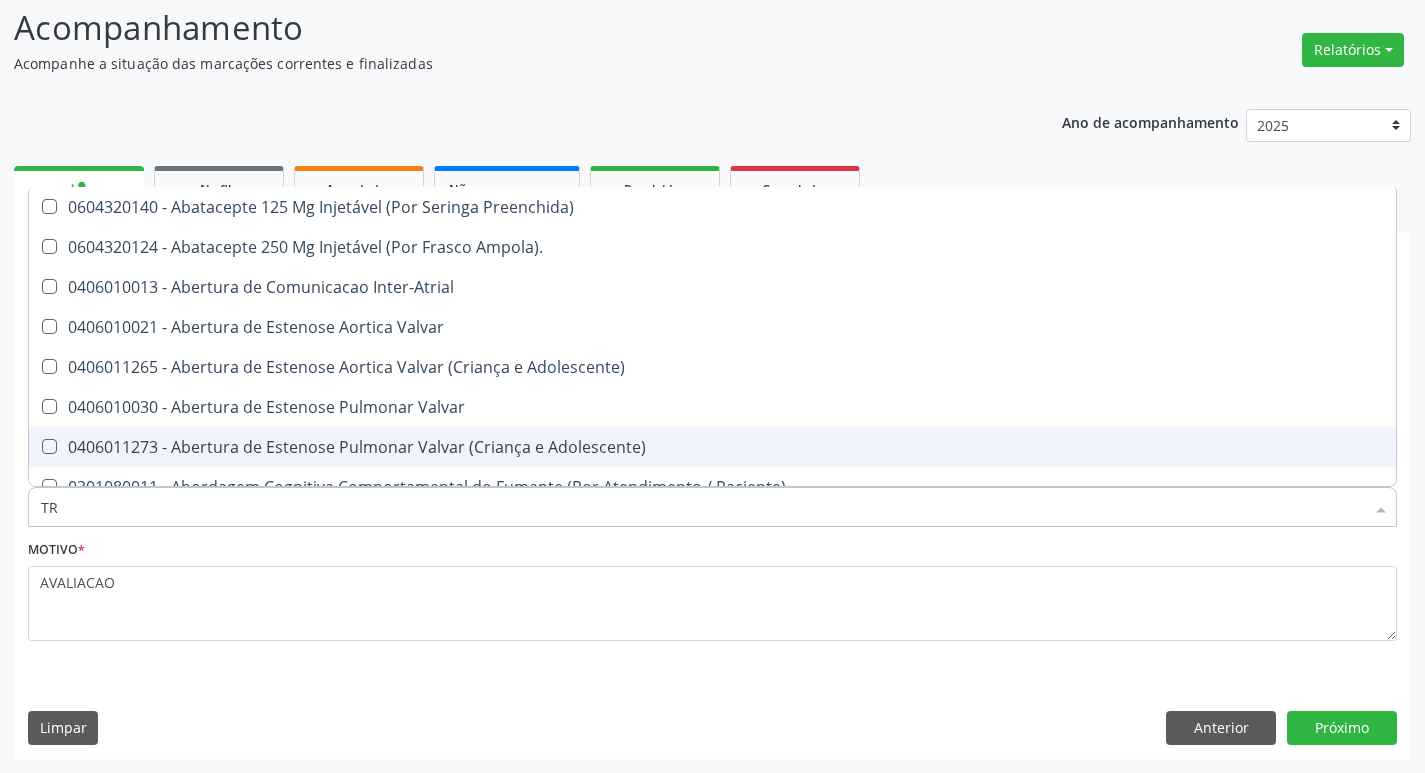 checkbox on "false" 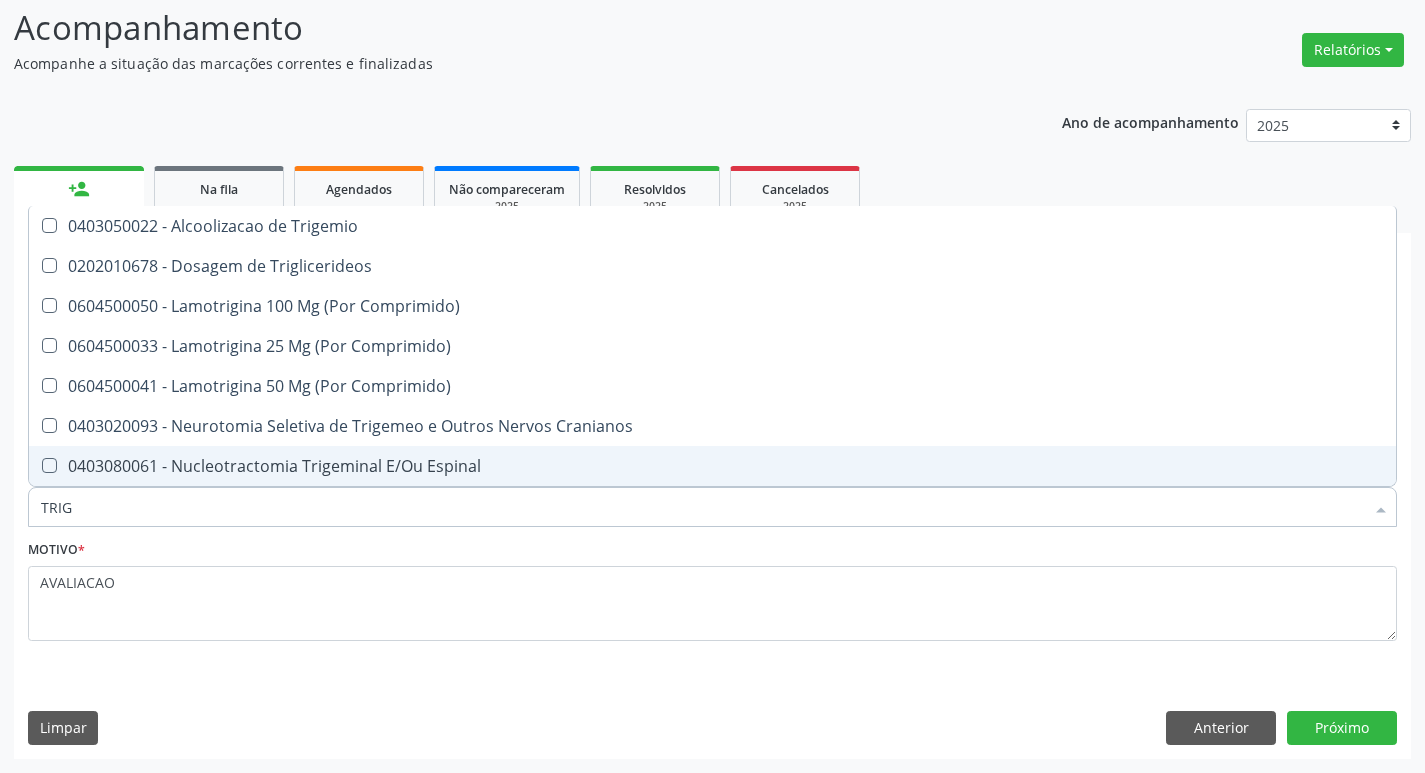 type on "TRIGL" 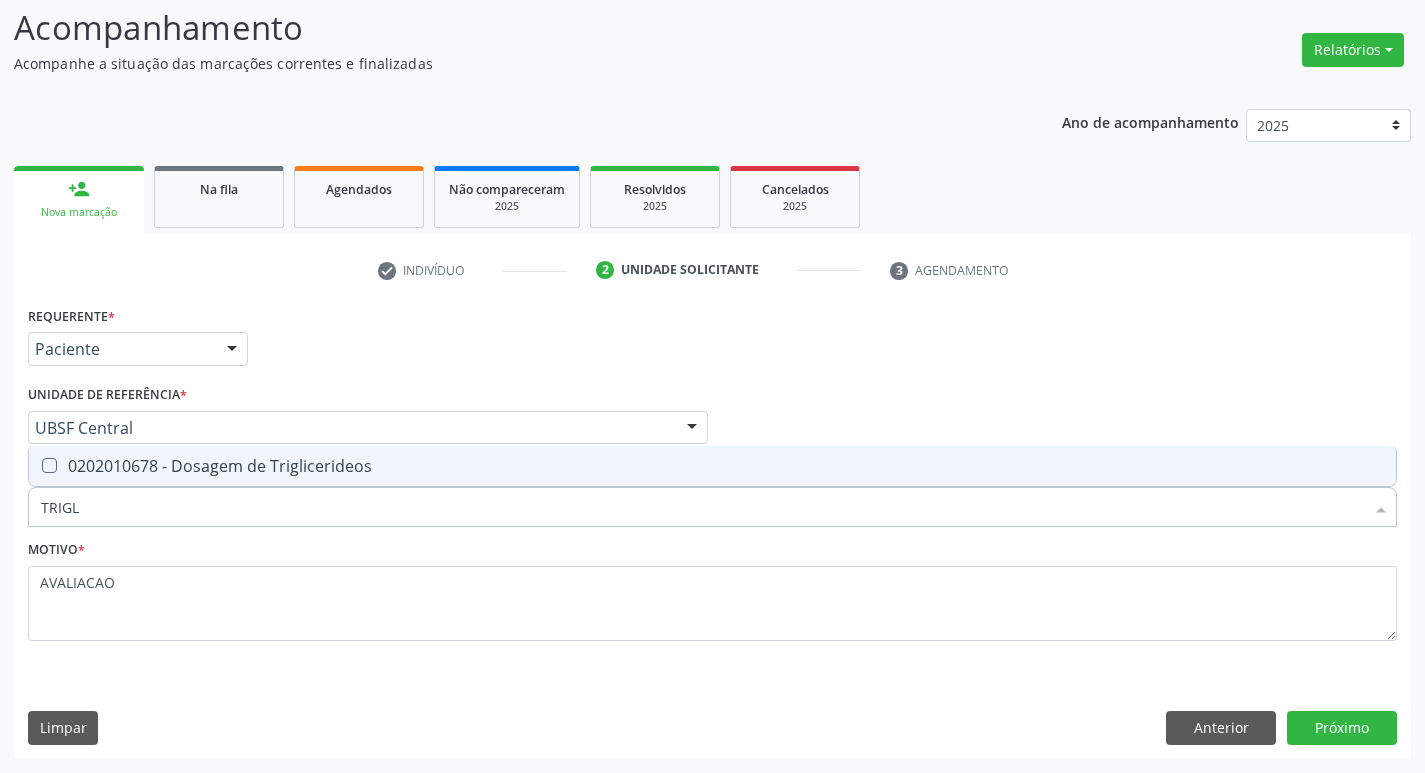 click on "0202010678 - Dosagem de Triglicerideos" at bounding box center (712, 466) 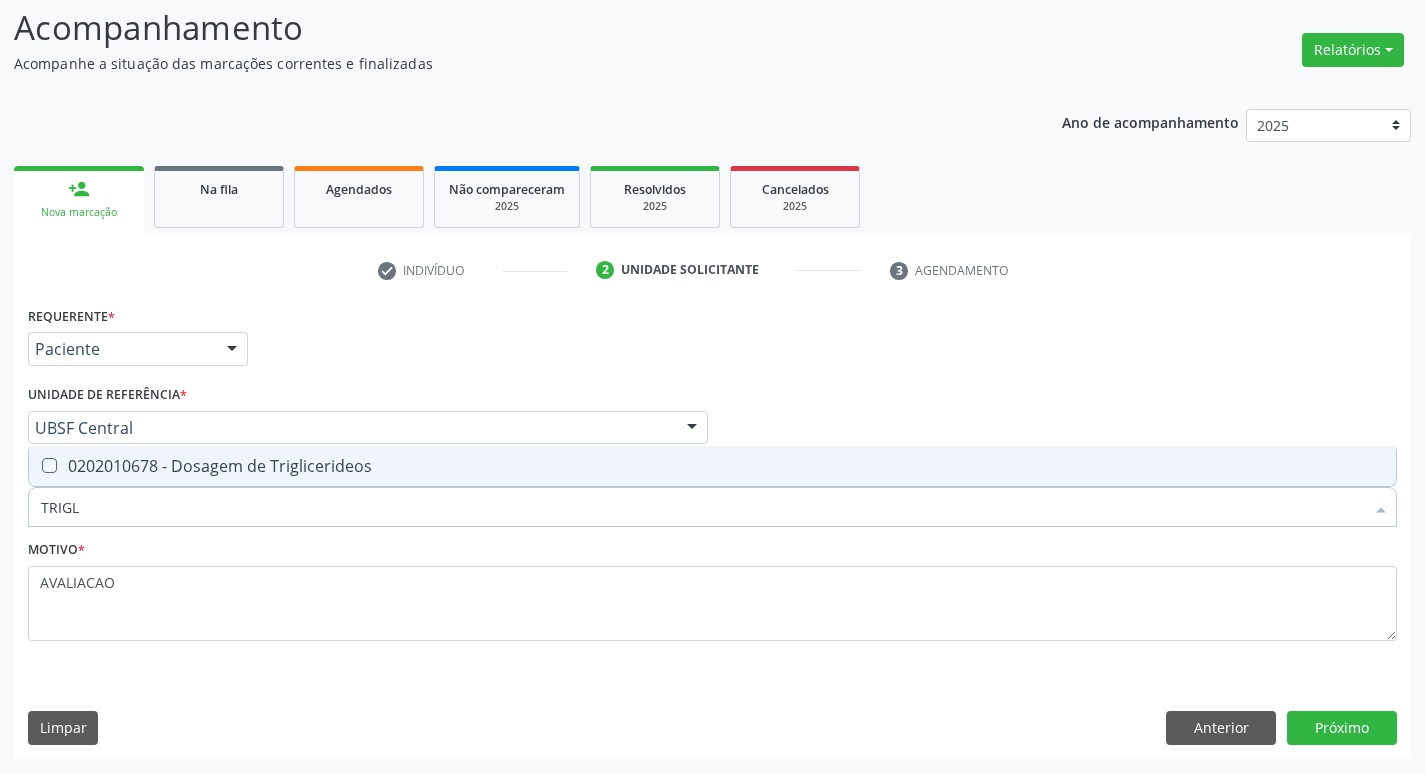 checkbox on "true" 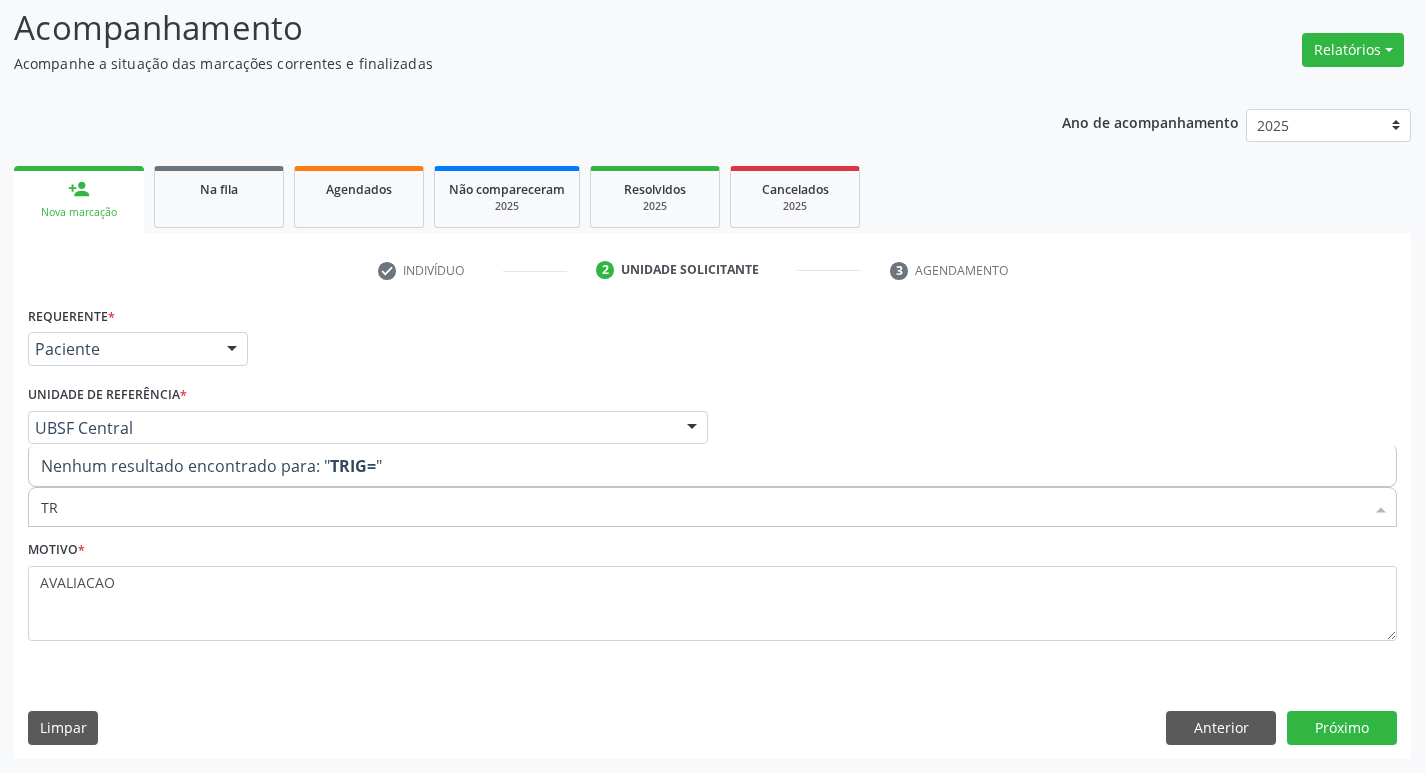 type on "T" 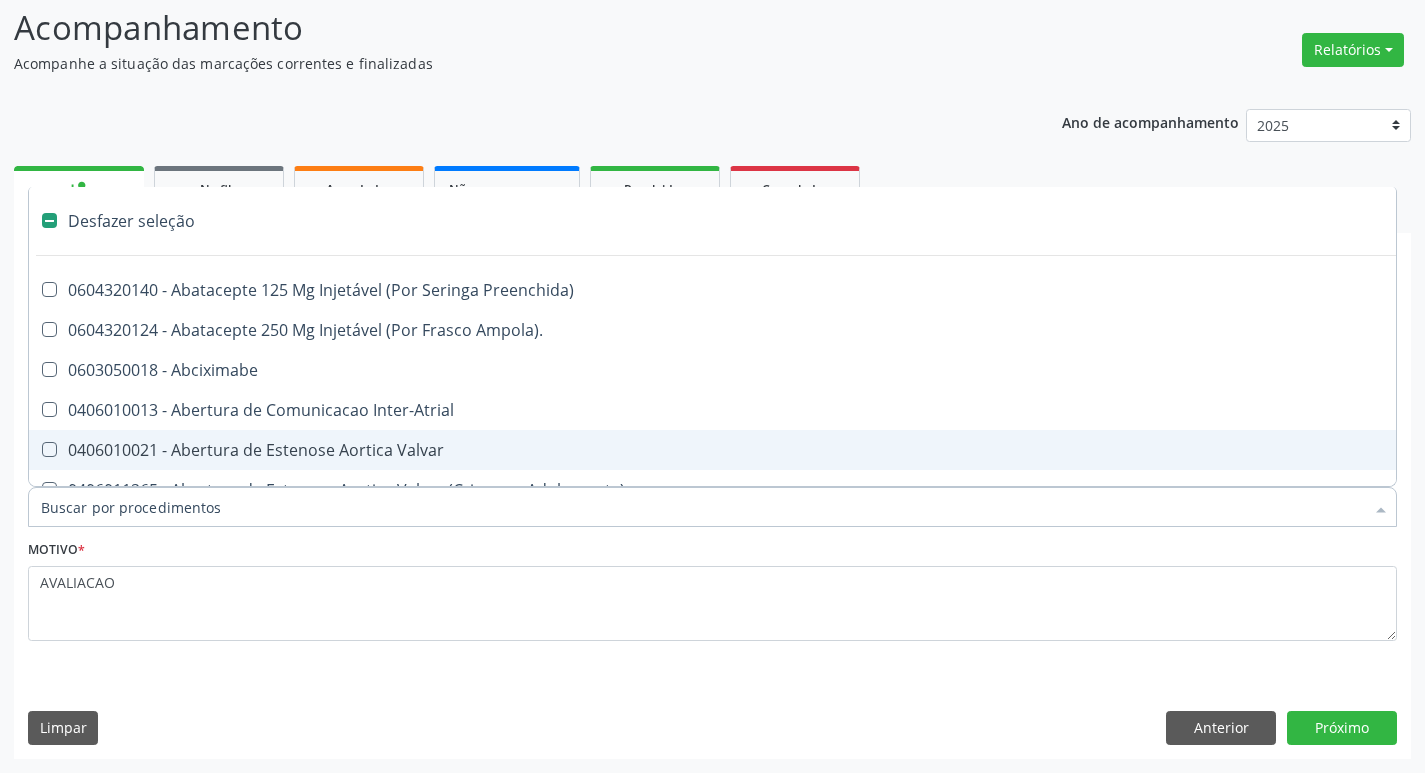 type on "U" 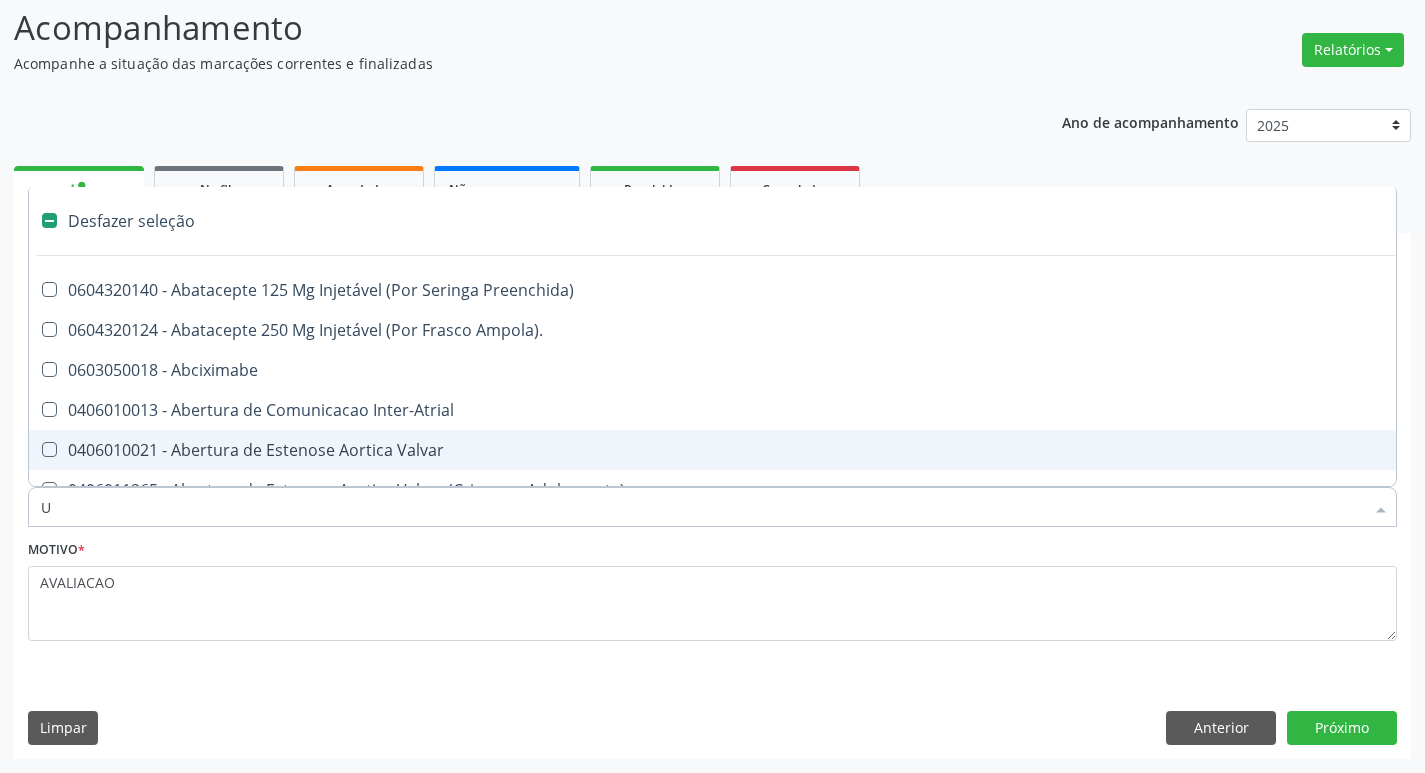 checkbox on "true" 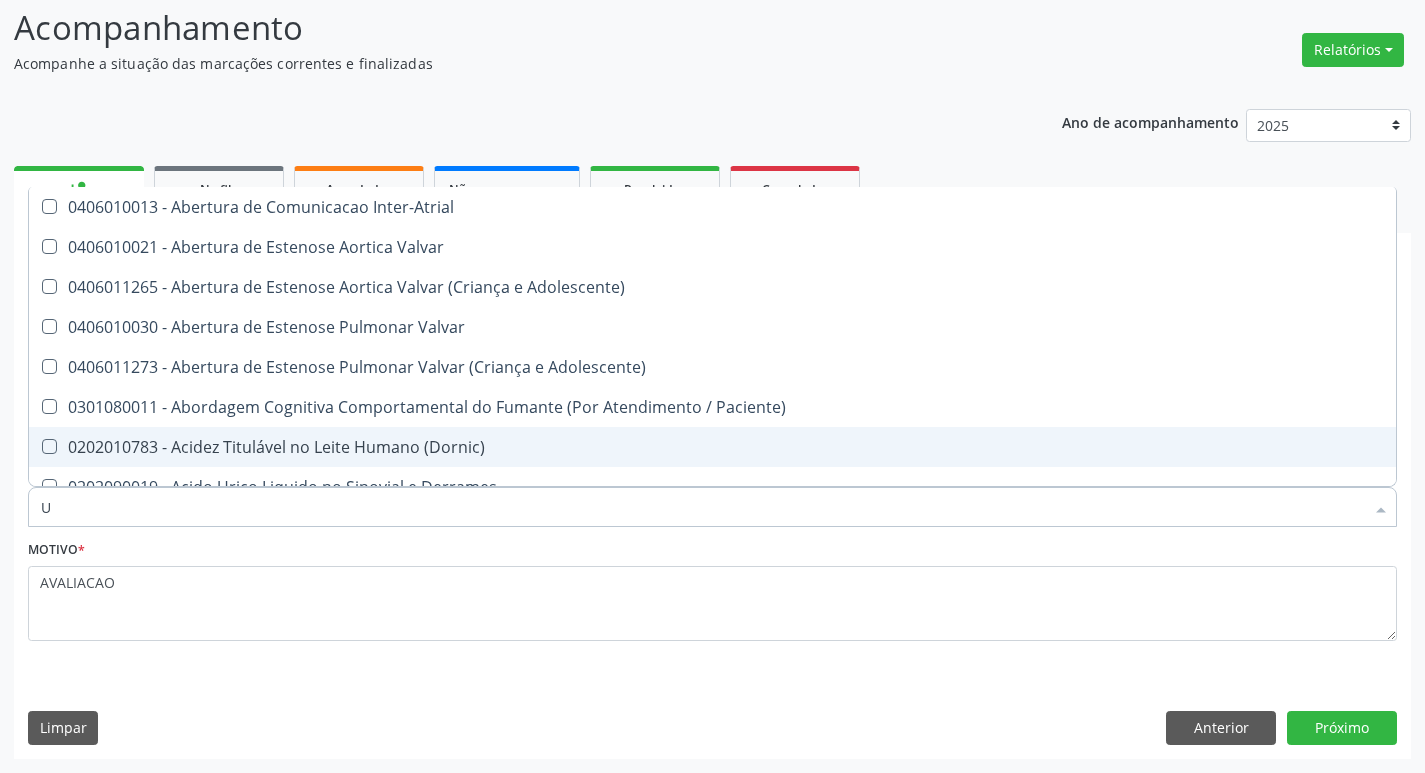 type on "UR" 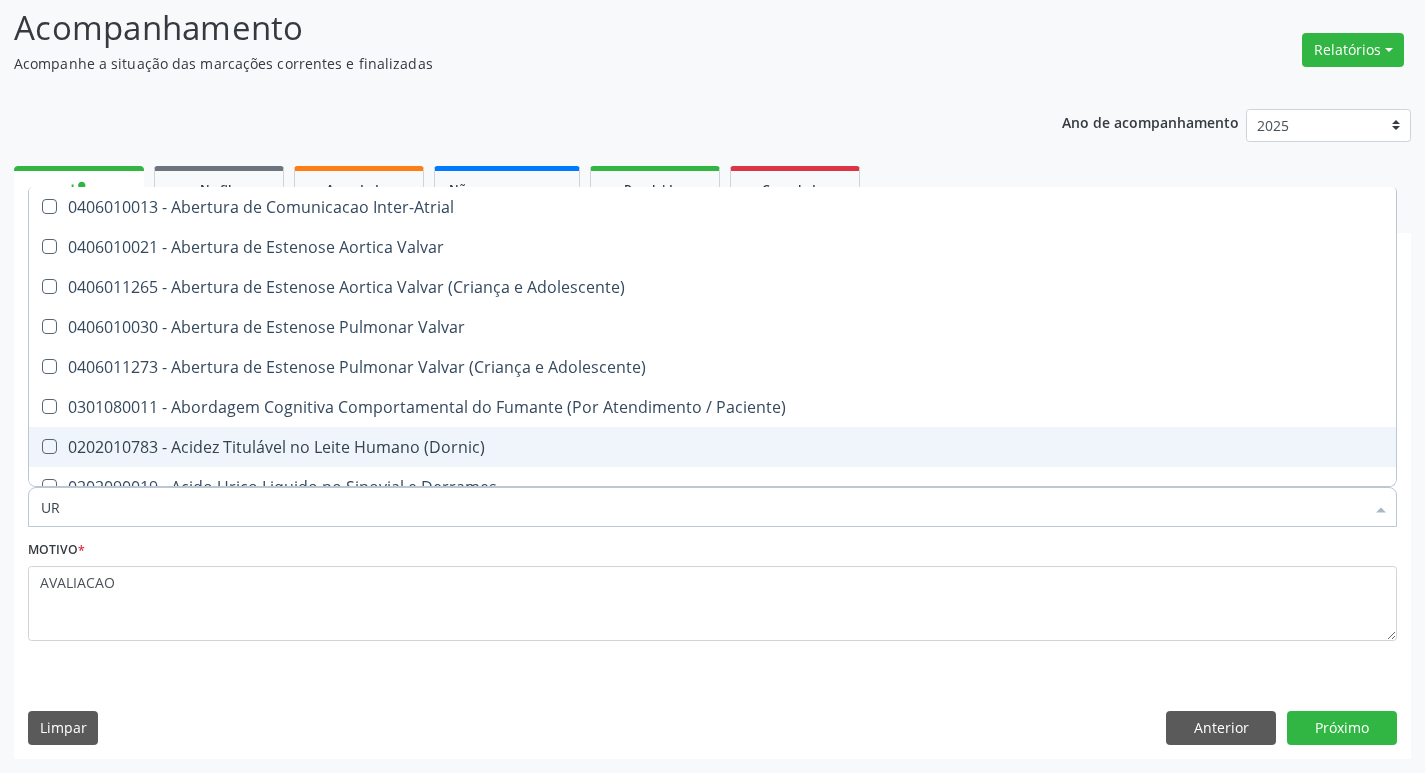 checkbox on "true" 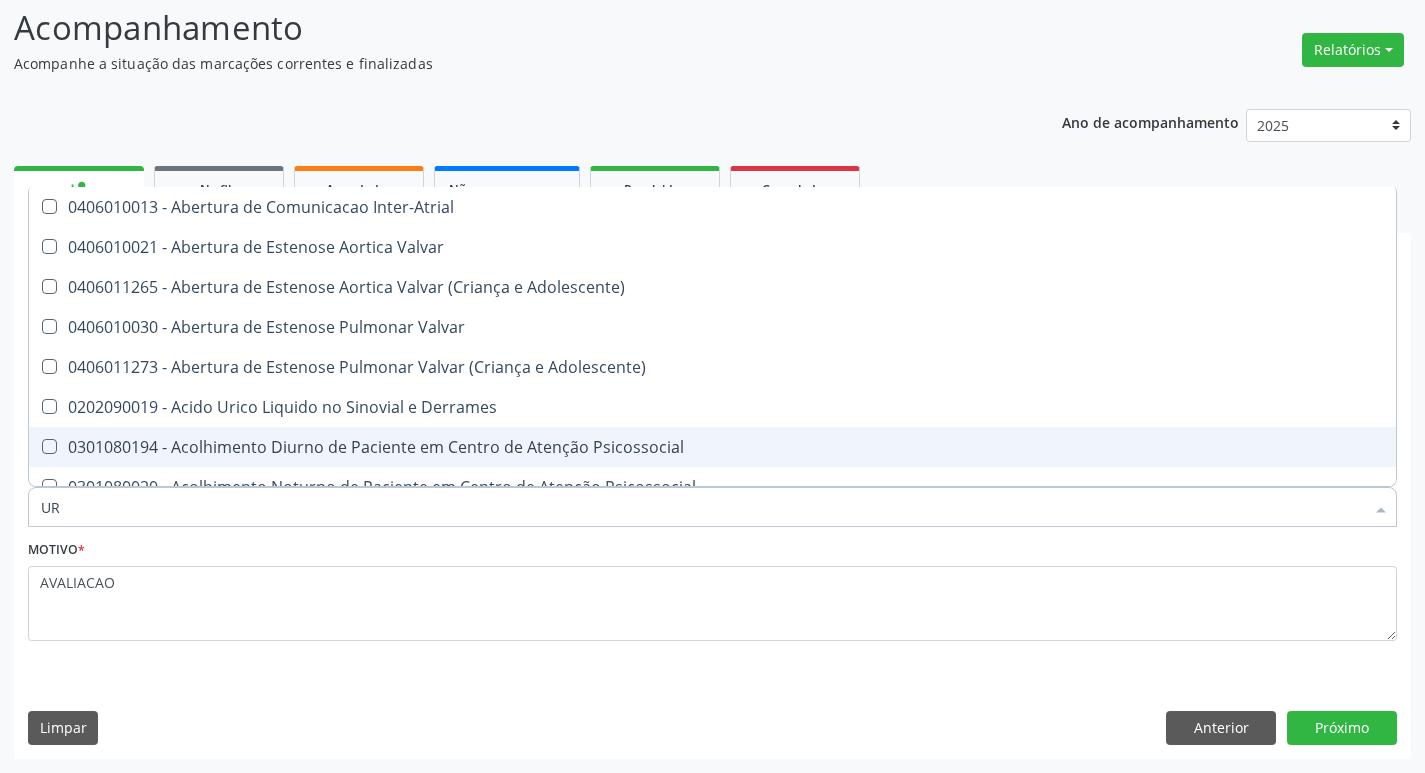 type on "URE" 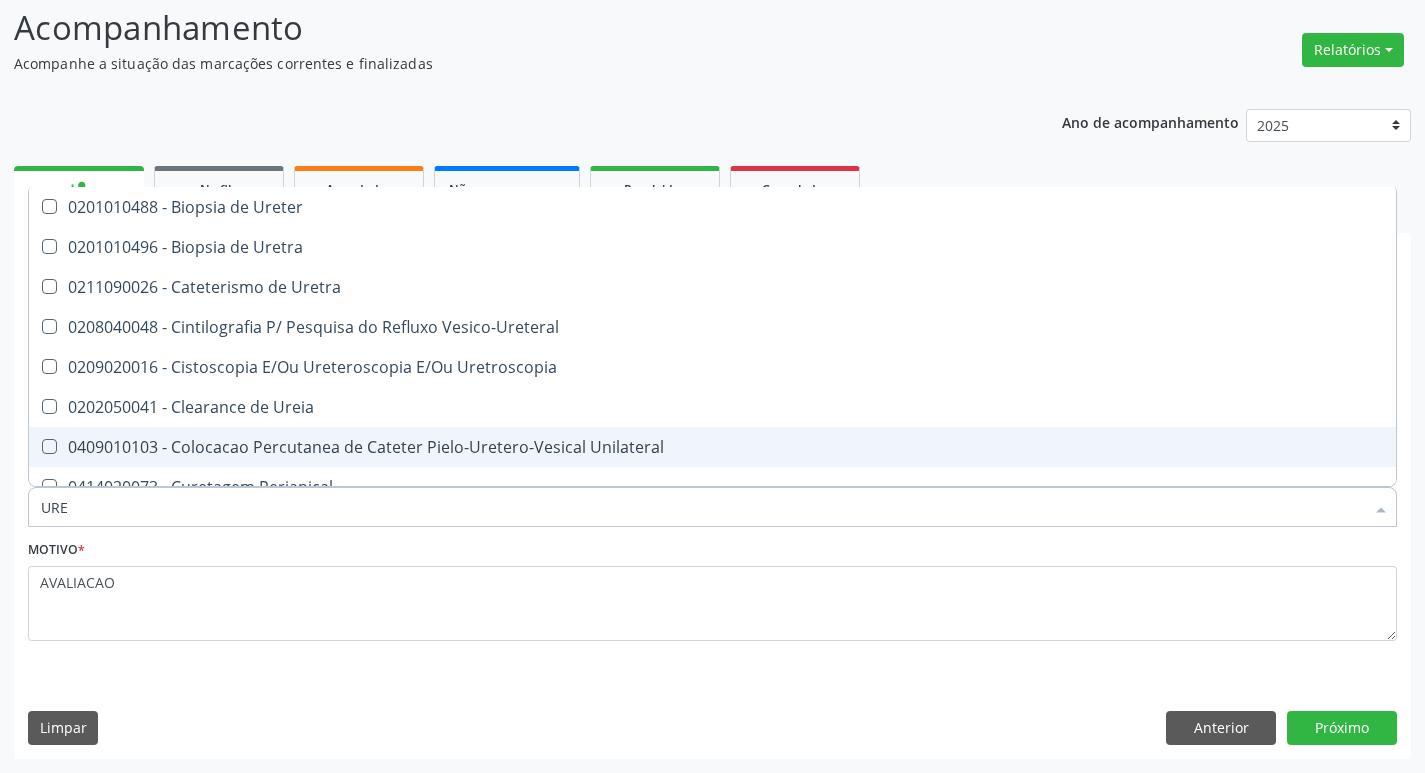 type on "UREI" 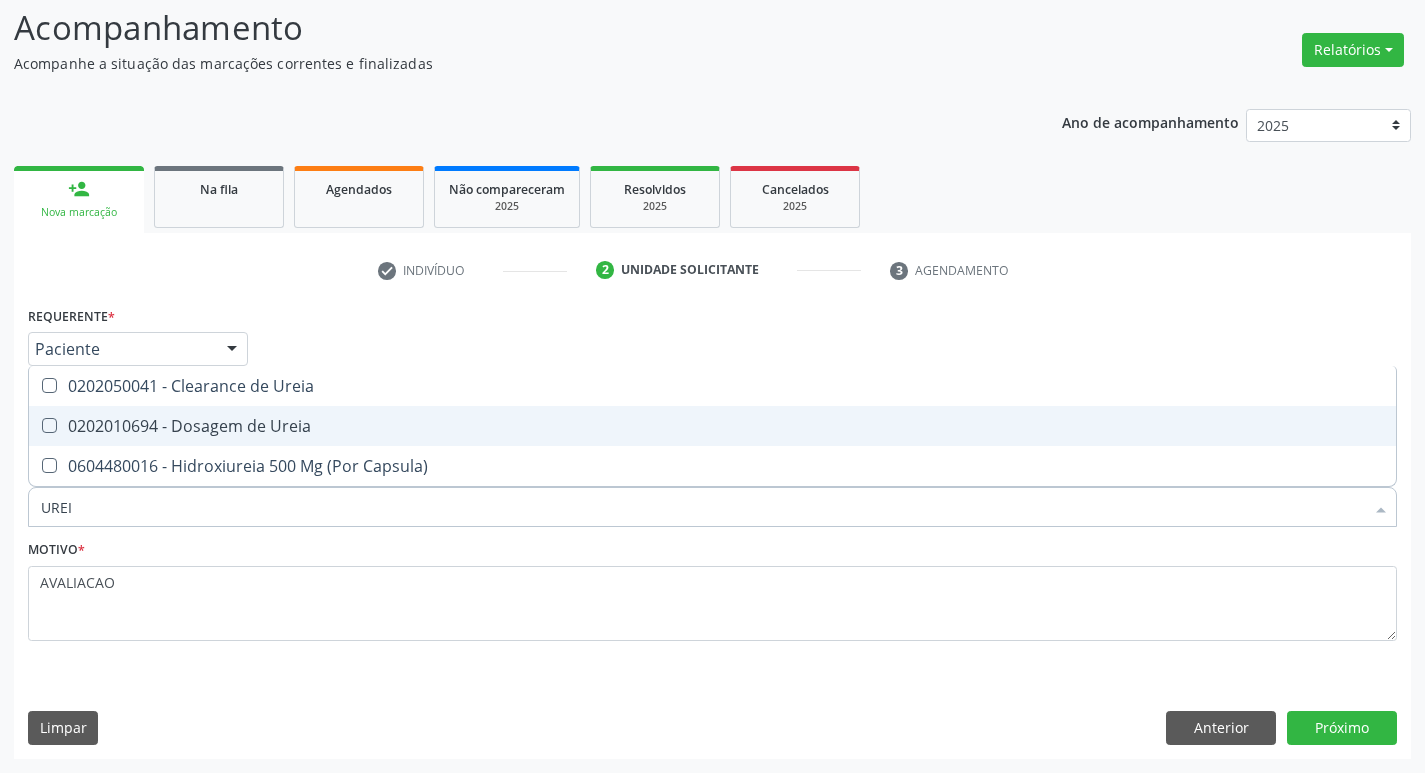 click on "0202010694 - Dosagem de Ureia" at bounding box center [712, 426] 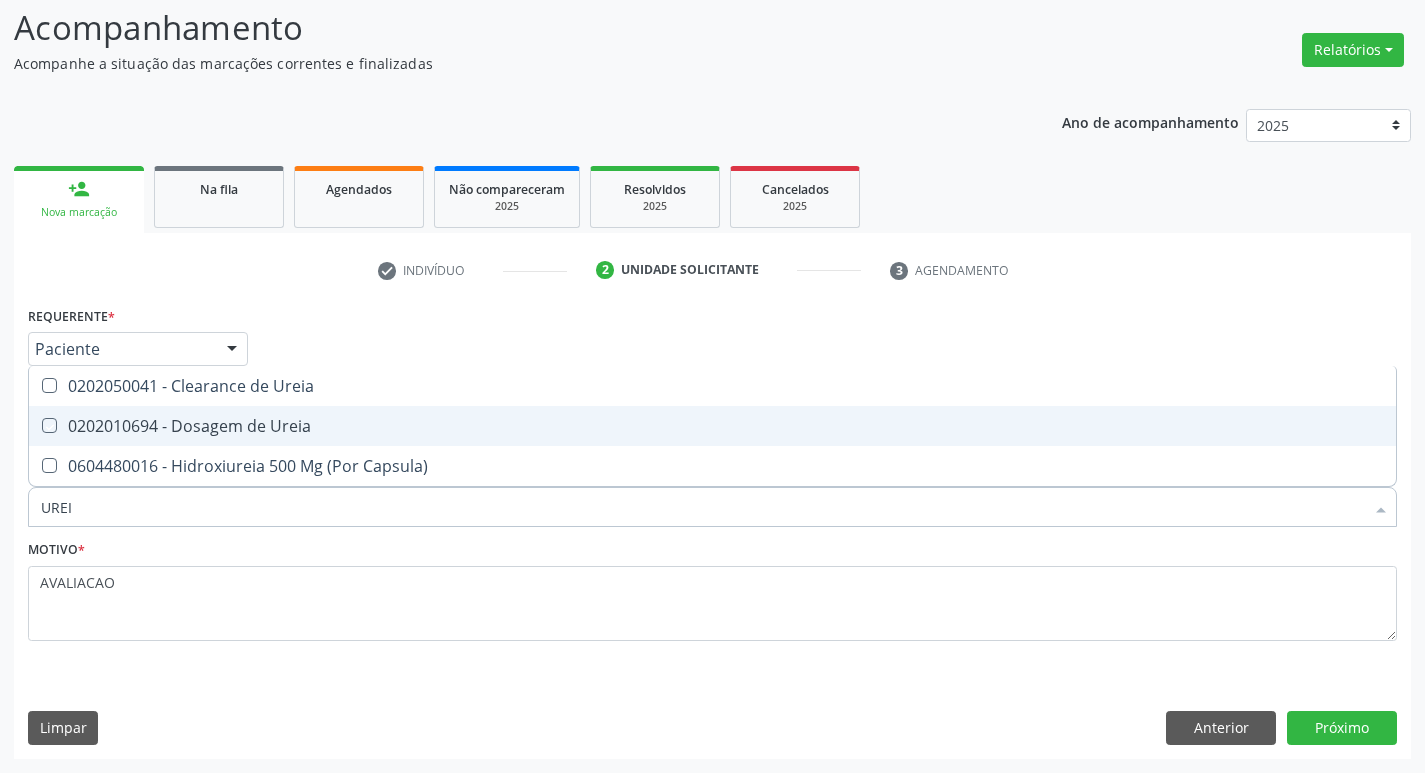 checkbox on "true" 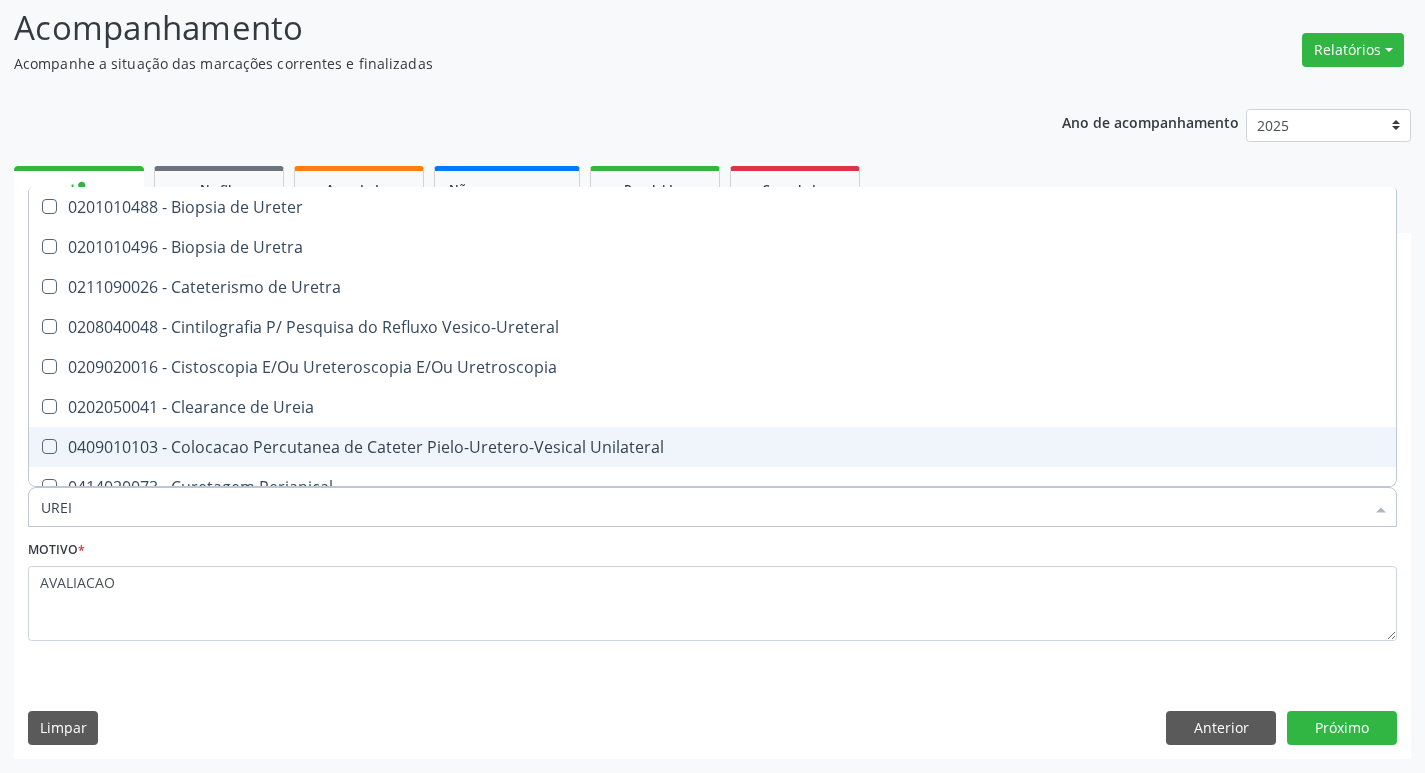 type on "URE" 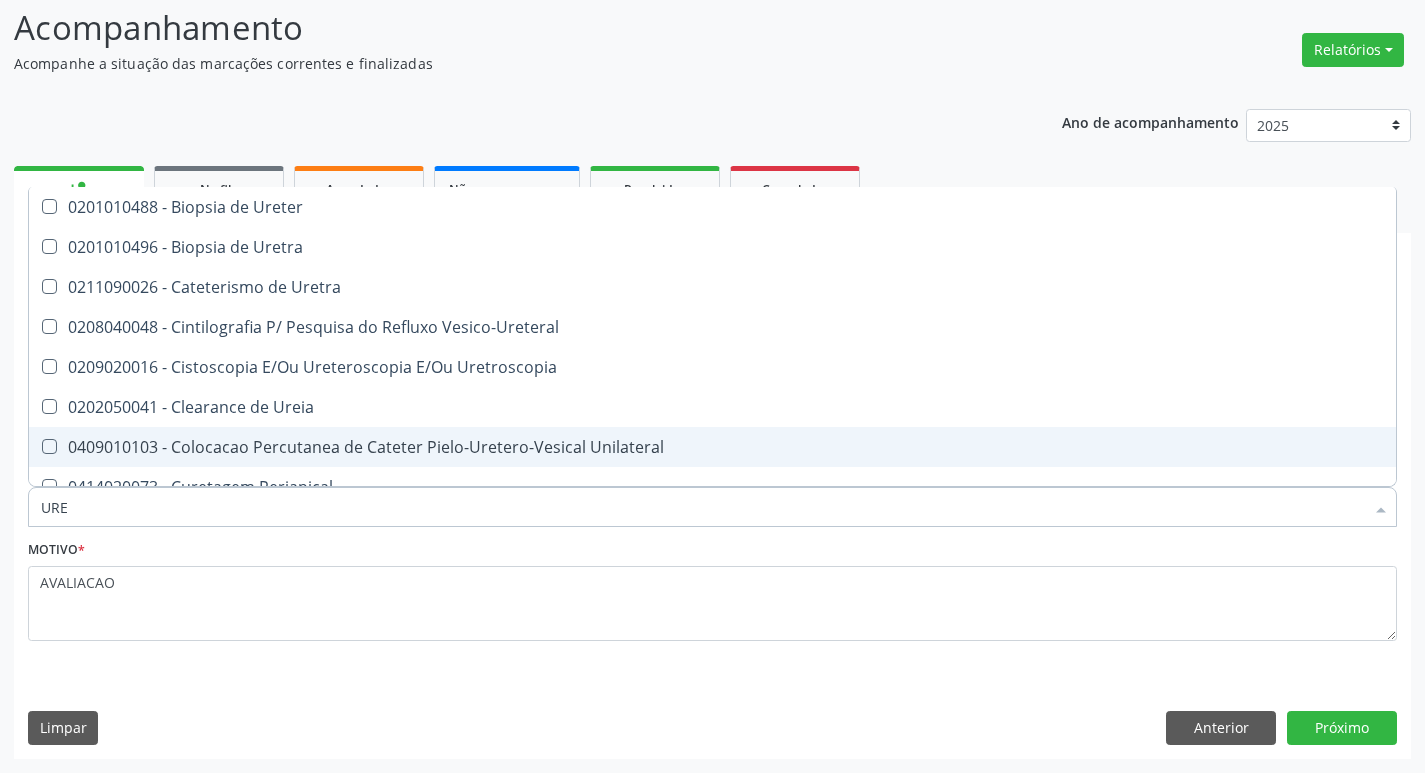 checkbox on "false" 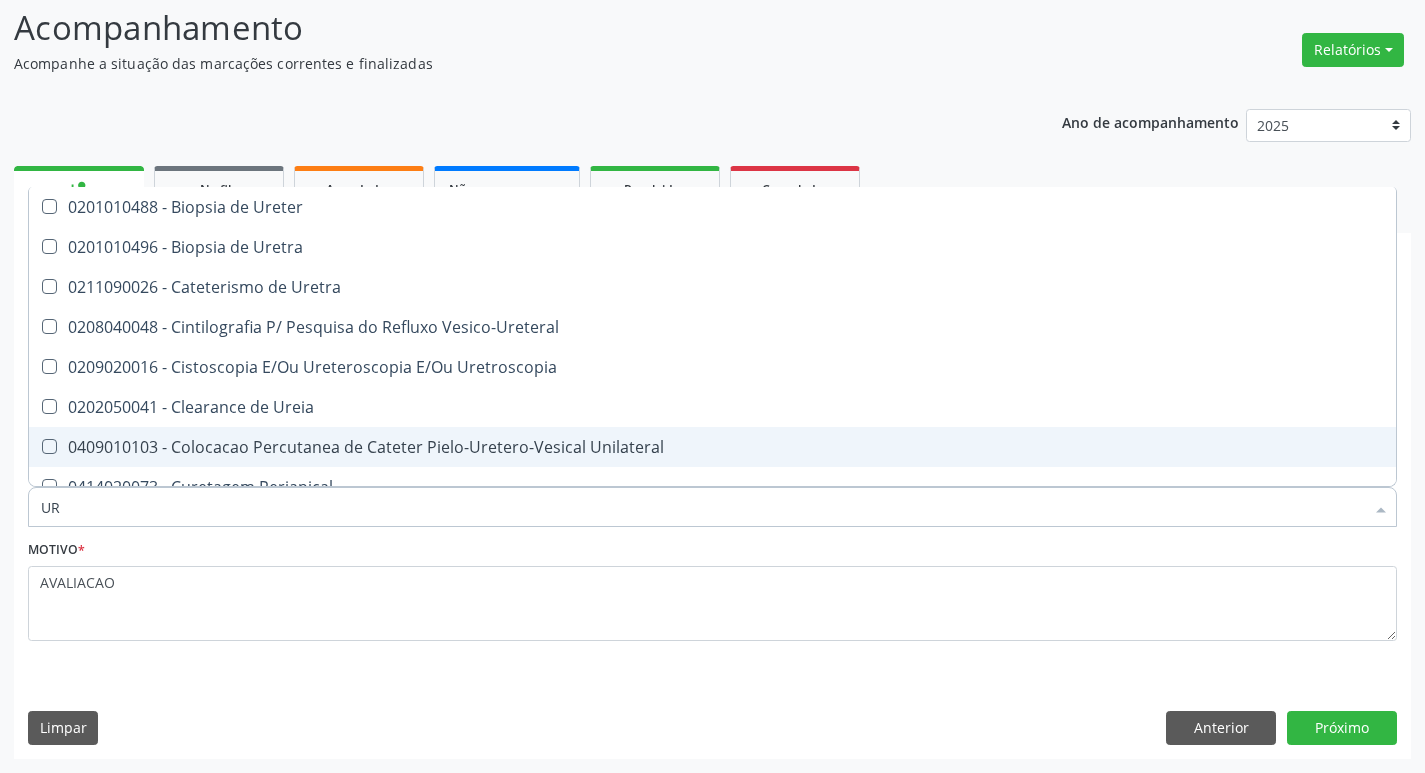 type on "U" 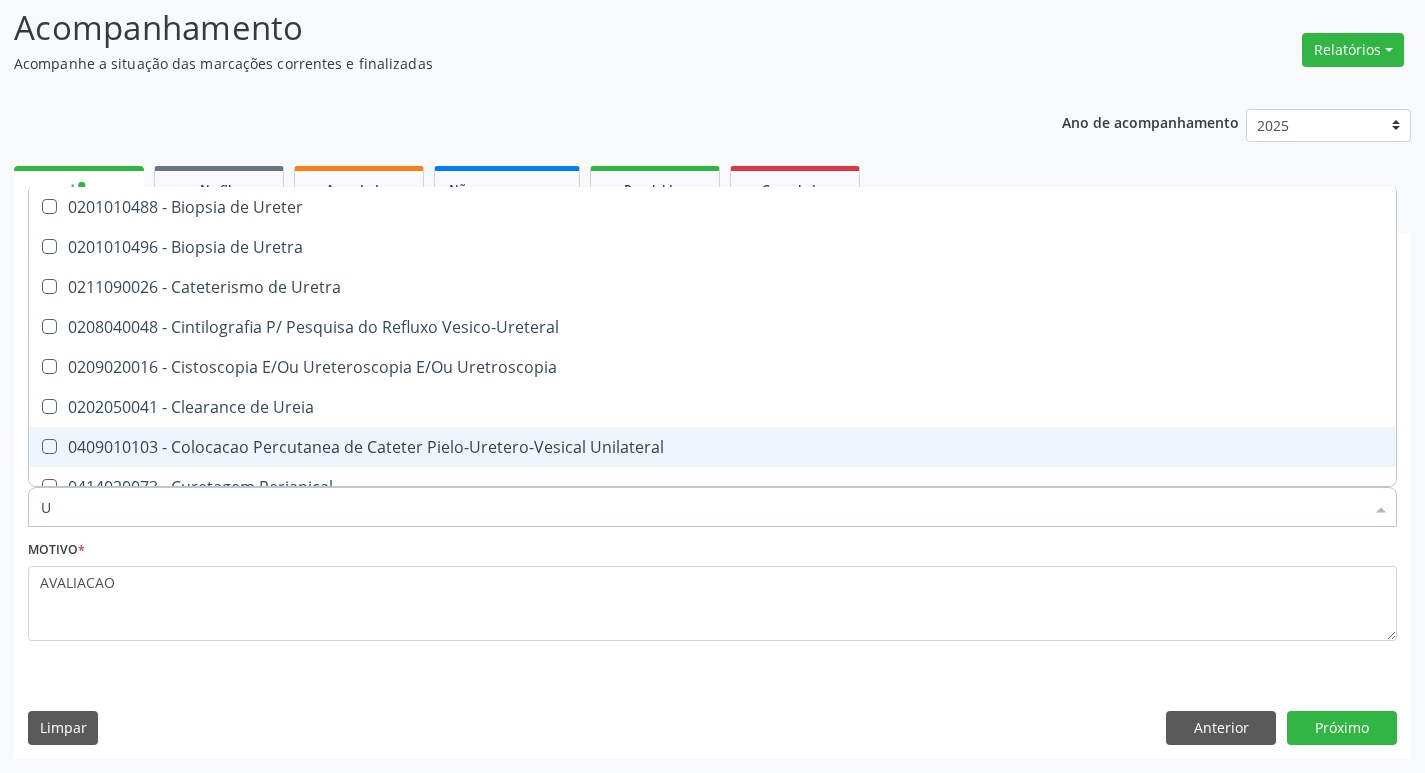 type 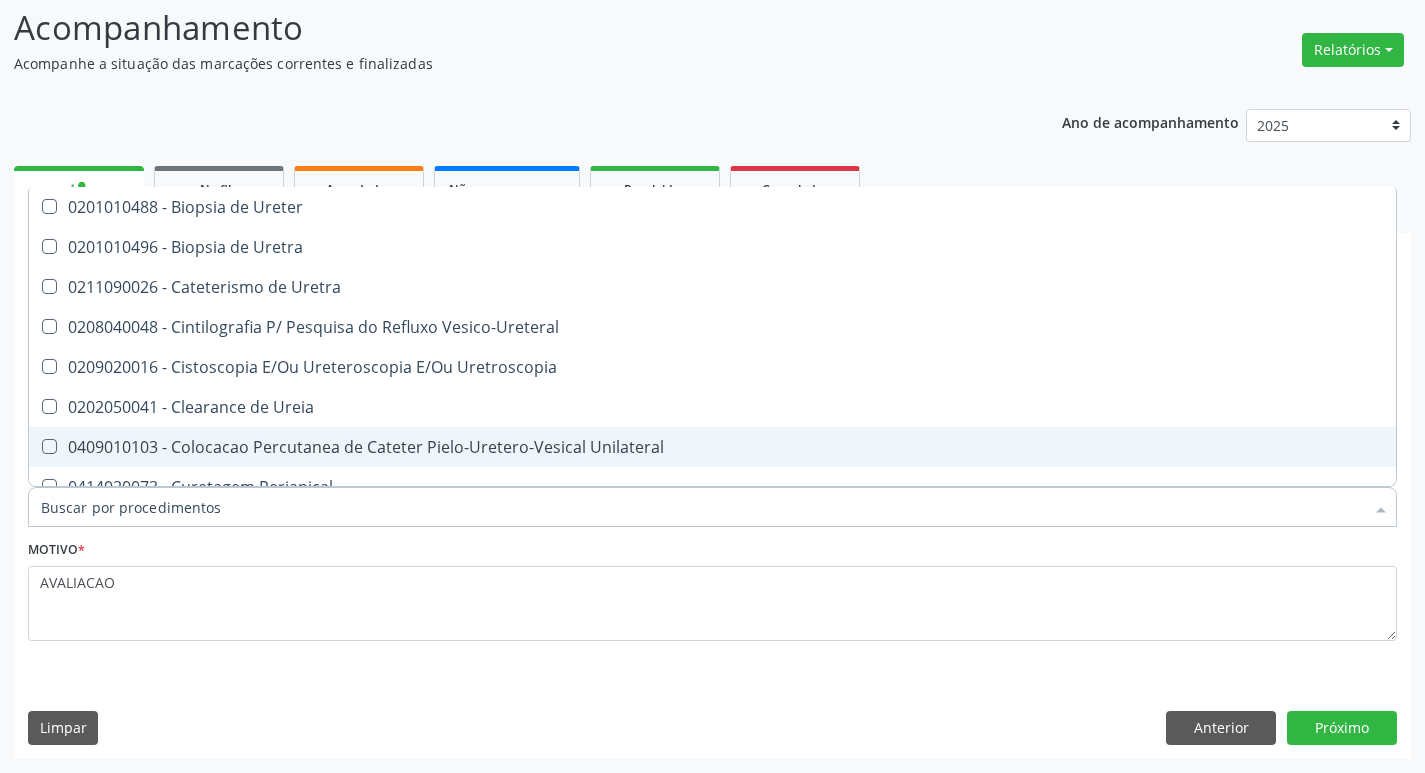 checkbox on "false" 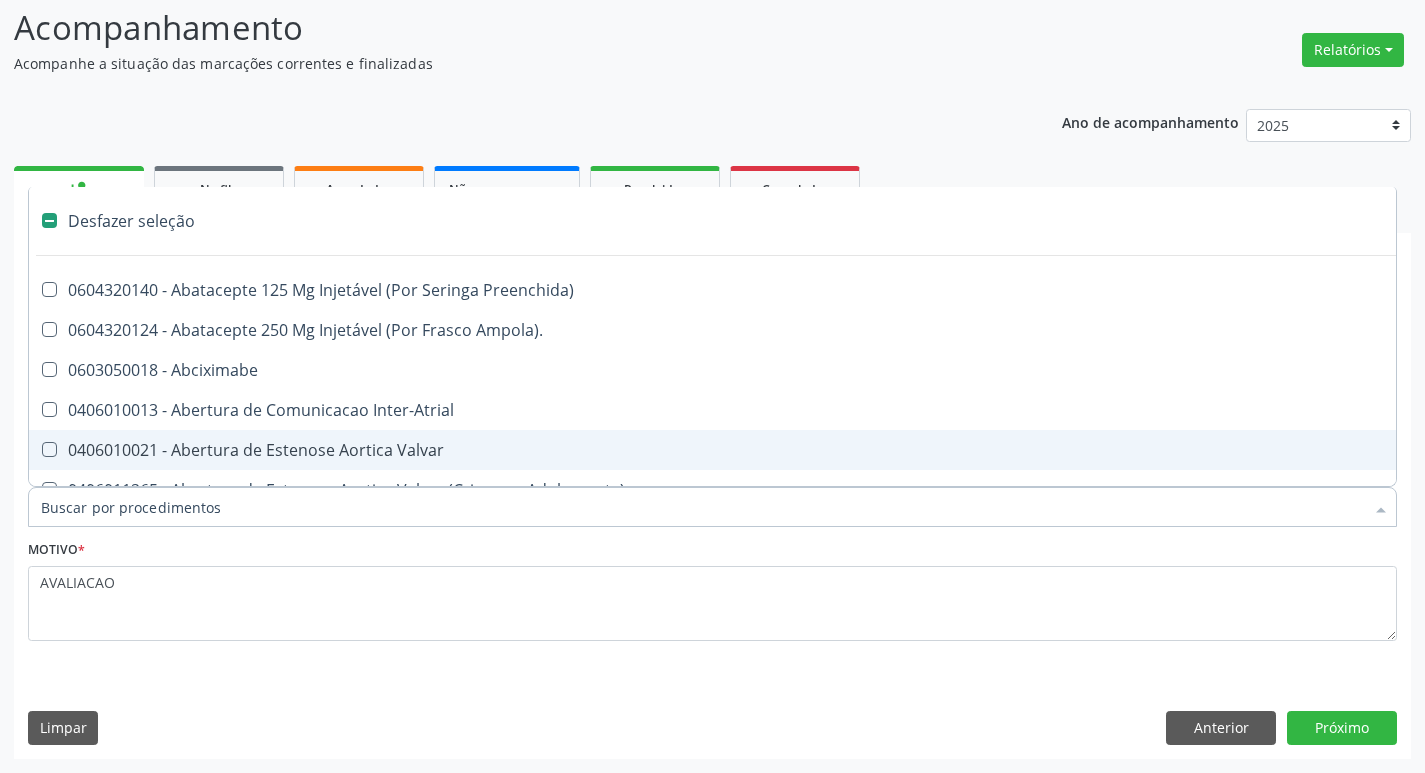 type on "C" 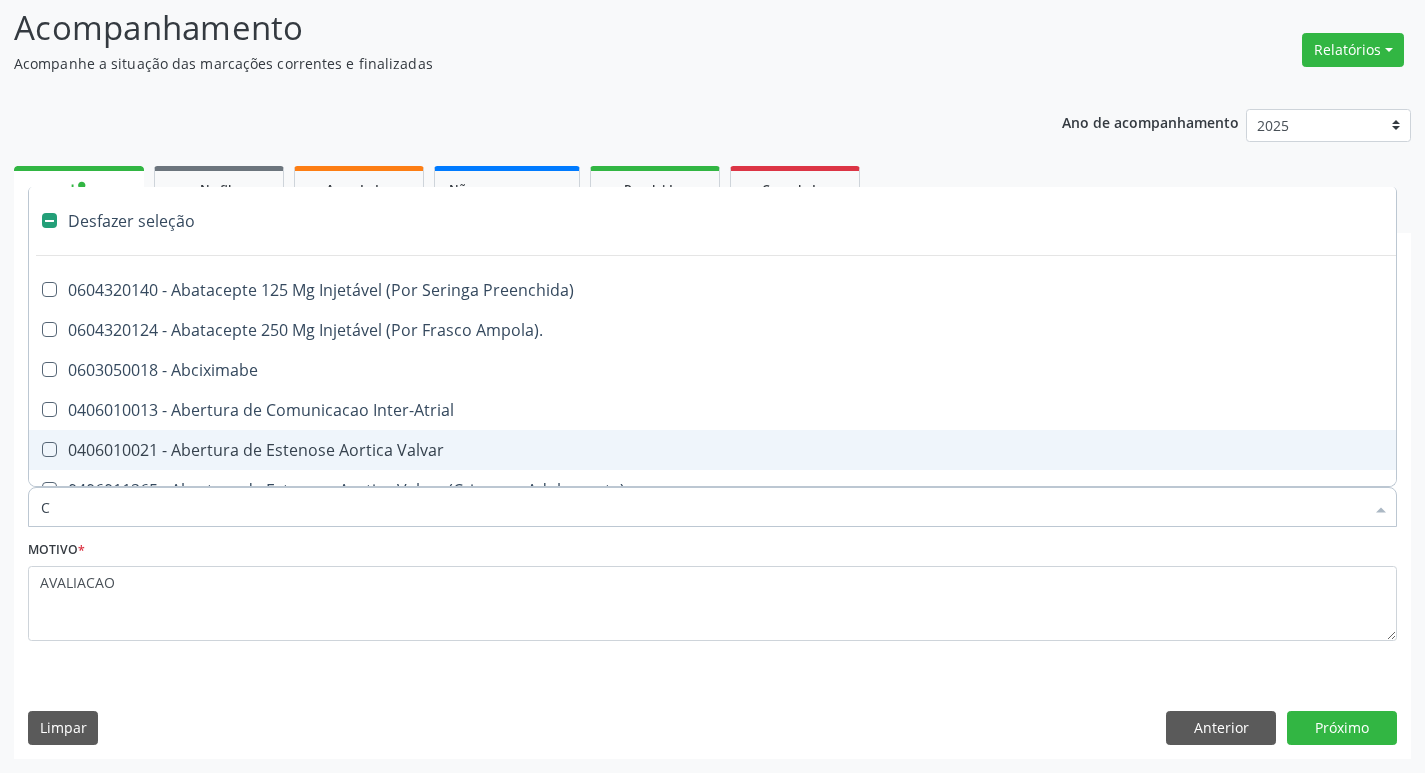 checkbox on "true" 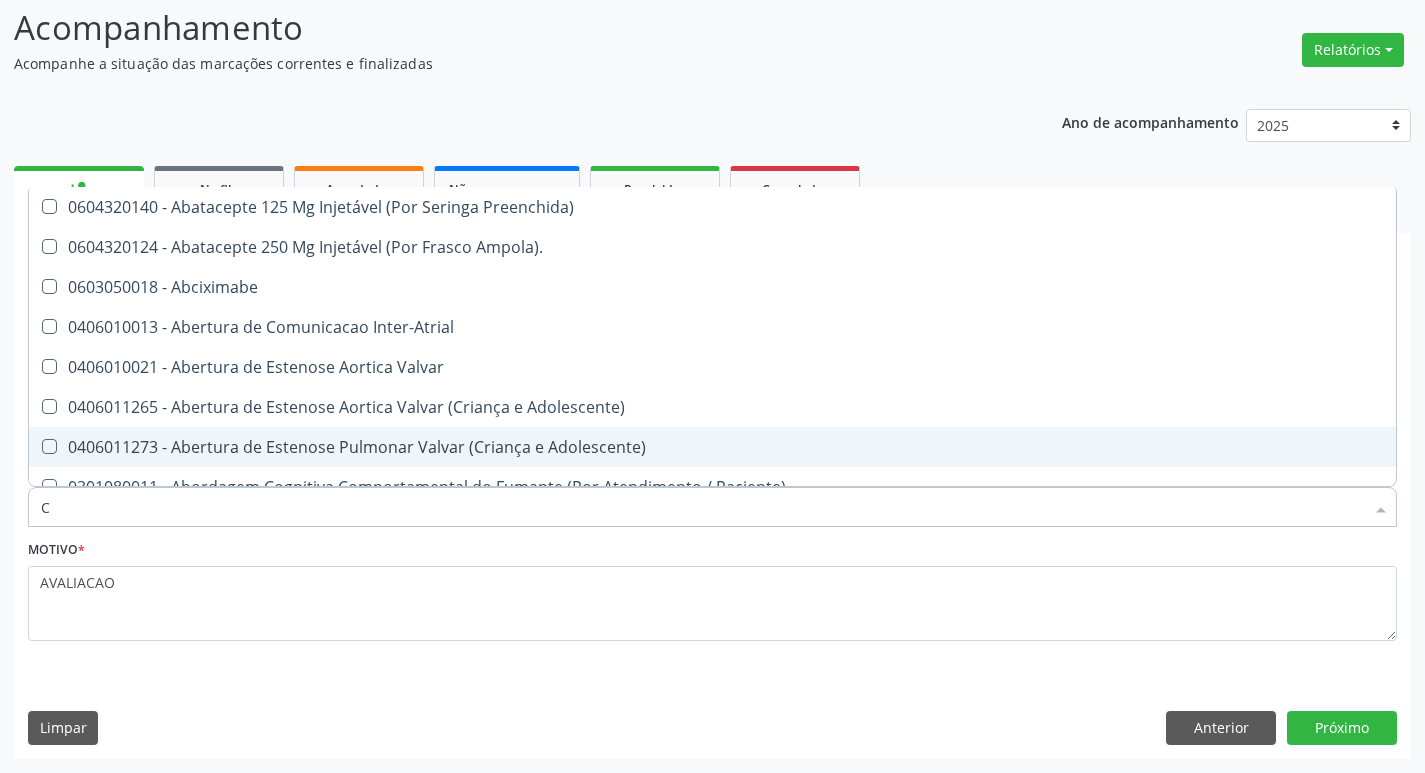 type on "CR" 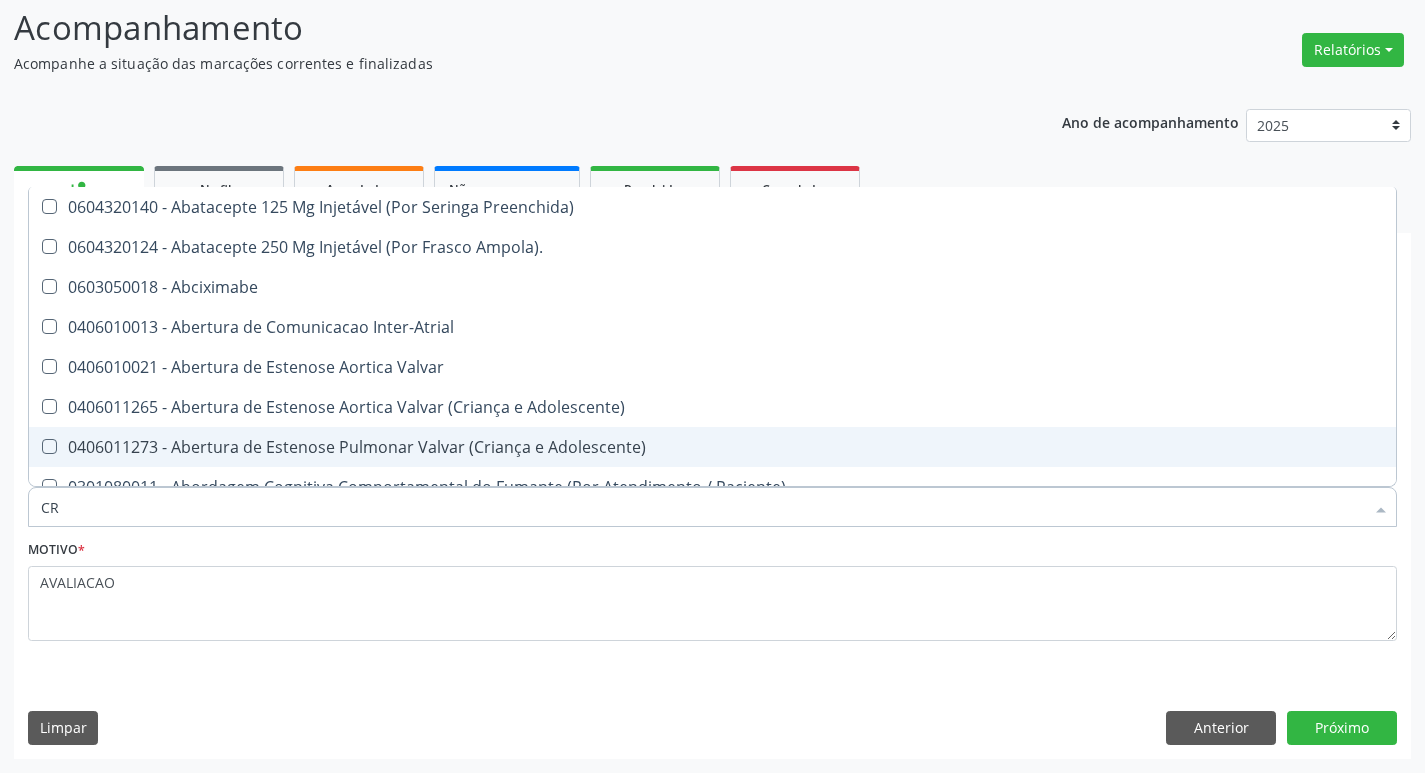 checkbox on "false" 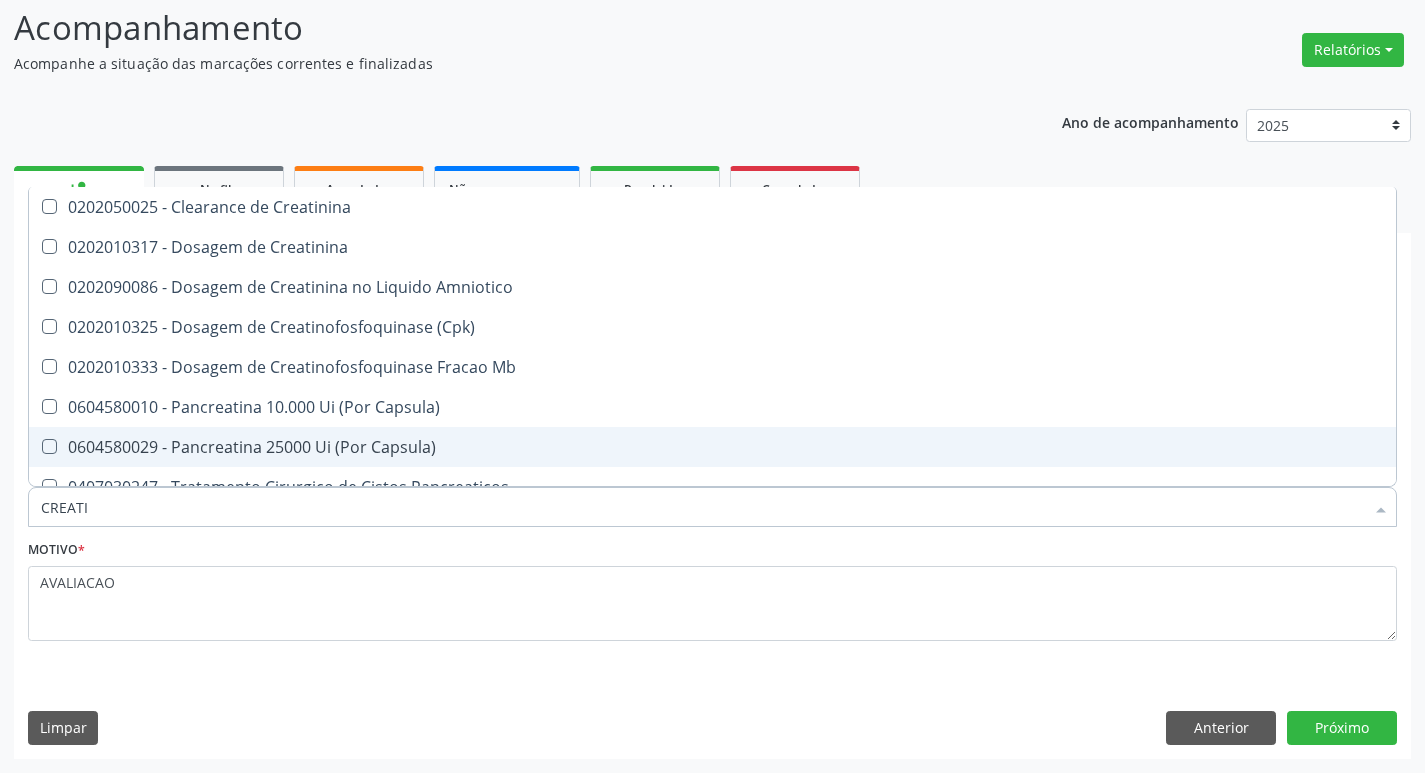 type on "CREATIN" 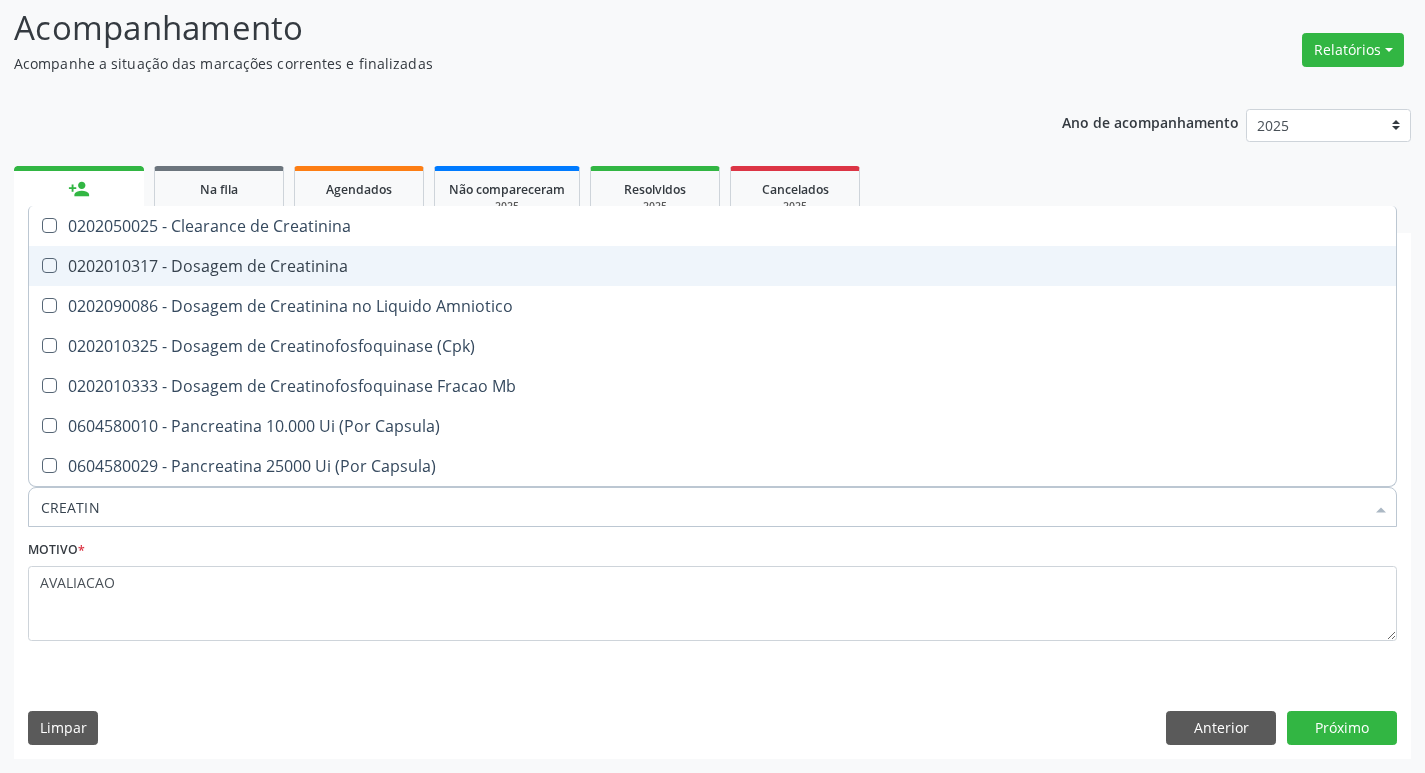 click on "0202010317 - Dosagem de Creatinina" at bounding box center [712, 266] 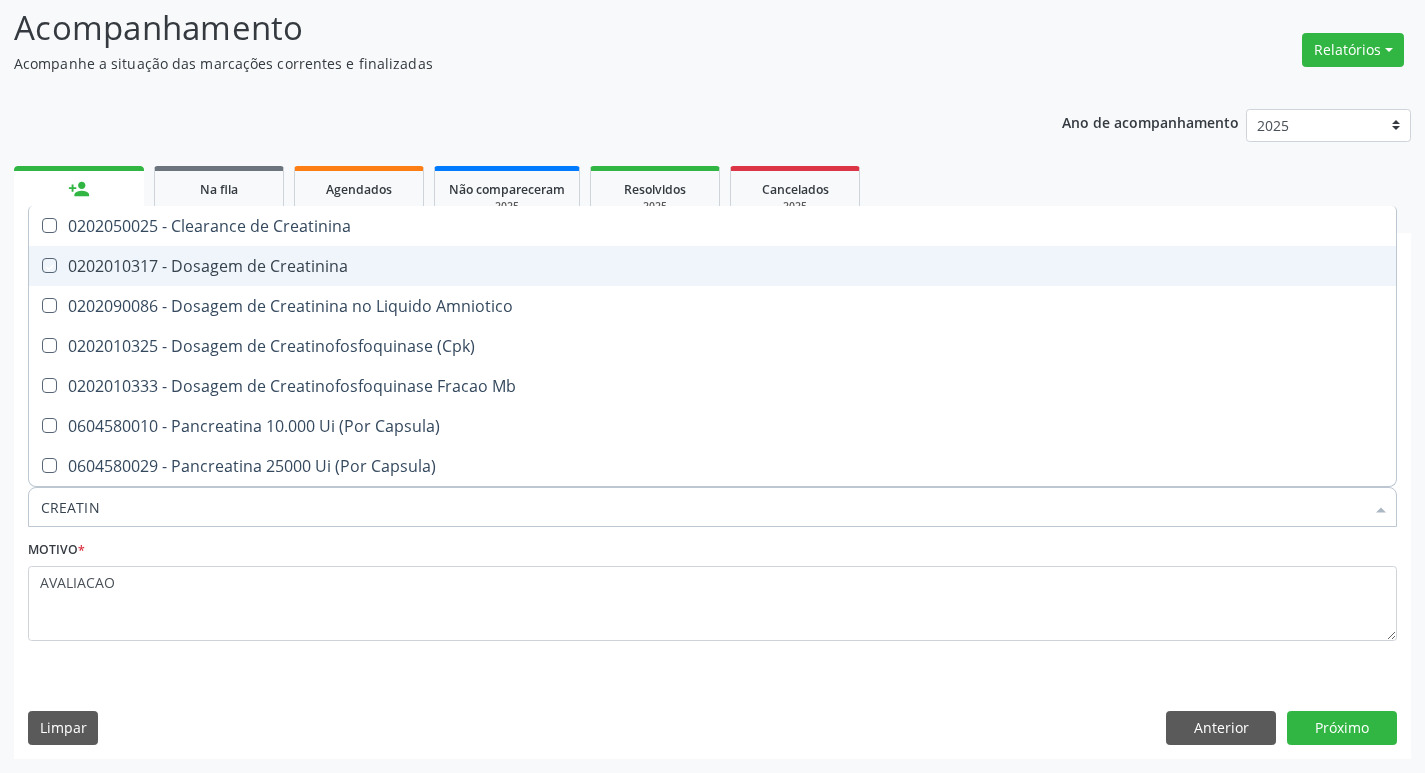 checkbox on "true" 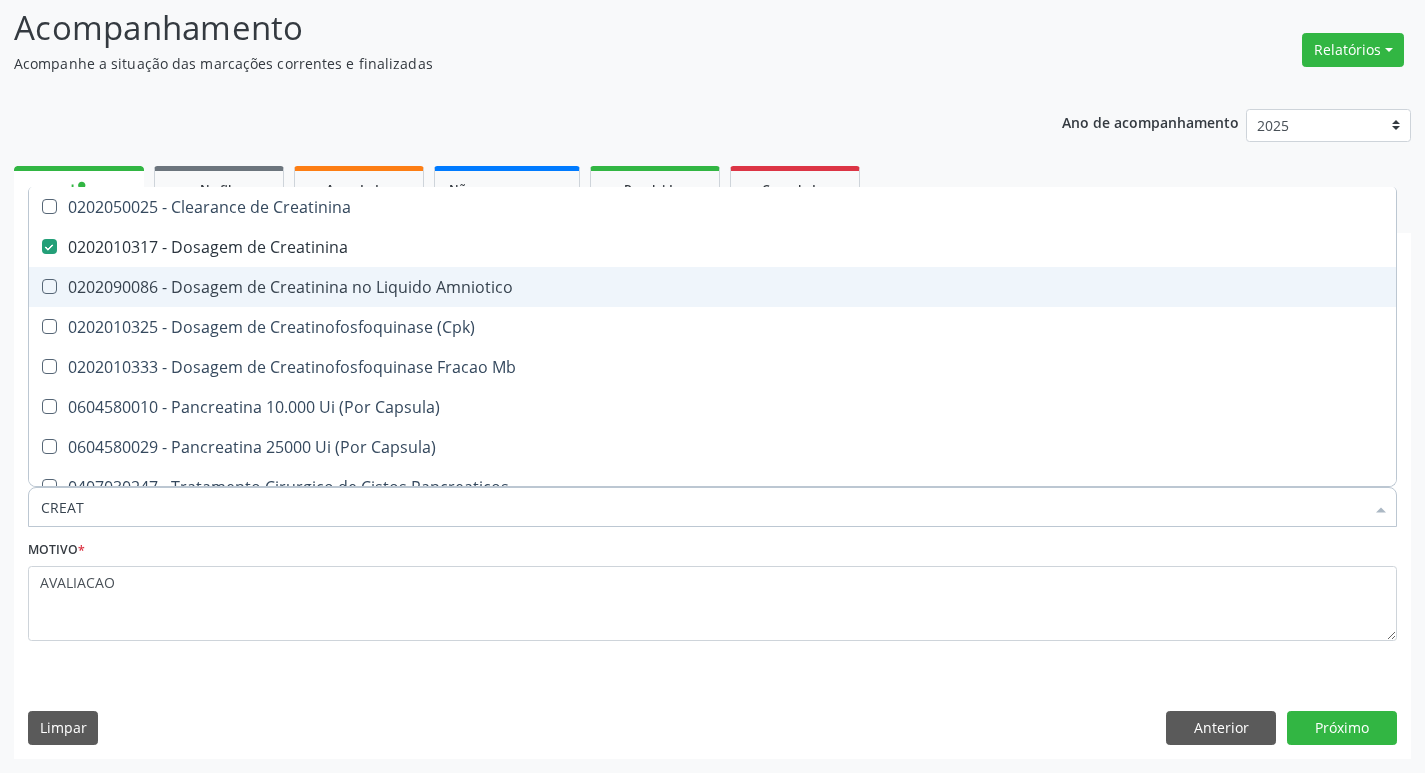 type on "CREA" 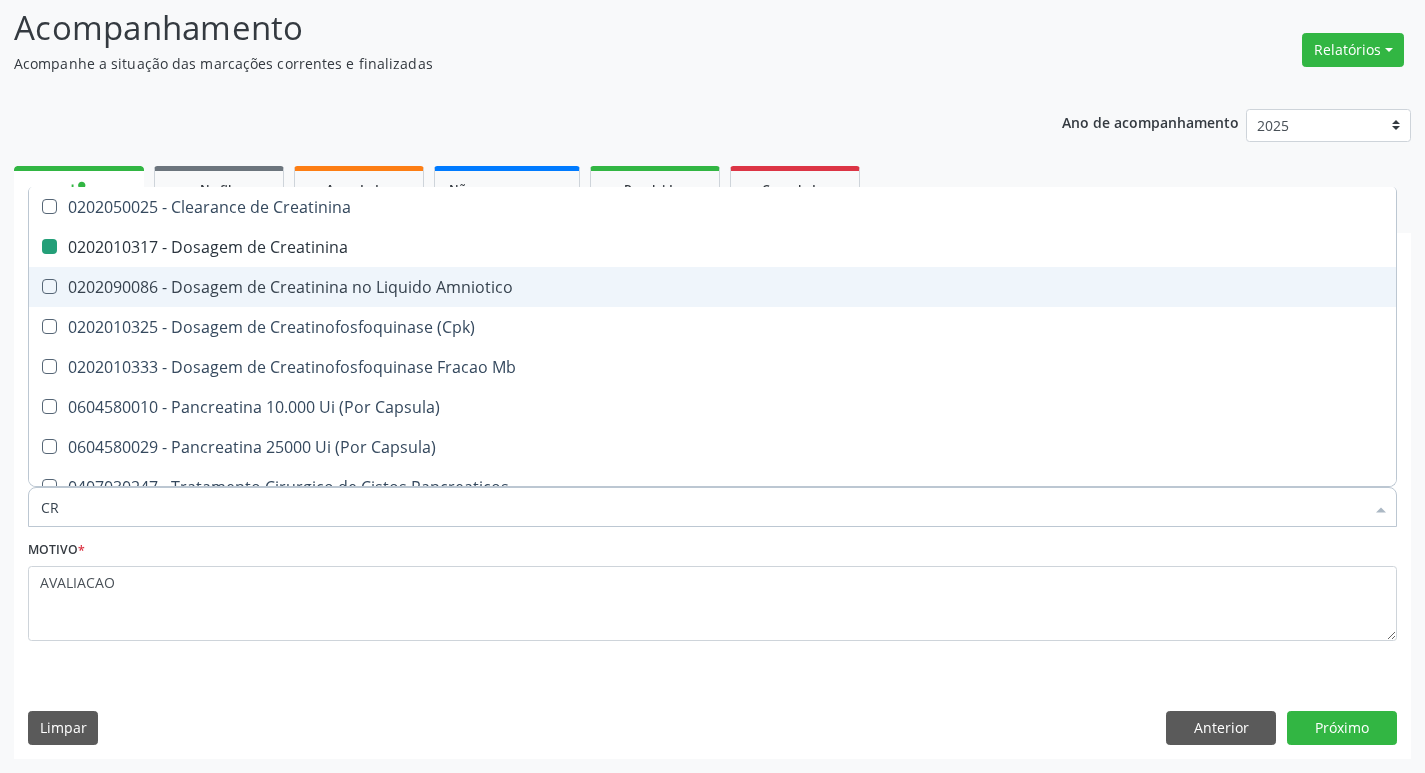 type on "C" 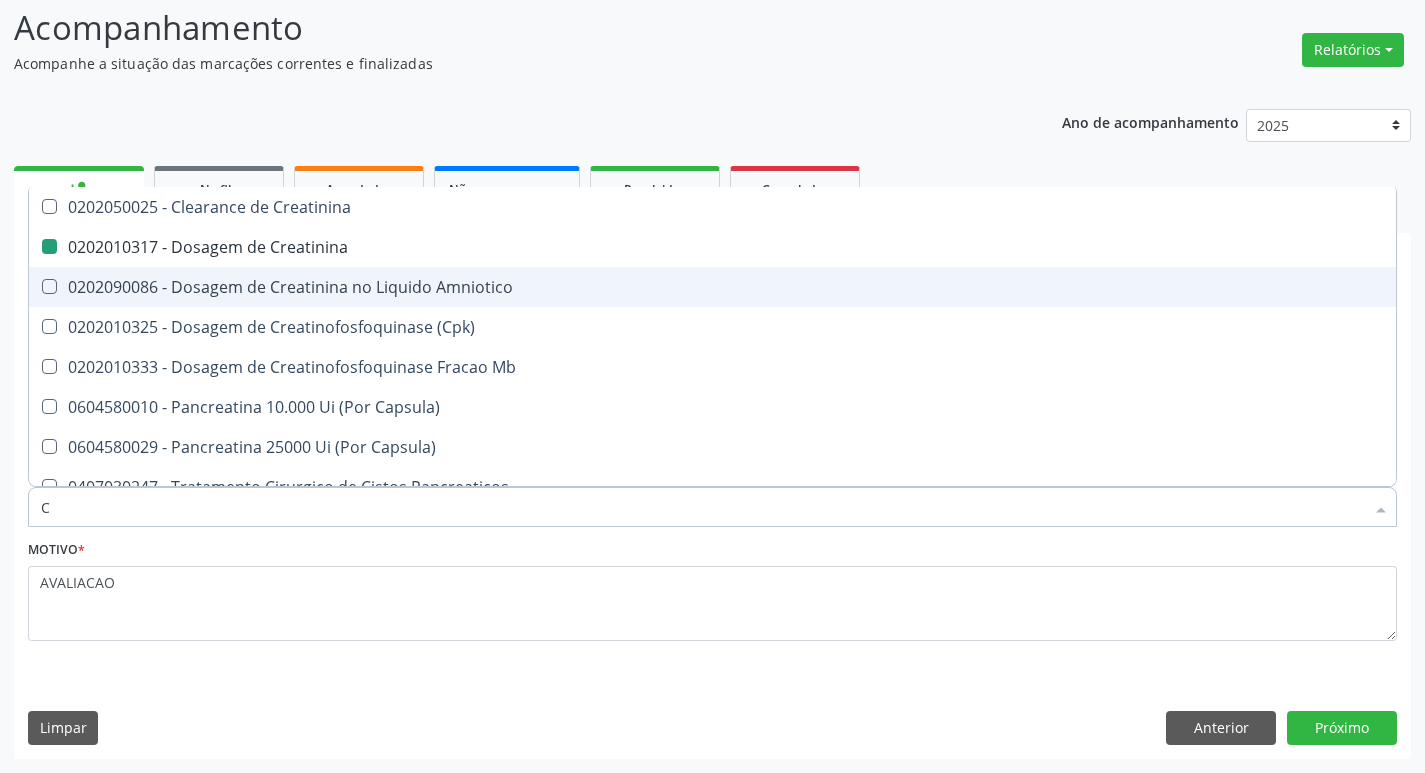 type 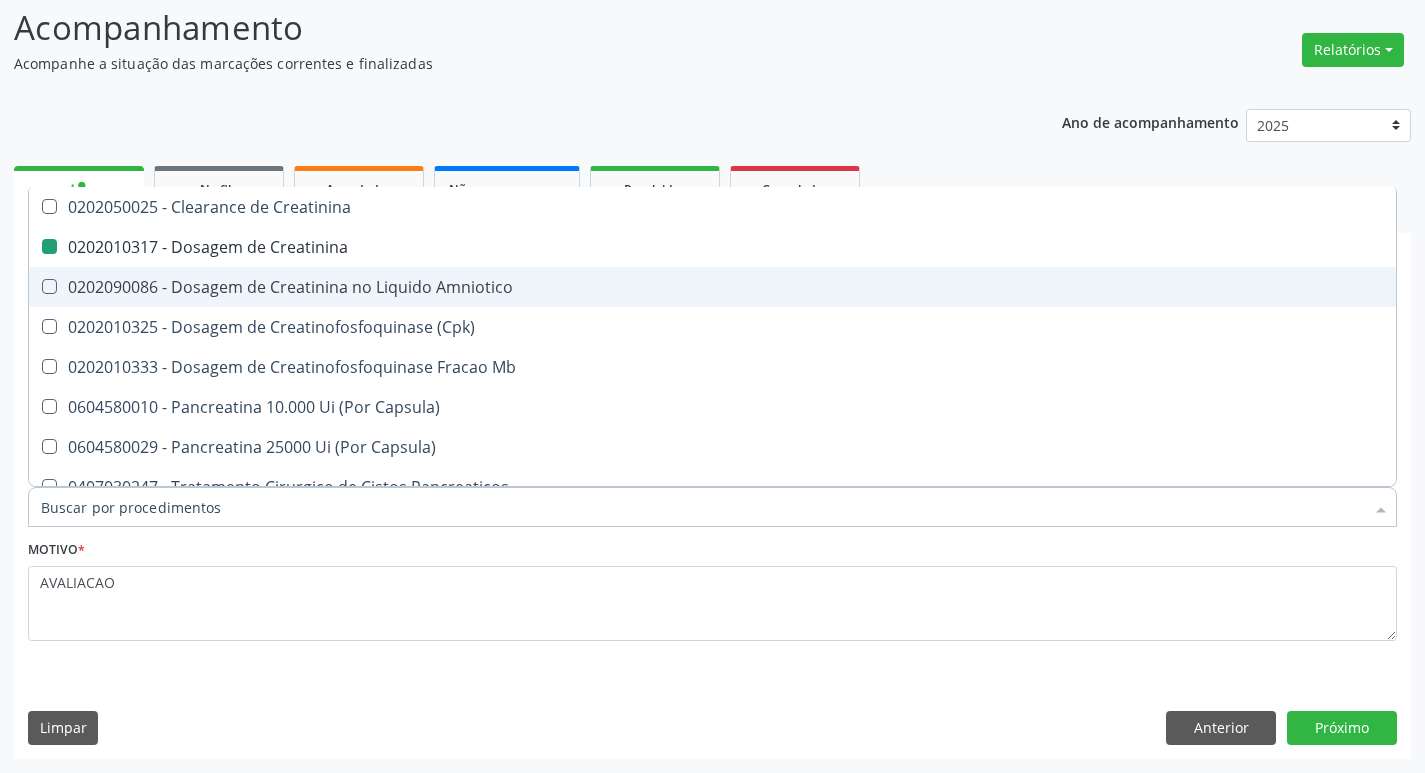 checkbox on "false" 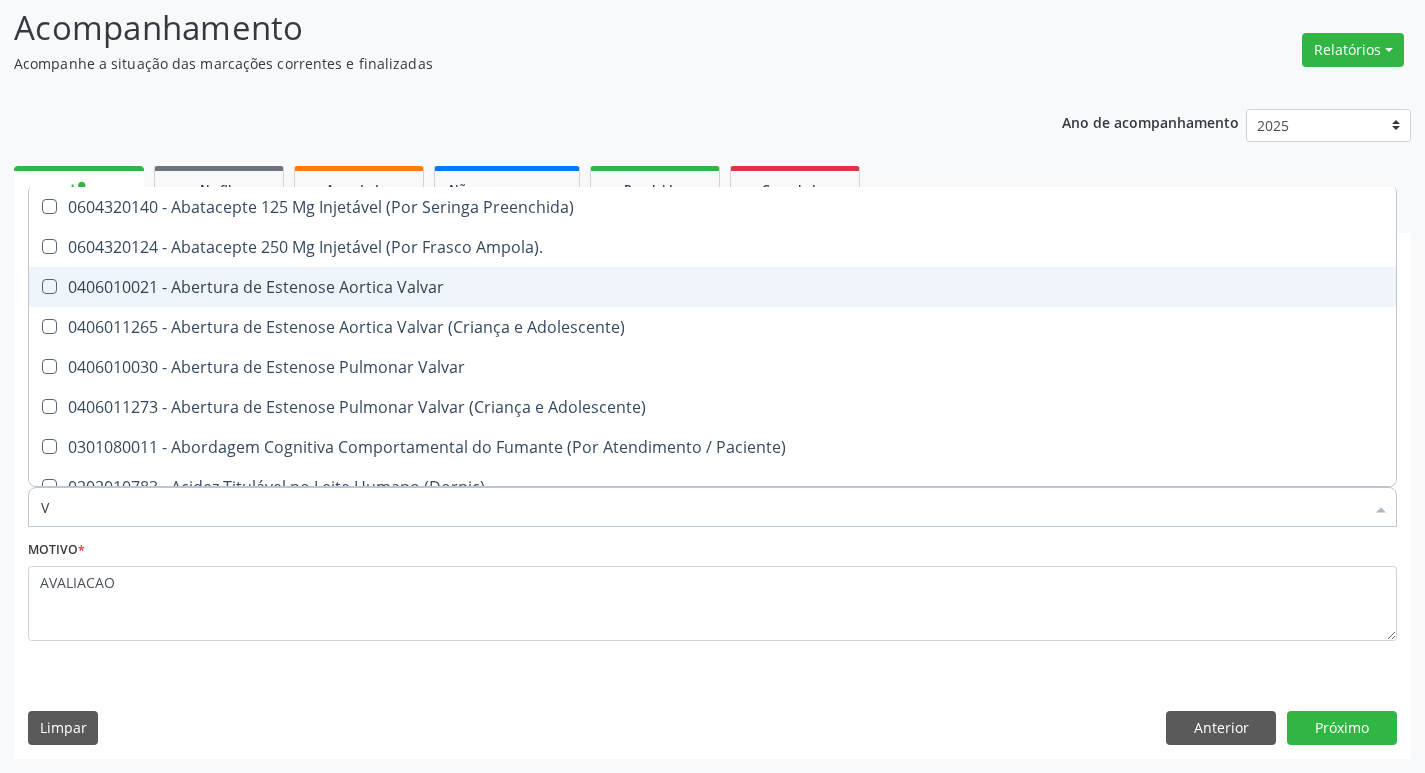 type on "VI" 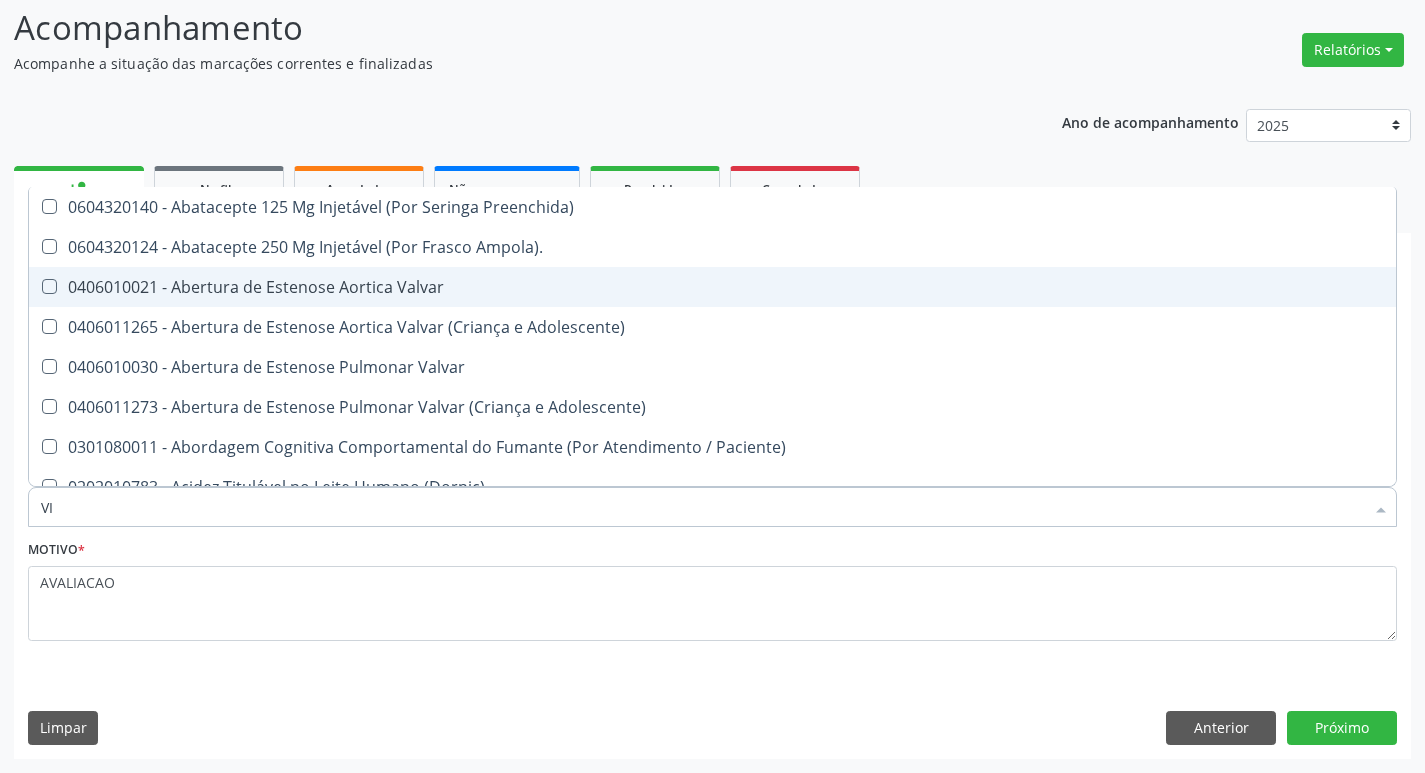 checkbox on "true" 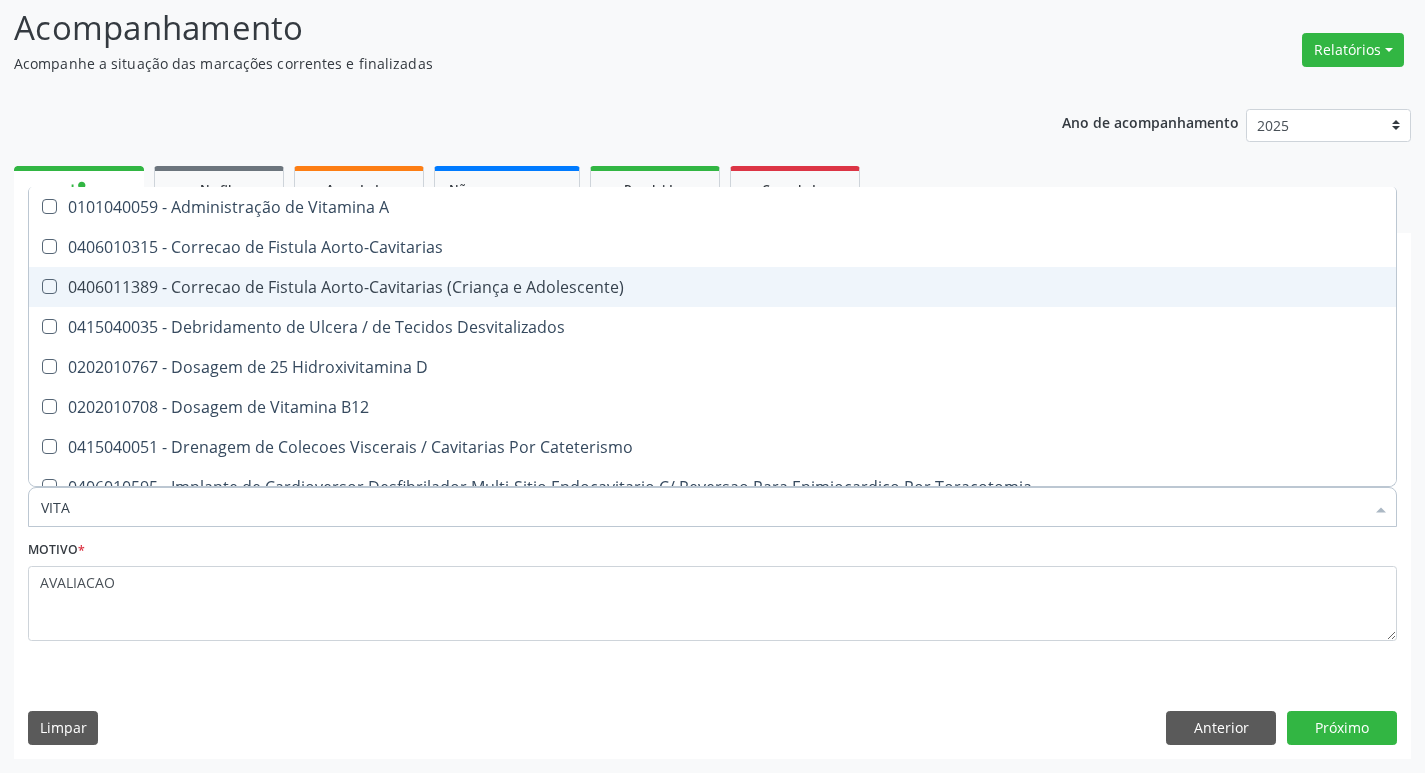 type on "VITAM" 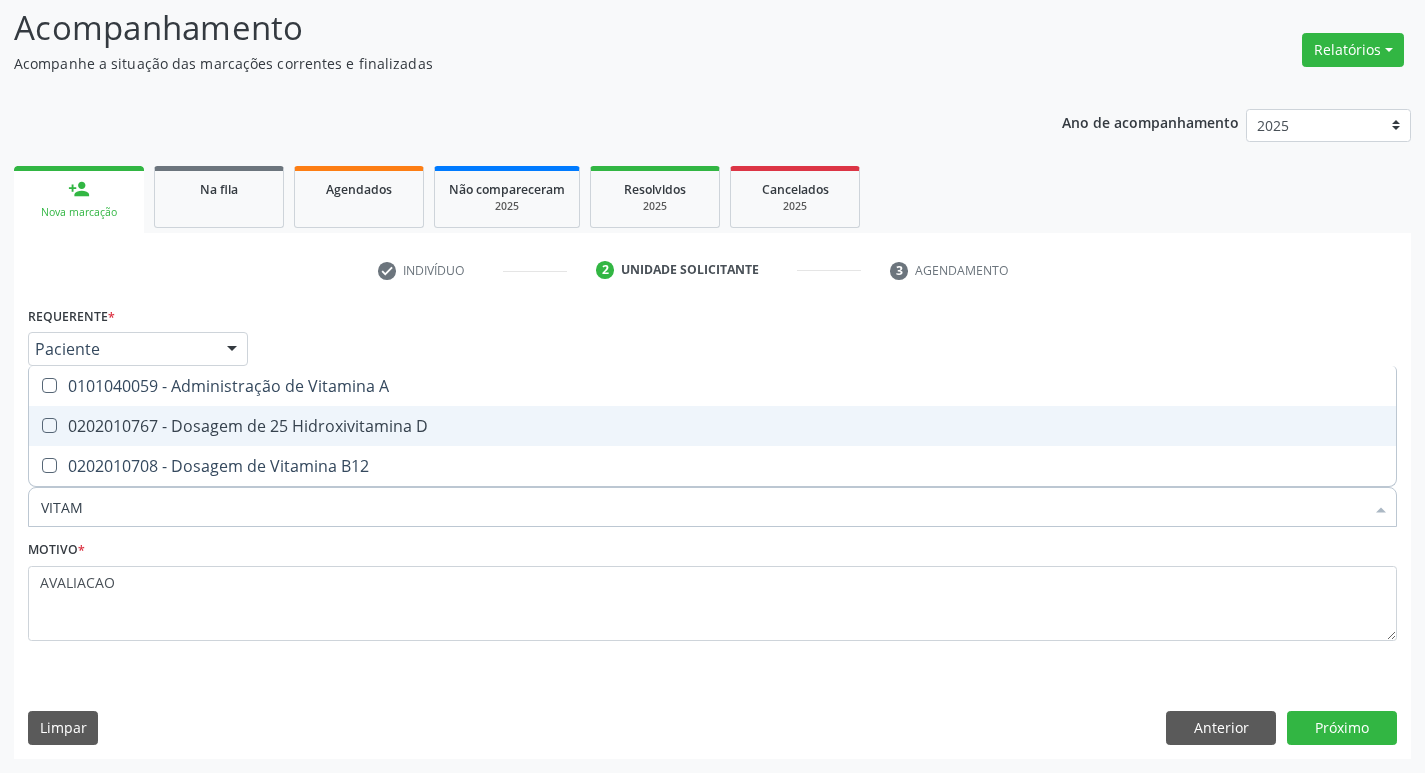 click on "0202010767 - Dosagem de 25 Hidroxivitamina D" at bounding box center [712, 426] 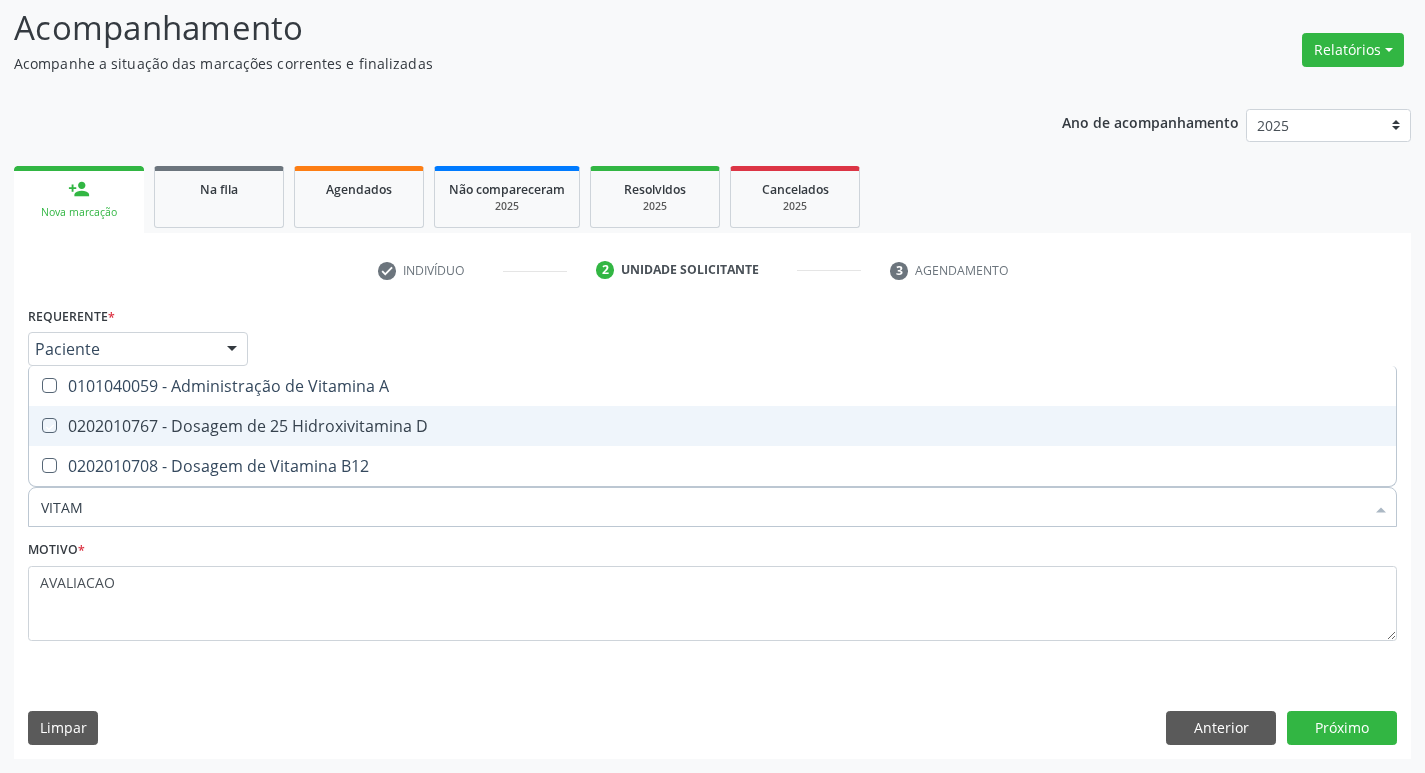 checkbox on "true" 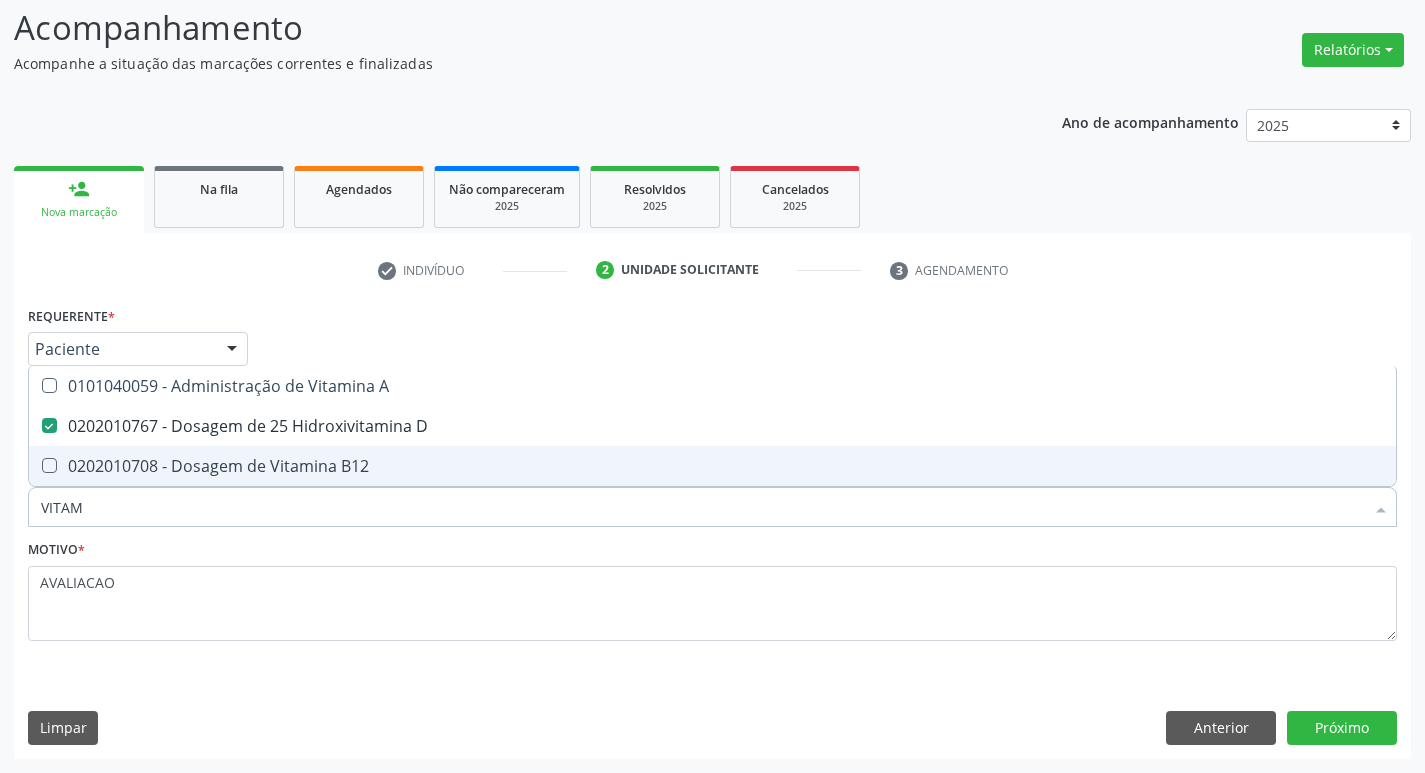 click on "0202010708 - Dosagem de Vitamina B12" at bounding box center (712, 466) 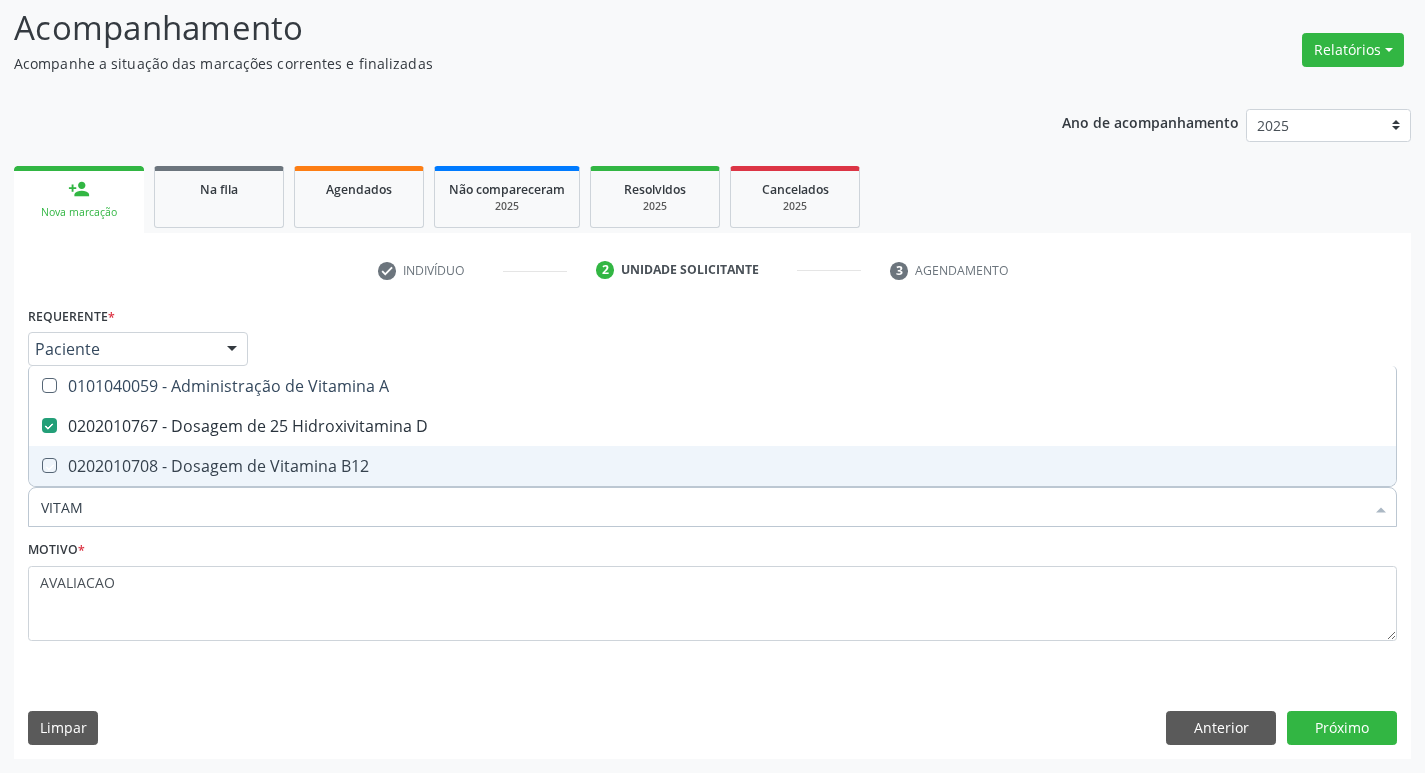 checkbox on "true" 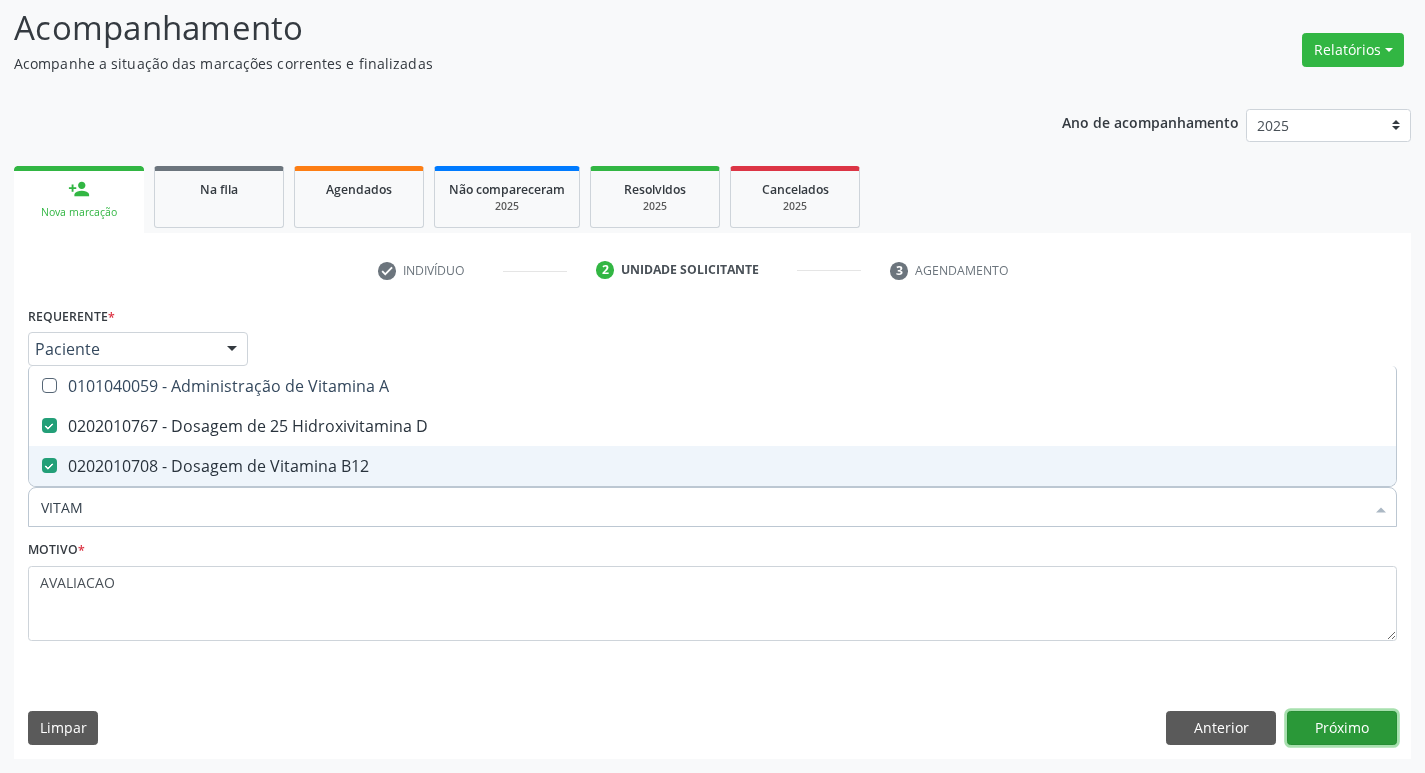 click on "Próximo" at bounding box center [1342, 728] 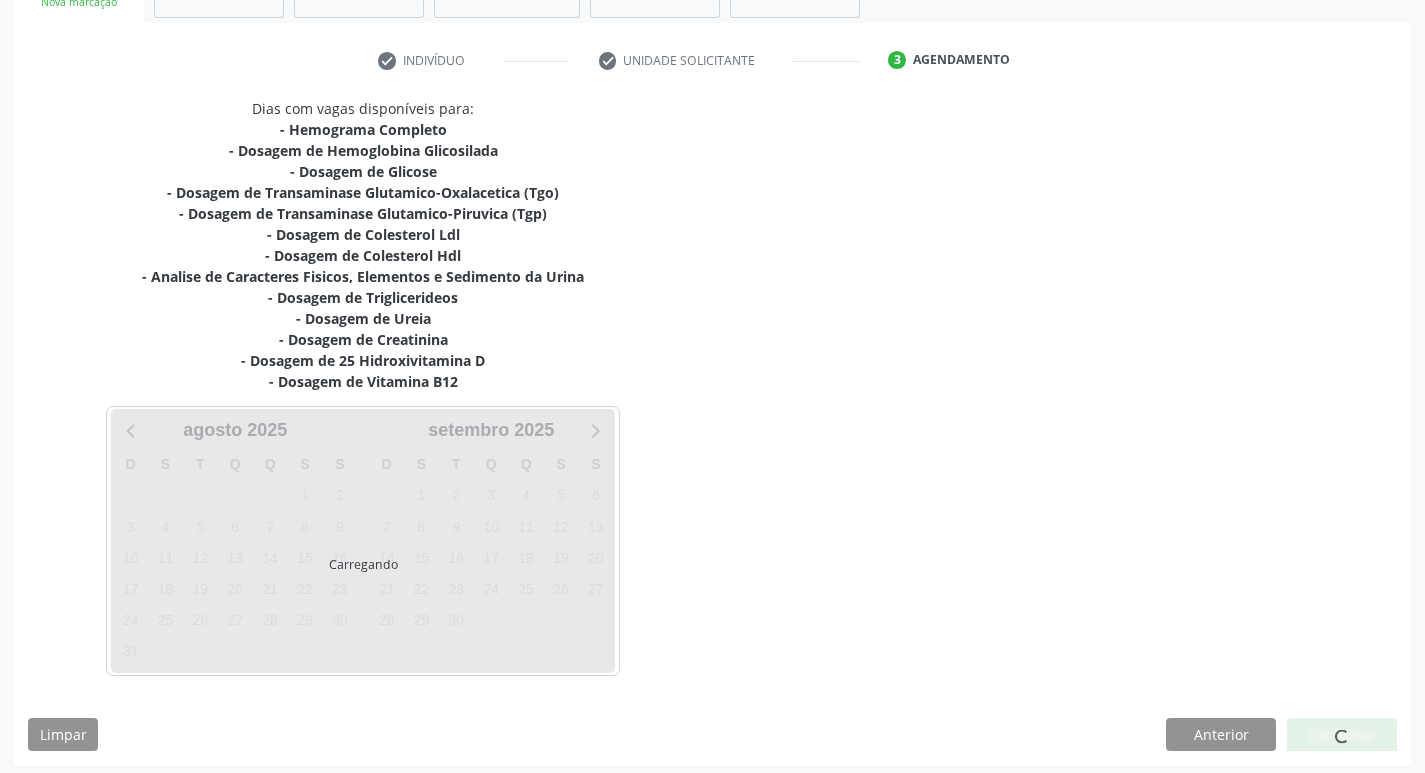 scroll, scrollTop: 349, scrollLeft: 0, axis: vertical 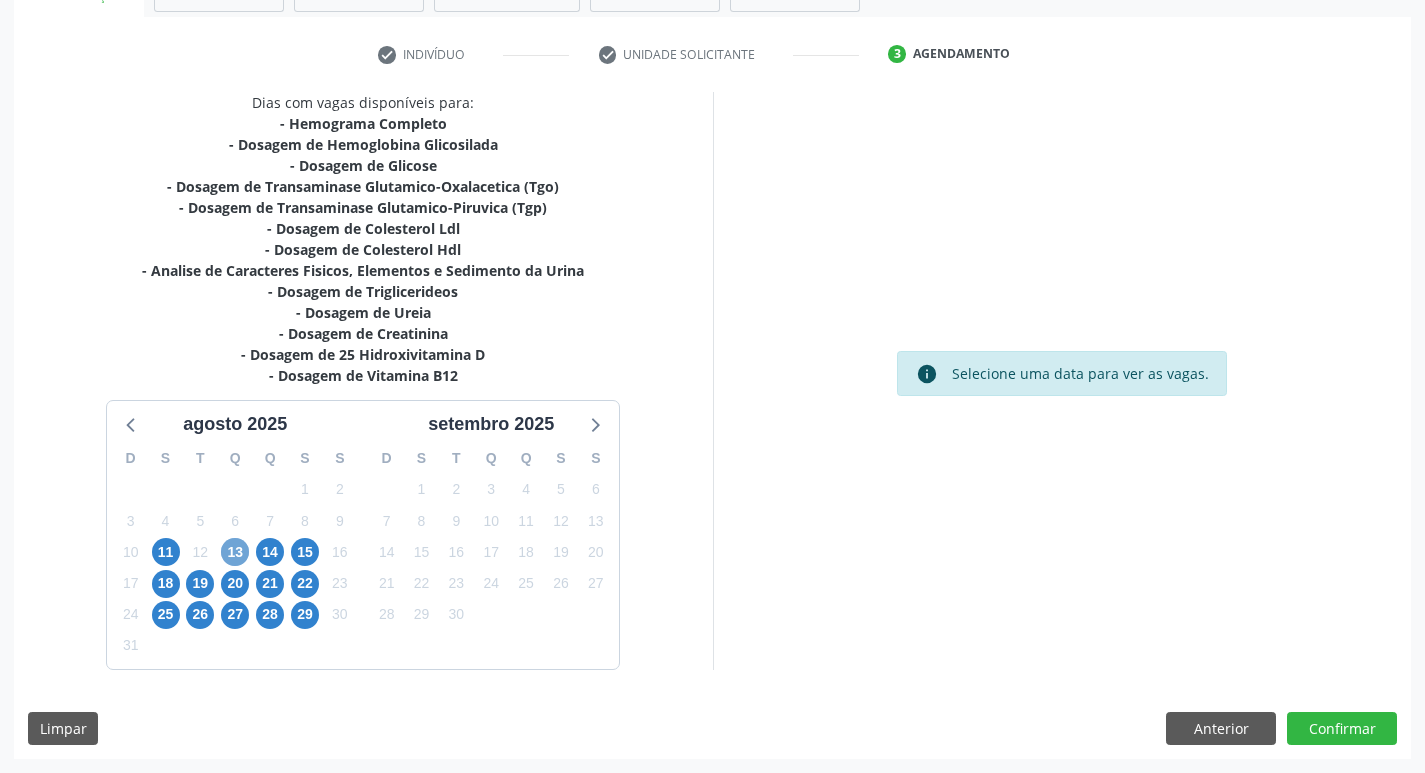 click on "13" at bounding box center [235, 552] 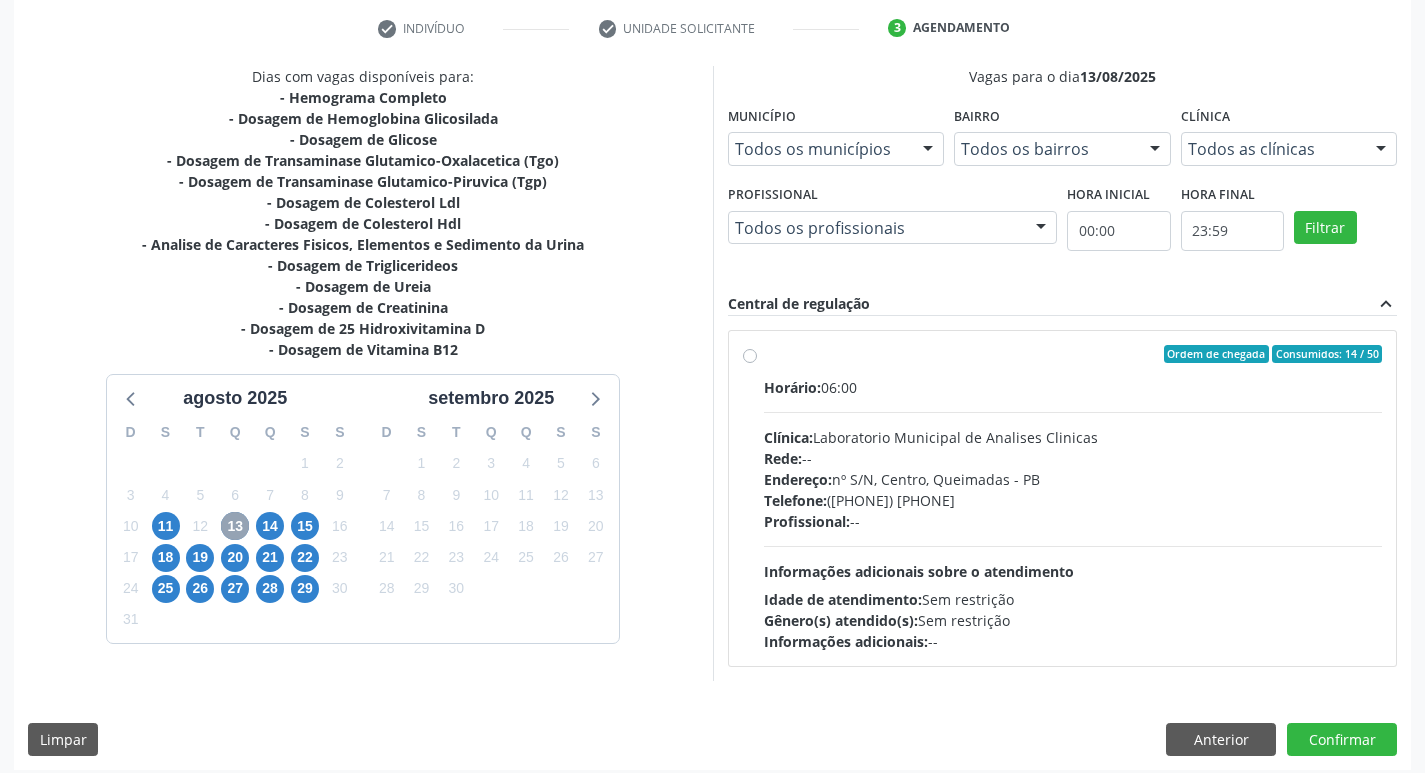 scroll, scrollTop: 386, scrollLeft: 0, axis: vertical 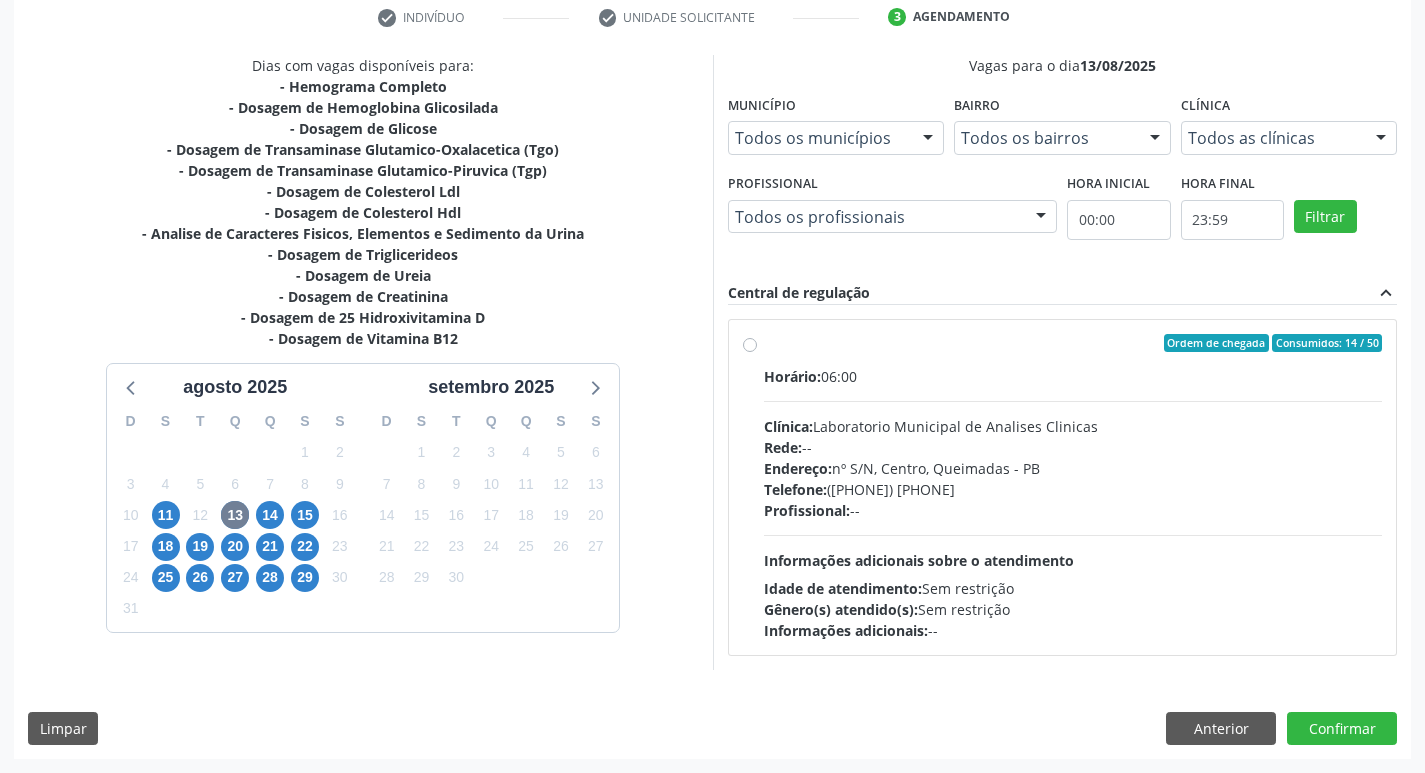 click on "Endereço:   nº S/N, Centro, Queimadas - PB" at bounding box center (1073, 468) 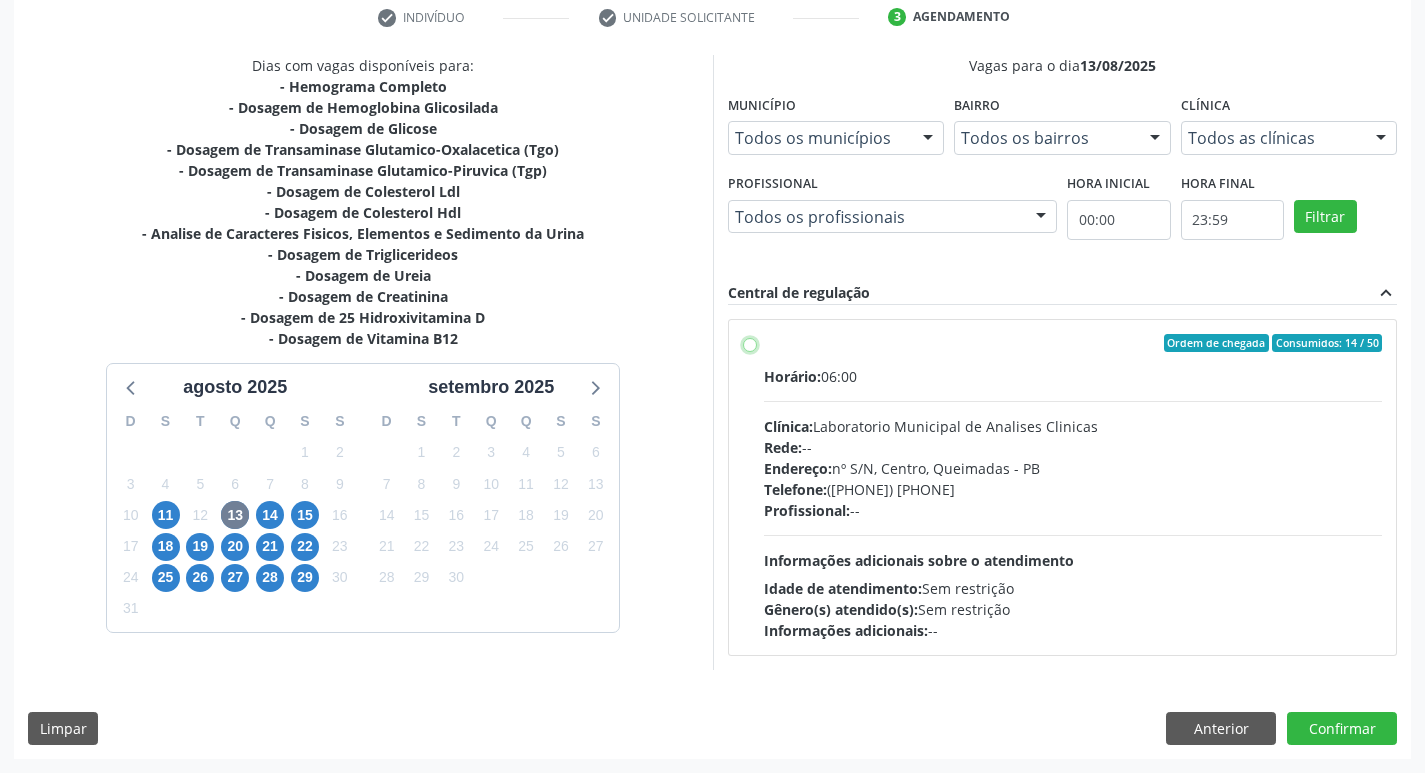 click on "Ordem de chegada
Consumidos: 14 / 50
Horário:   06:00
Clínica:  Laboratorio Municipal de Analises Clinicas
Rede:
--
Endereço:   nº S/N, [NEIGHBORHOOD], [CITY] - [STATE]
Telefone:   ([PHONE]) [PHONE]
Profissional:
--
Informações adicionais sobre o atendimento
Idade de atendimento:
Sem restrição
Gênero(s) atendido(s):
Sem restrição
Informações adicionais:
--" at bounding box center (750, 343) 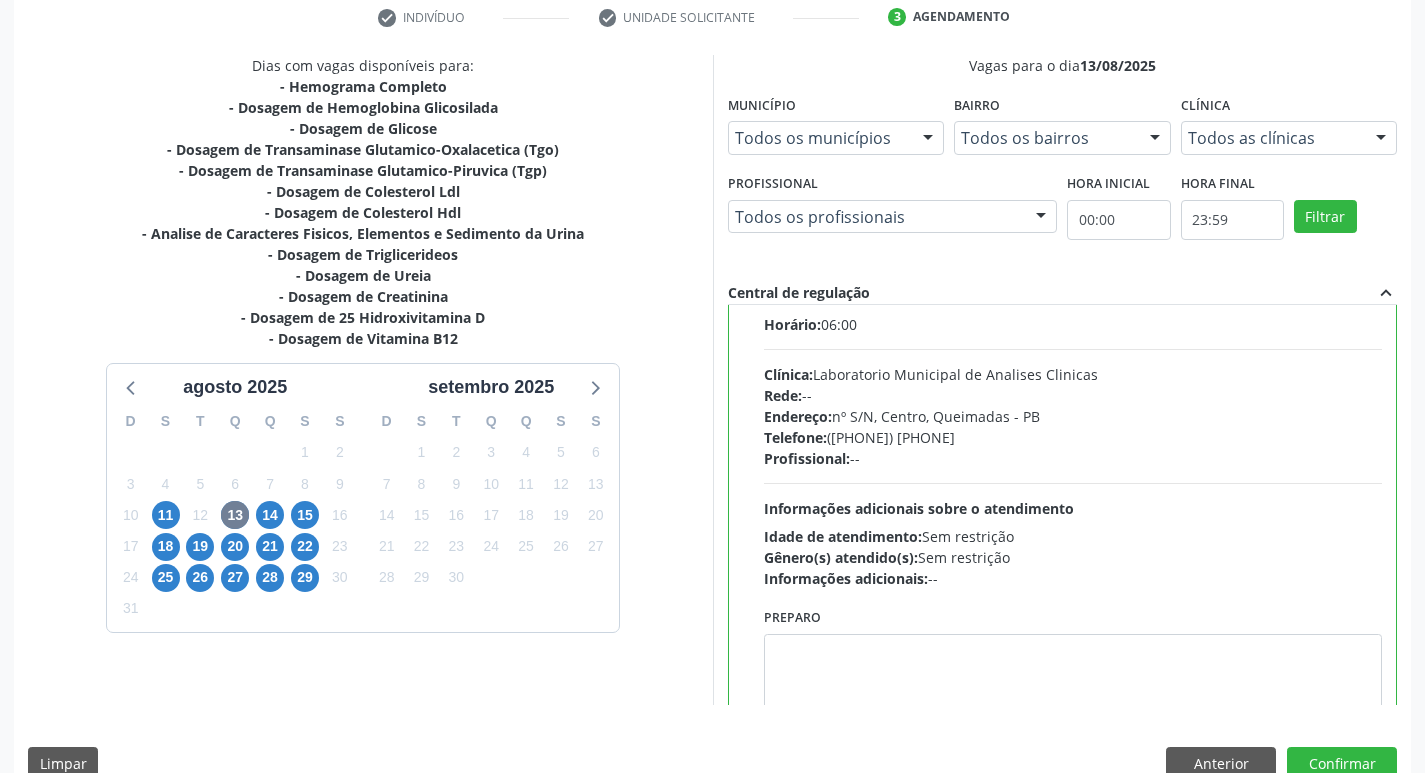 scroll, scrollTop: 99, scrollLeft: 0, axis: vertical 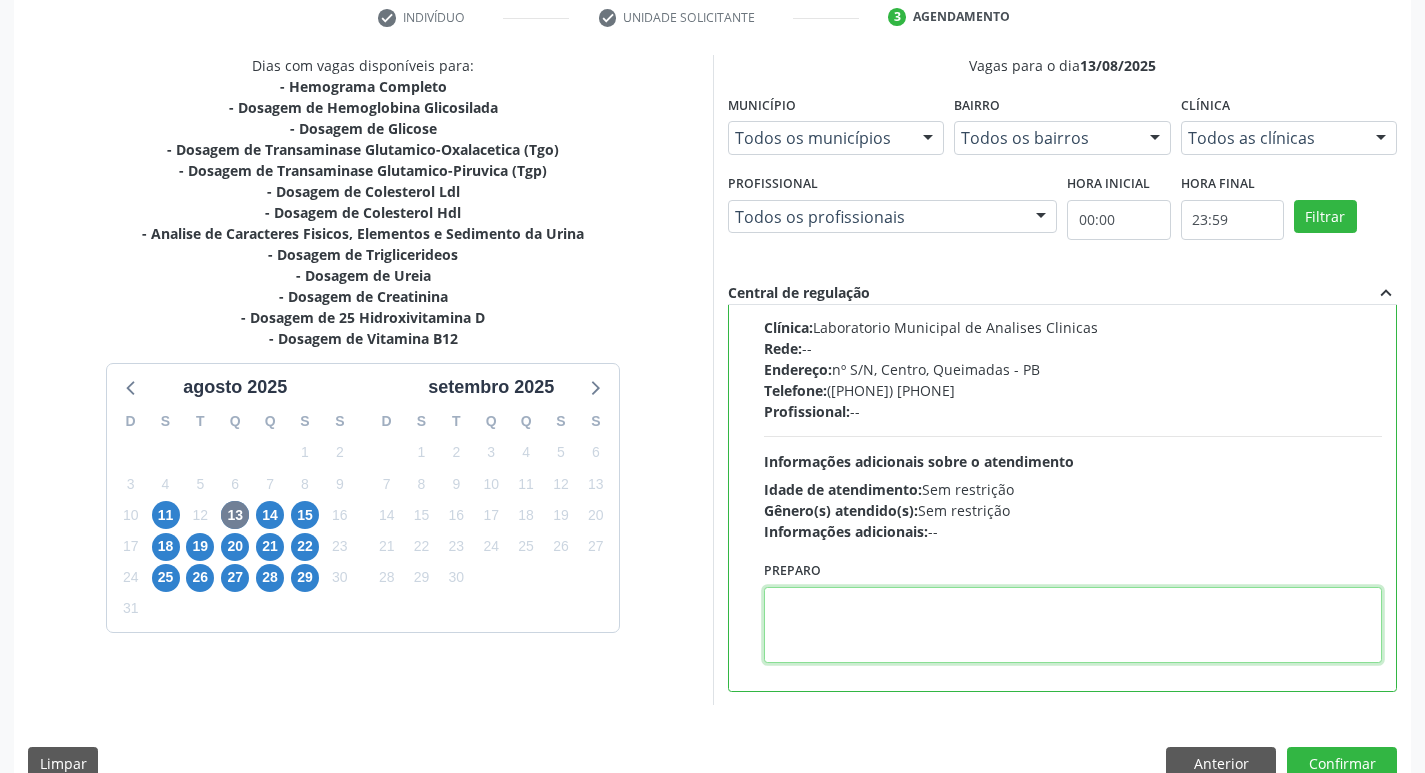 click at bounding box center [1073, 625] 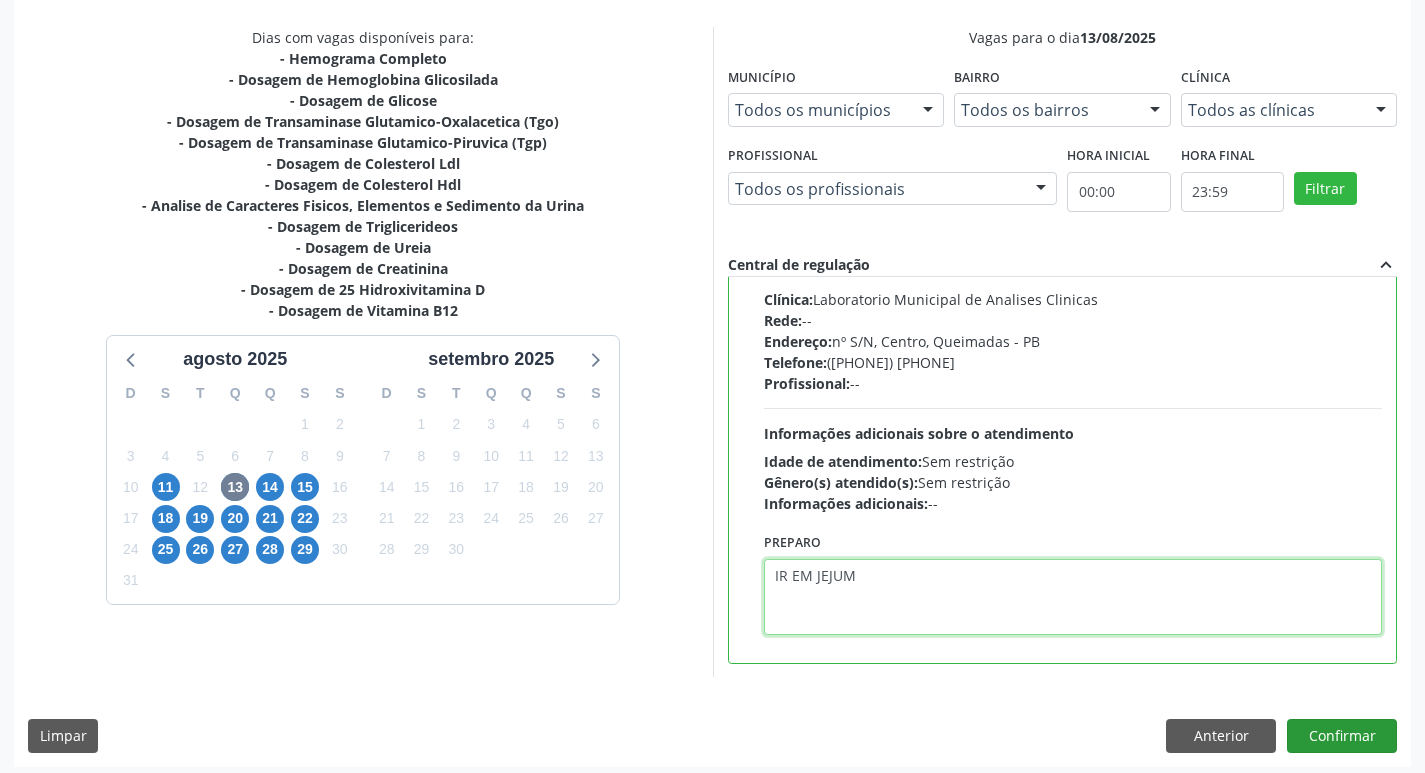 scroll, scrollTop: 422, scrollLeft: 0, axis: vertical 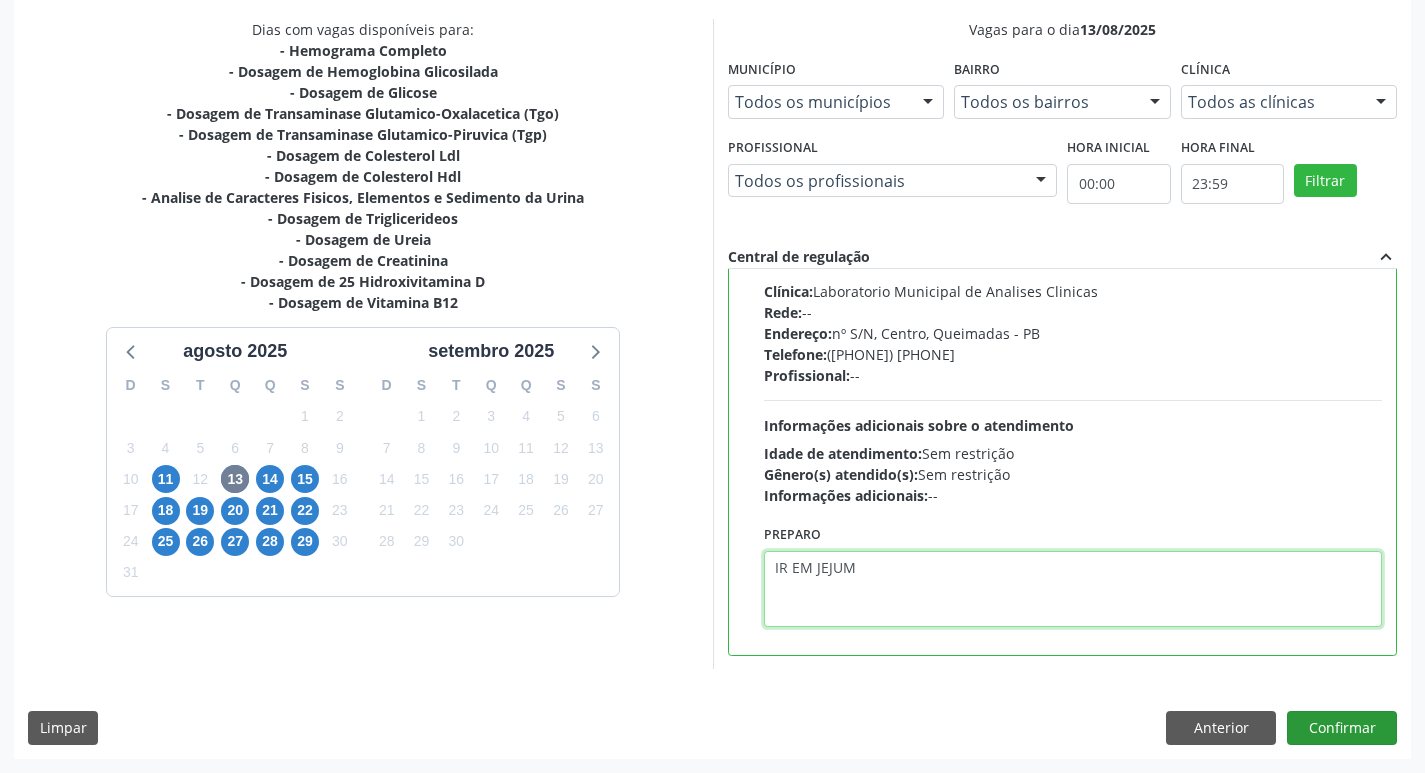 type on "IR EM JEJUM" 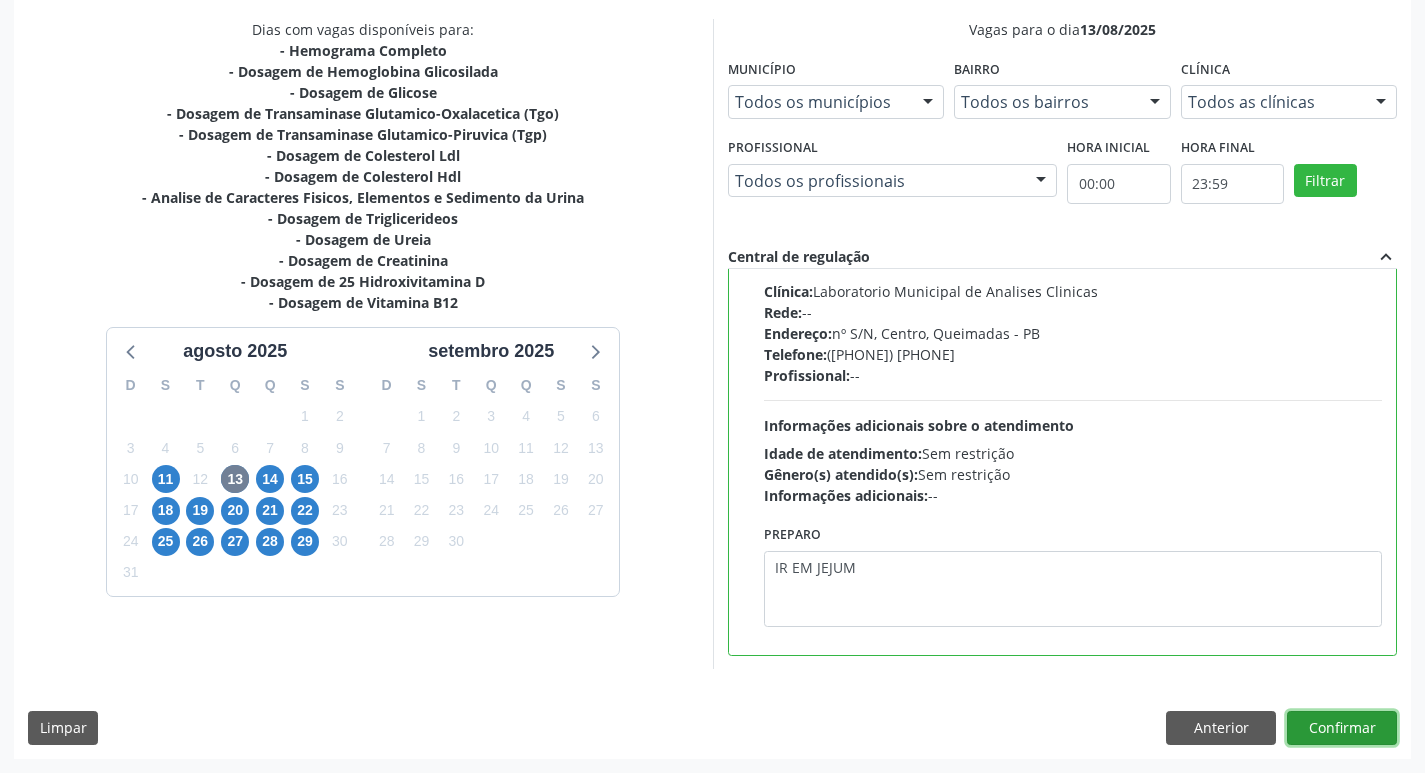 click on "Confirmar" at bounding box center (1342, 728) 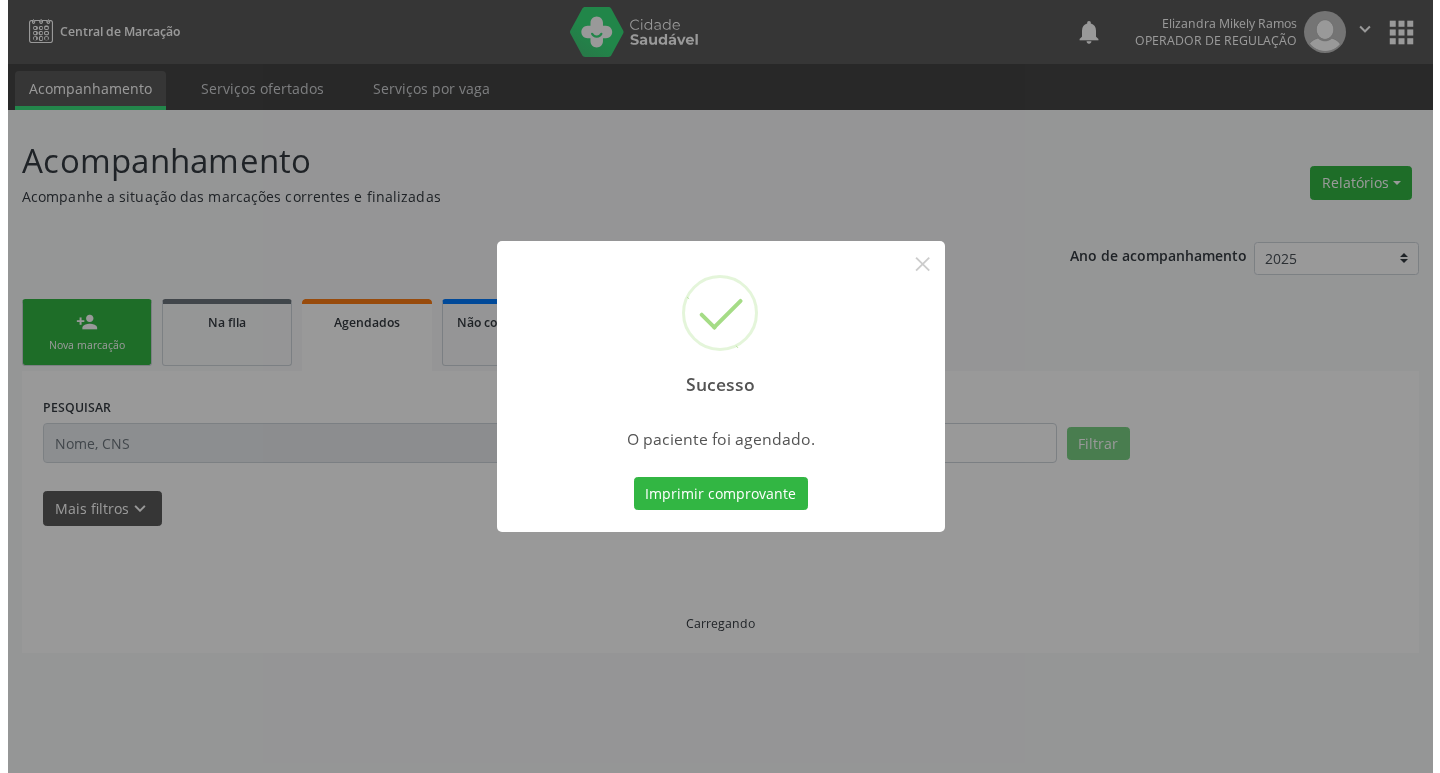 scroll, scrollTop: 0, scrollLeft: 0, axis: both 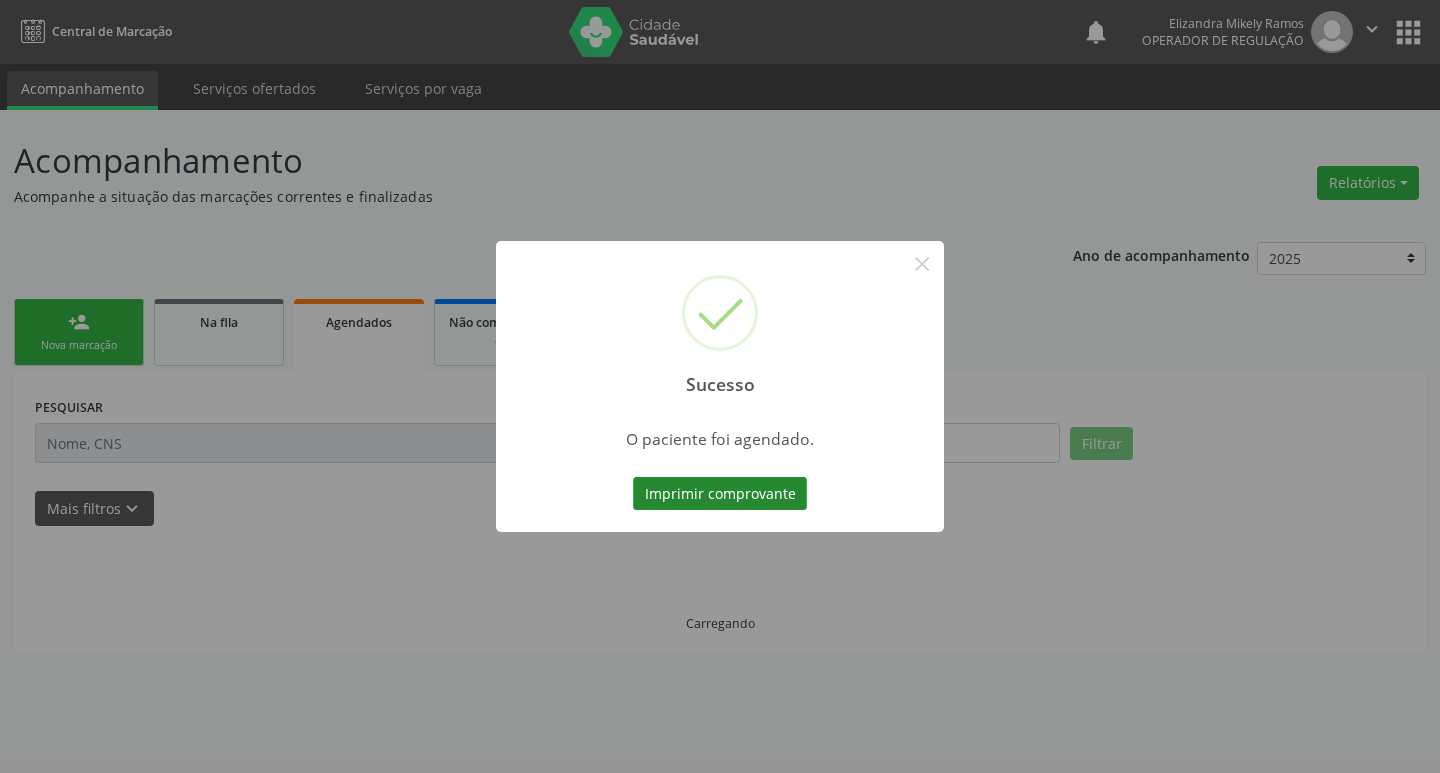 click on "Imprimir comprovante" at bounding box center [720, 494] 